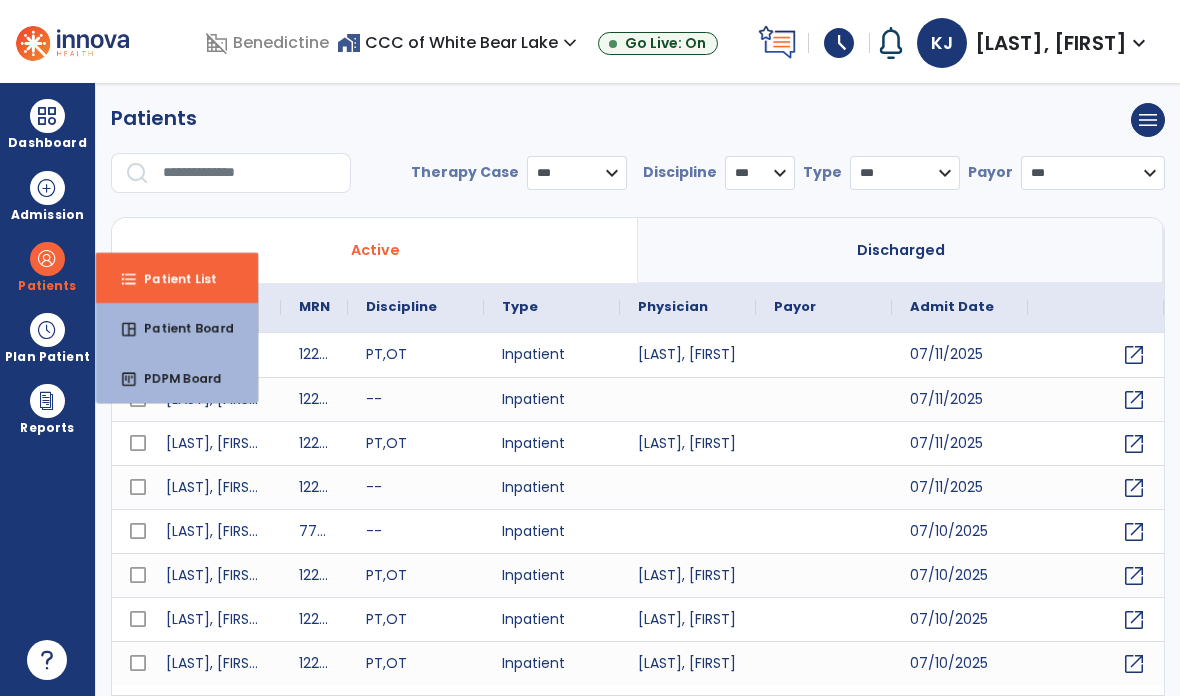 scroll, scrollTop: 58, scrollLeft: 0, axis: vertical 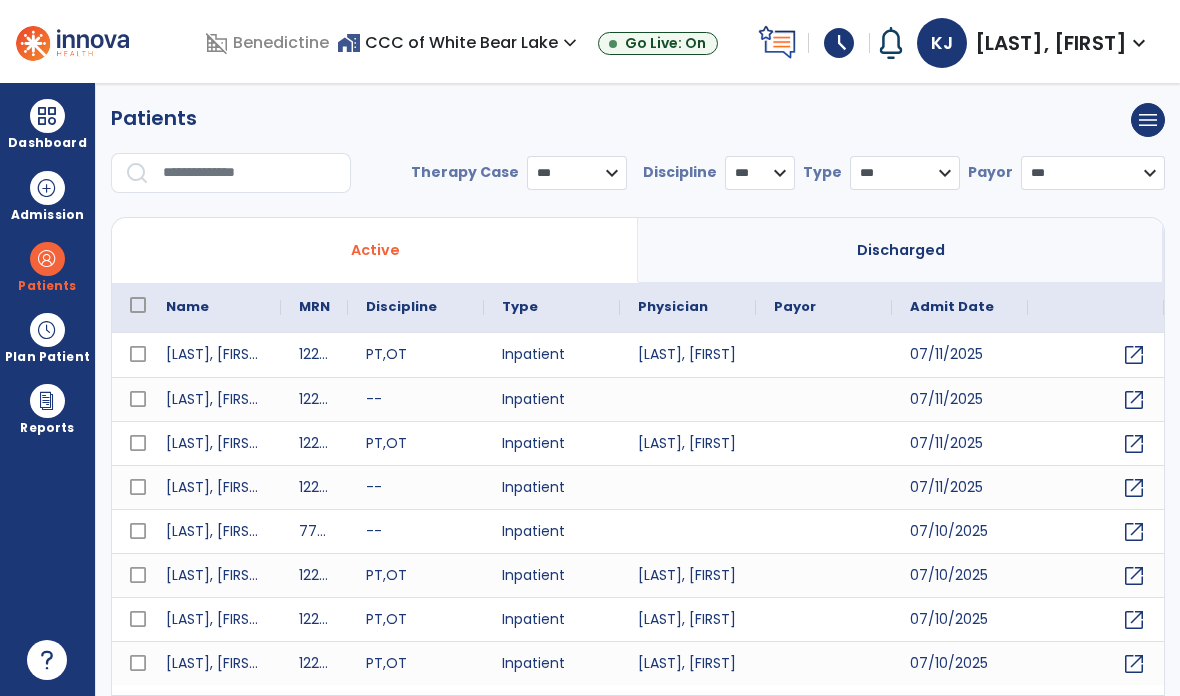 click at bounding box center [250, 173] 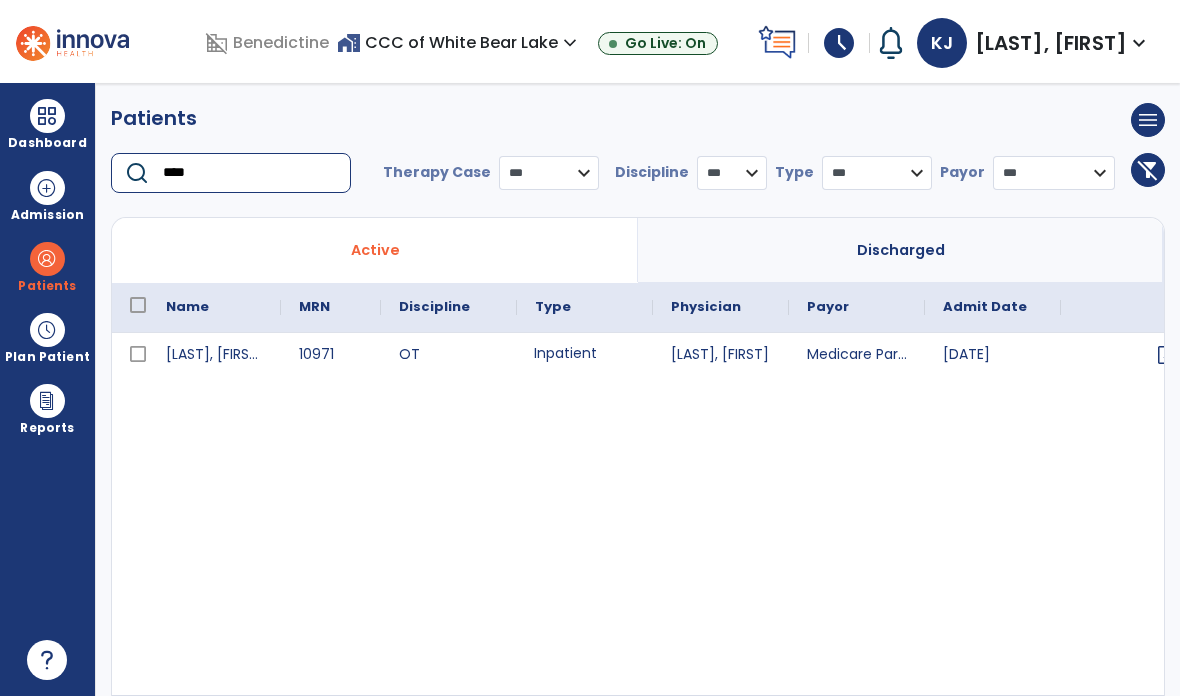 type on "****" 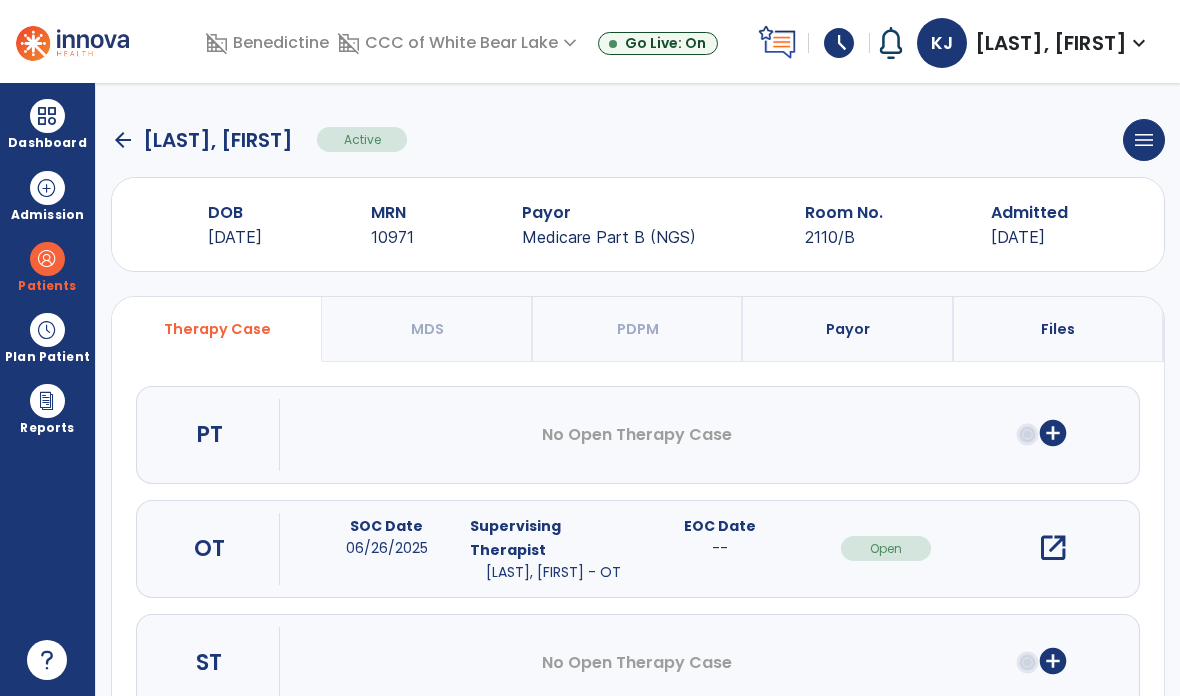 click on "open_in_new" at bounding box center (1053, 548) 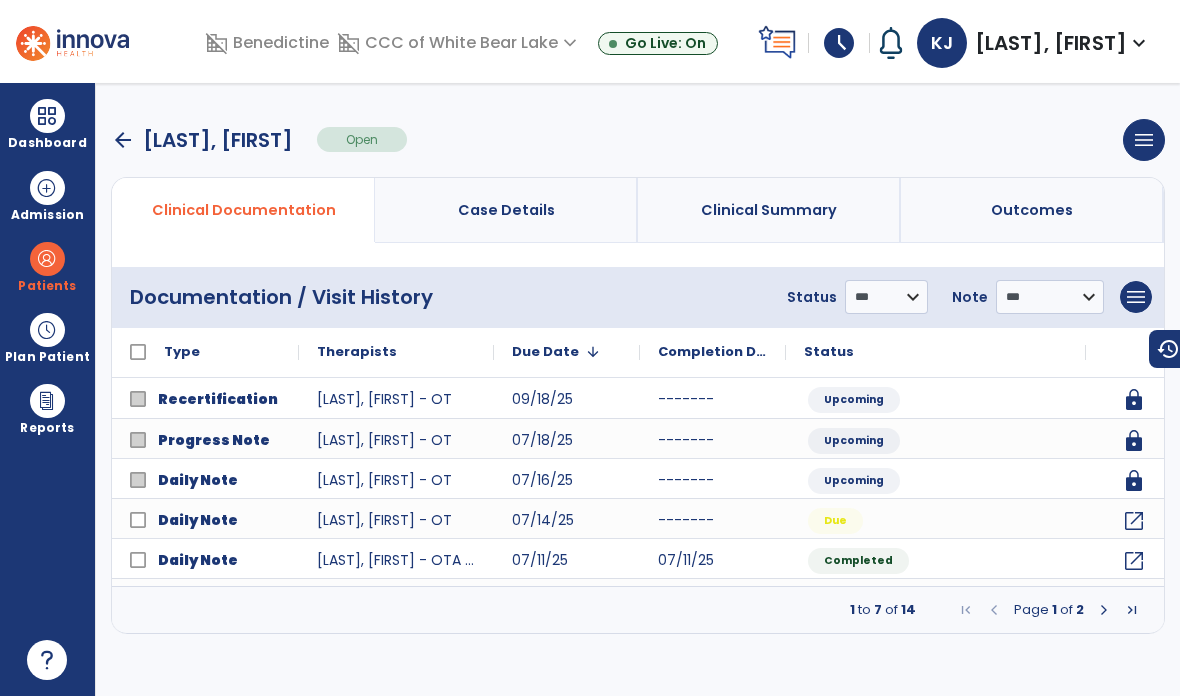 click on "menu" at bounding box center (1136, 297) 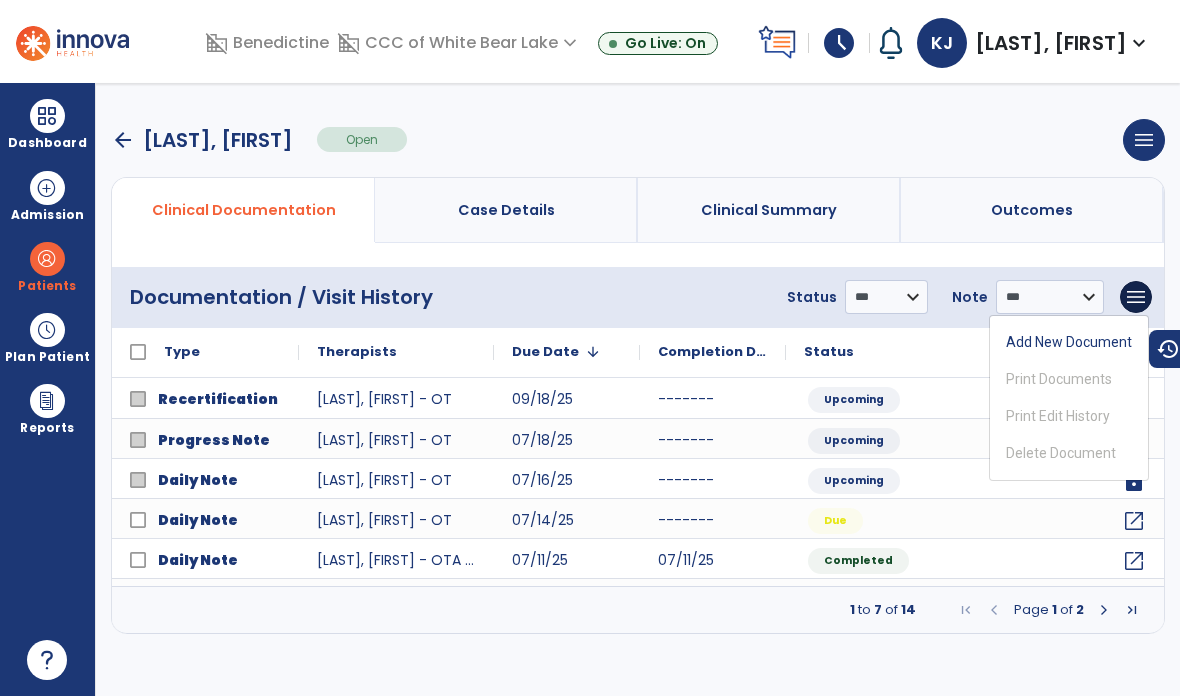 click on "Add New Document" at bounding box center [1069, 342] 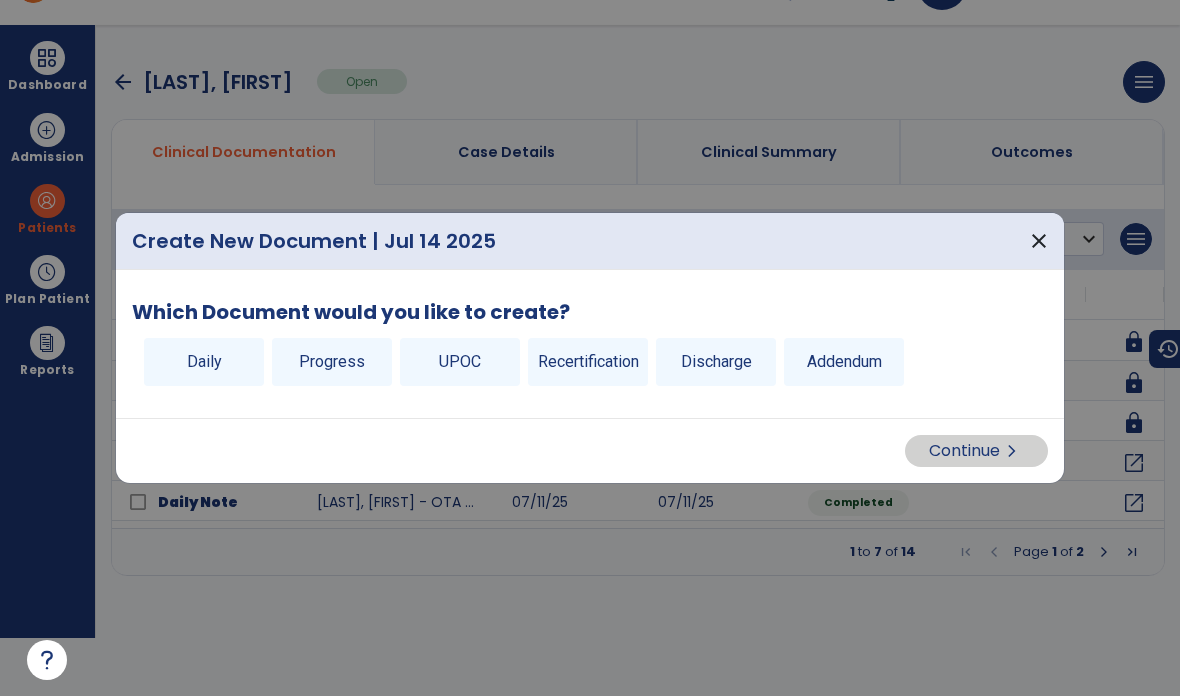 click on "Progress" at bounding box center [332, 362] 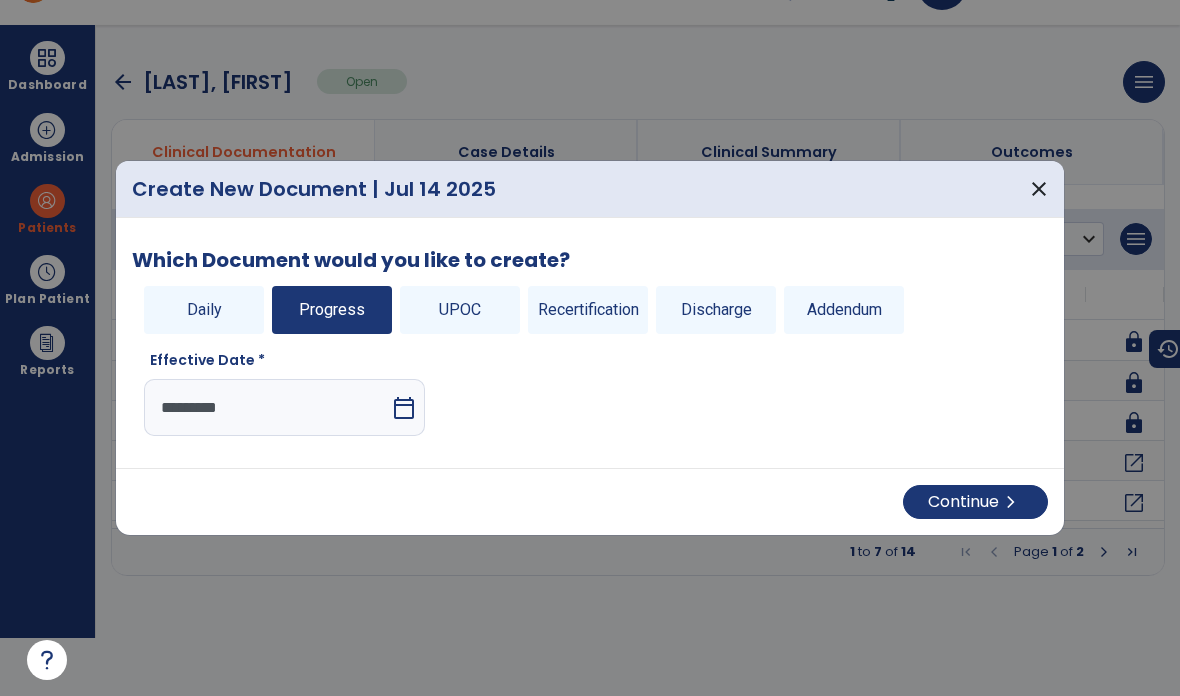 click on "Continue   chevron_right" at bounding box center (975, 502) 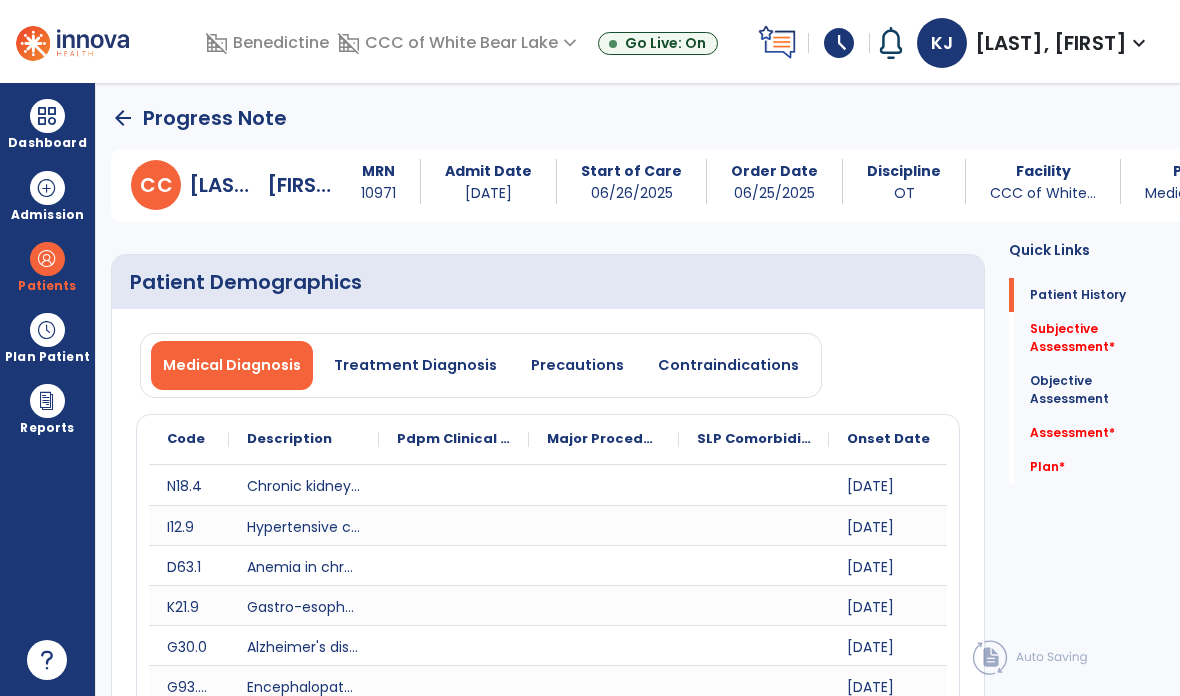 scroll, scrollTop: 58, scrollLeft: 0, axis: vertical 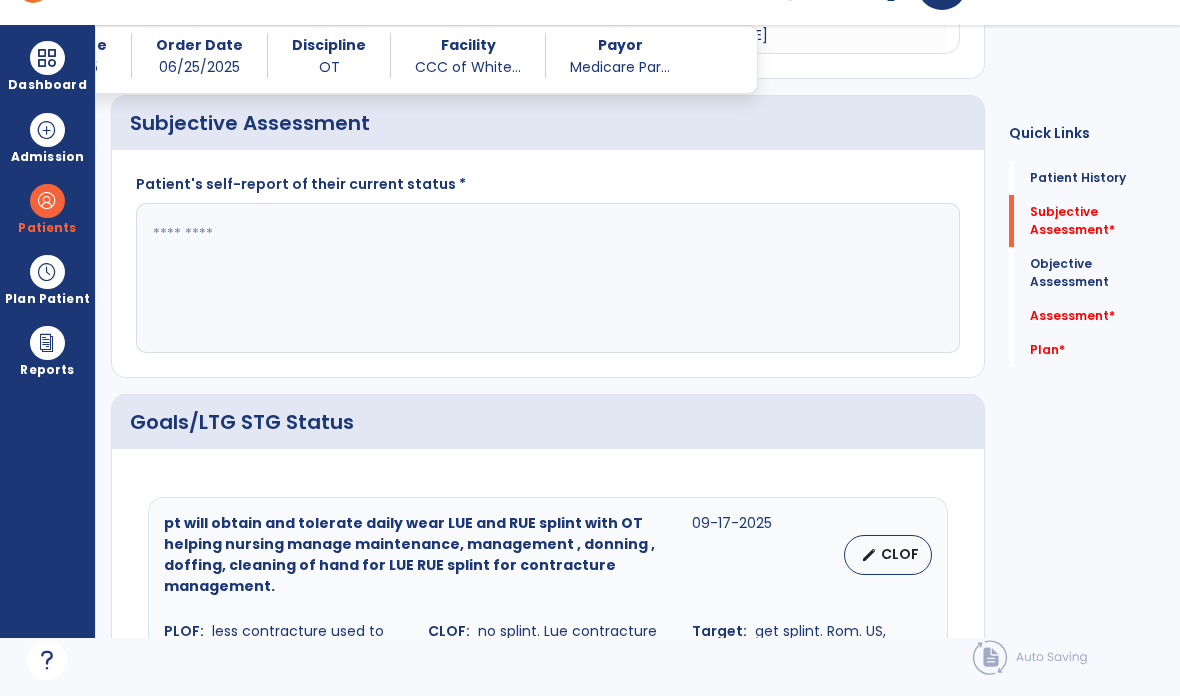 click 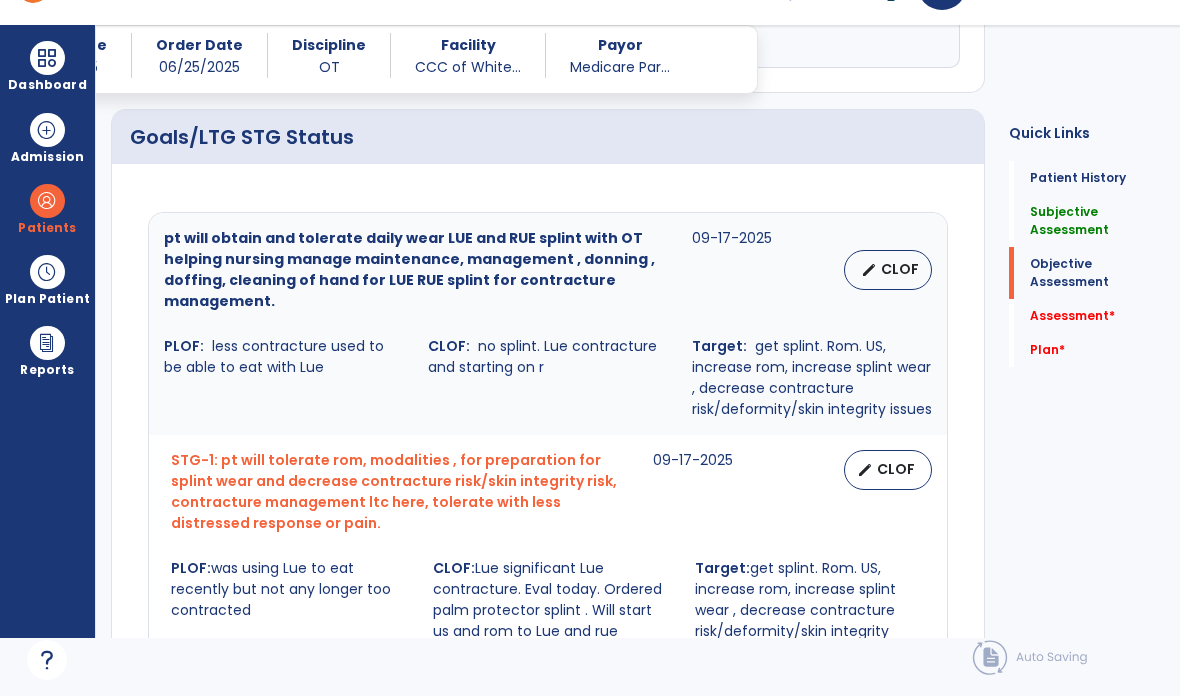 scroll, scrollTop: 1277, scrollLeft: 0, axis: vertical 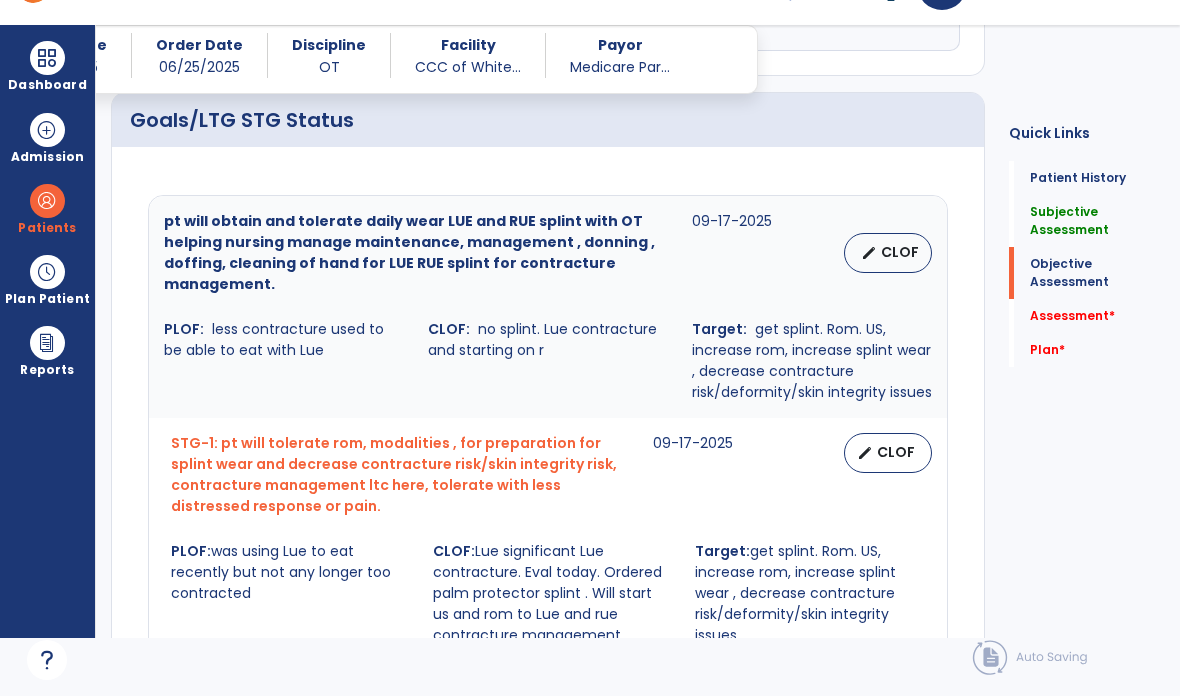 type on "**********" 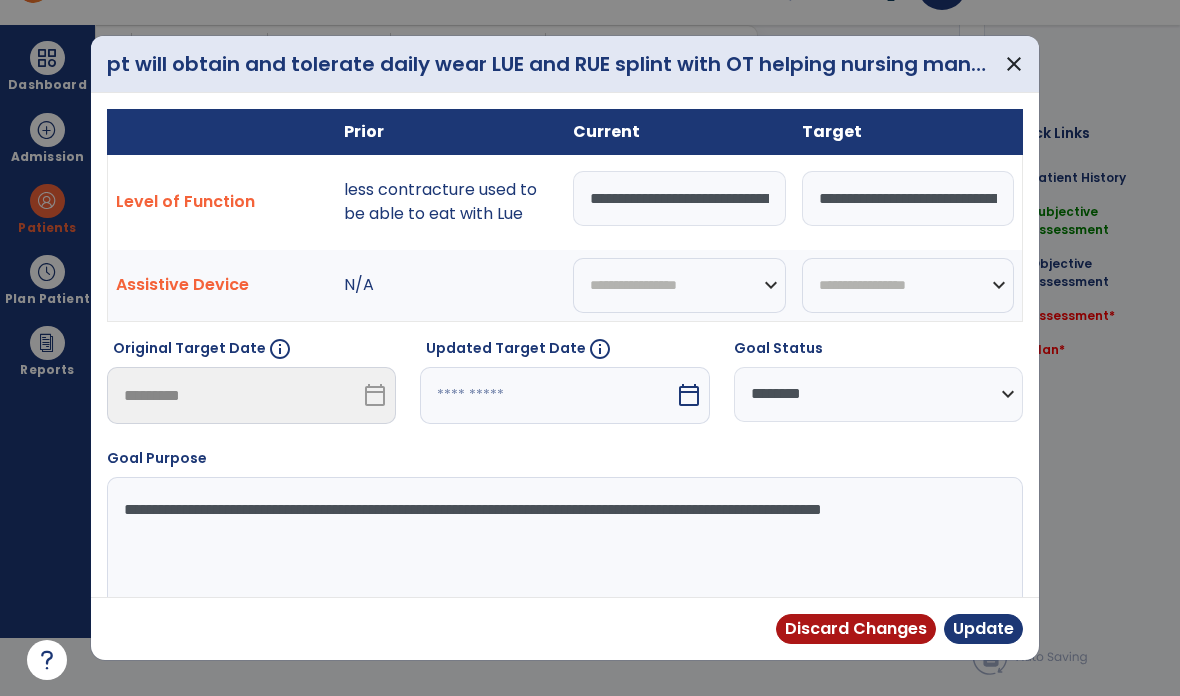 scroll, scrollTop: 0, scrollLeft: 0, axis: both 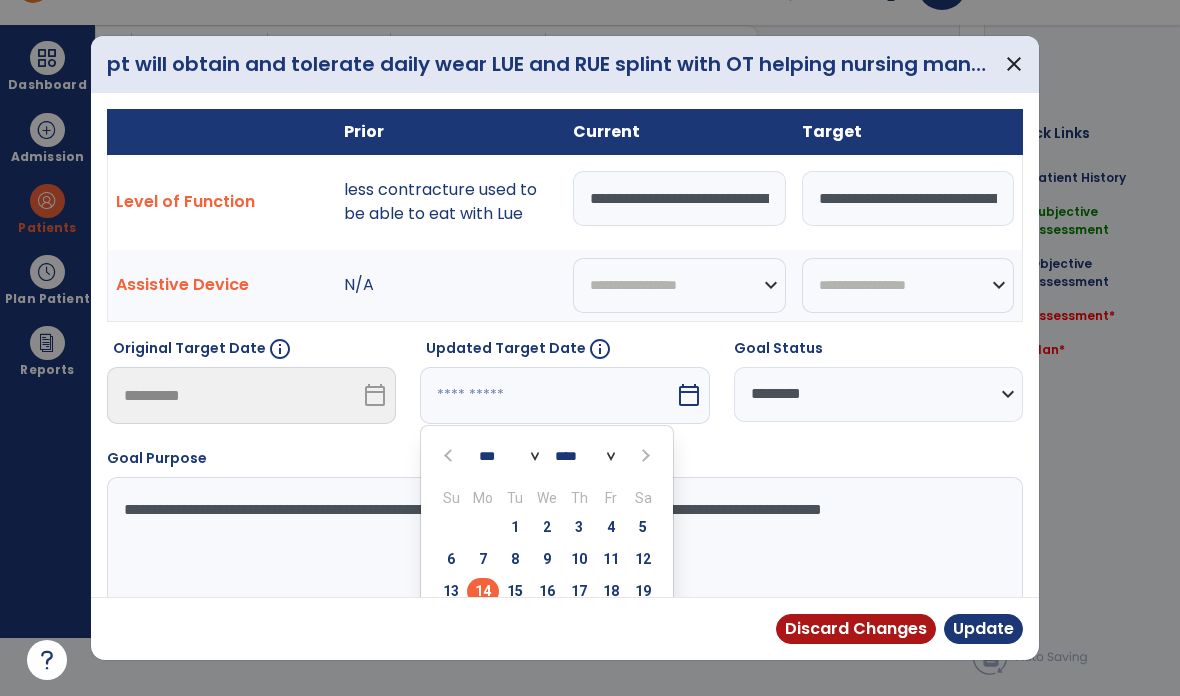 click at bounding box center (645, 456) 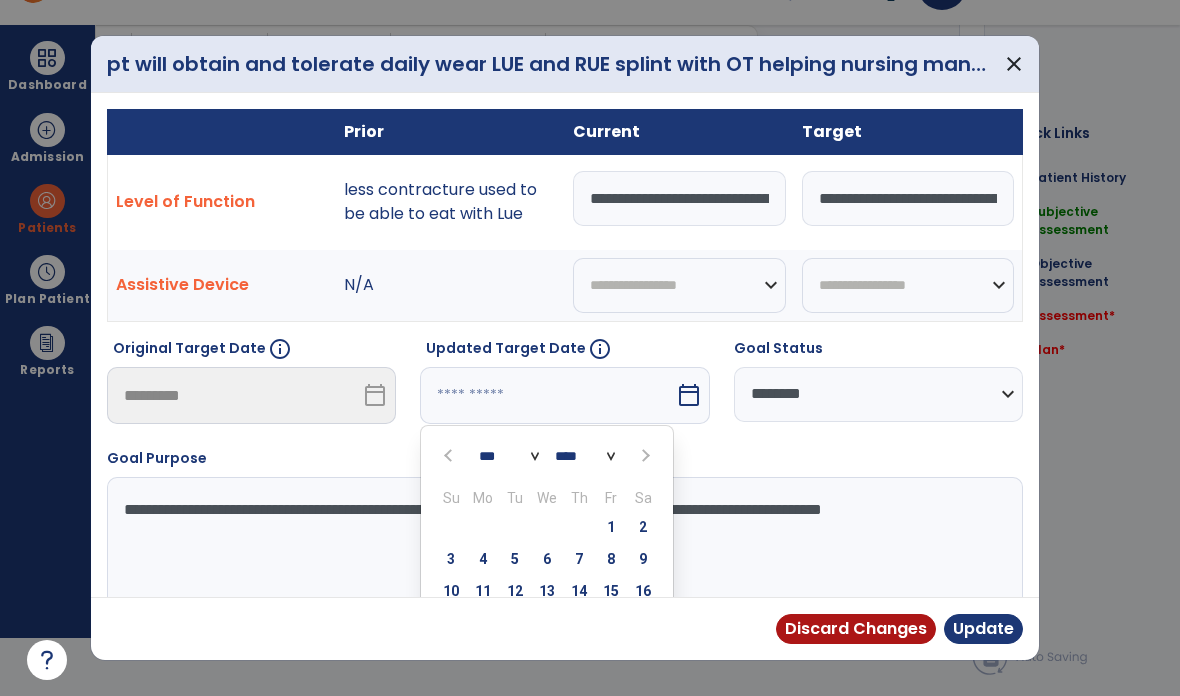 click at bounding box center (645, 456) 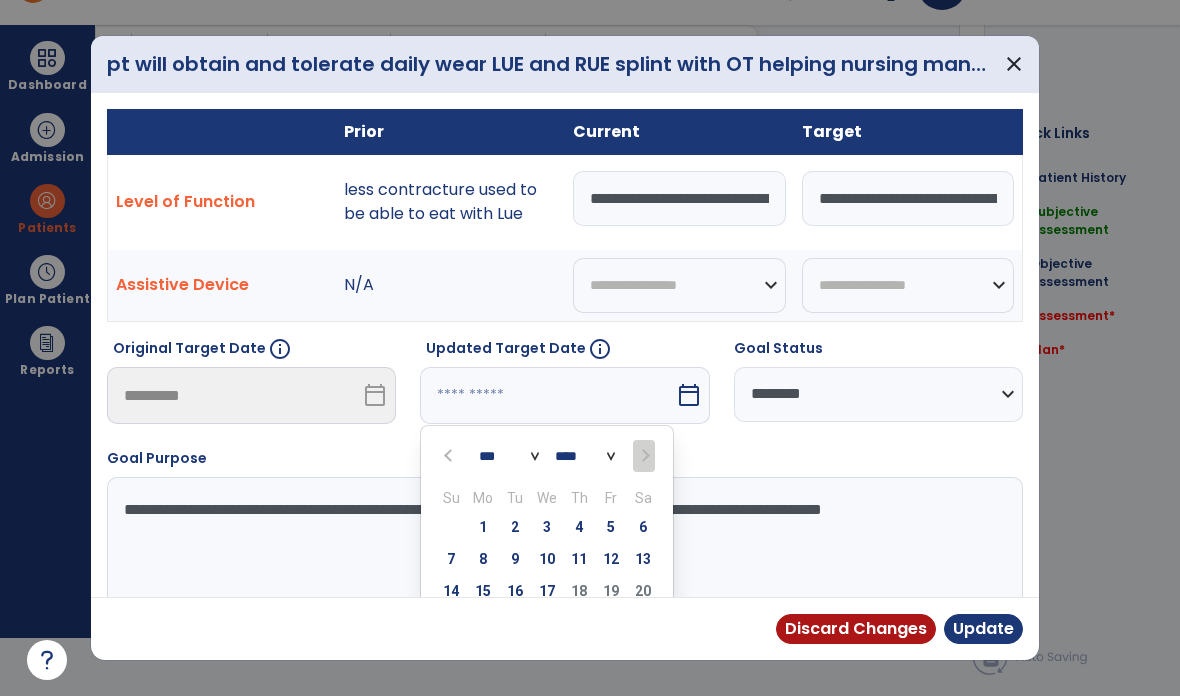 click on "17" at bounding box center (547, 591) 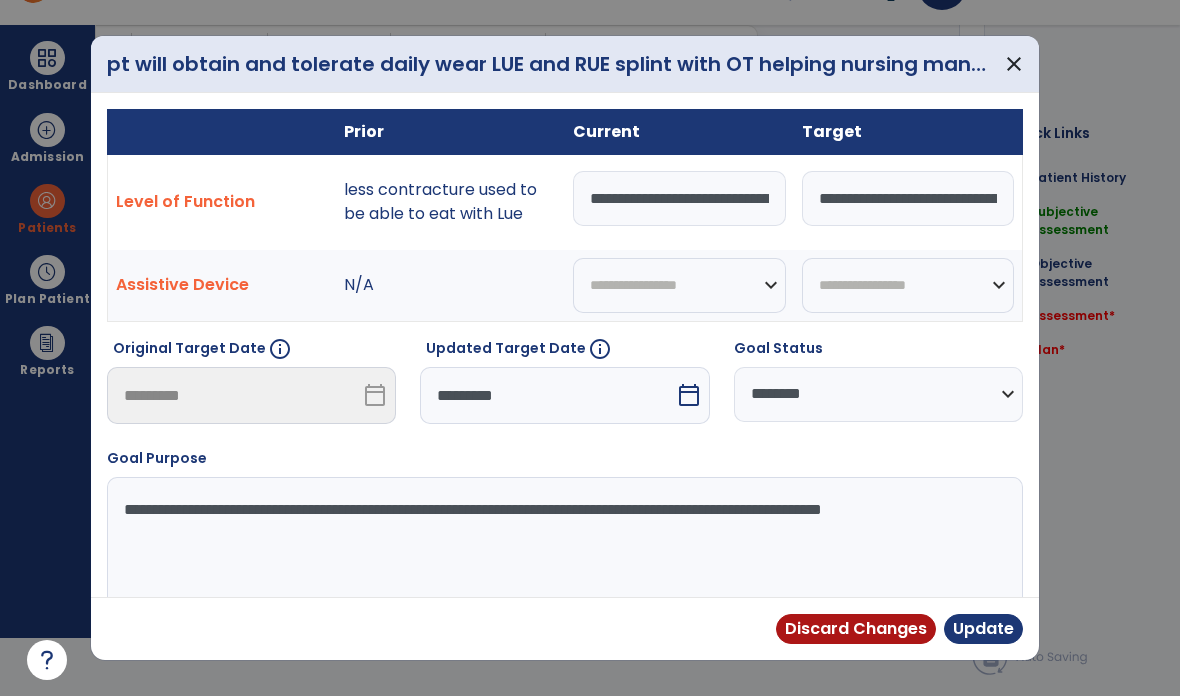 click on "Update" at bounding box center (983, 629) 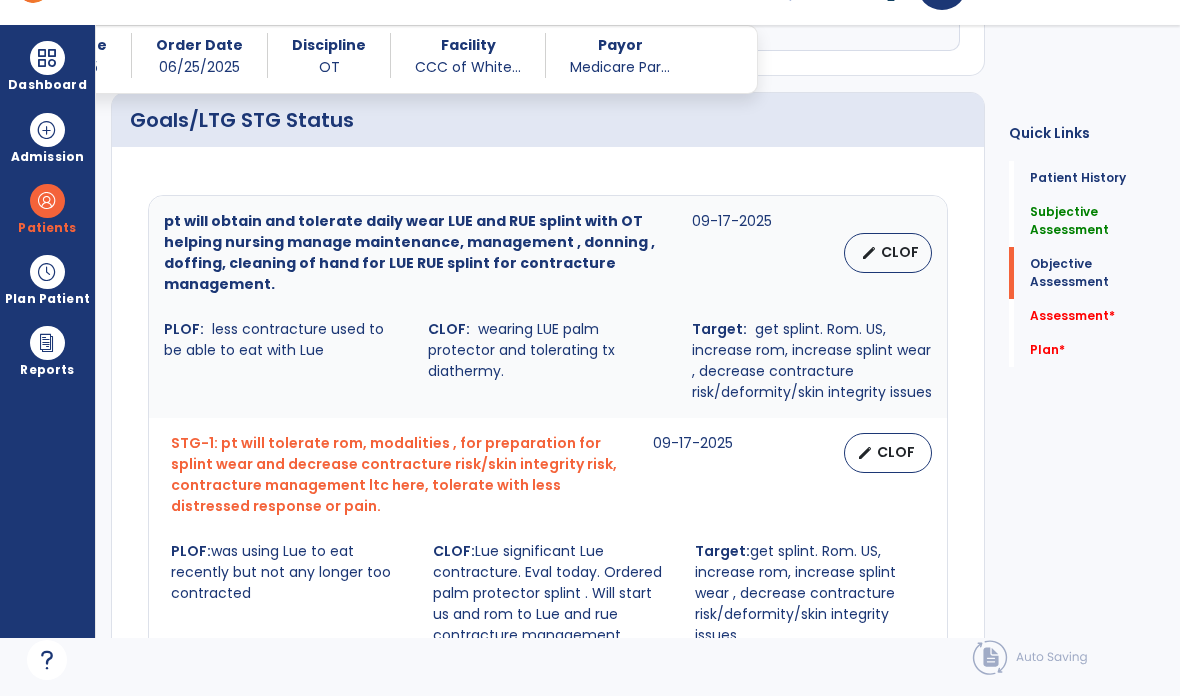 click on "edit" at bounding box center [865, 453] 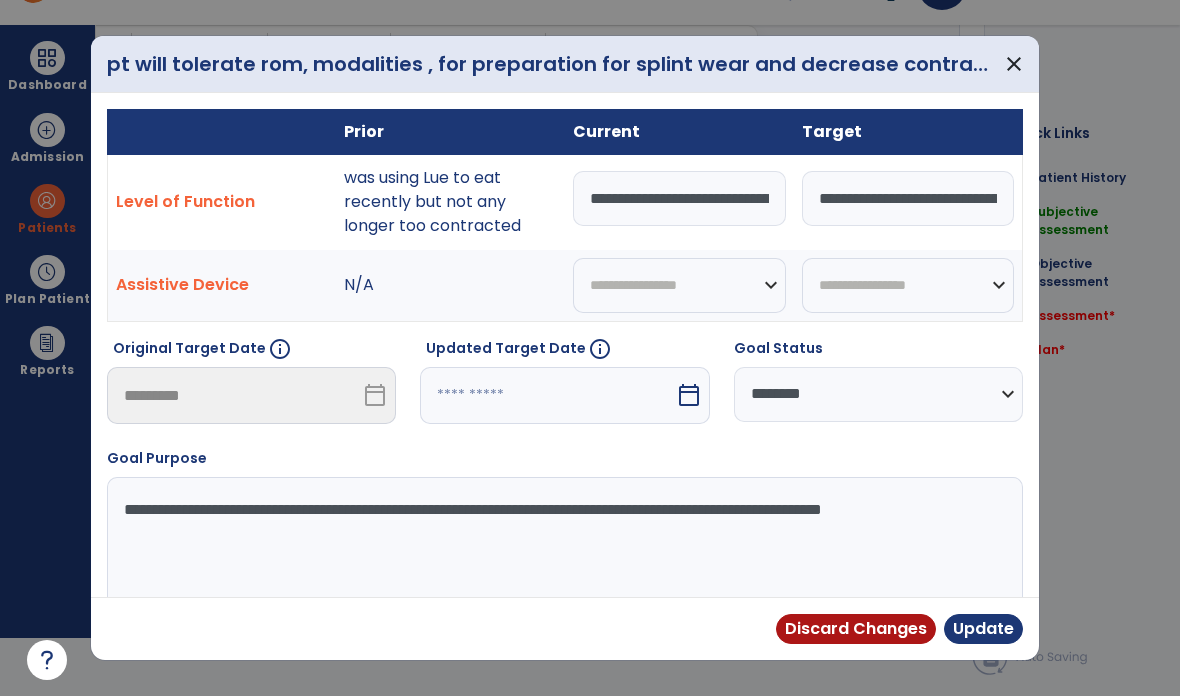 scroll, scrollTop: 0, scrollLeft: 0, axis: both 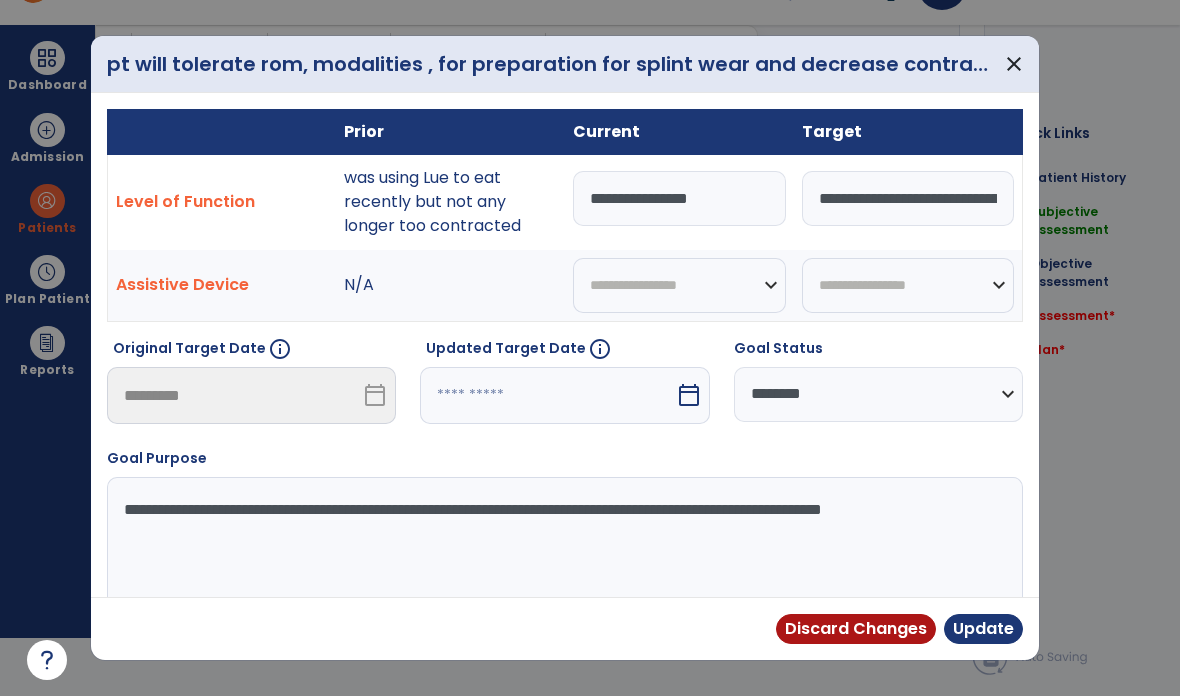 click on "**********" at bounding box center [565, 552] 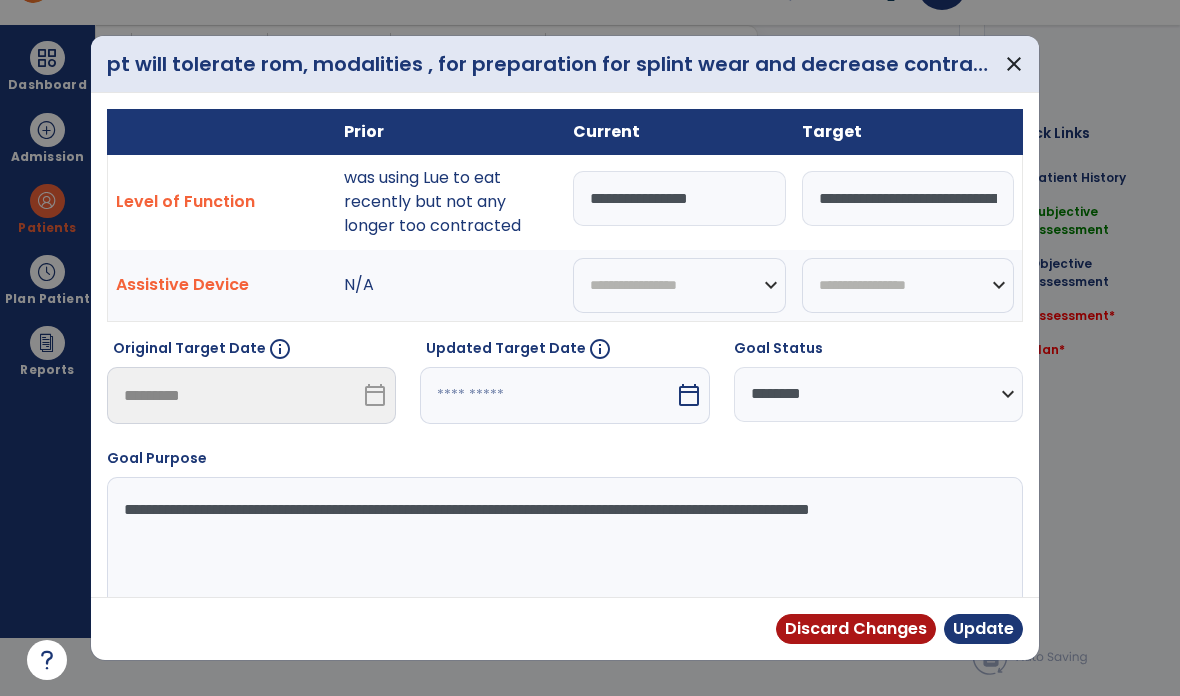type on "**********" 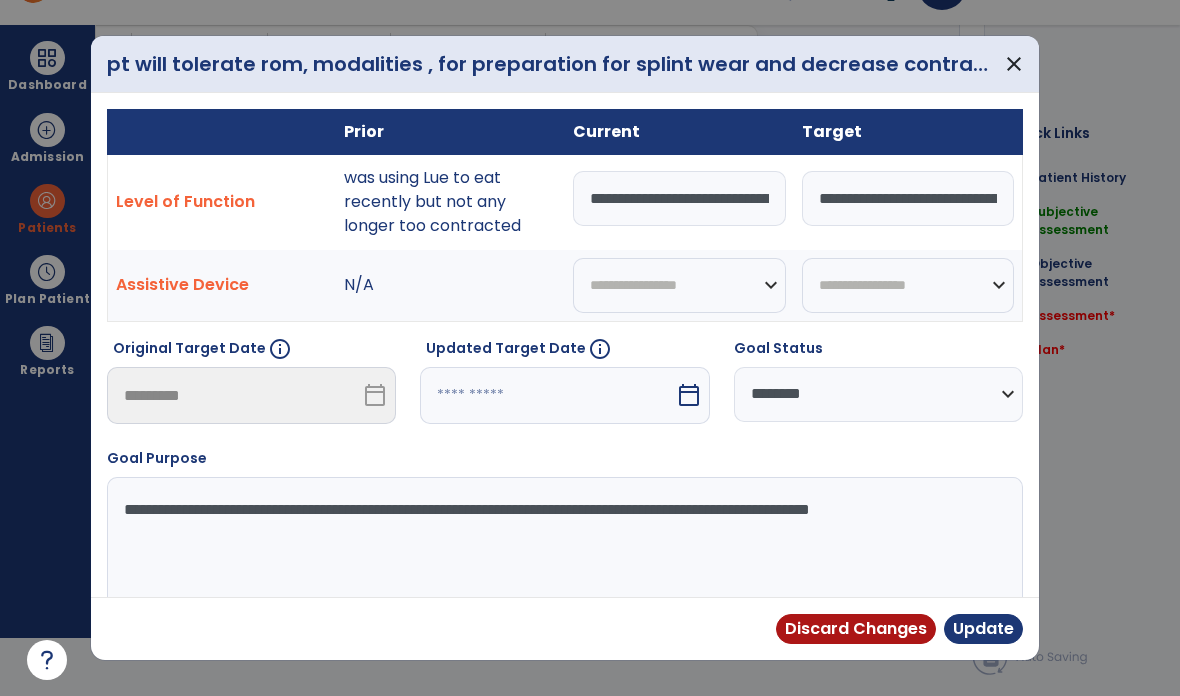 type on "**********" 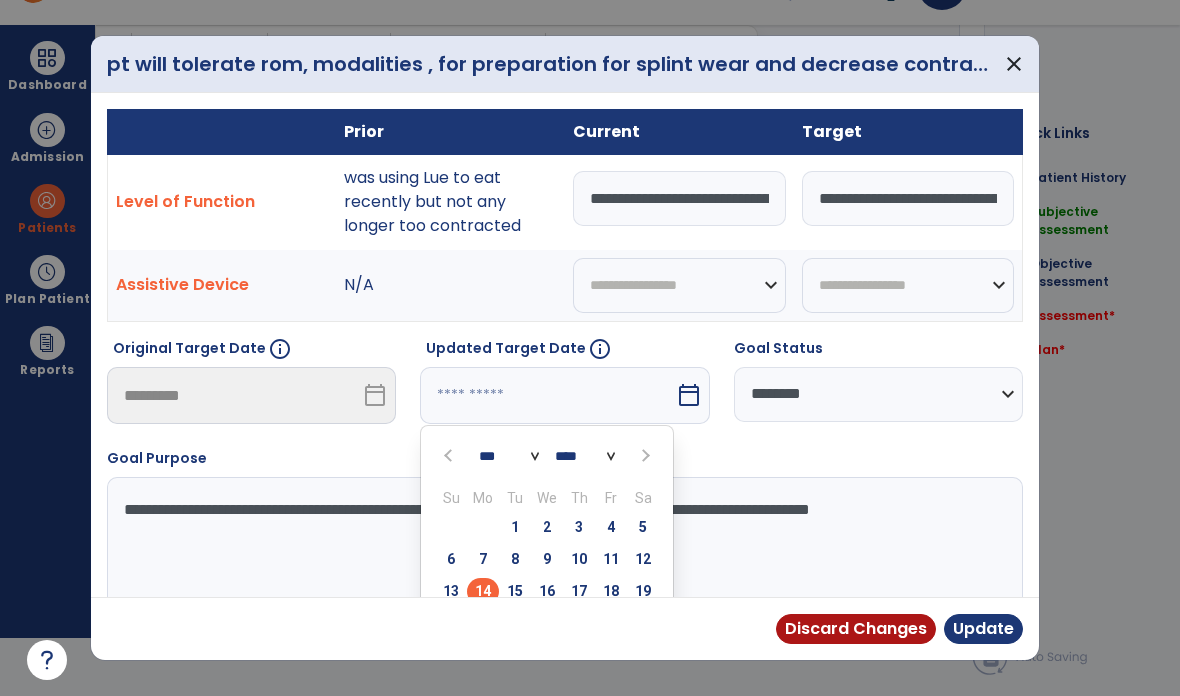 click at bounding box center [645, 456] 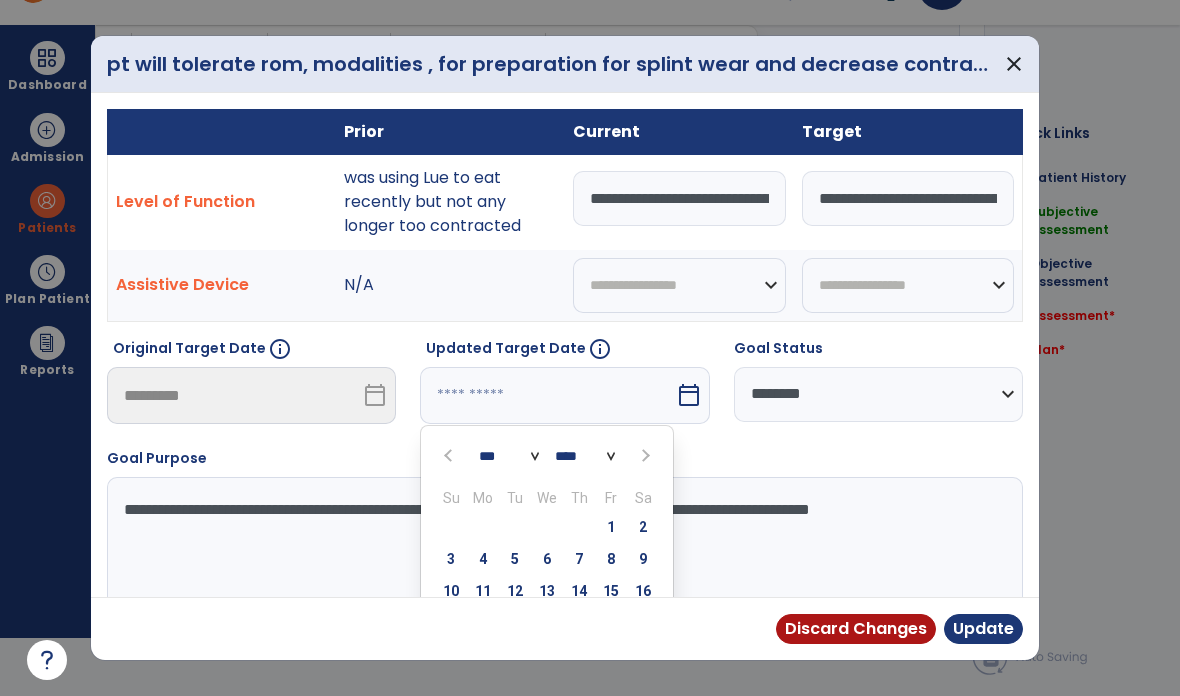click at bounding box center (645, 456) 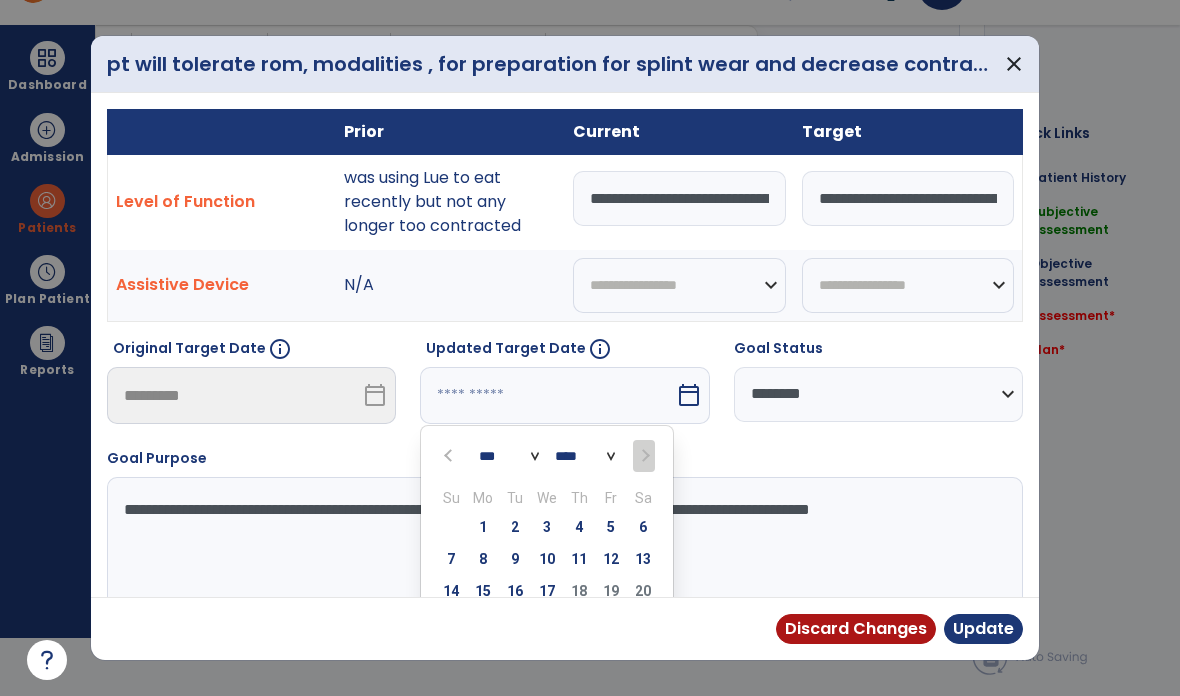 click on "17" at bounding box center [547, 591] 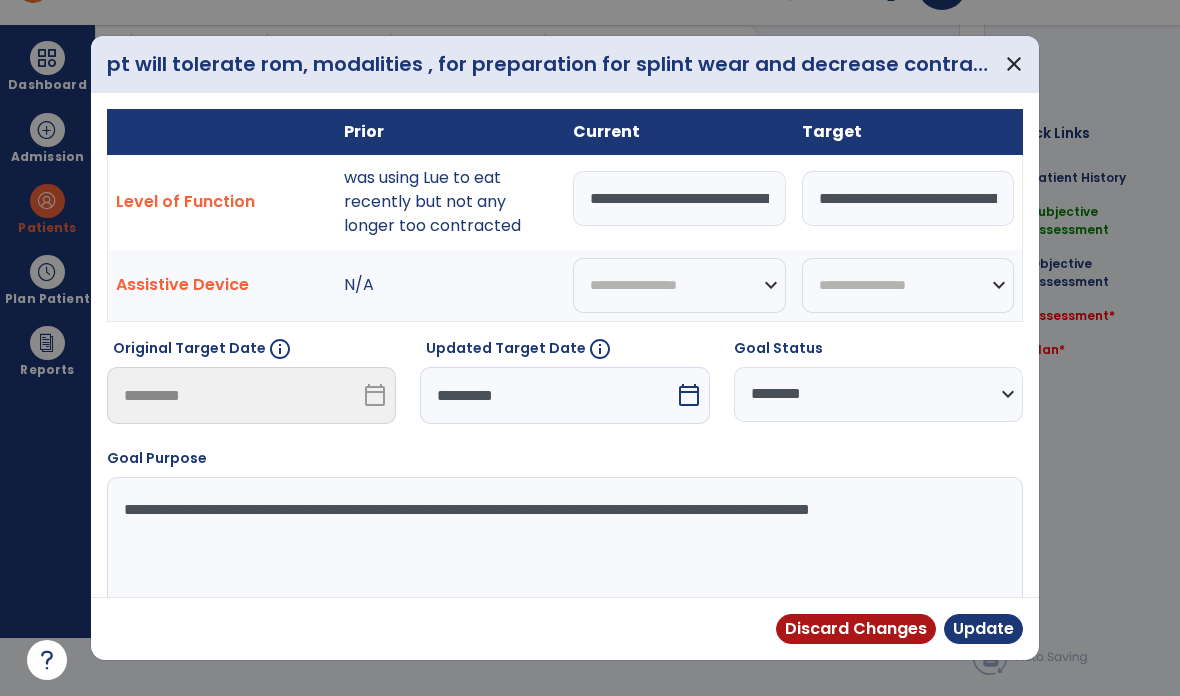 click on "Update" at bounding box center (983, 629) 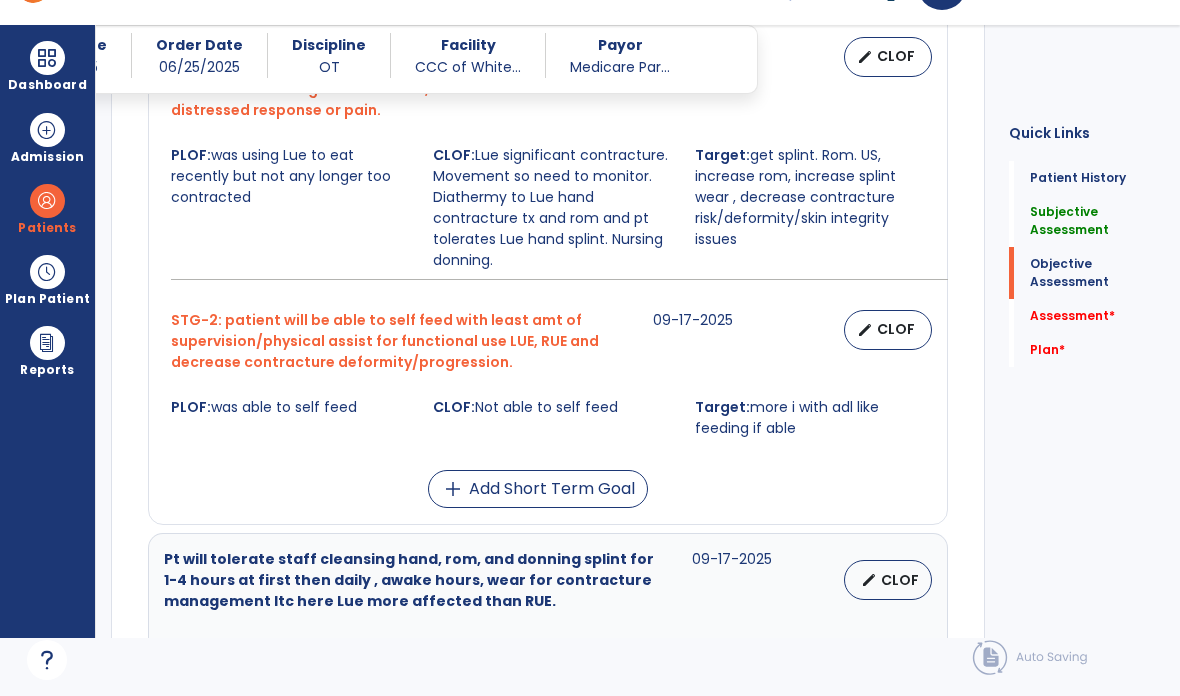 scroll, scrollTop: 1679, scrollLeft: 0, axis: vertical 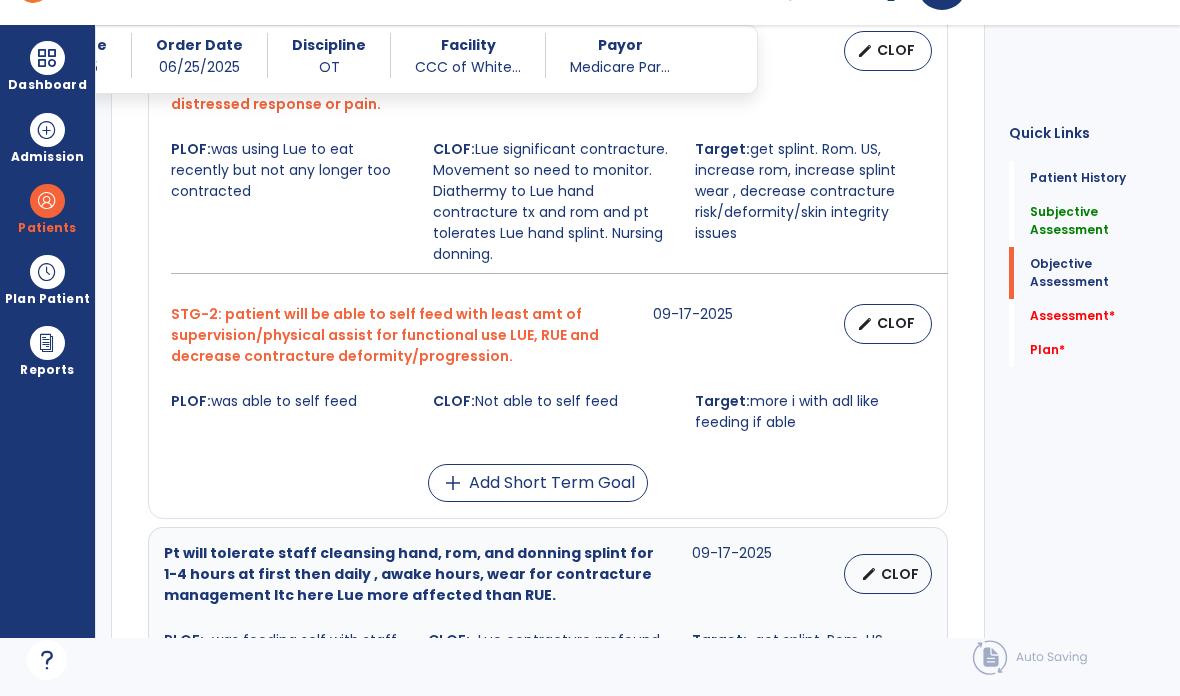 click on "CLOF" at bounding box center (896, 323) 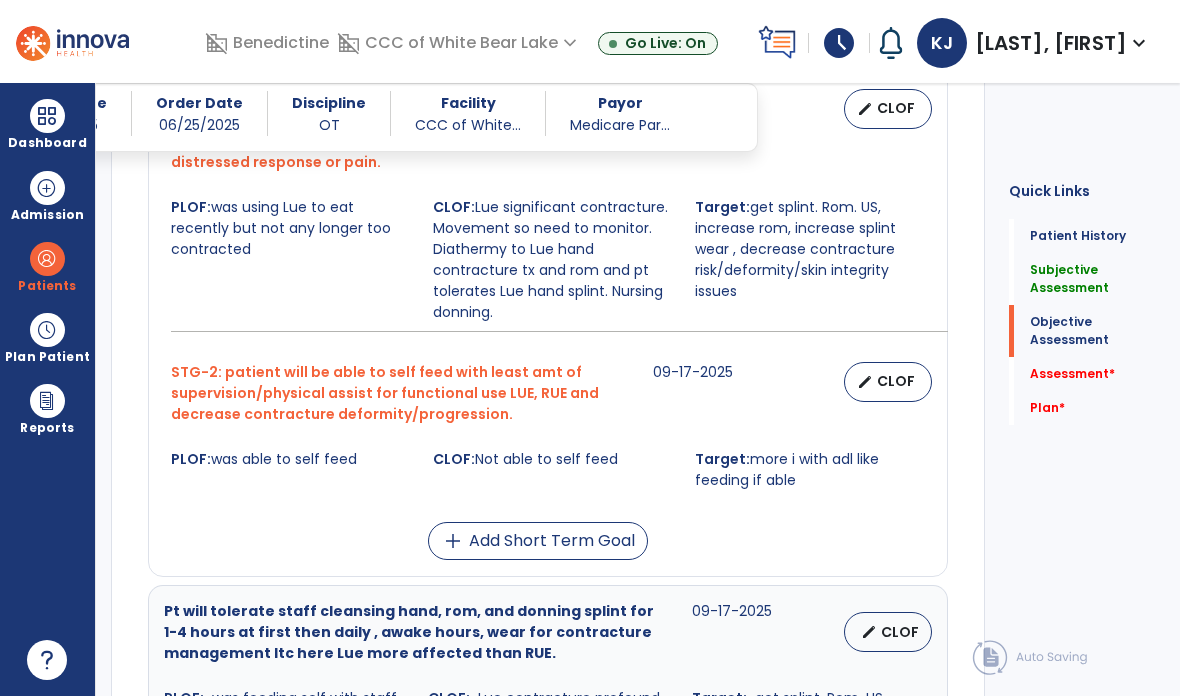 select on "********" 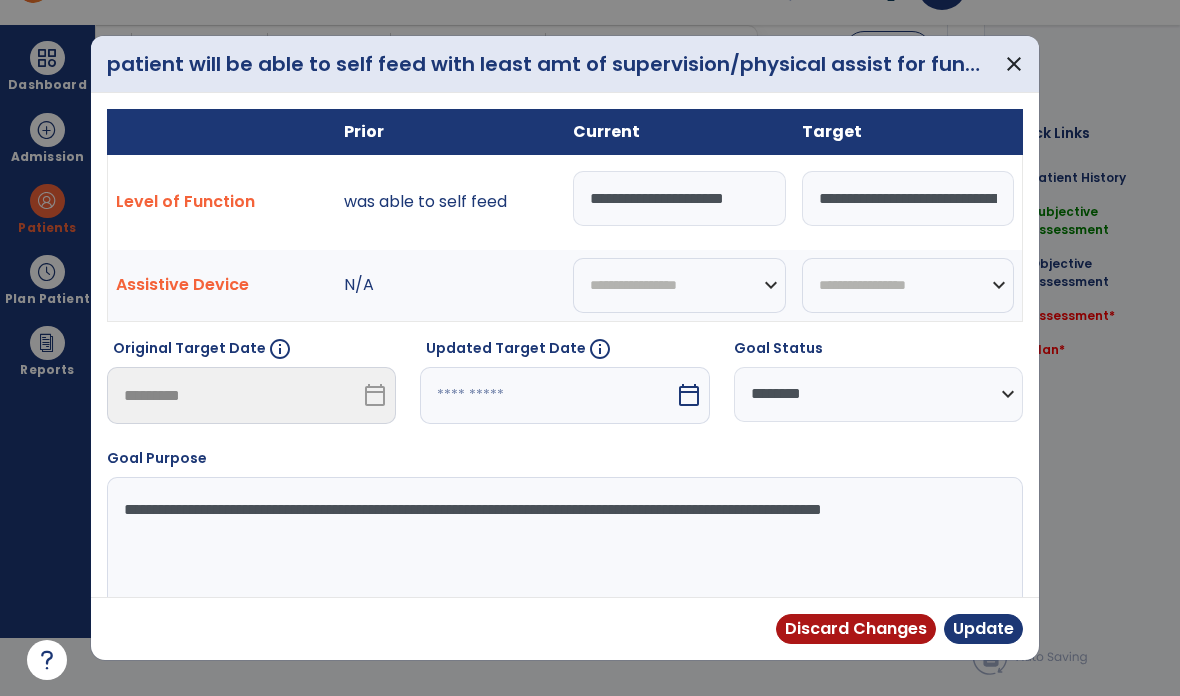 click on "**********" at bounding box center [679, 198] 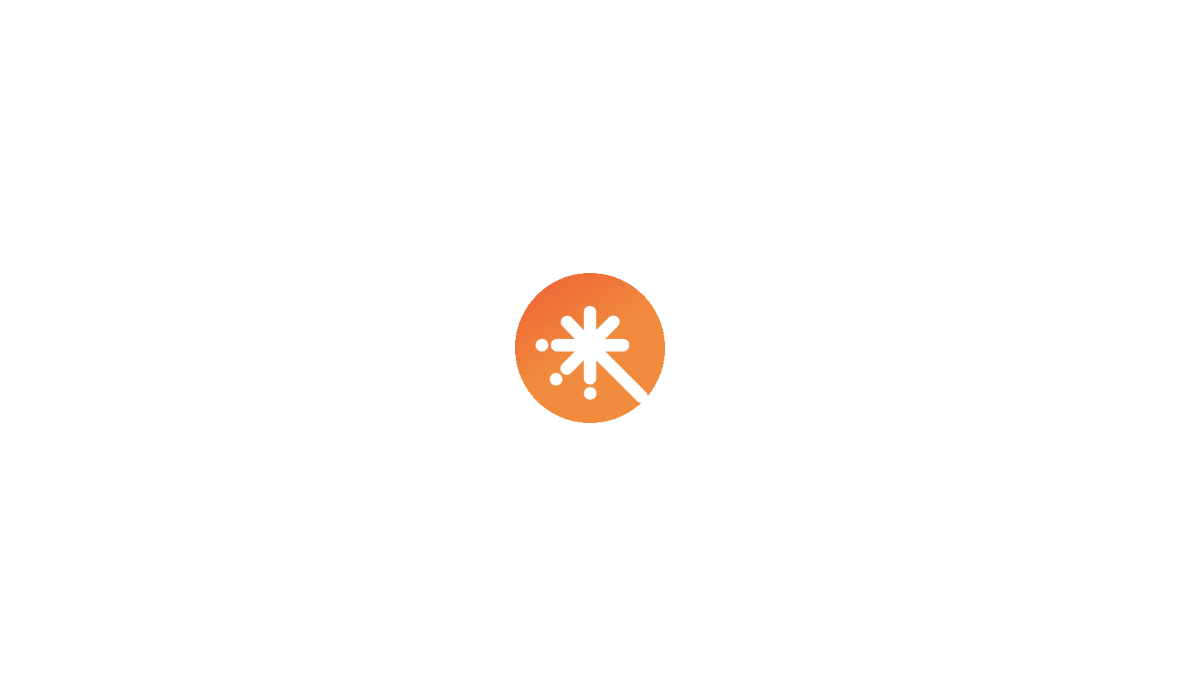 scroll, scrollTop: 0, scrollLeft: 0, axis: both 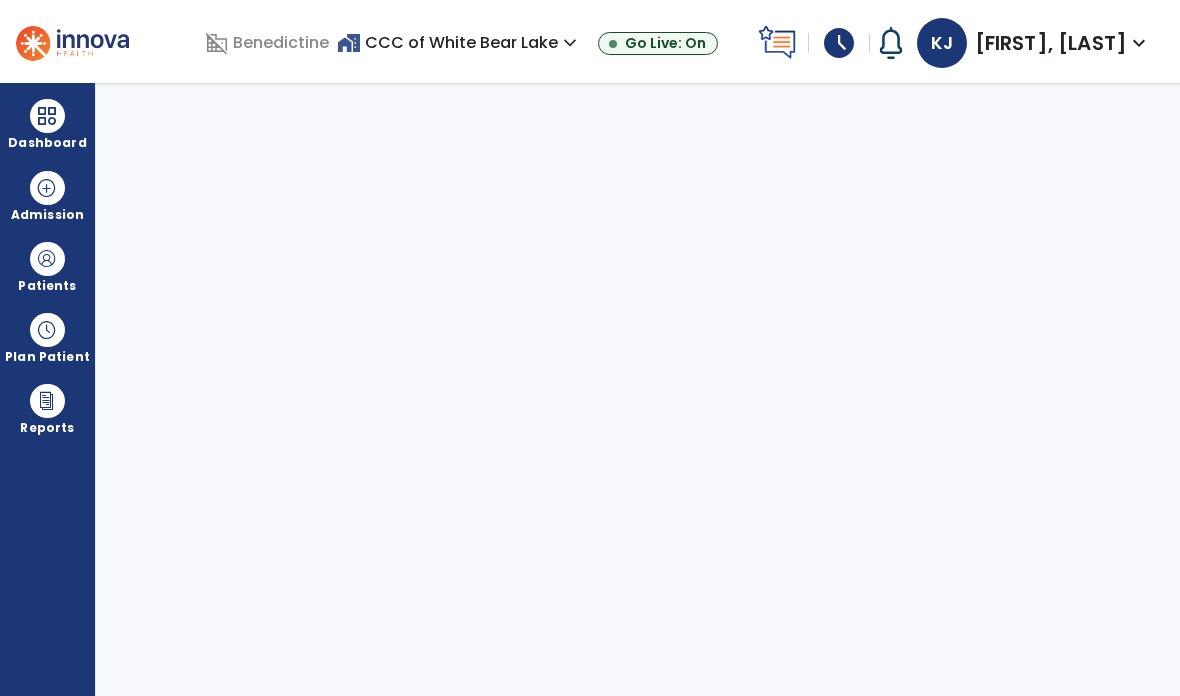 select on "****" 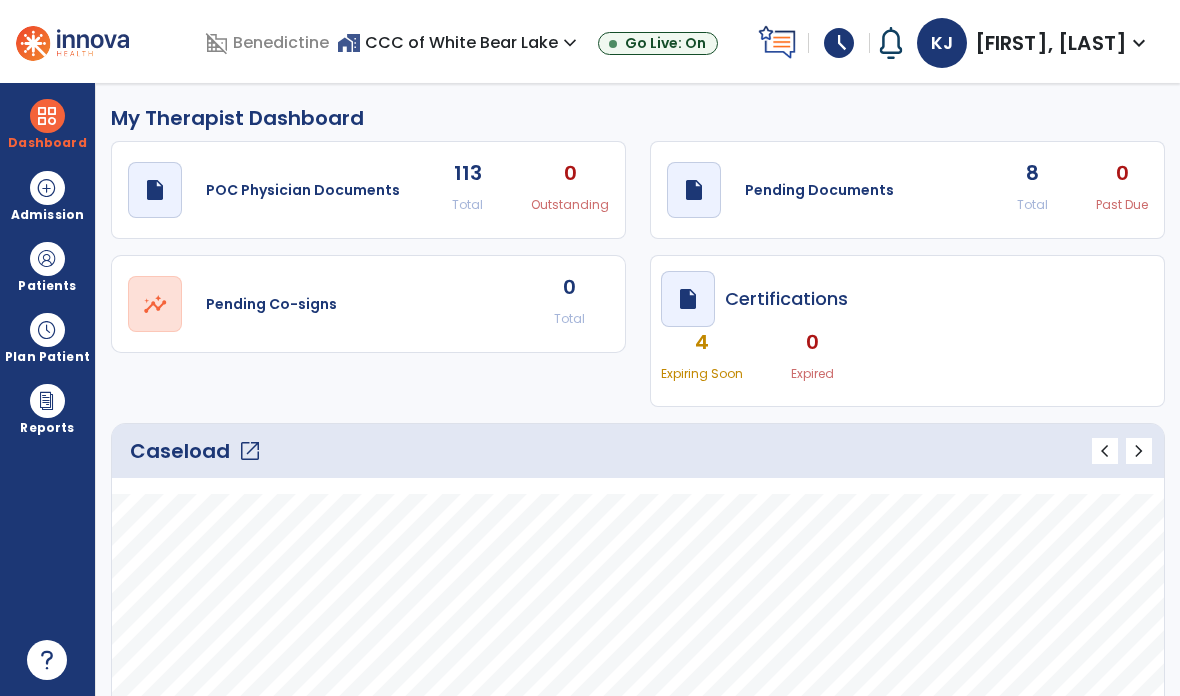 click on "Patients" at bounding box center (47, 286) 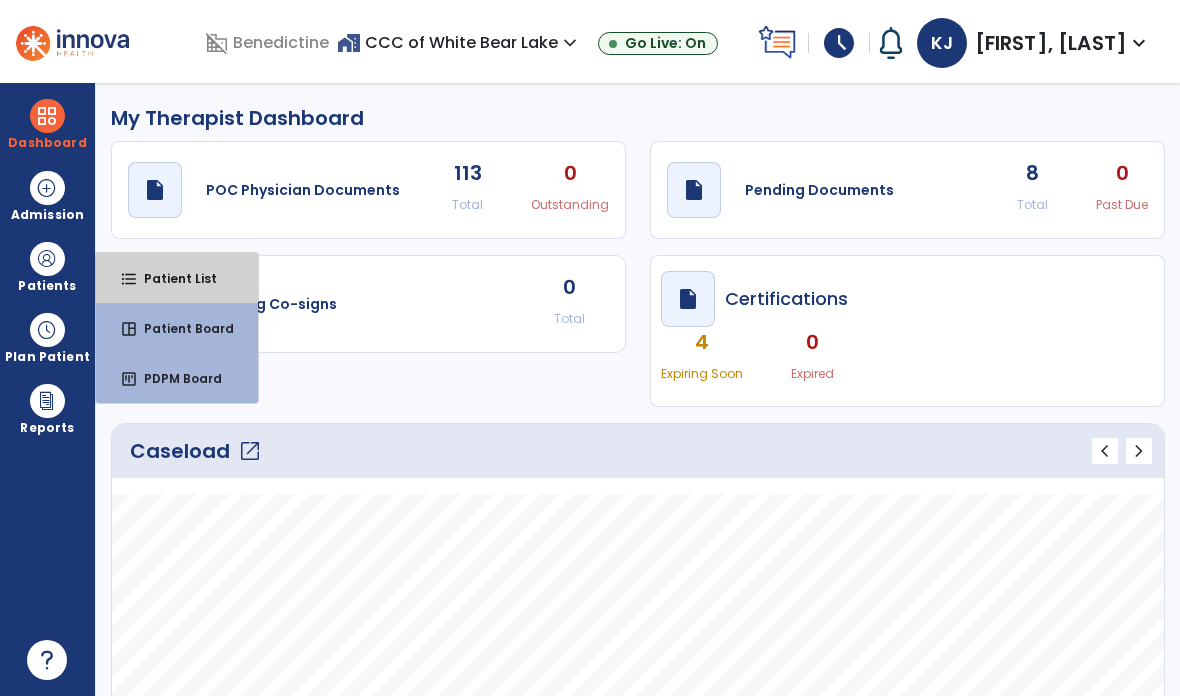 click on "Patient List" at bounding box center [172, 278] 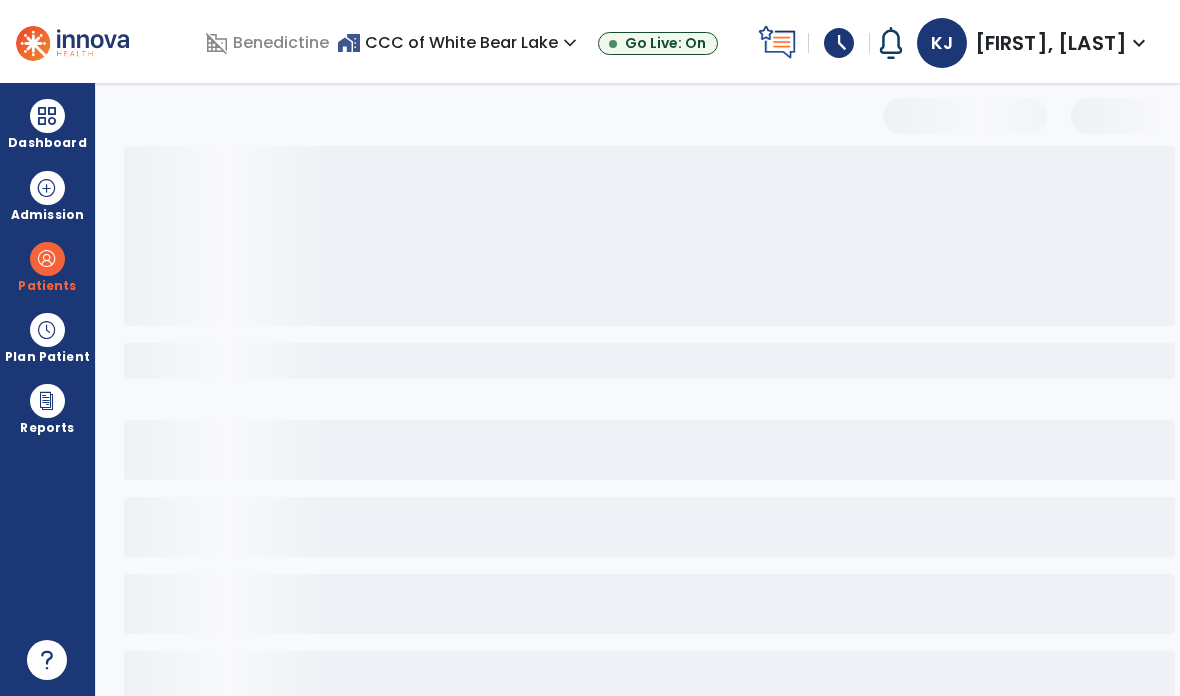 select on "***" 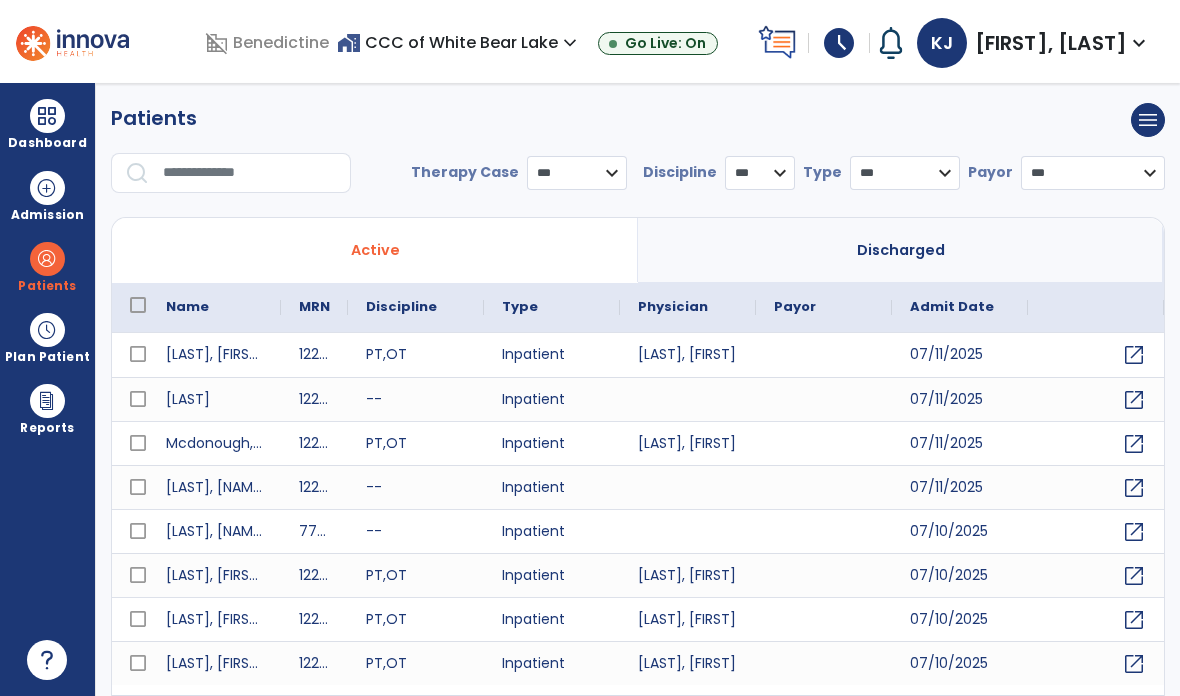 click at bounding box center (250, 173) 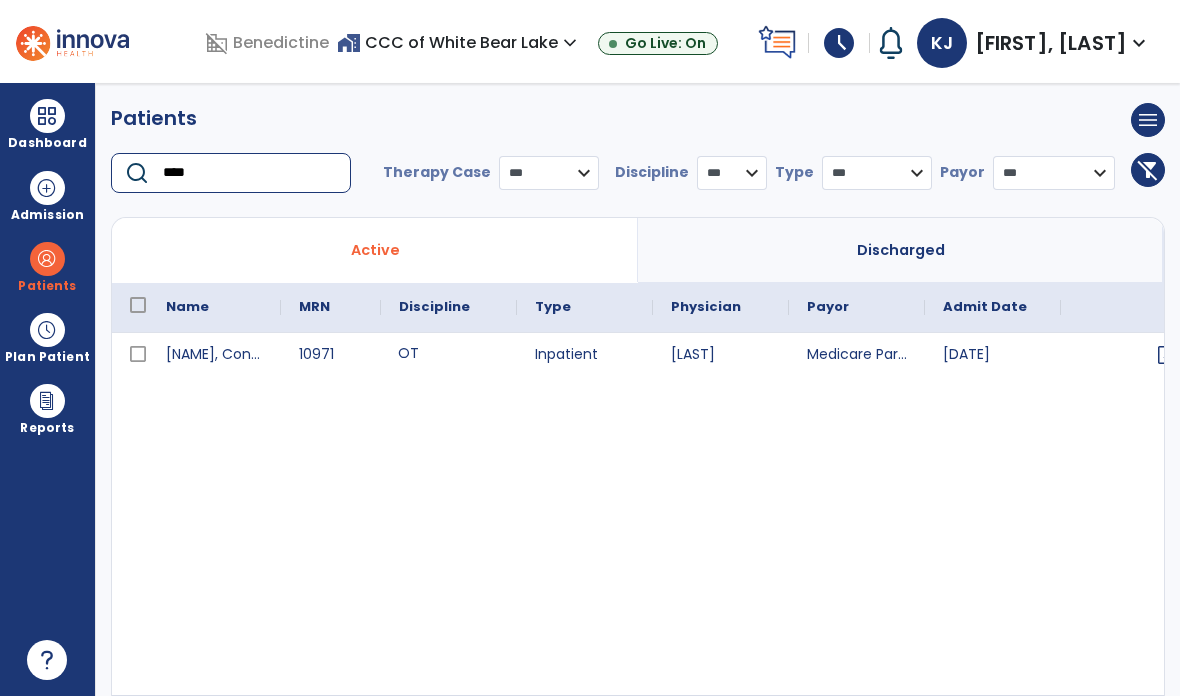 type on "****" 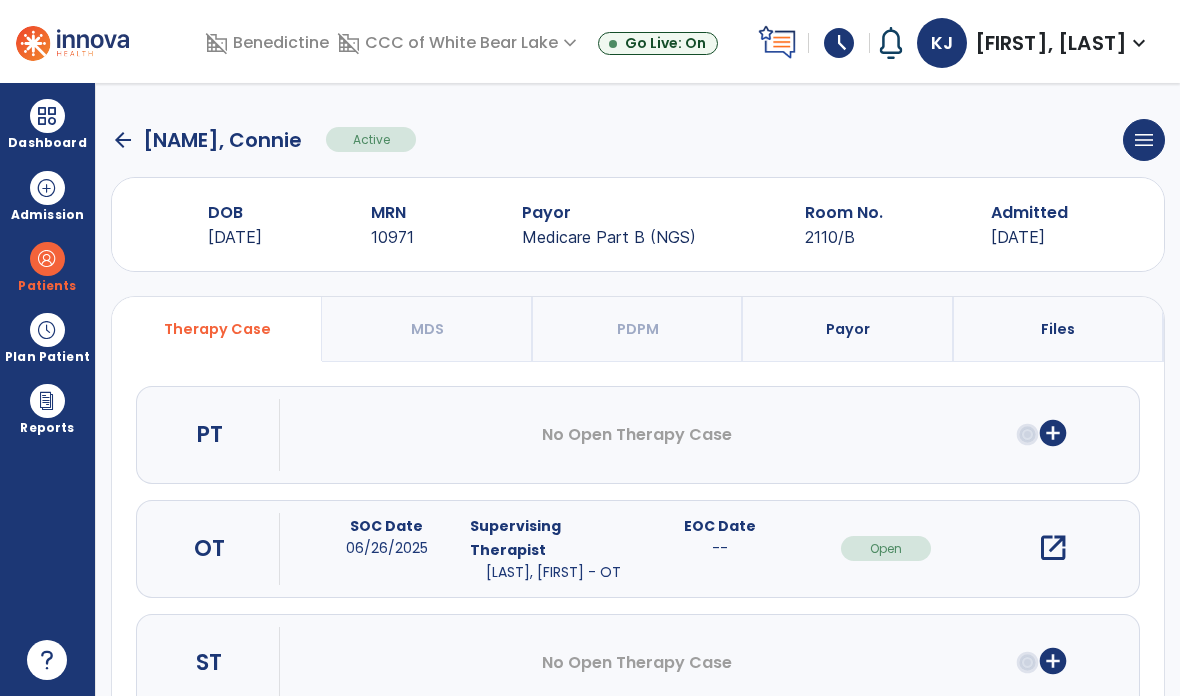 click on "open_in_new" at bounding box center [1053, 548] 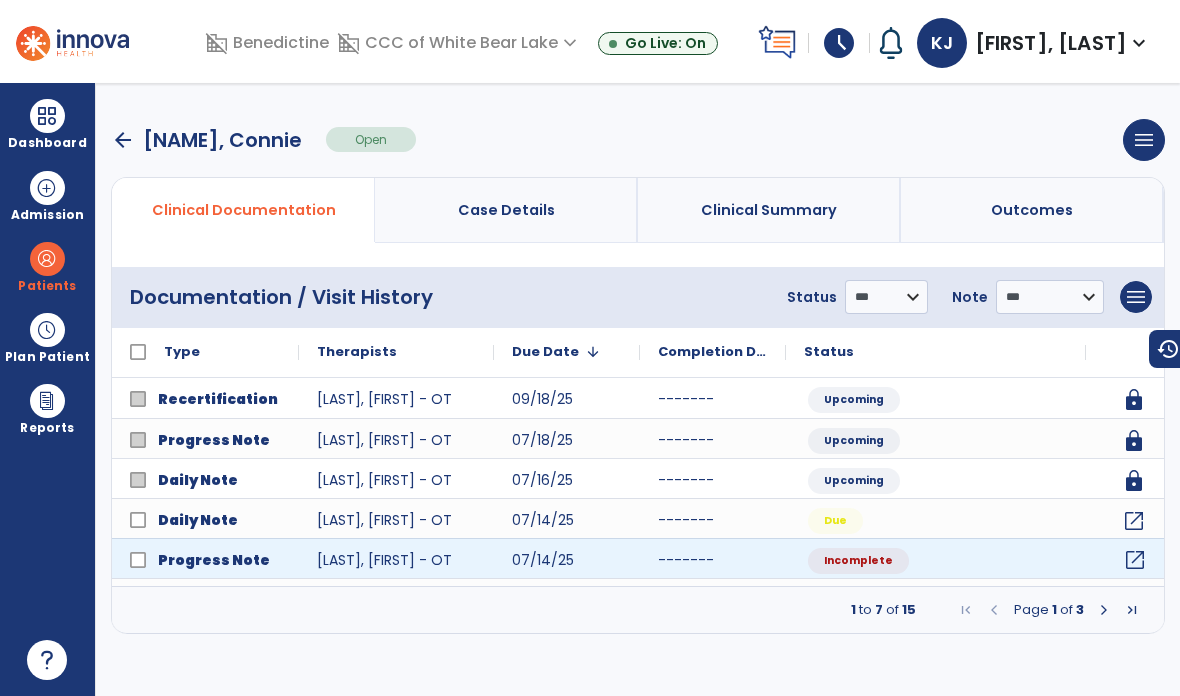 click on "open_in_new" 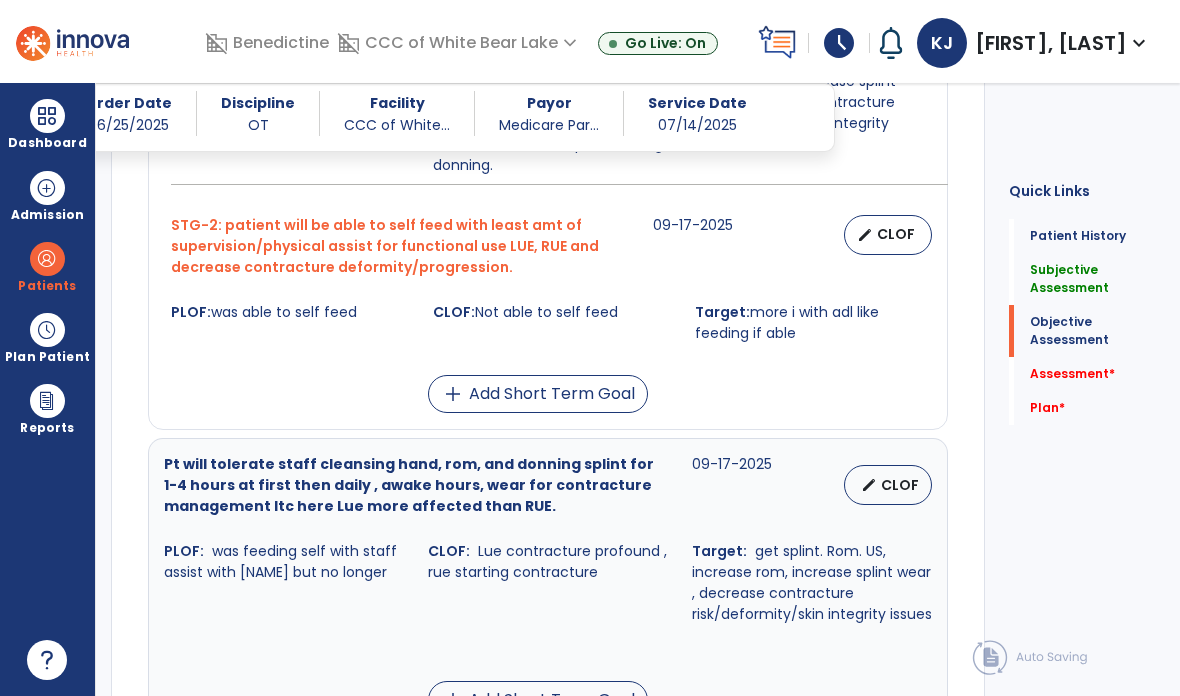 scroll, scrollTop: 1828, scrollLeft: 0, axis: vertical 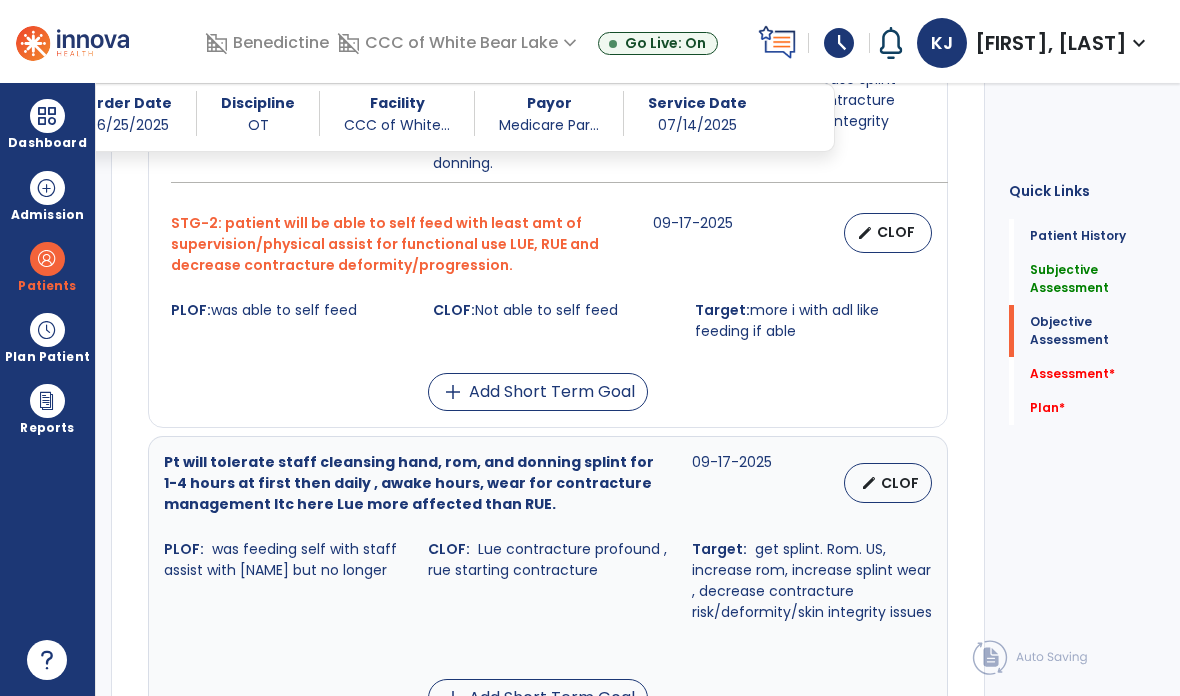 click on "CLOF" at bounding box center [896, 232] 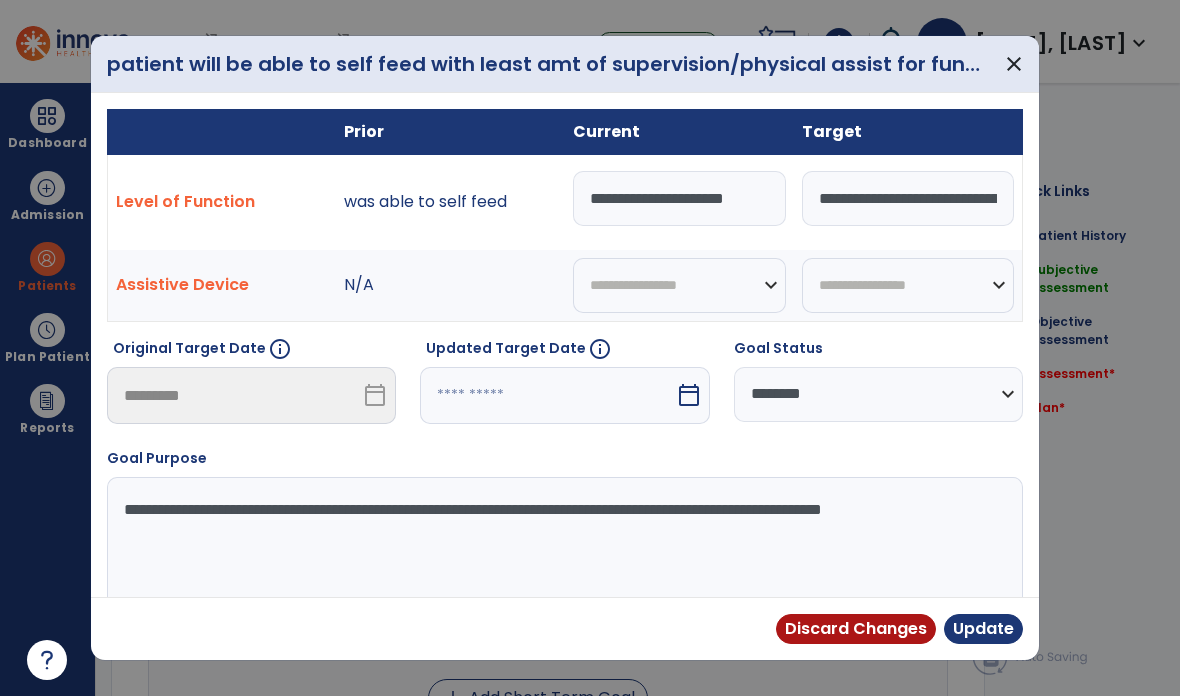 click on "**********" at bounding box center (679, 198) 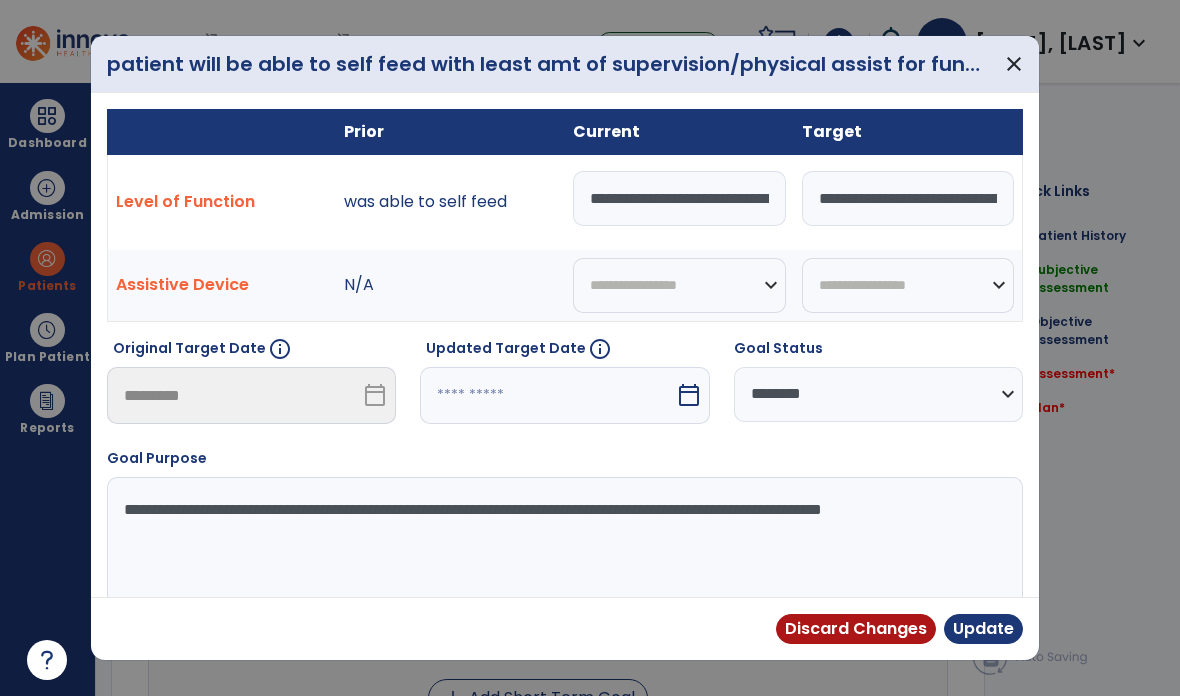 type on "**********" 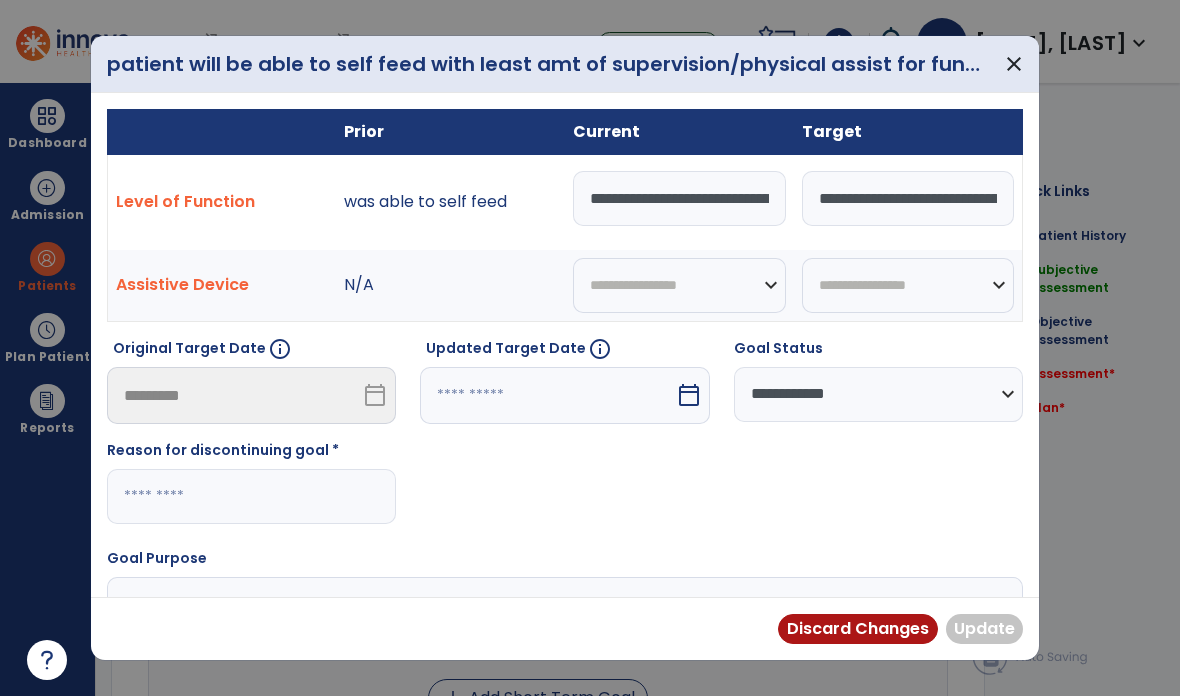 click at bounding box center [251, 496] 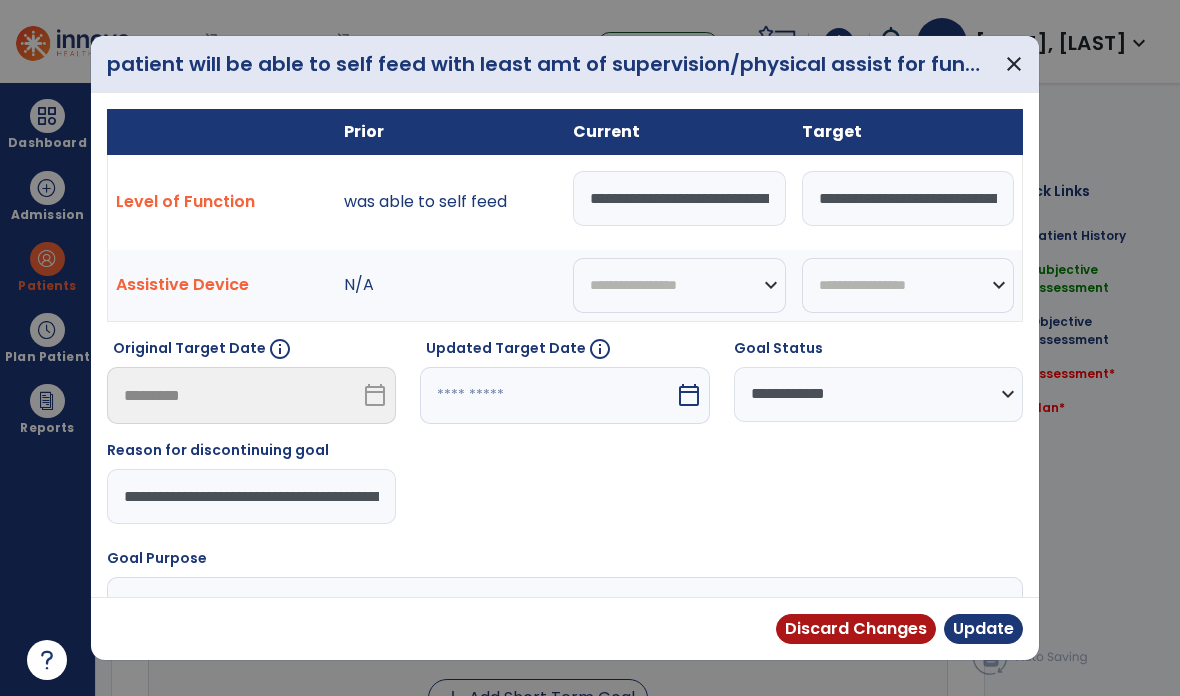 type on "**********" 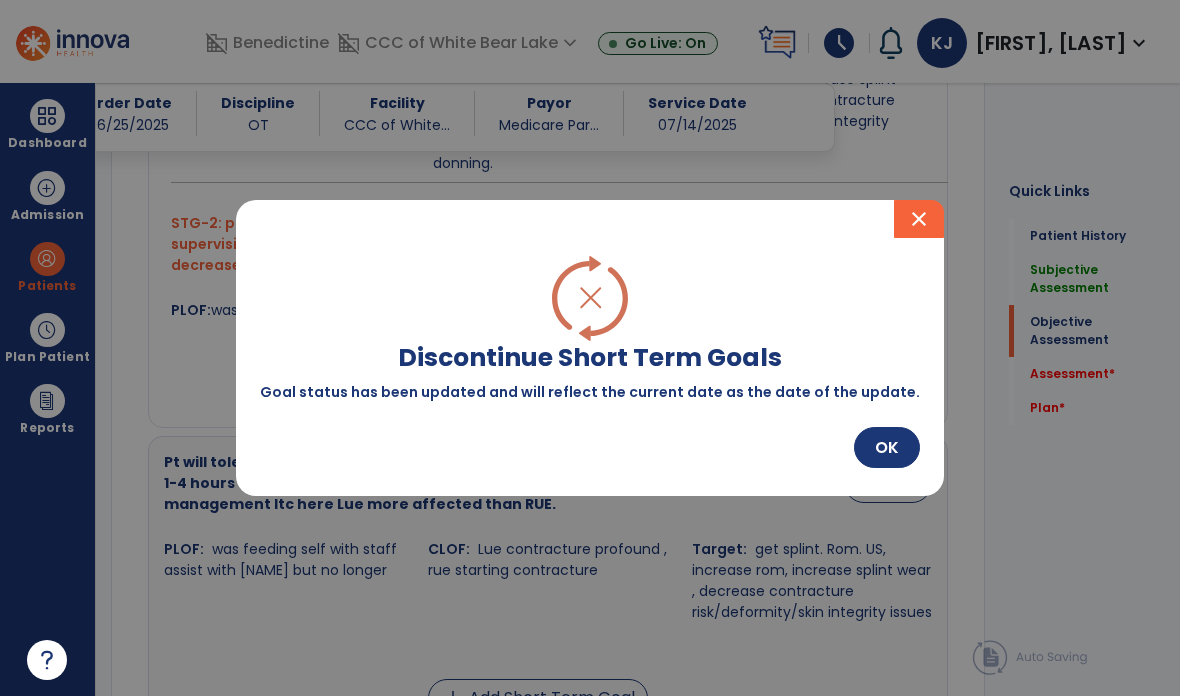 click on "OK" at bounding box center (887, 447) 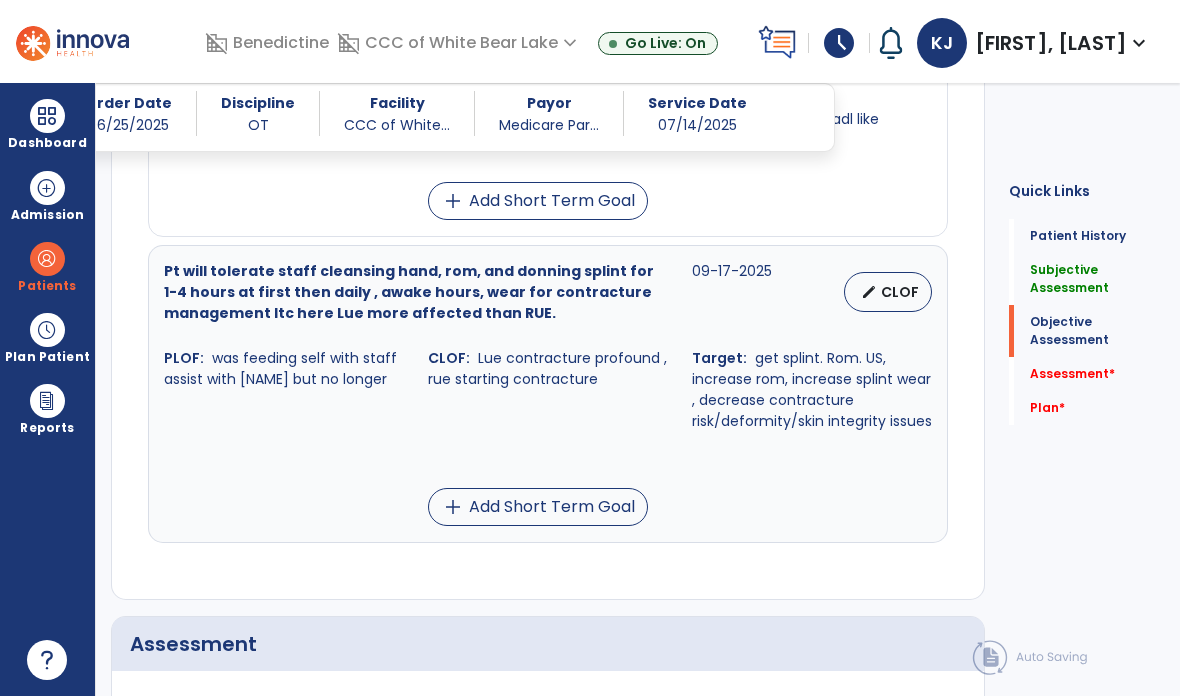 scroll, scrollTop: 2029, scrollLeft: 0, axis: vertical 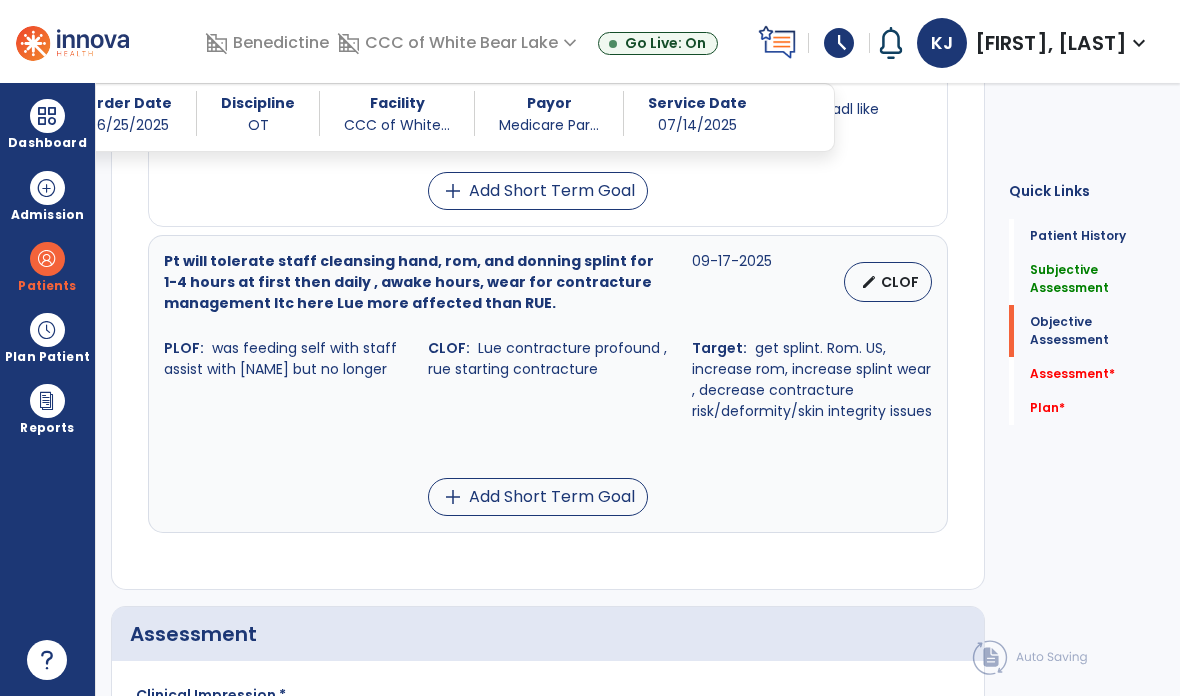 click on "CLOF" at bounding box center [900, 282] 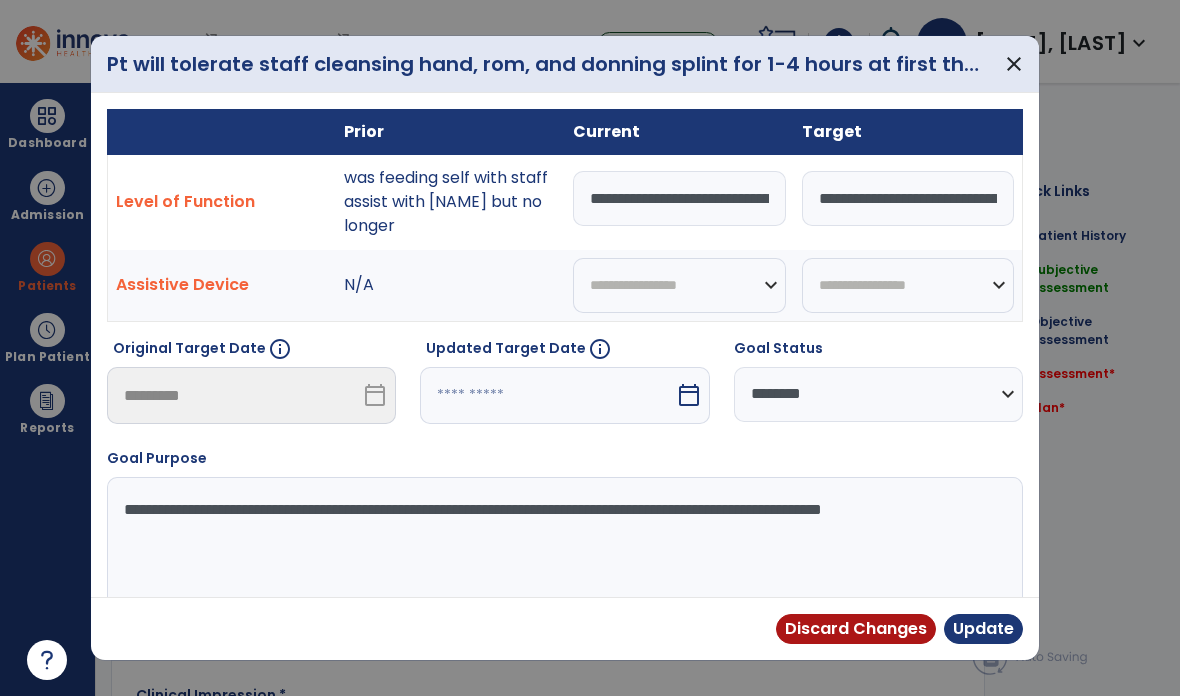 click on "**********" at bounding box center [679, 198] 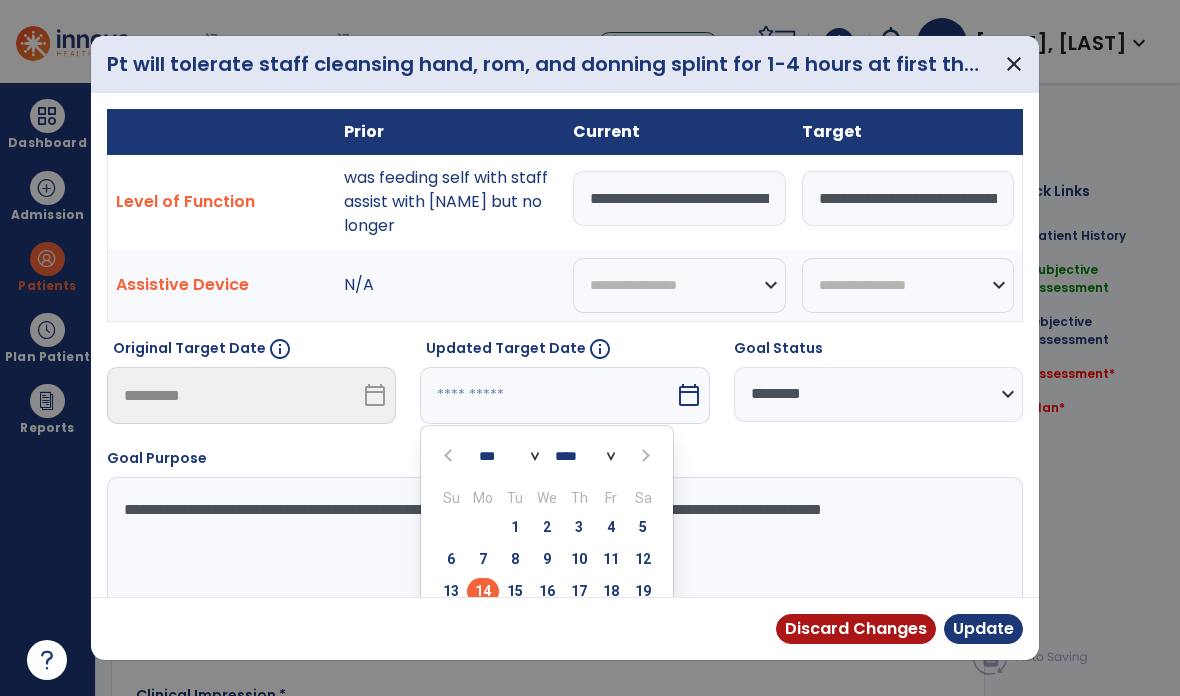 click at bounding box center (645, 456) 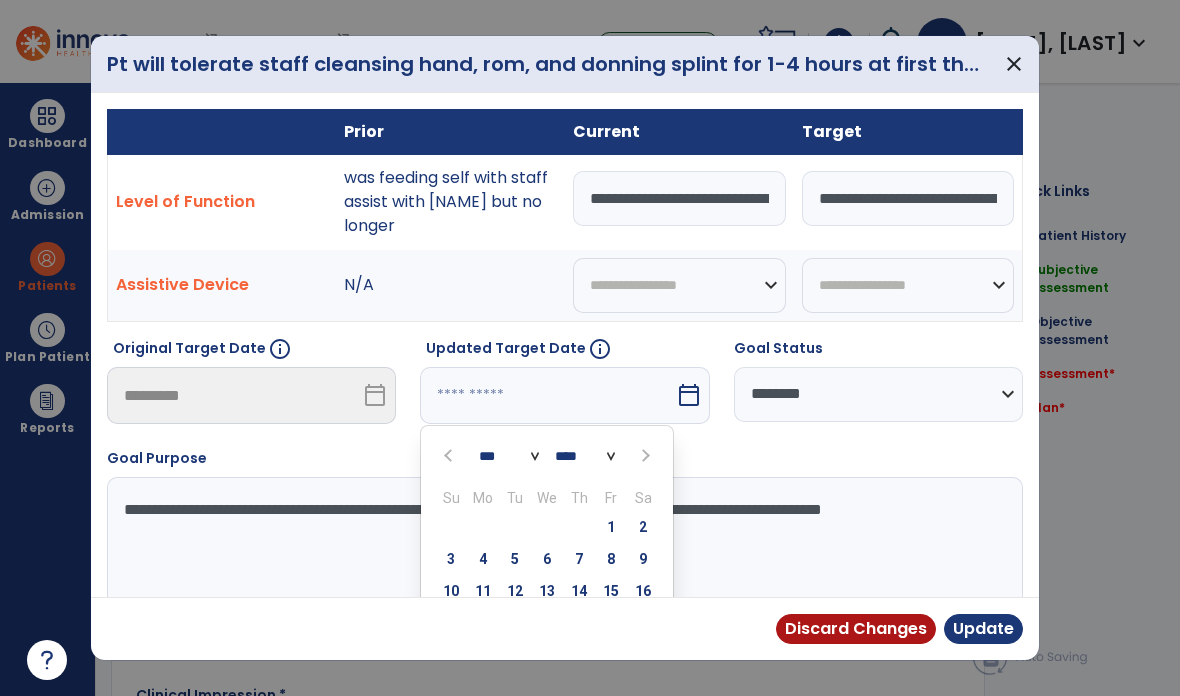 click at bounding box center [645, 456] 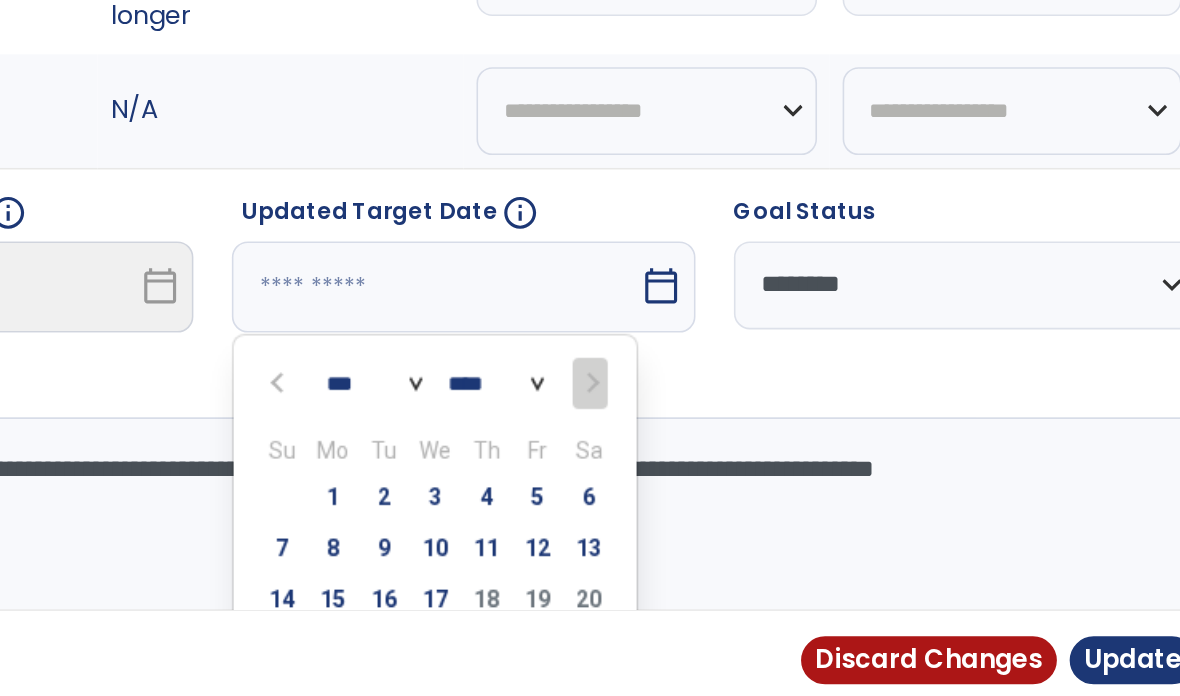 click on "17" at bounding box center [547, 591] 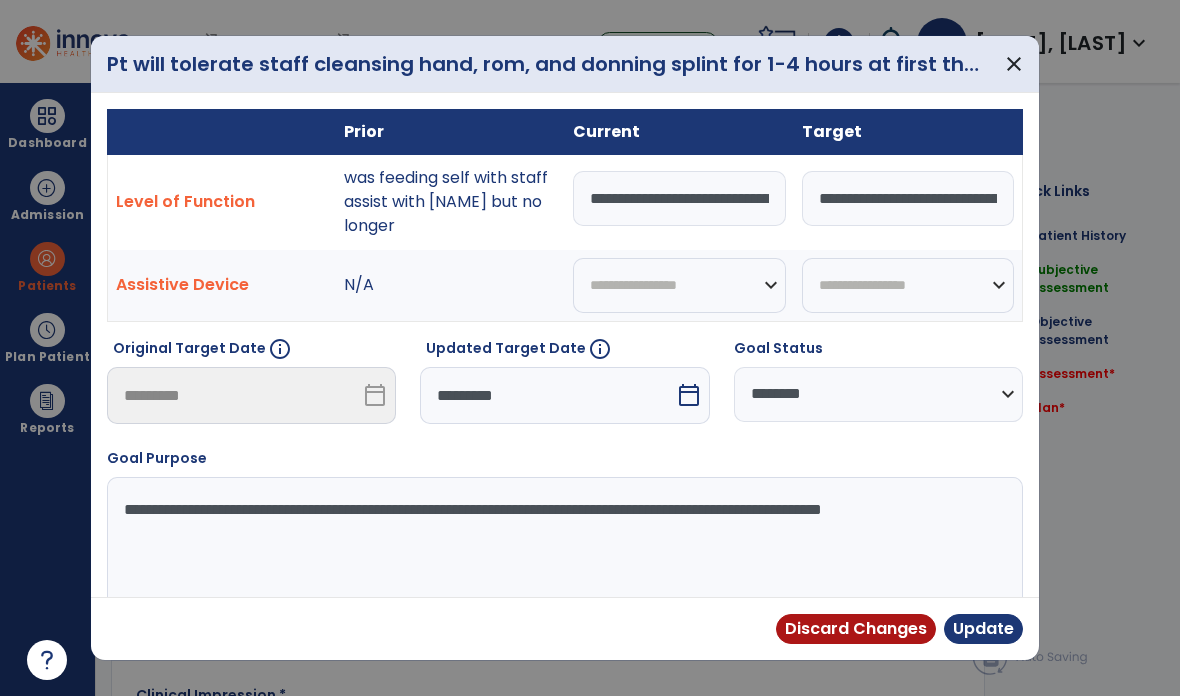 click on "Update" at bounding box center (983, 629) 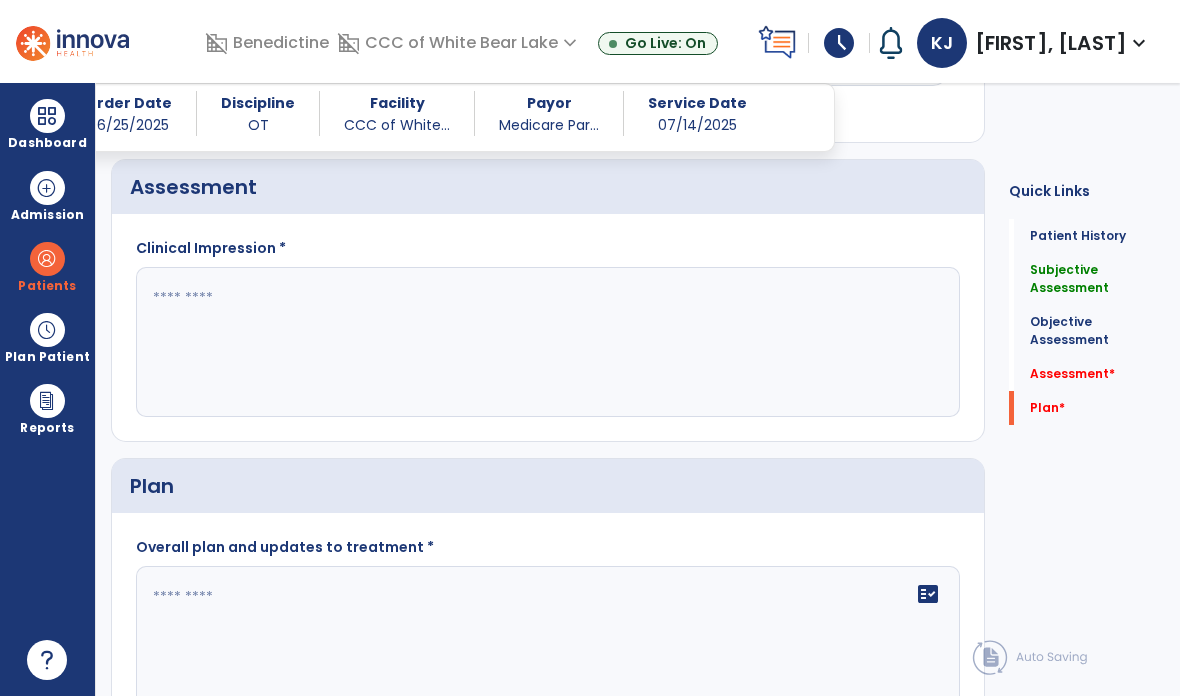 scroll, scrollTop: 2503, scrollLeft: 0, axis: vertical 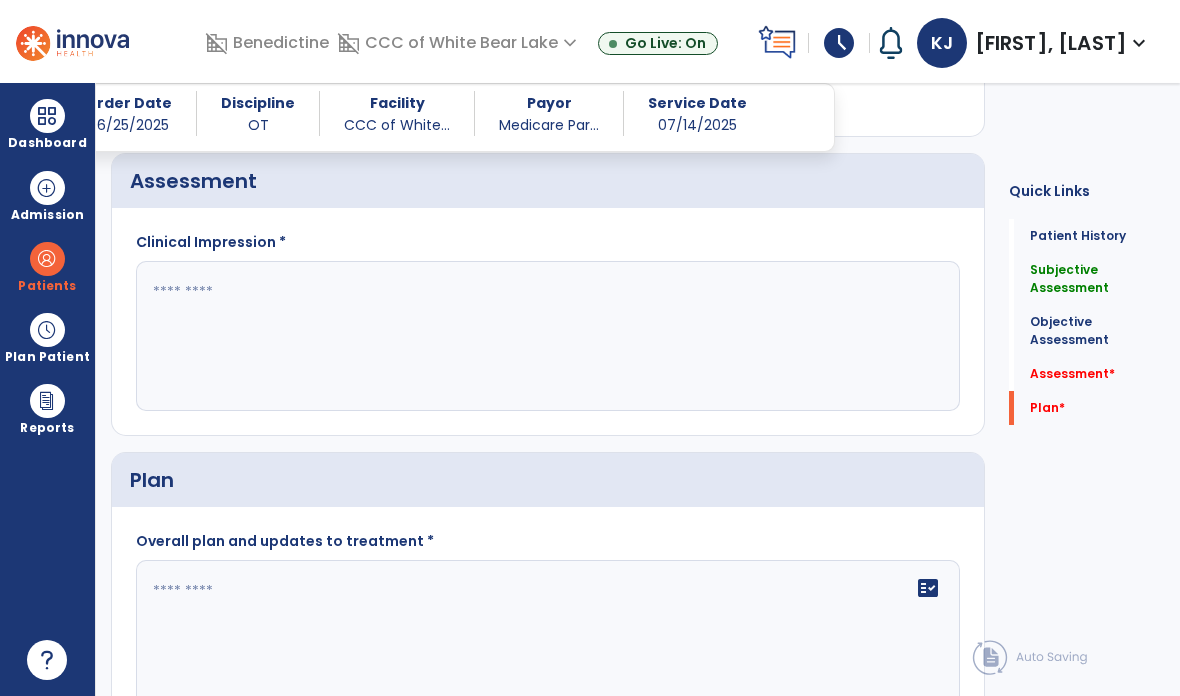 click 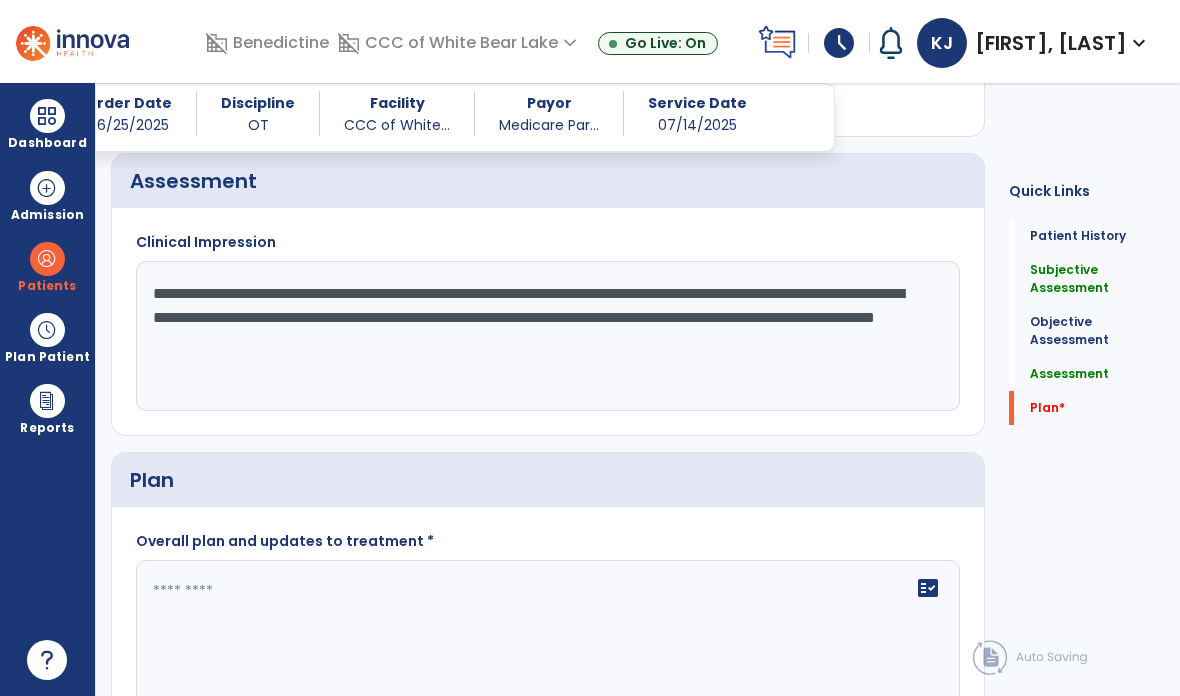 type on "**********" 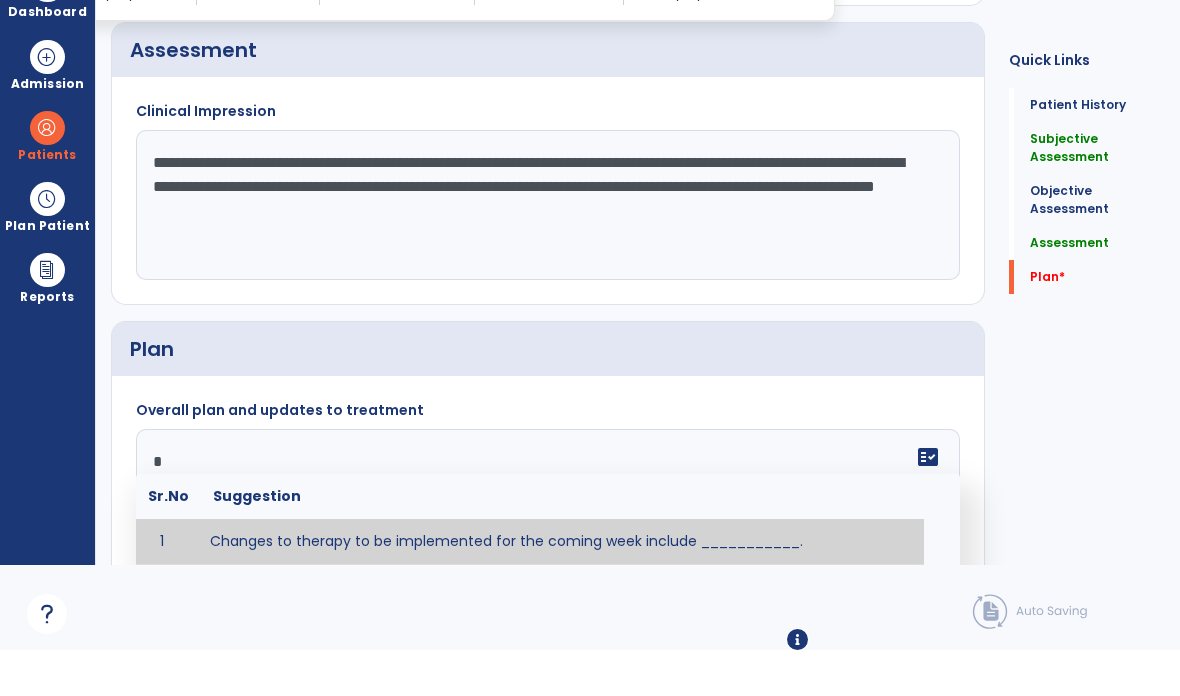 scroll, scrollTop: 85, scrollLeft: 0, axis: vertical 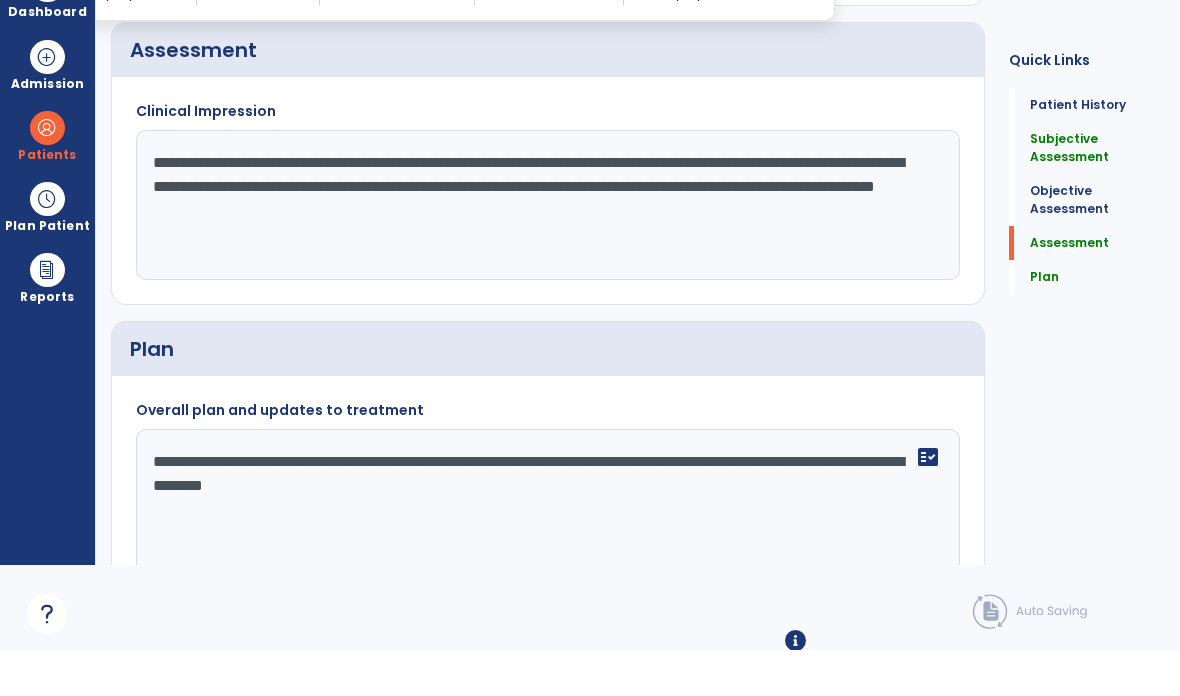 type on "**********" 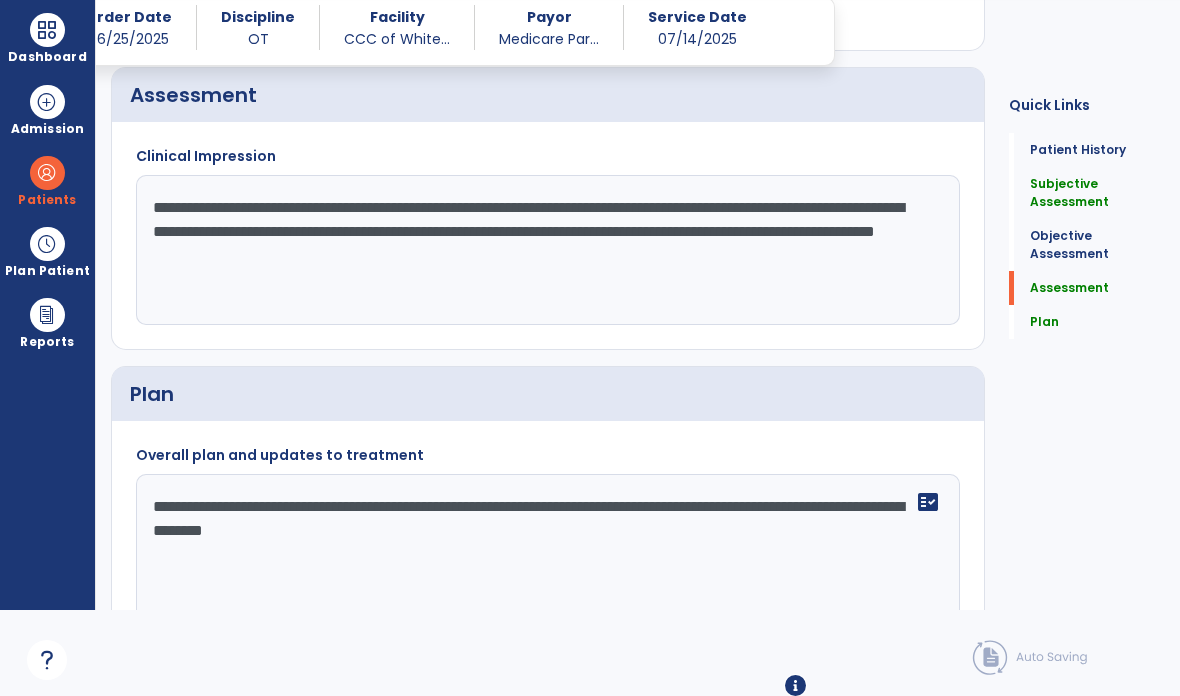 click on "**********" 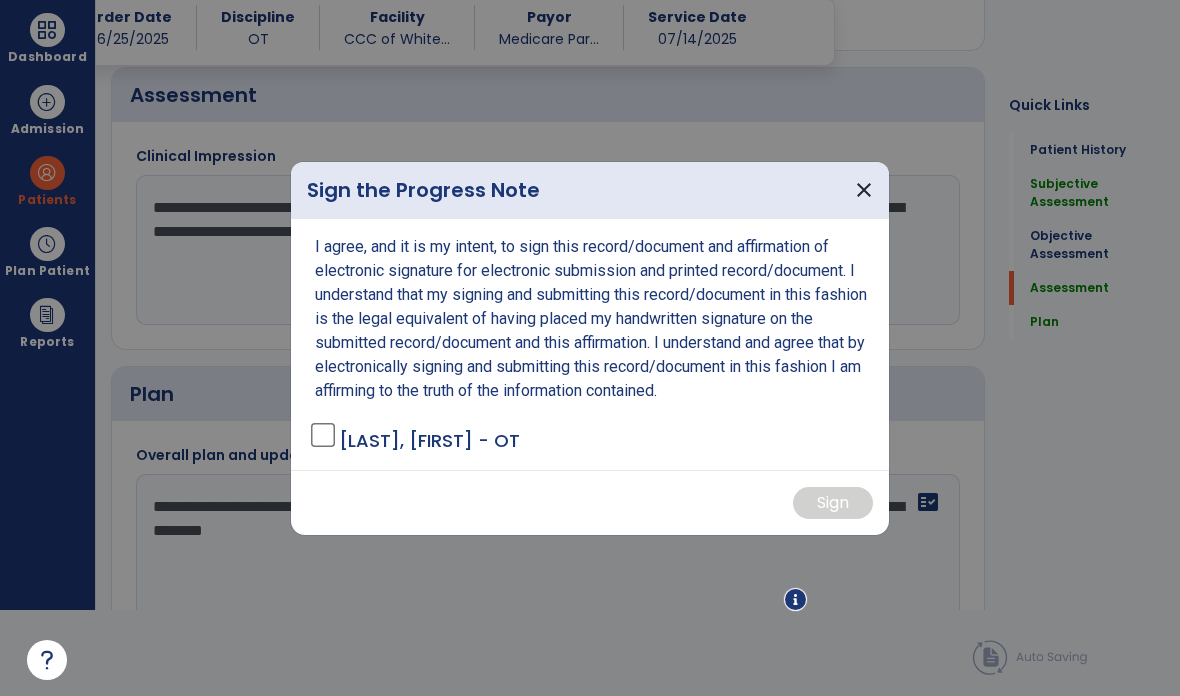 click on "I agree, and it is my intent, to sign this record/document and affirmation of electronic signature for electronic submission and printed record/document. I understand that my signing and submitting this record/document in this fashion is the legal equivalent of having placed my handwritten signature on the submitted record/document and this affirmation. I understand and agree that by electronically signing and submitting this record/document in this fashion I am affirming to the truth of the information contained. [LAST], [FIRST]  - OT" at bounding box center [590, 344] 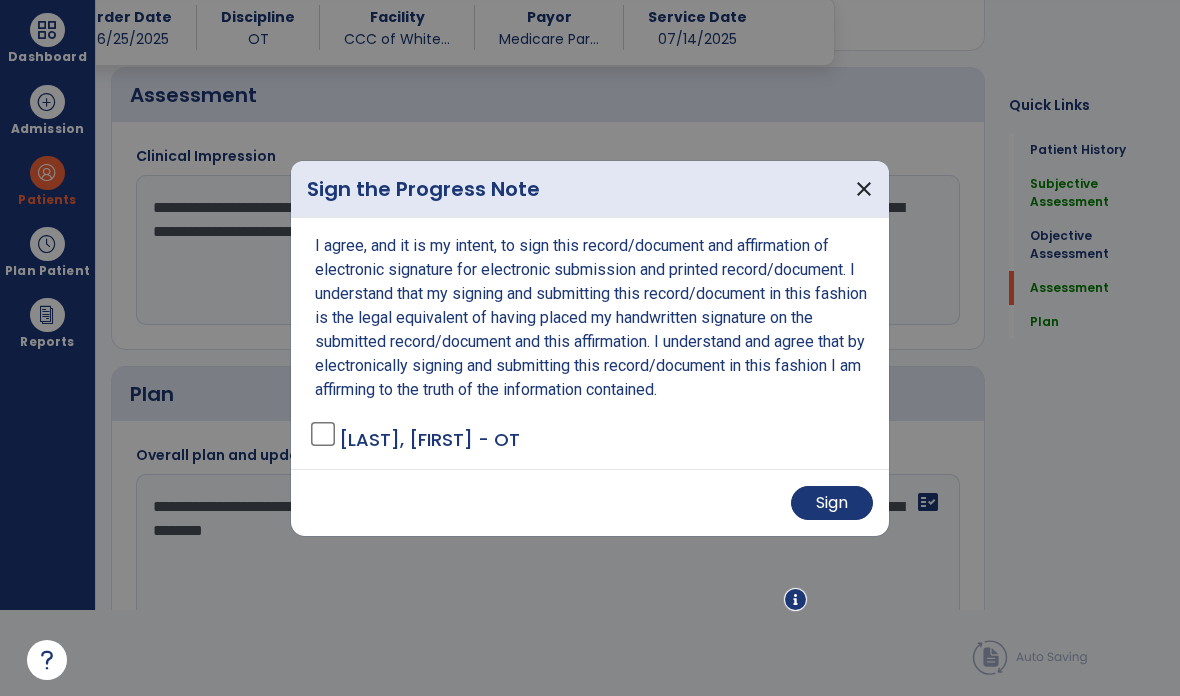 click on "Sign" at bounding box center [832, 503] 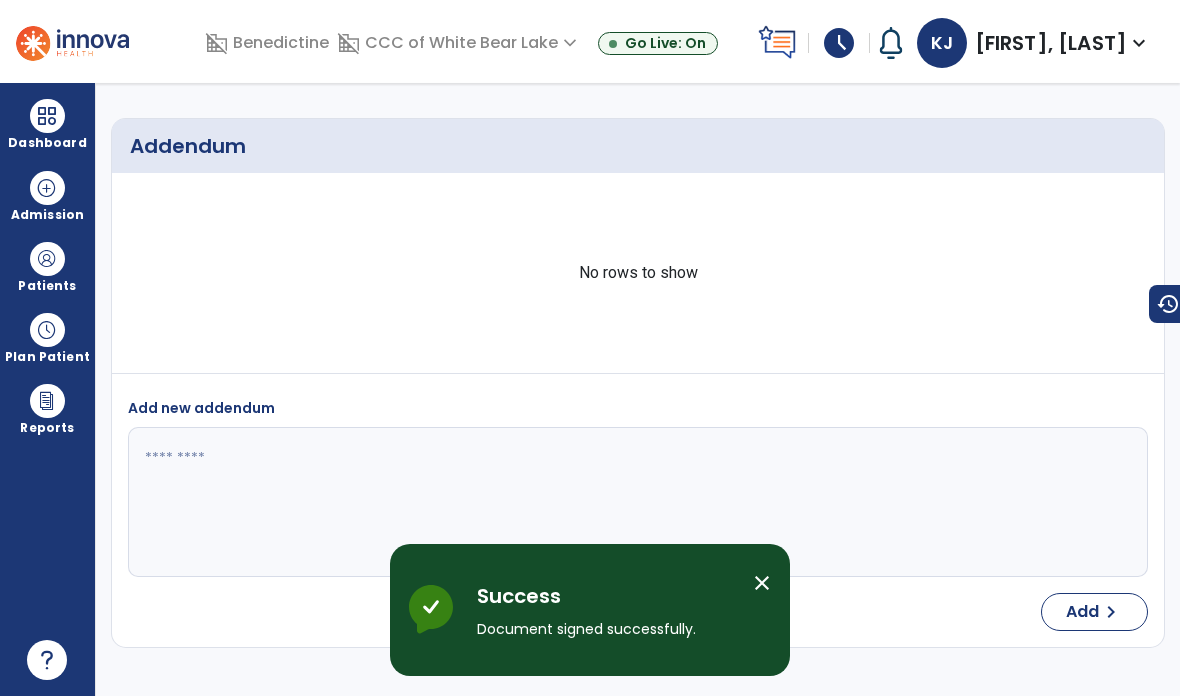 scroll, scrollTop: 80, scrollLeft: 0, axis: vertical 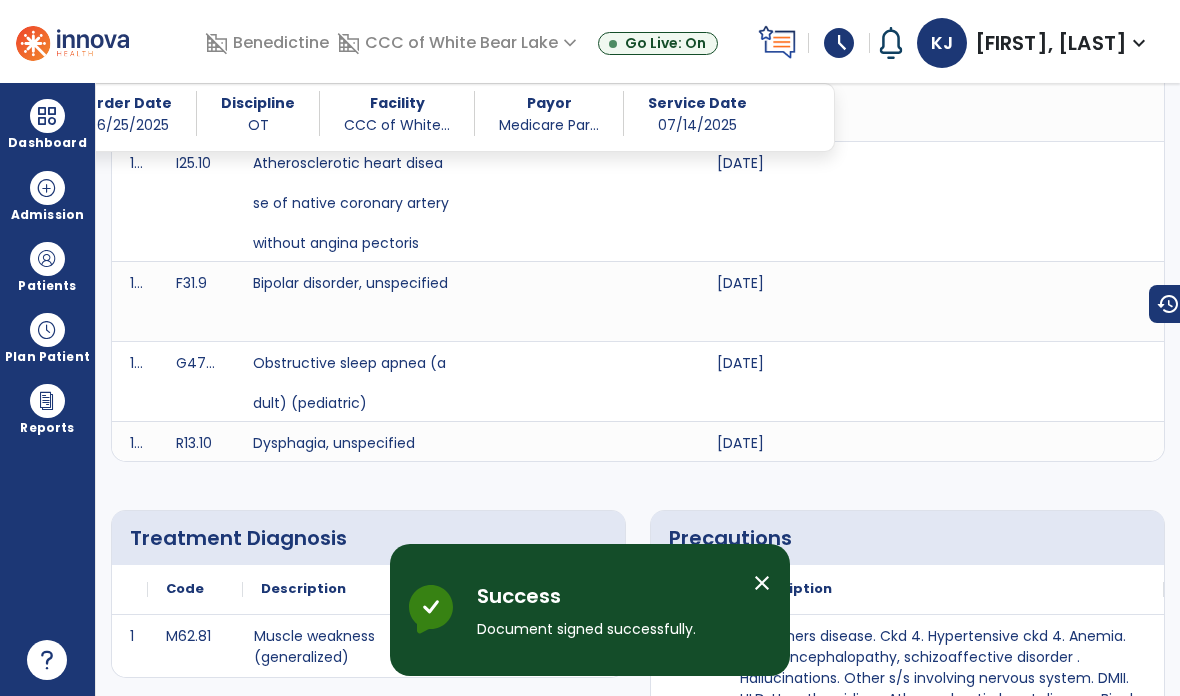 click on "close" at bounding box center (762, 583) 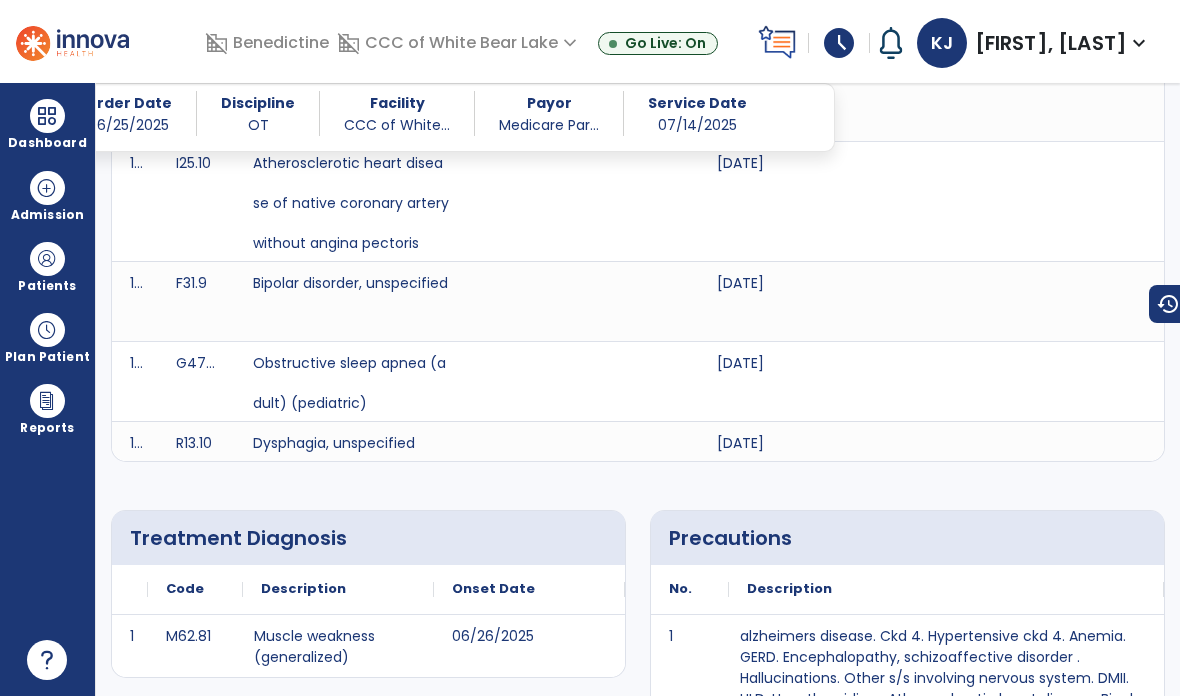 click at bounding box center [47, 116] 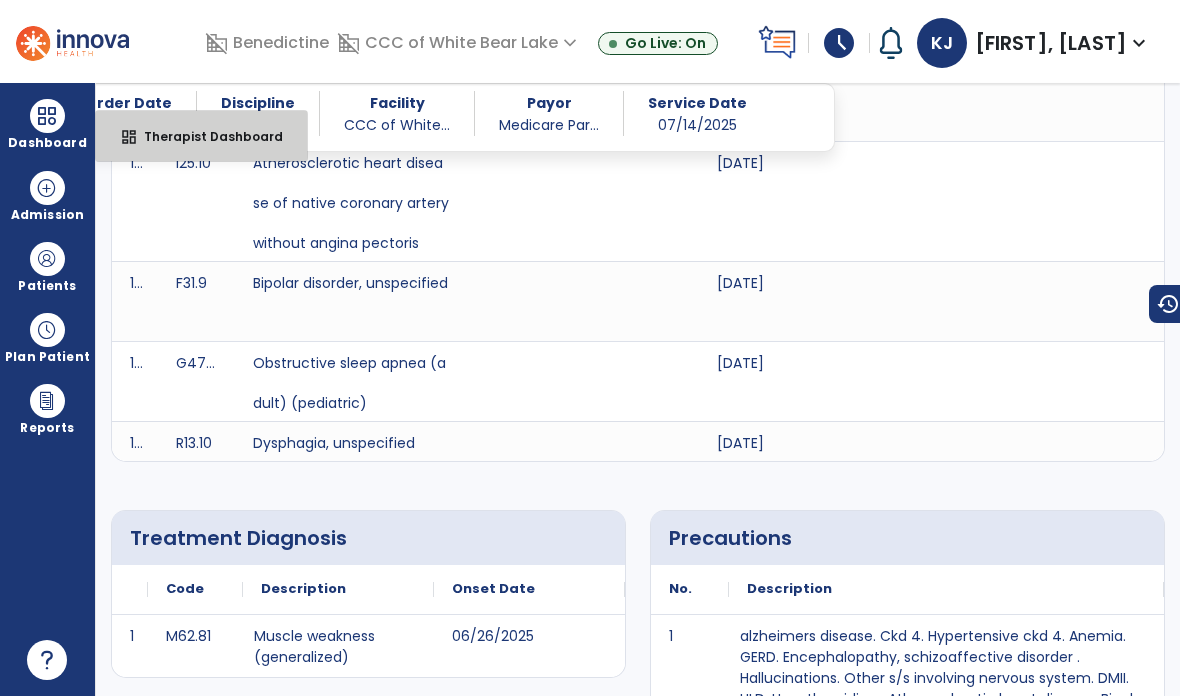 click on "Therapist Dashboard" at bounding box center [205, 136] 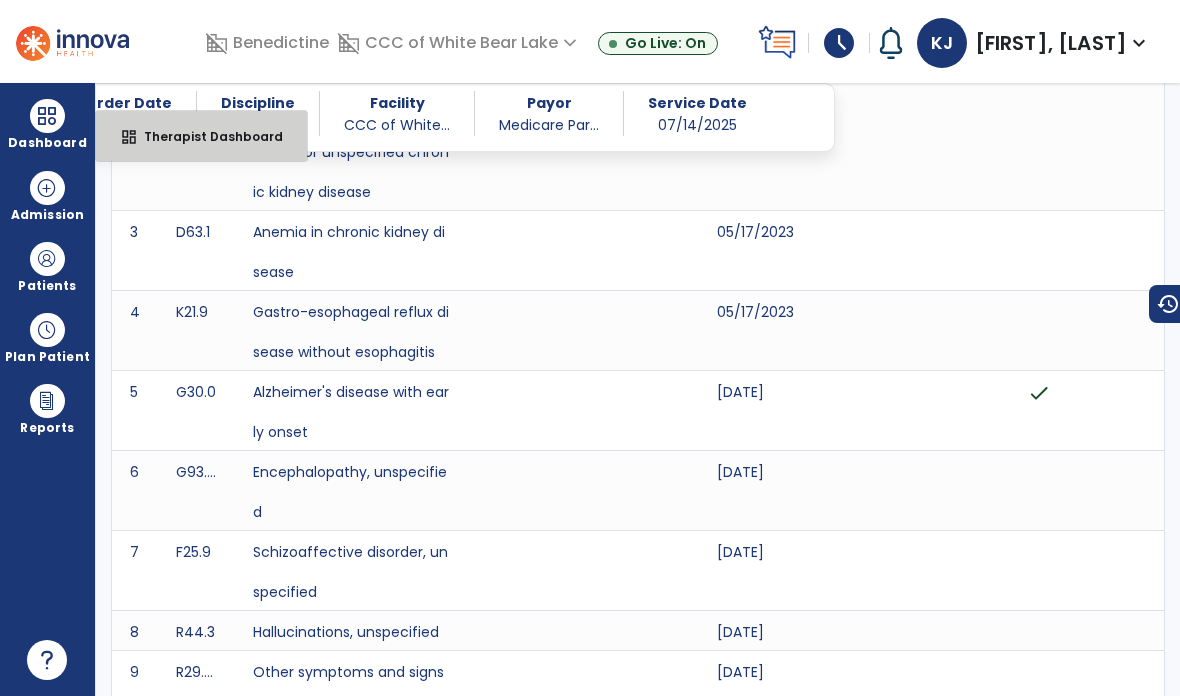 select on "****" 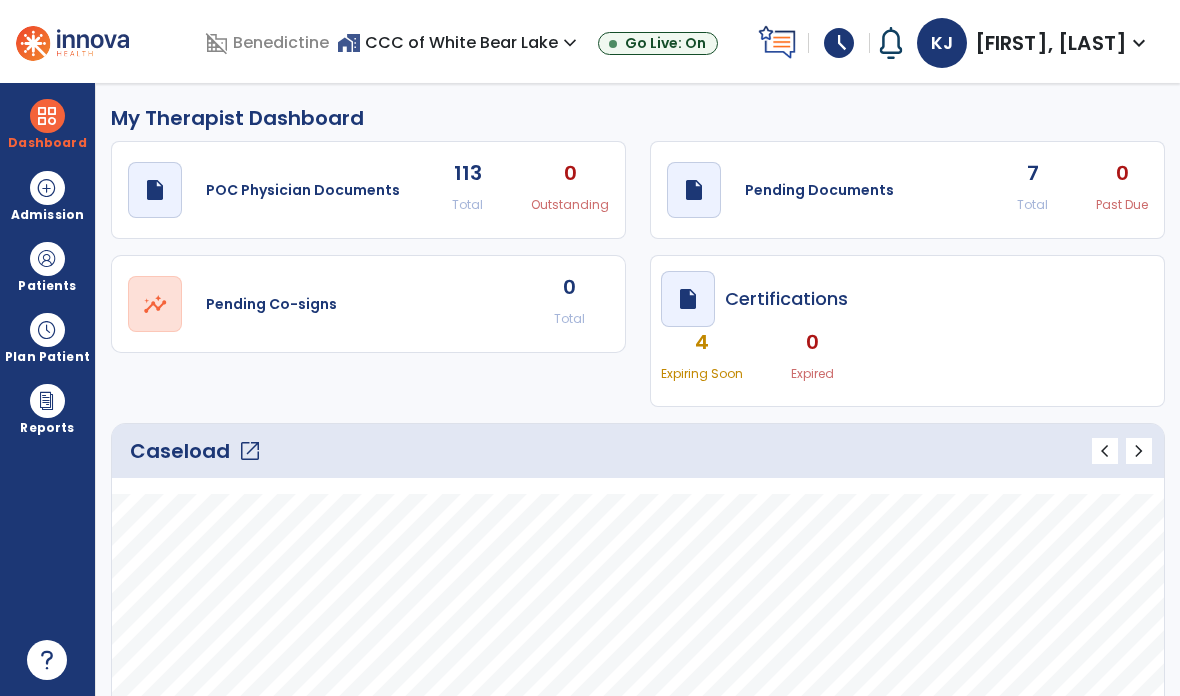 scroll, scrollTop: 0, scrollLeft: 0, axis: both 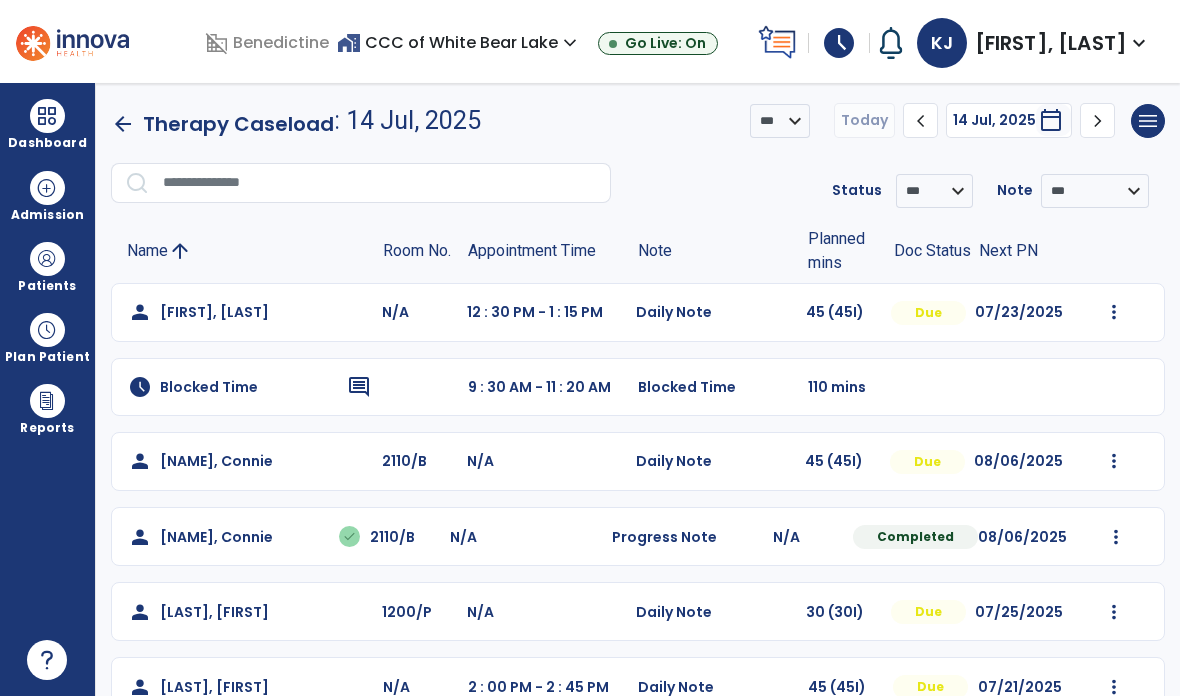 click at bounding box center [1114, 312] 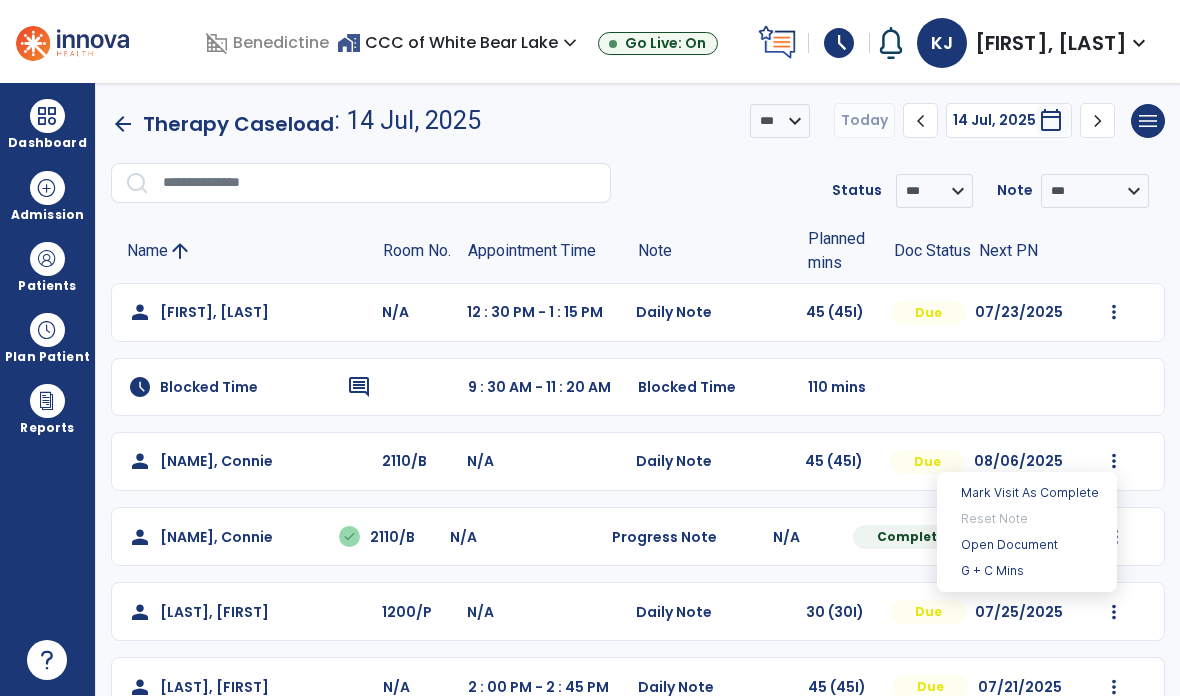 click on "Open Document" at bounding box center (1027, 545) 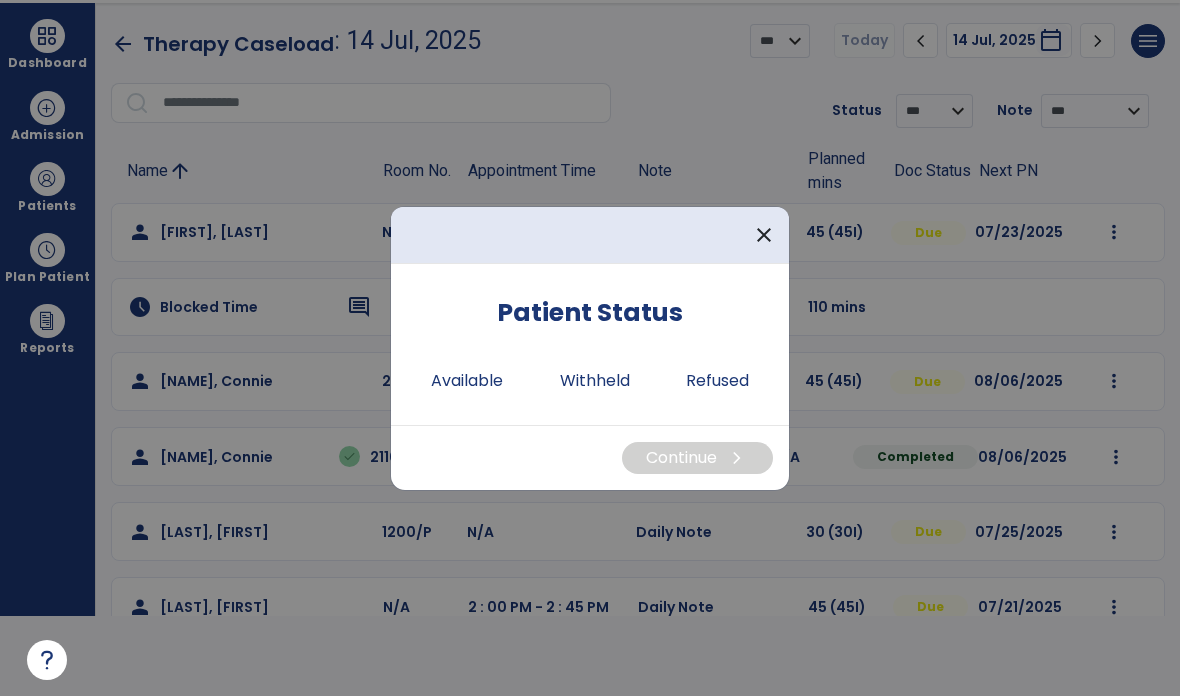 scroll, scrollTop: 0, scrollLeft: 0, axis: both 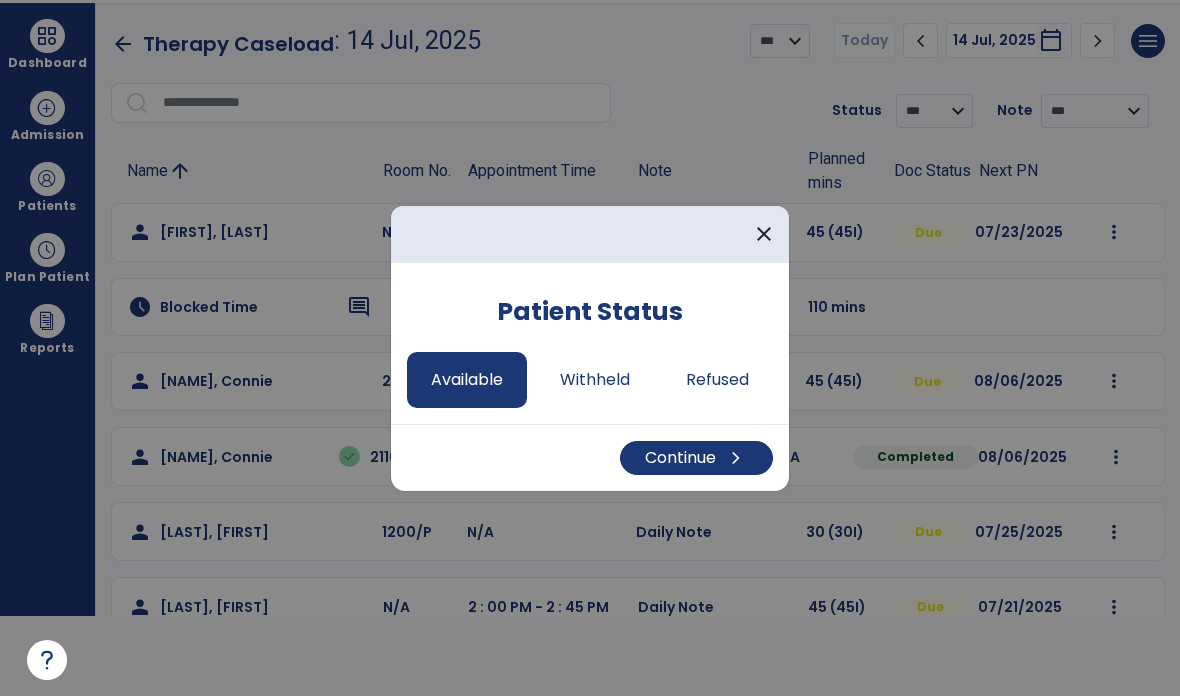 click on "Continue   chevron_right" at bounding box center [696, 458] 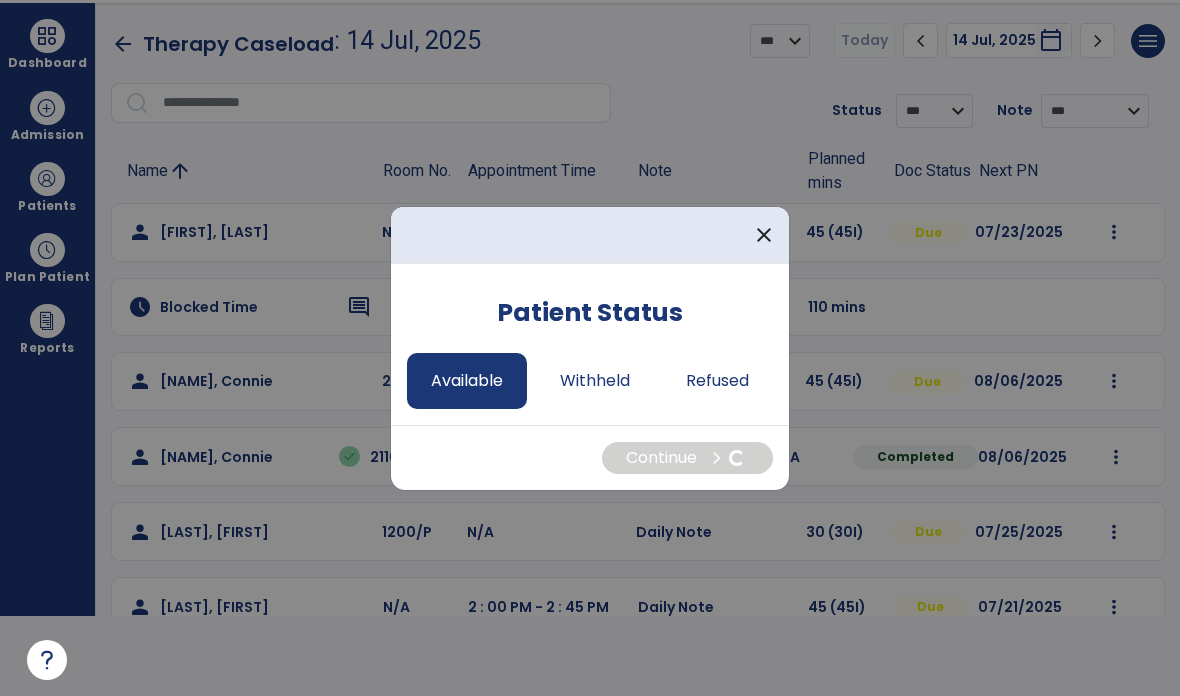 select on "*" 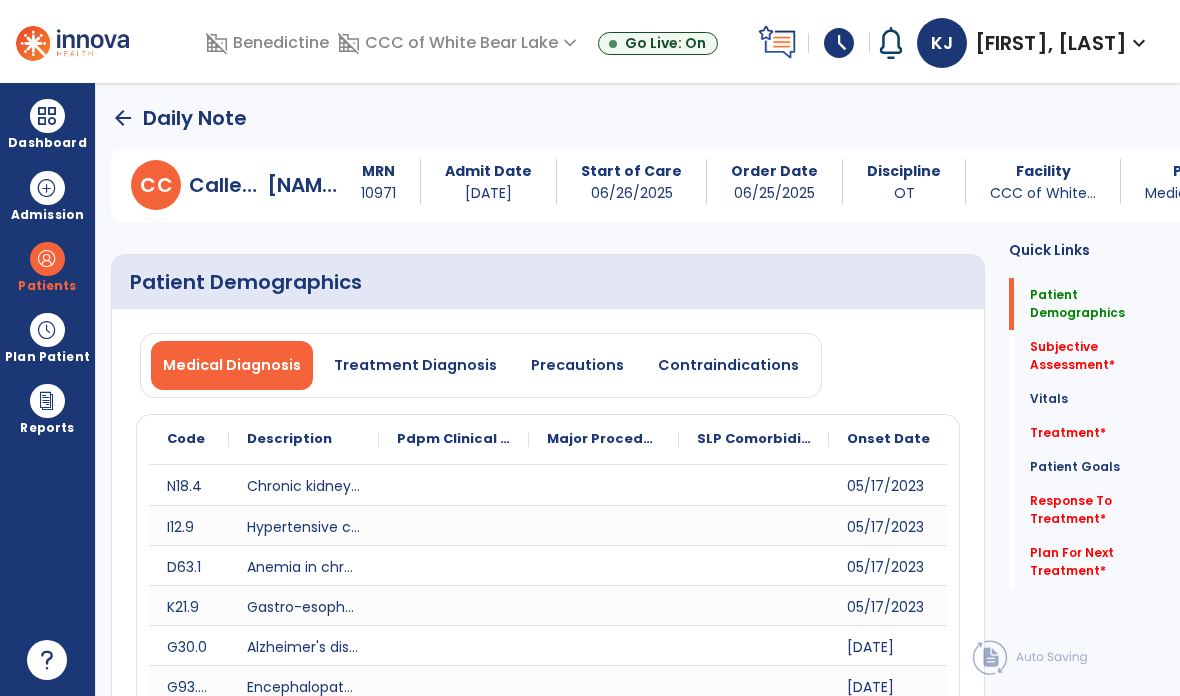 scroll, scrollTop: 80, scrollLeft: 0, axis: vertical 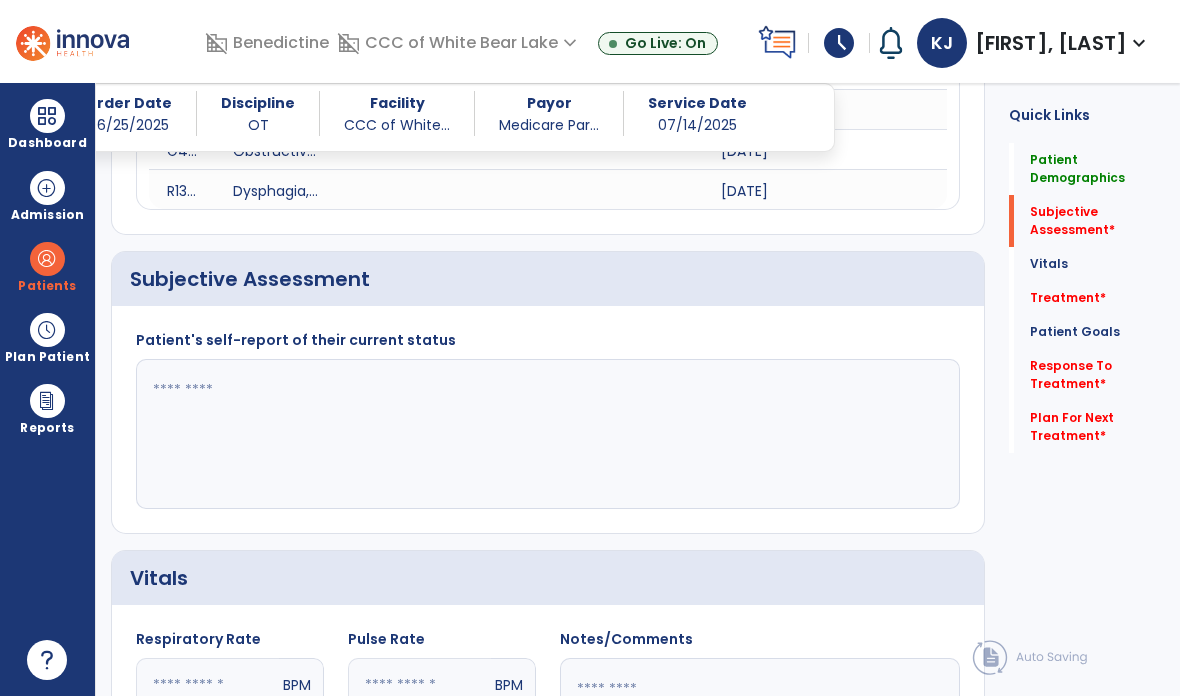 click 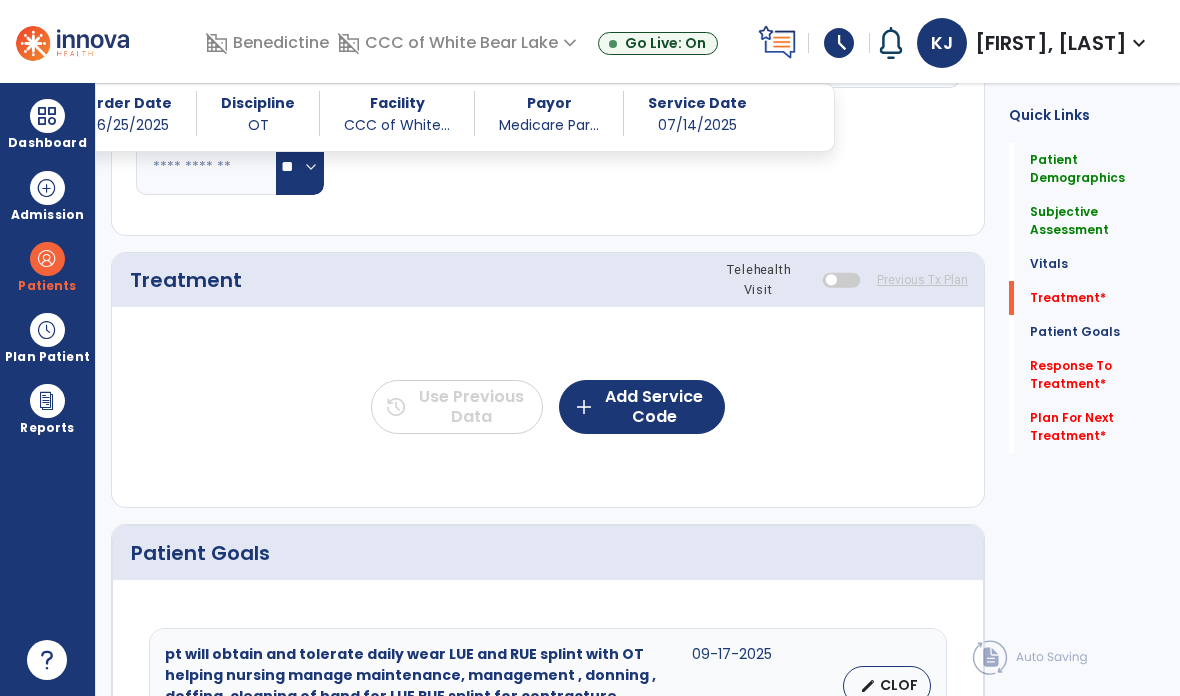 scroll, scrollTop: 1604, scrollLeft: 0, axis: vertical 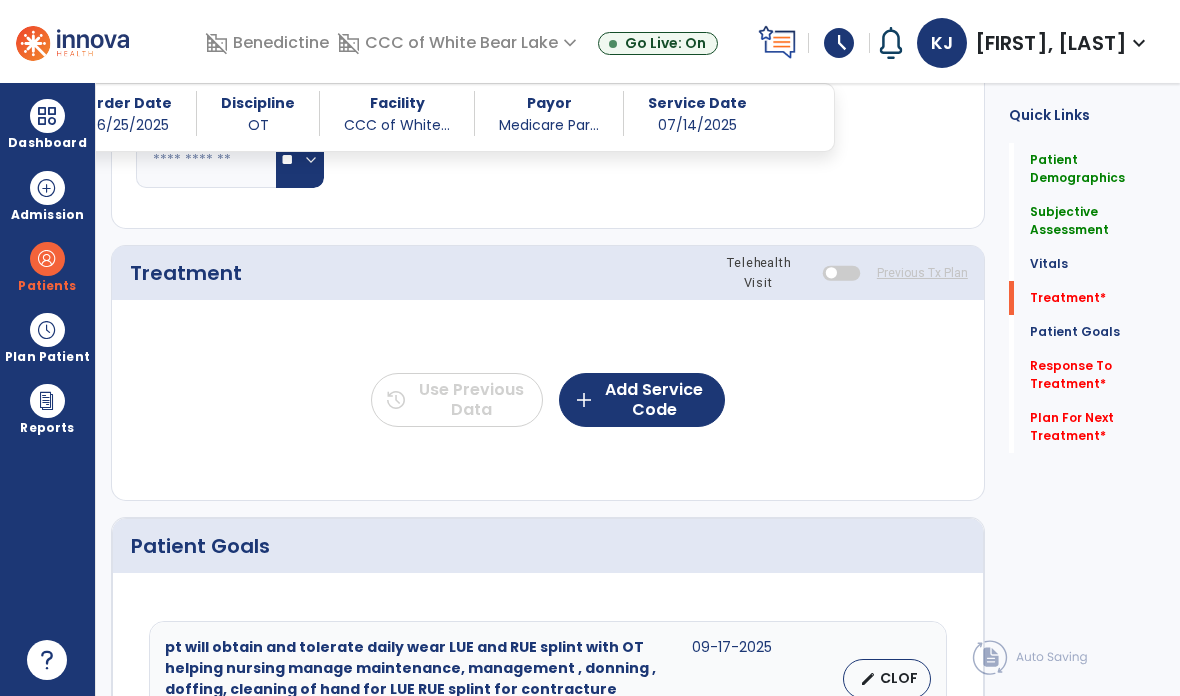 type on "**********" 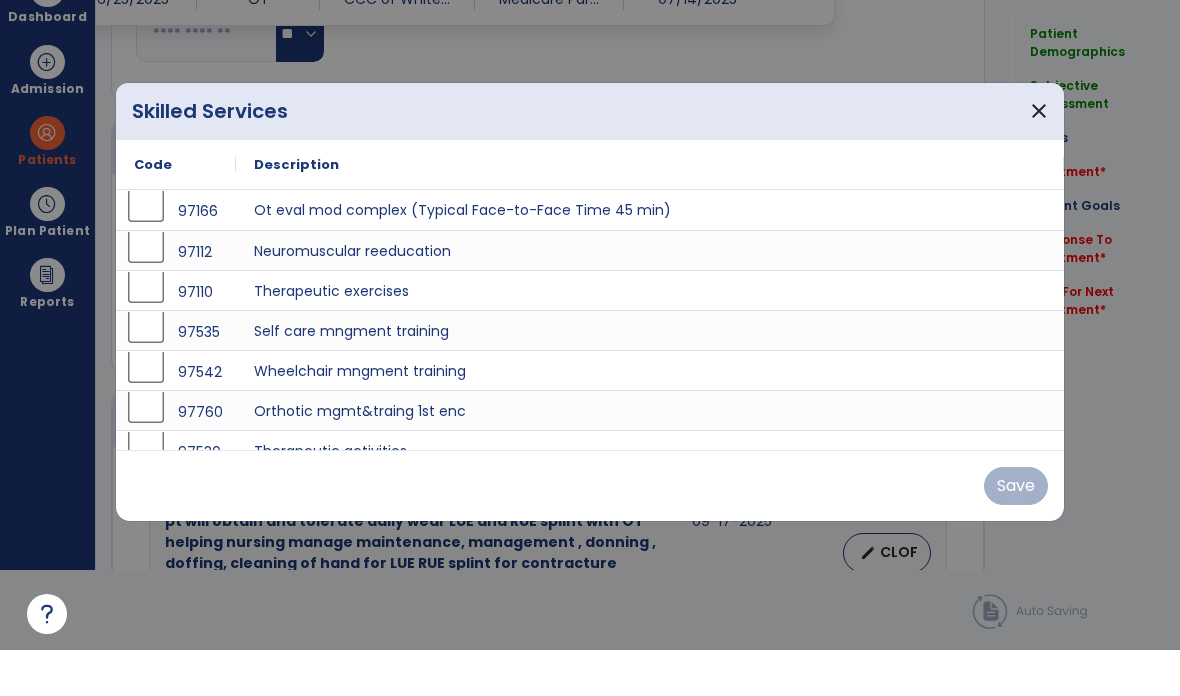 scroll, scrollTop: 0, scrollLeft: 0, axis: both 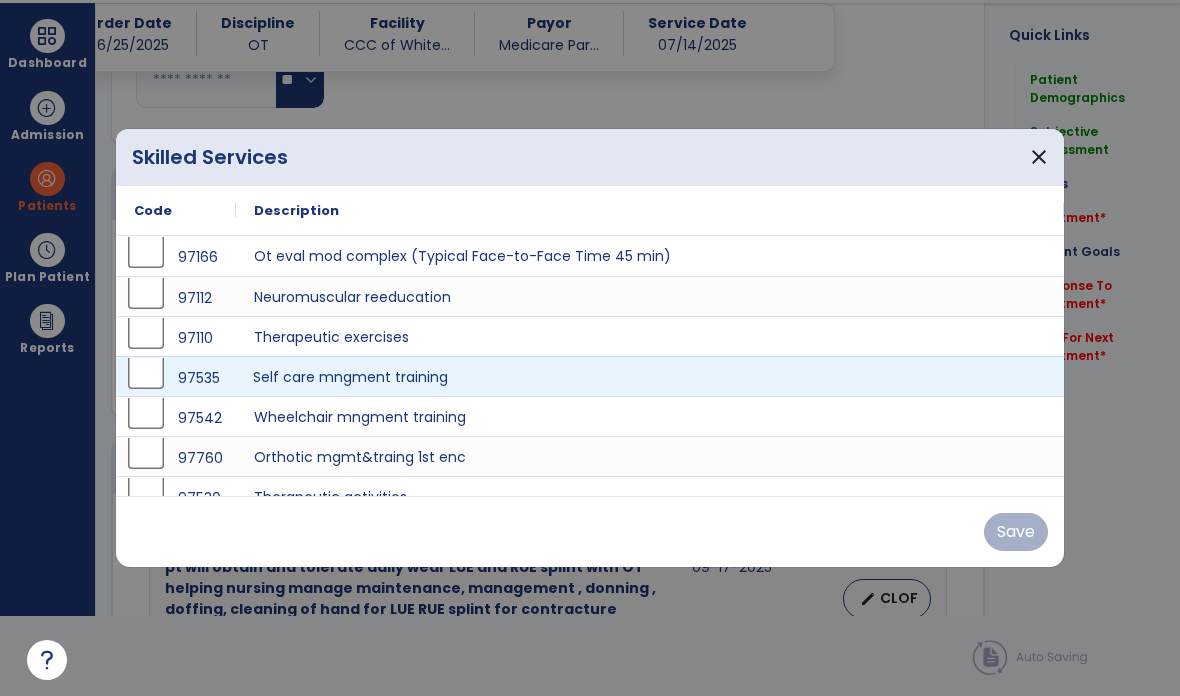 click on "Self care mngment training" at bounding box center [650, 376] 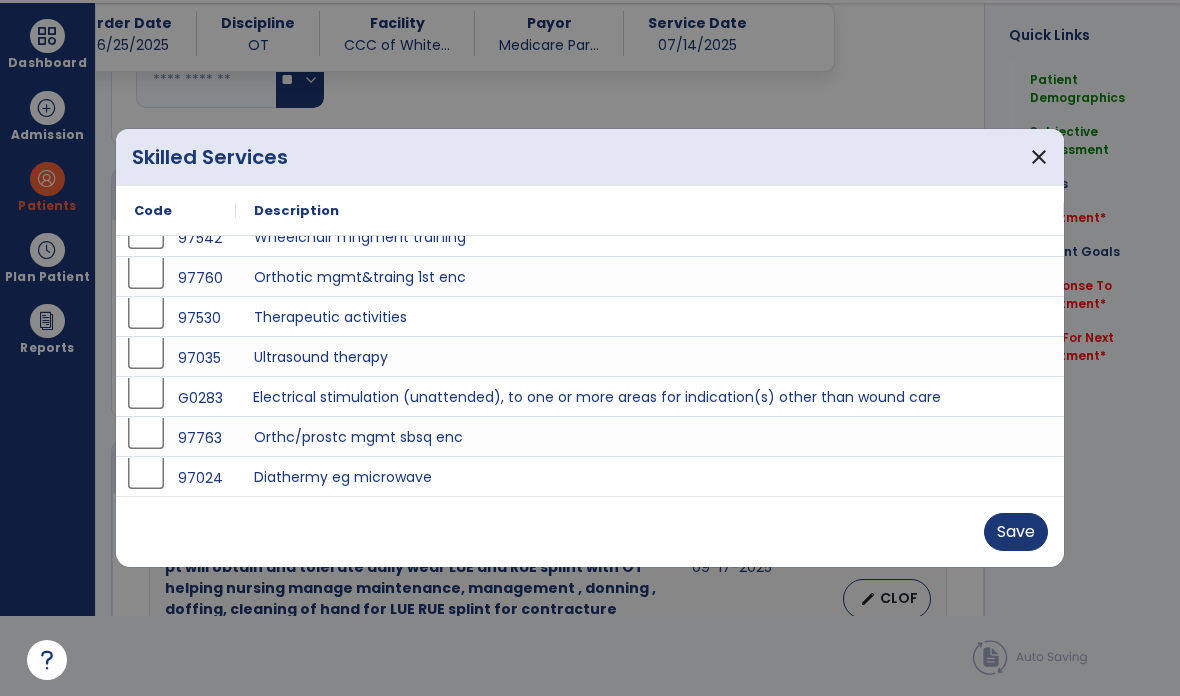 scroll, scrollTop: 180, scrollLeft: 0, axis: vertical 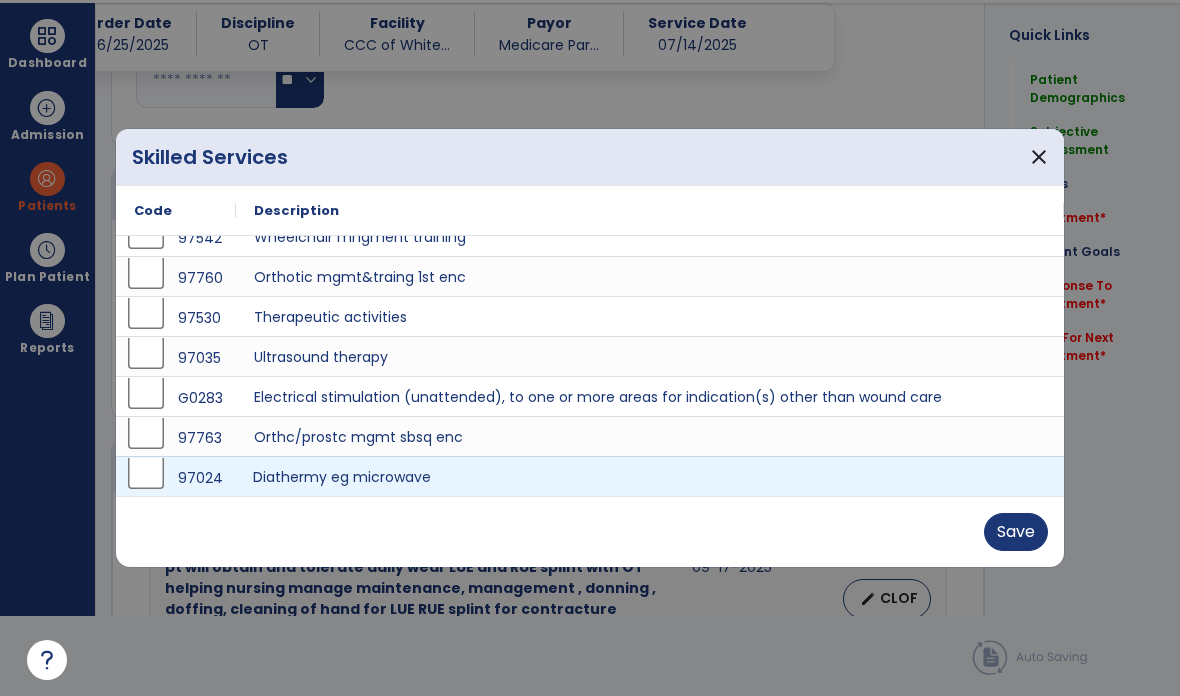 click on "Diathermy eg microwave" at bounding box center [650, 476] 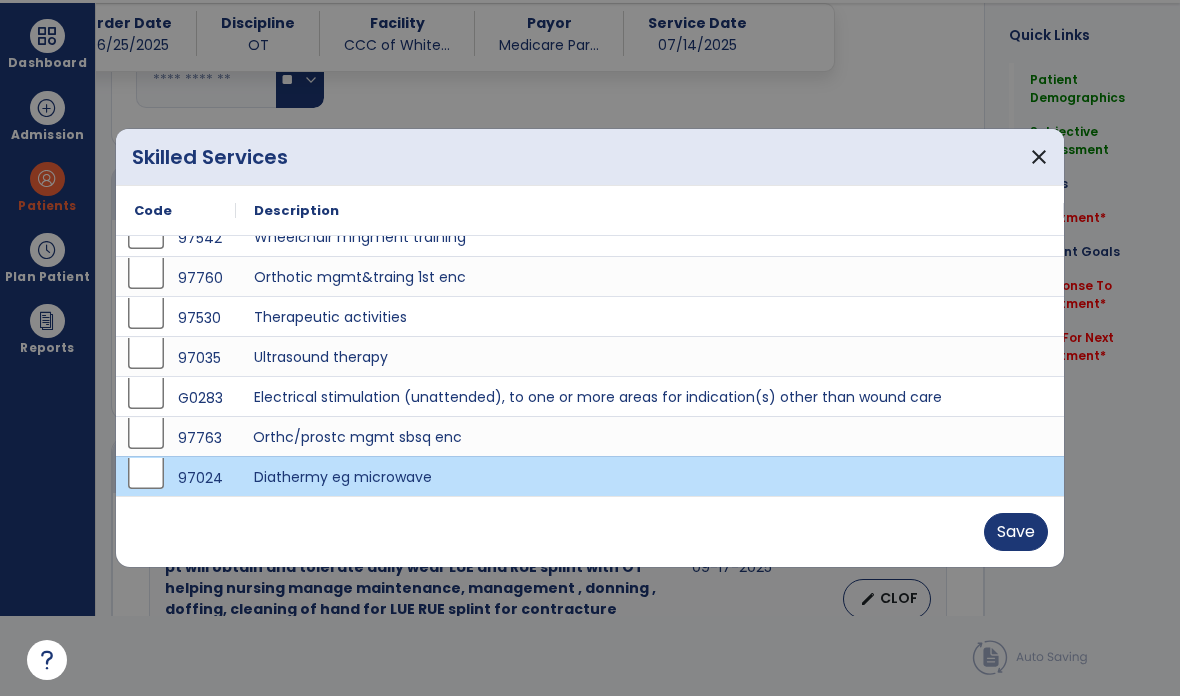click on "Orthc/prostc mgmt sbsq enc" at bounding box center (650, 436) 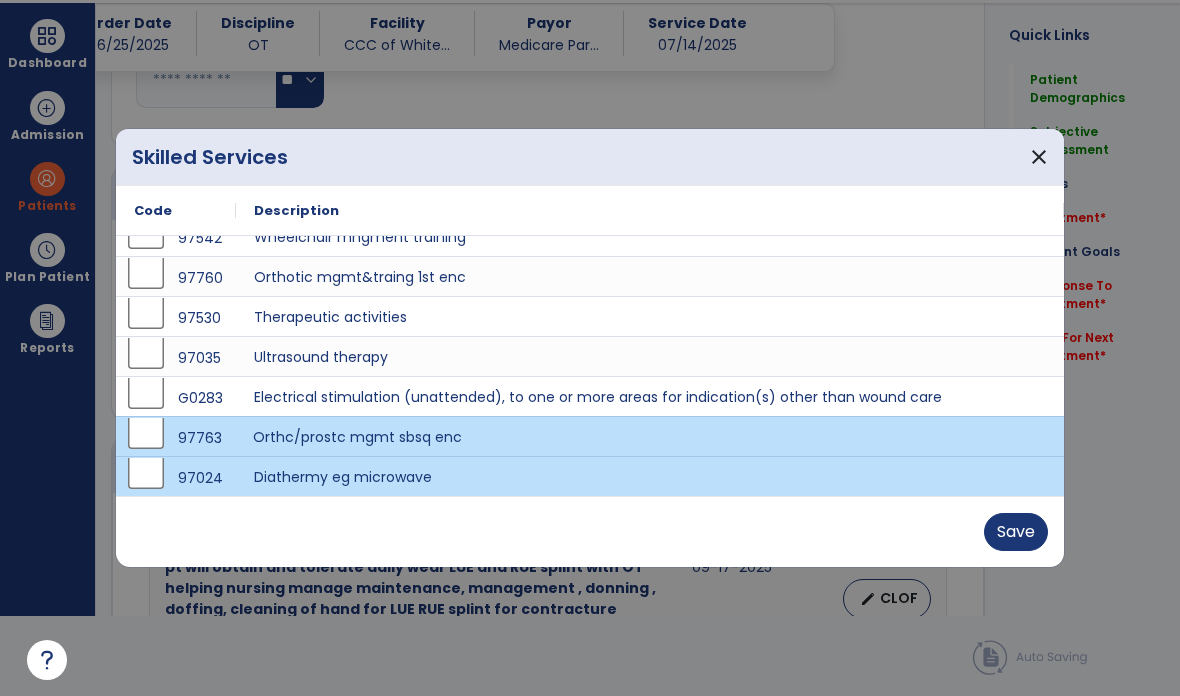 click on "Save" at bounding box center (1016, 532) 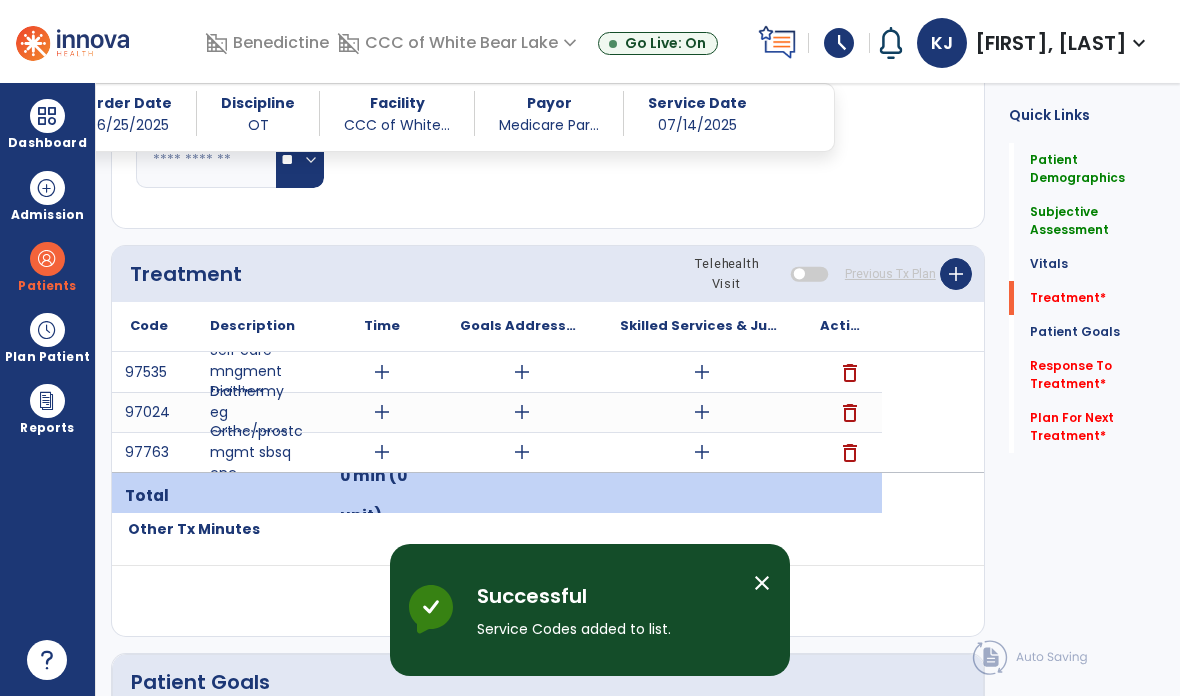 scroll, scrollTop: 80, scrollLeft: 0, axis: vertical 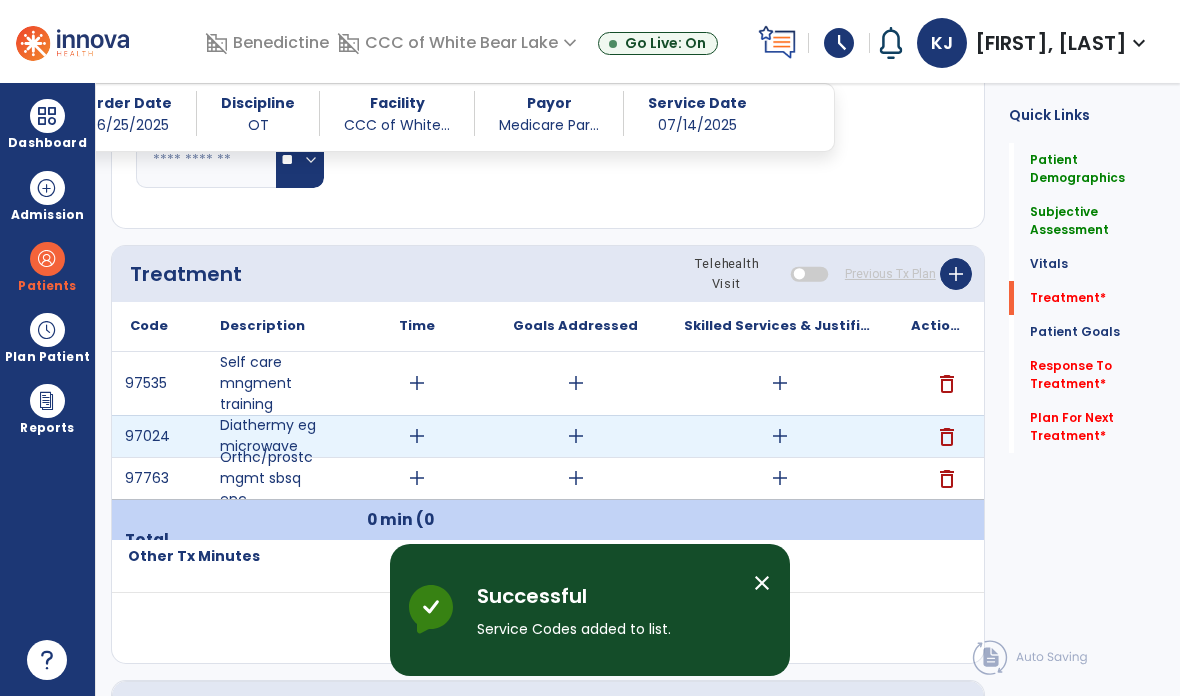 click on "add" at bounding box center (417, 436) 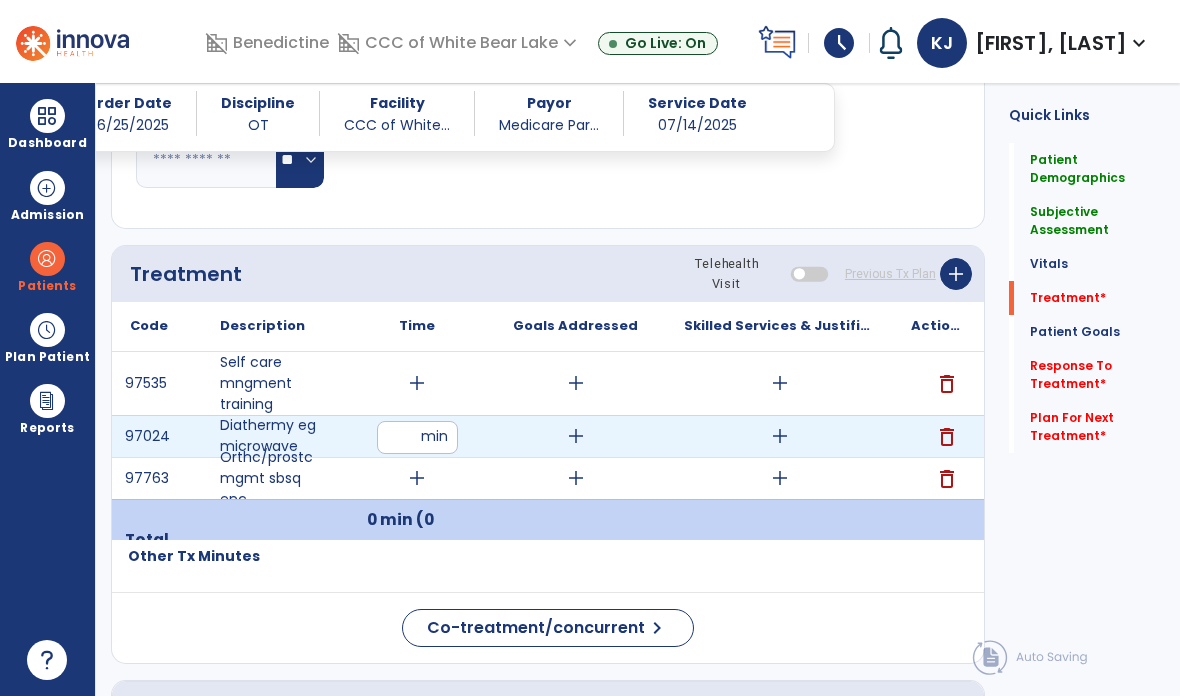 type on "**" 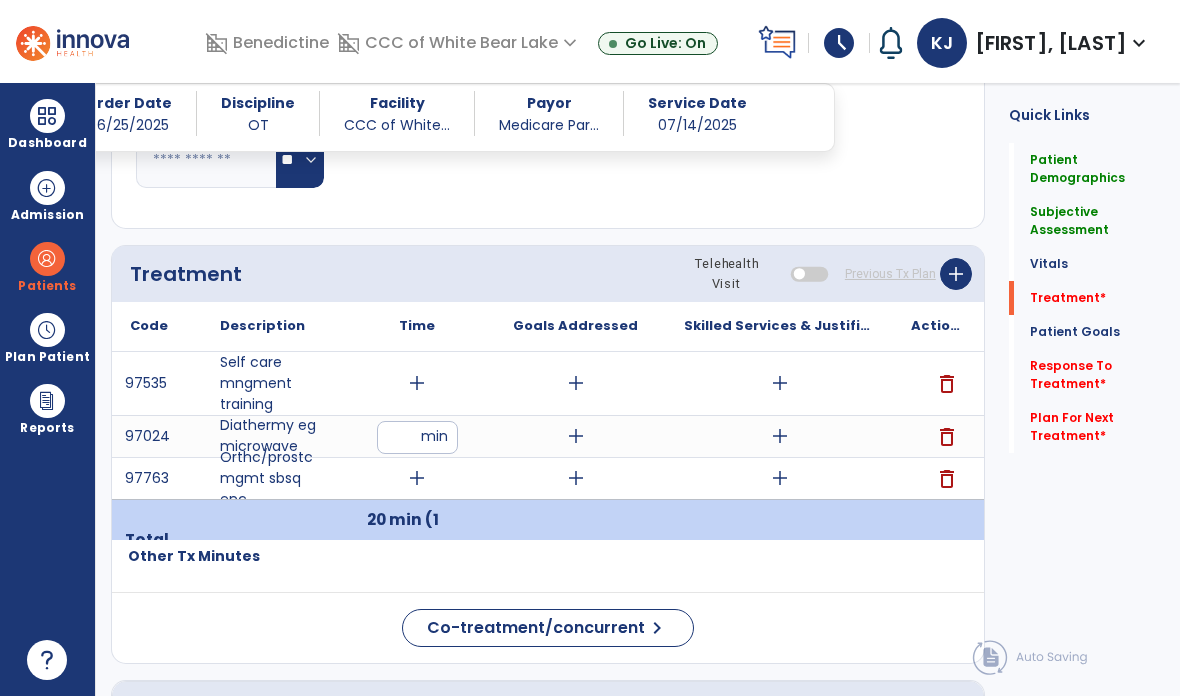 click on "add" at bounding box center (417, 478) 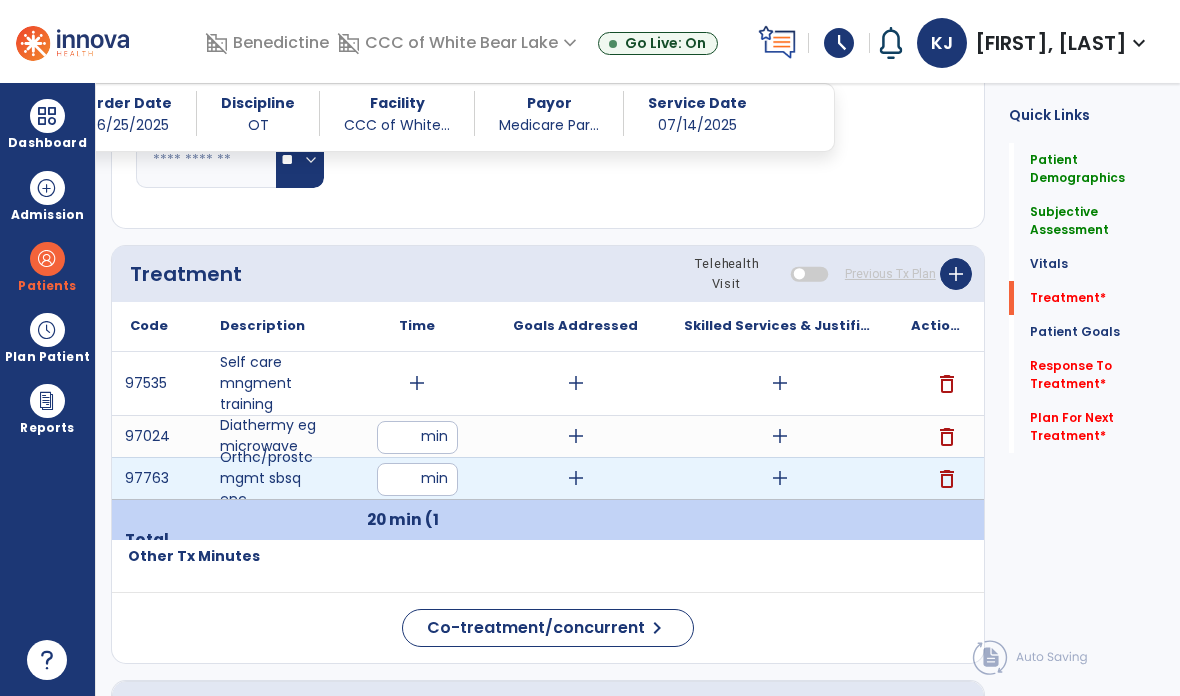 type on "**" 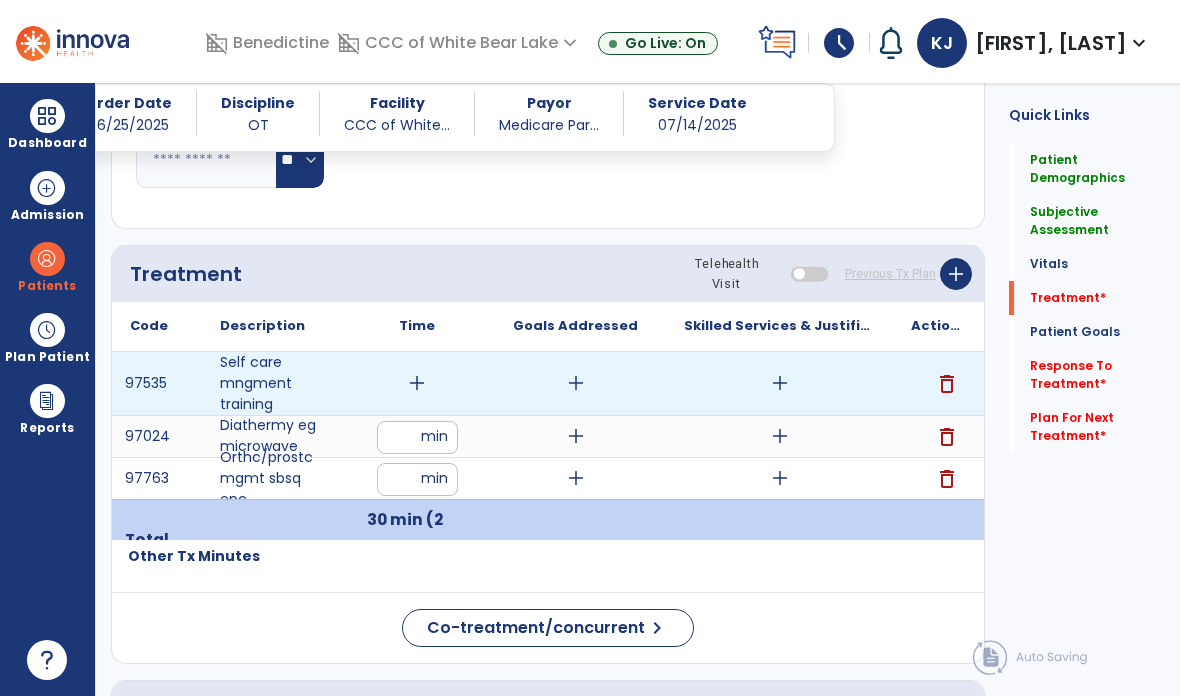 click on "add" at bounding box center [417, 383] 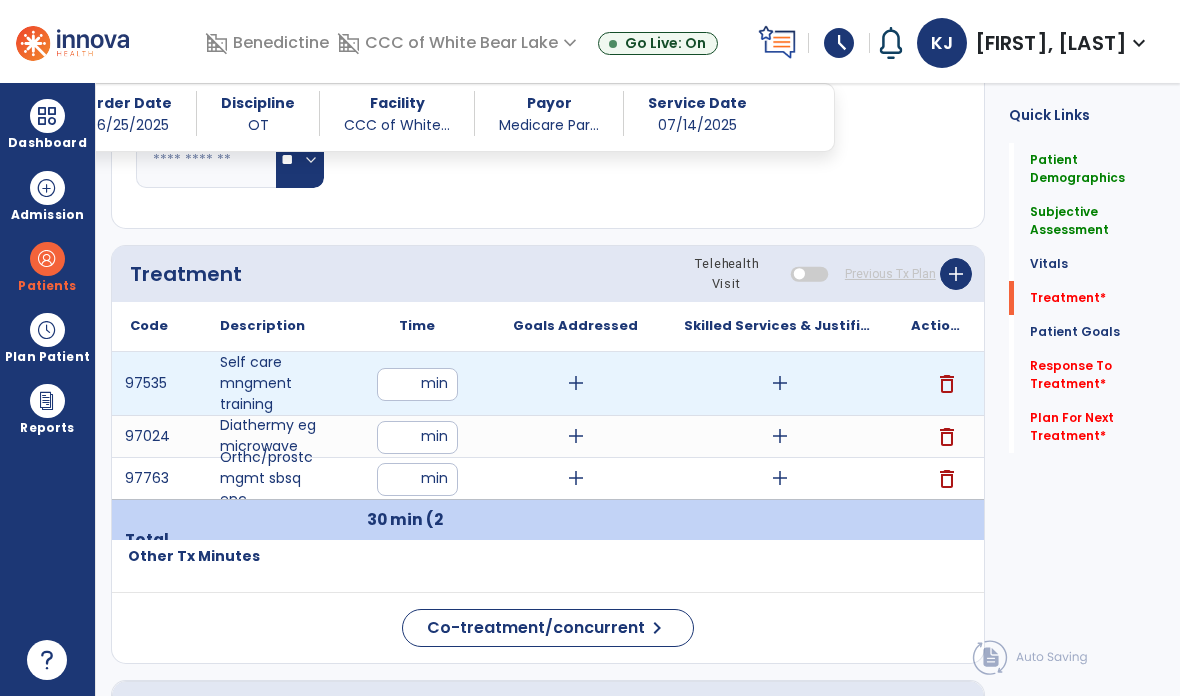 type on "**" 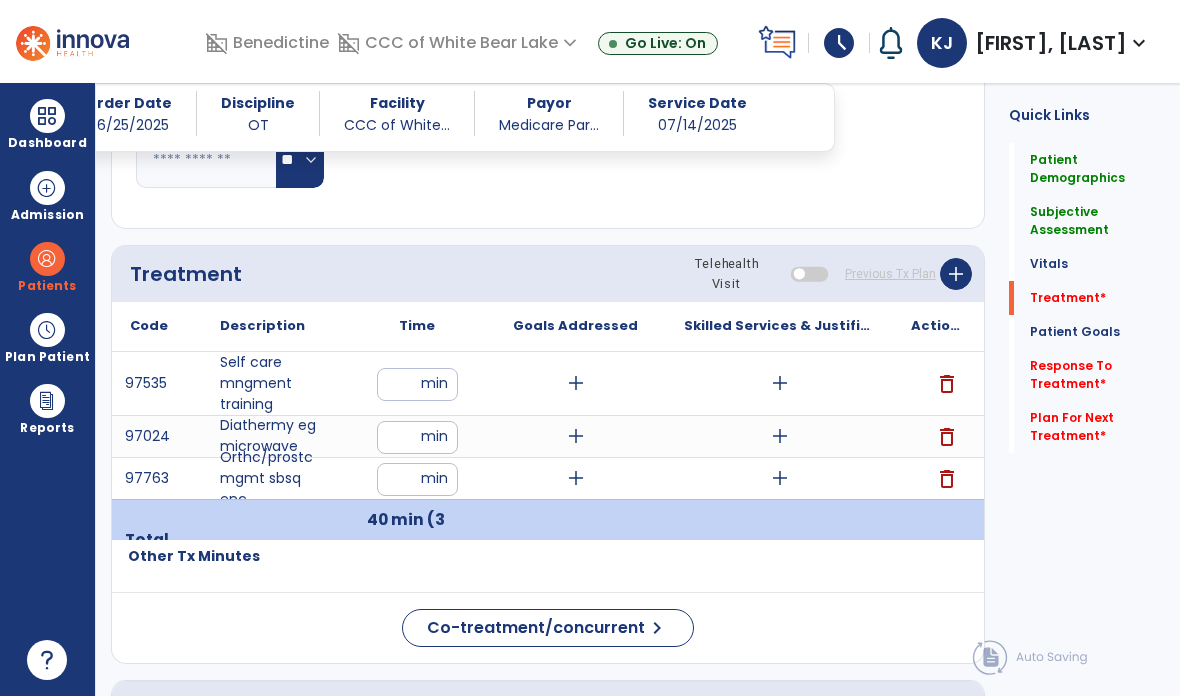 click on "**" at bounding box center [417, 479] 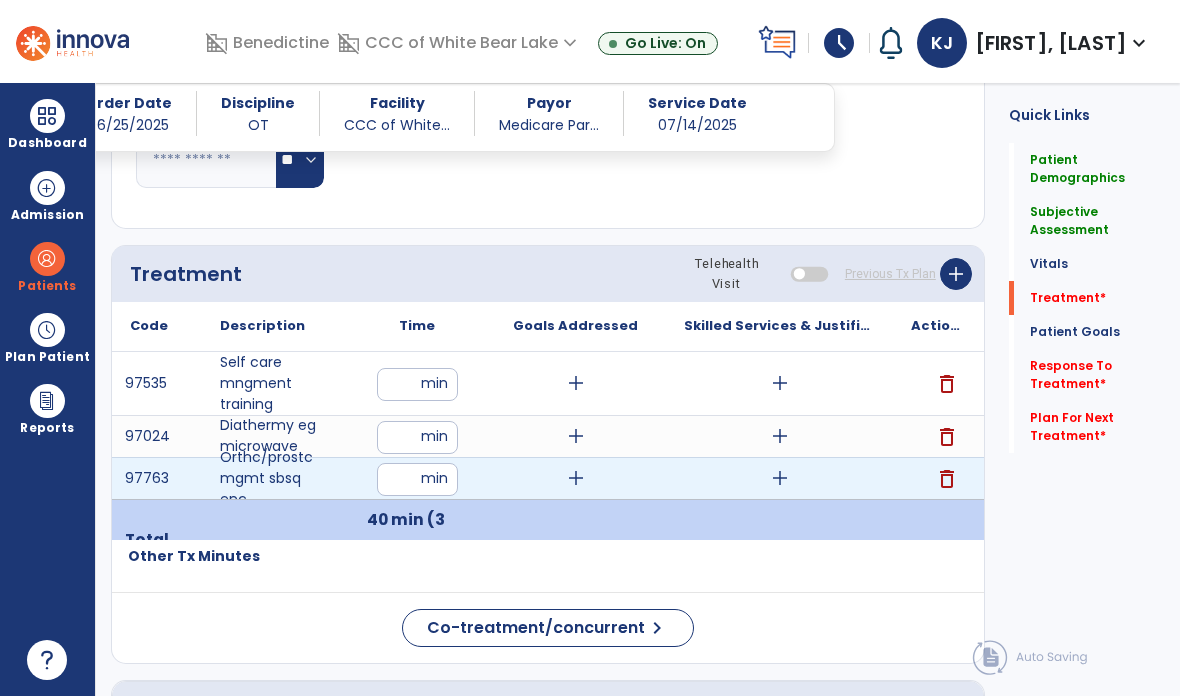 type on "*" 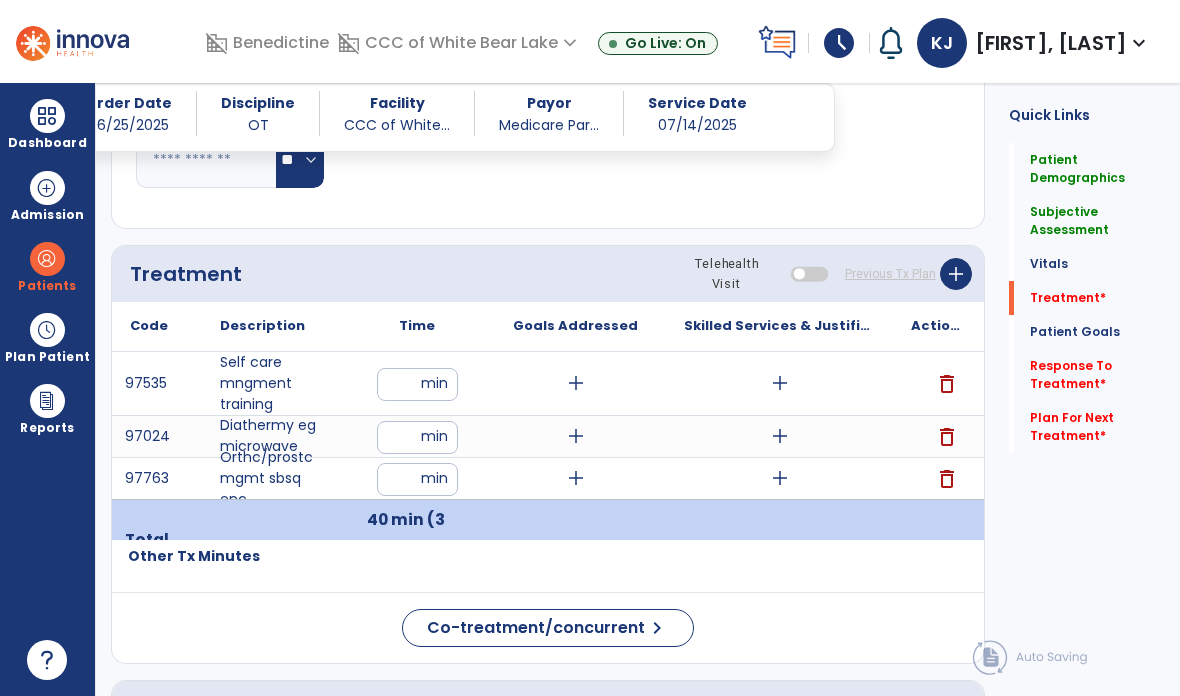click on "Co-treatment/concurrent  chevron_right" 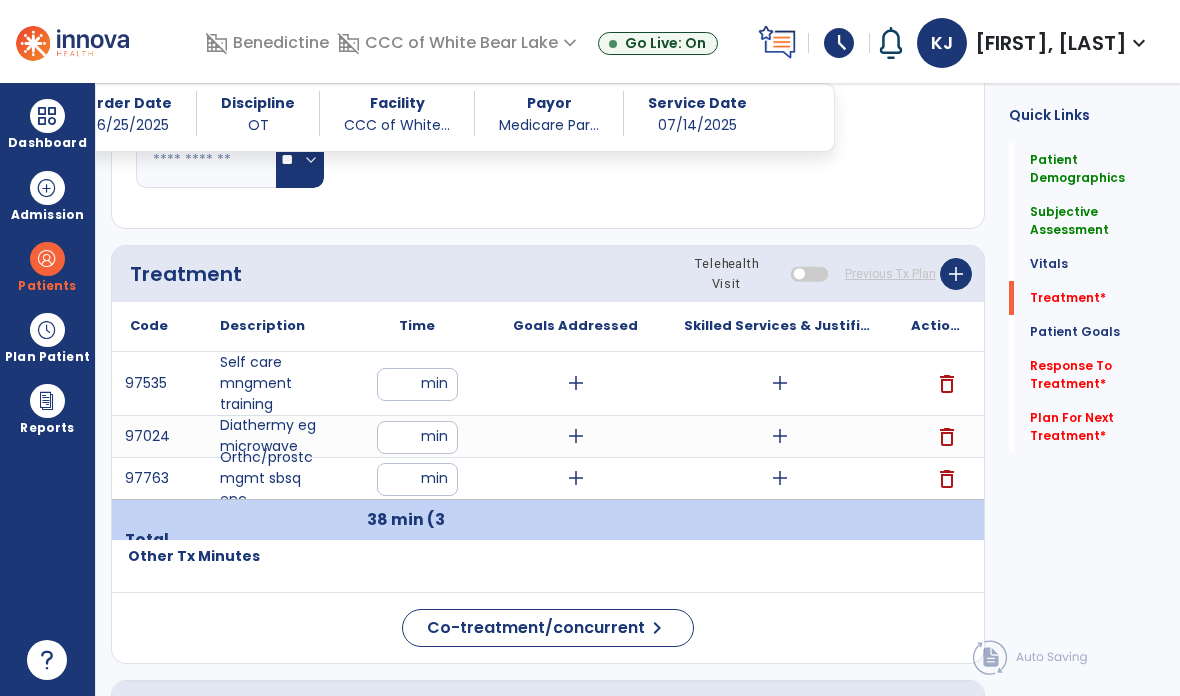 click on "add" at bounding box center [779, 436] 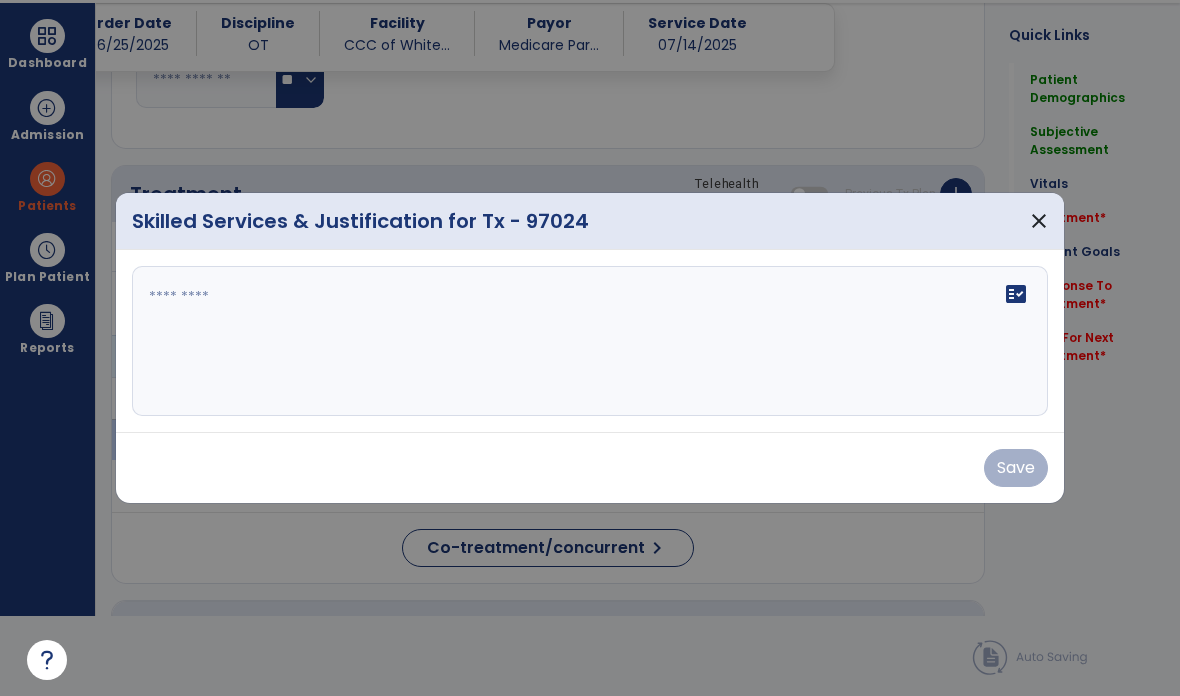 scroll, scrollTop: 0, scrollLeft: 0, axis: both 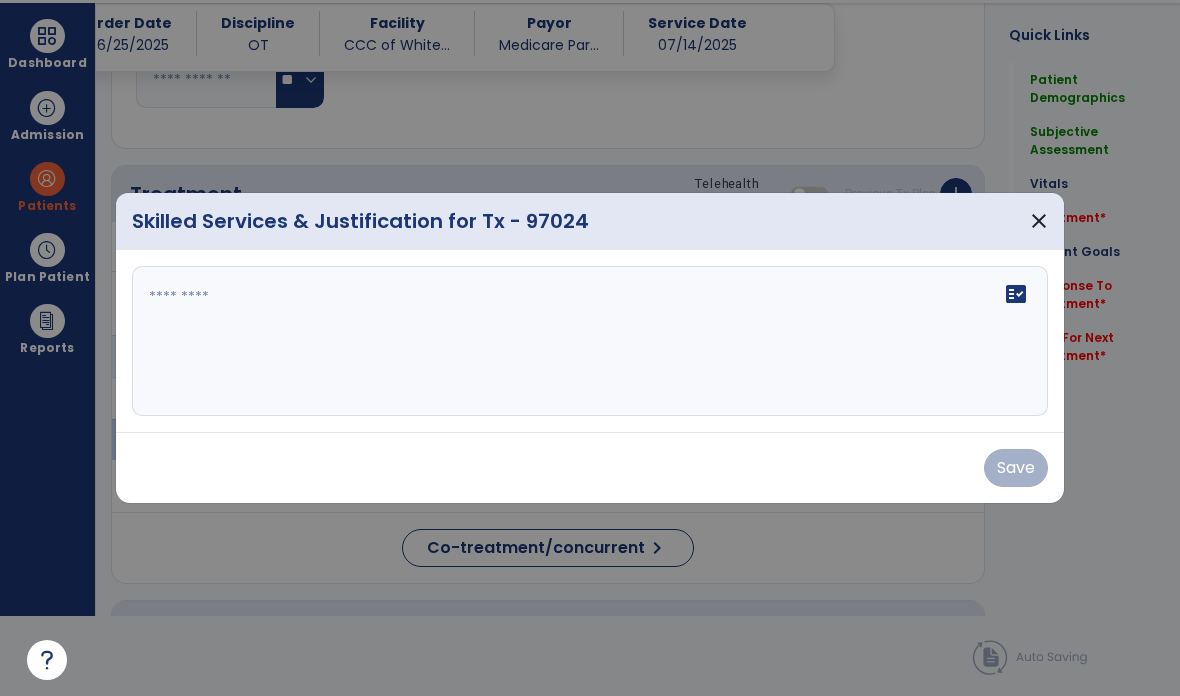 click on "fact_check" at bounding box center (590, 341) 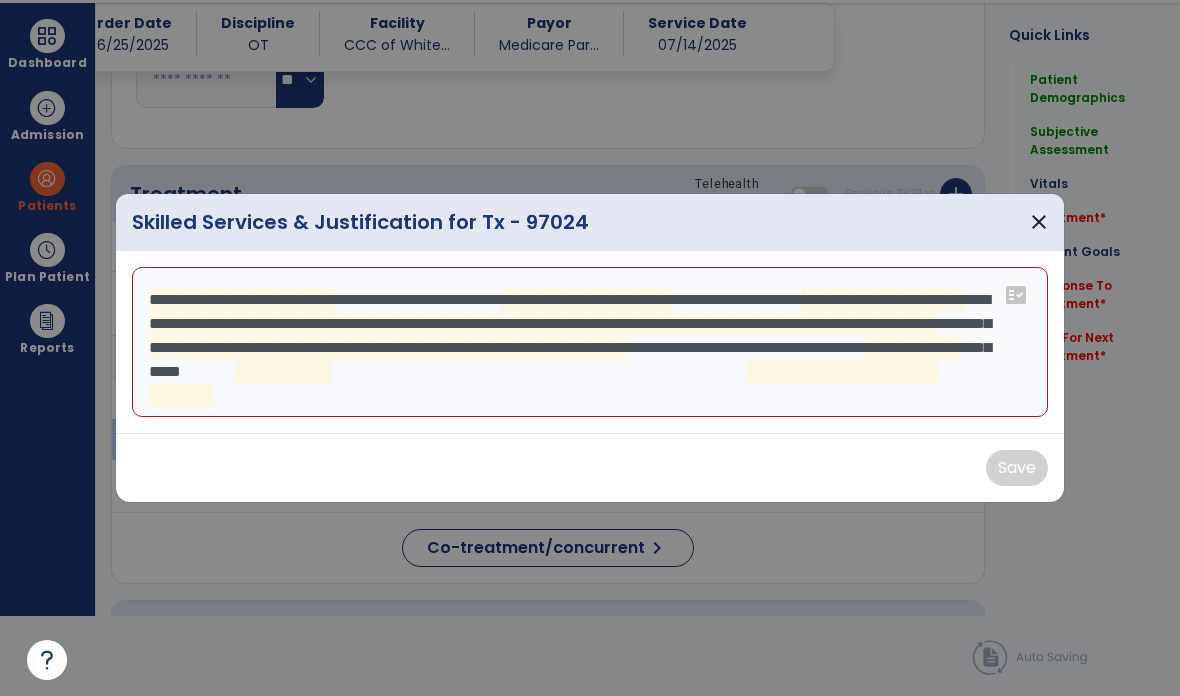 click on "**********" at bounding box center (590, 342) 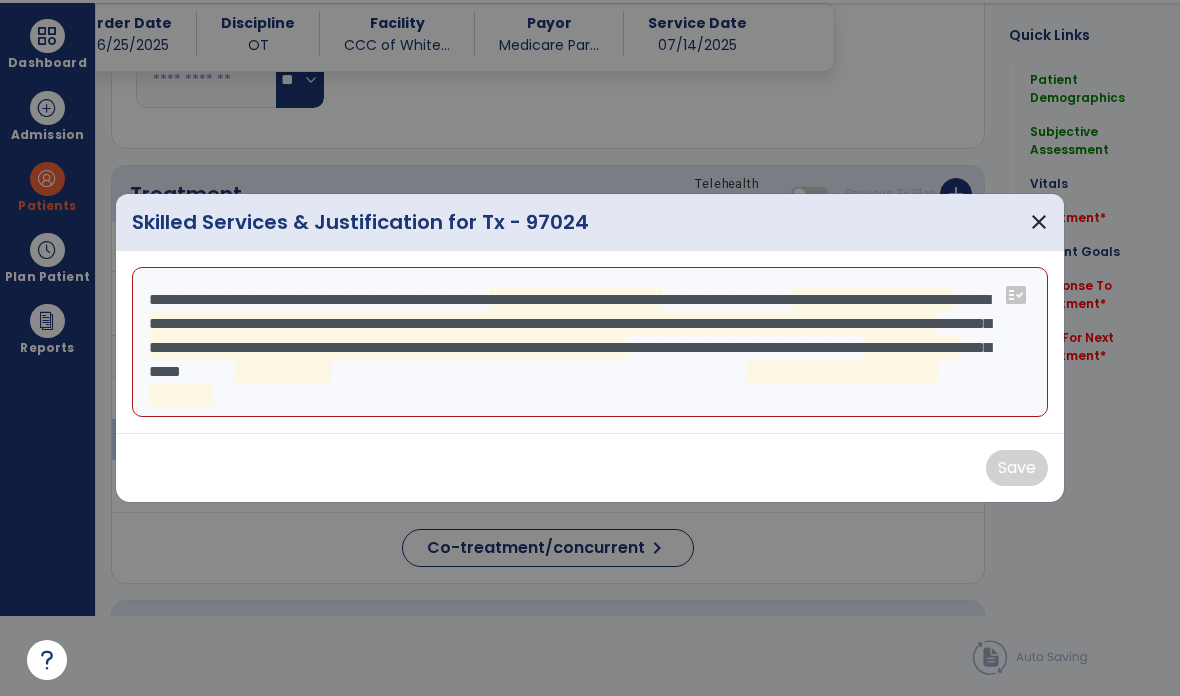 click on "**********" at bounding box center (590, 342) 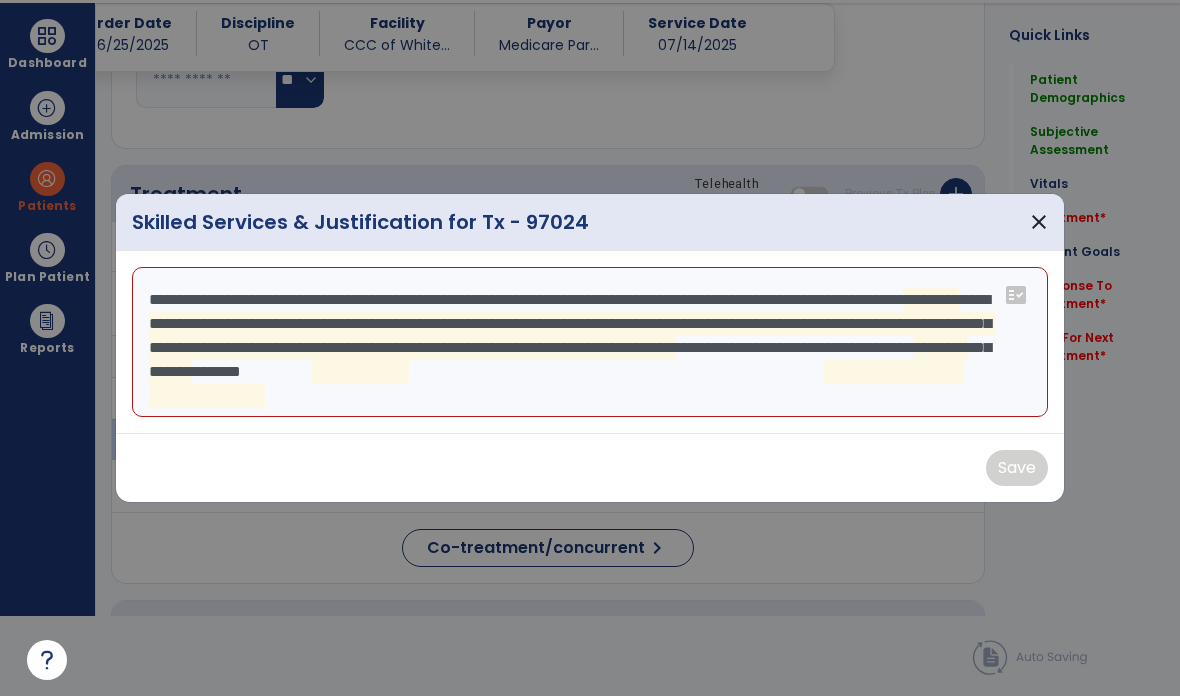 click on "**********" at bounding box center [590, 342] 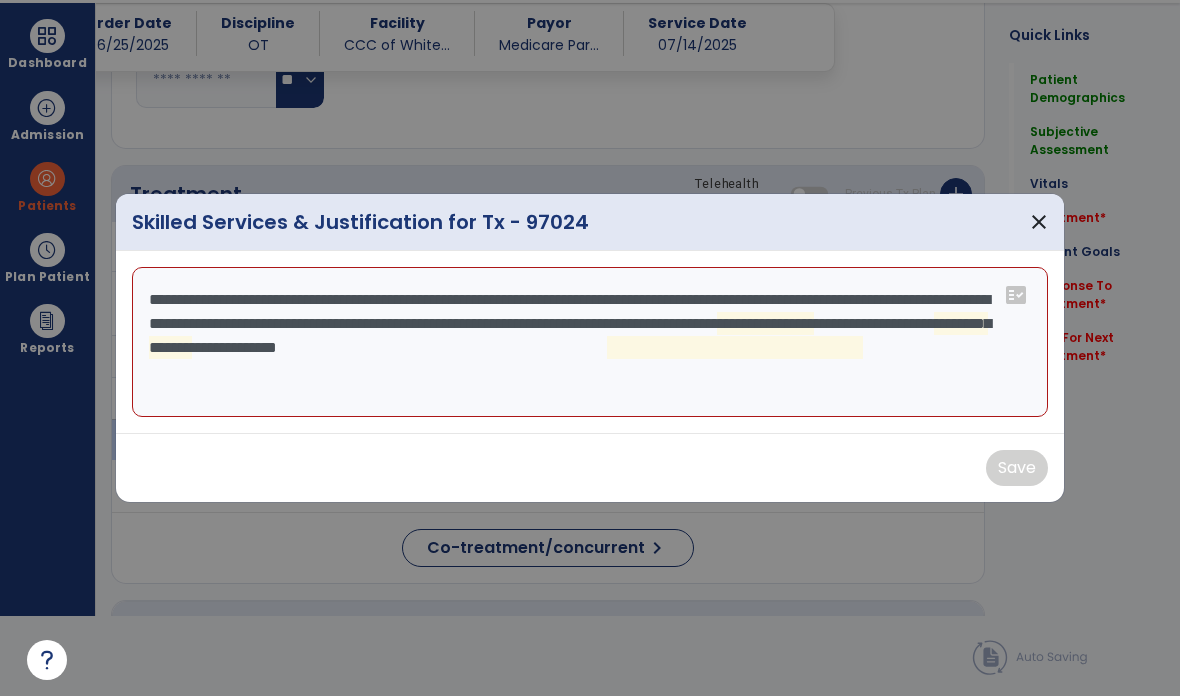 click on "**********" at bounding box center (590, 342) 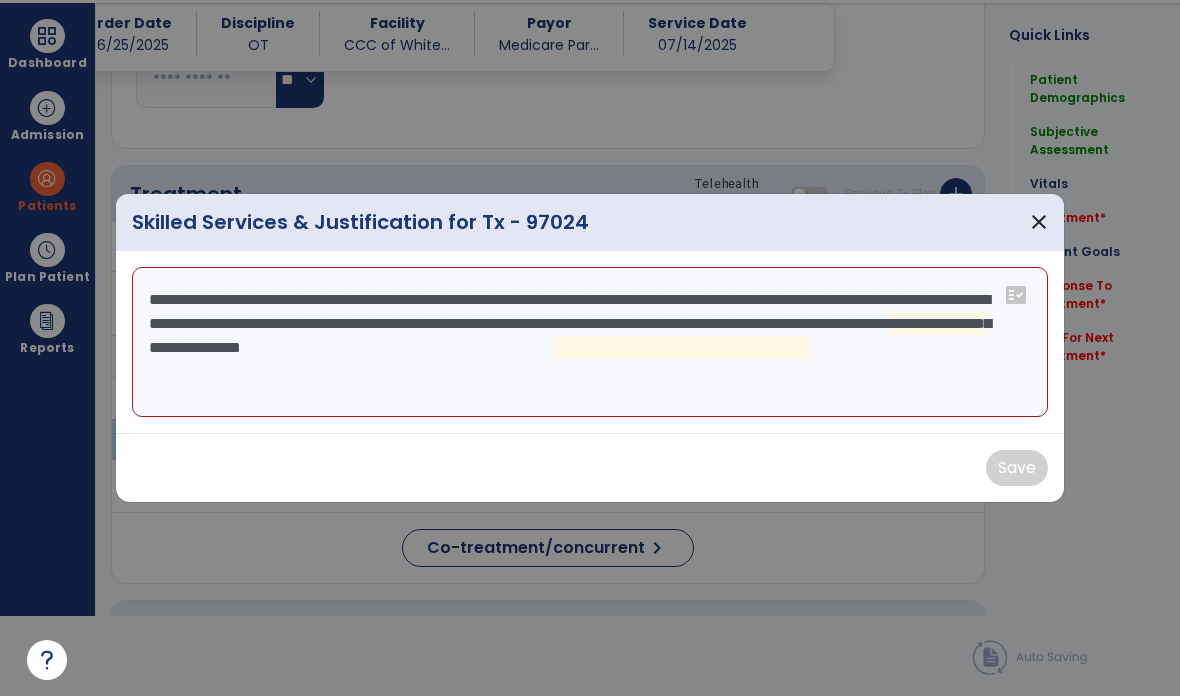 click on "**********" at bounding box center (590, 342) 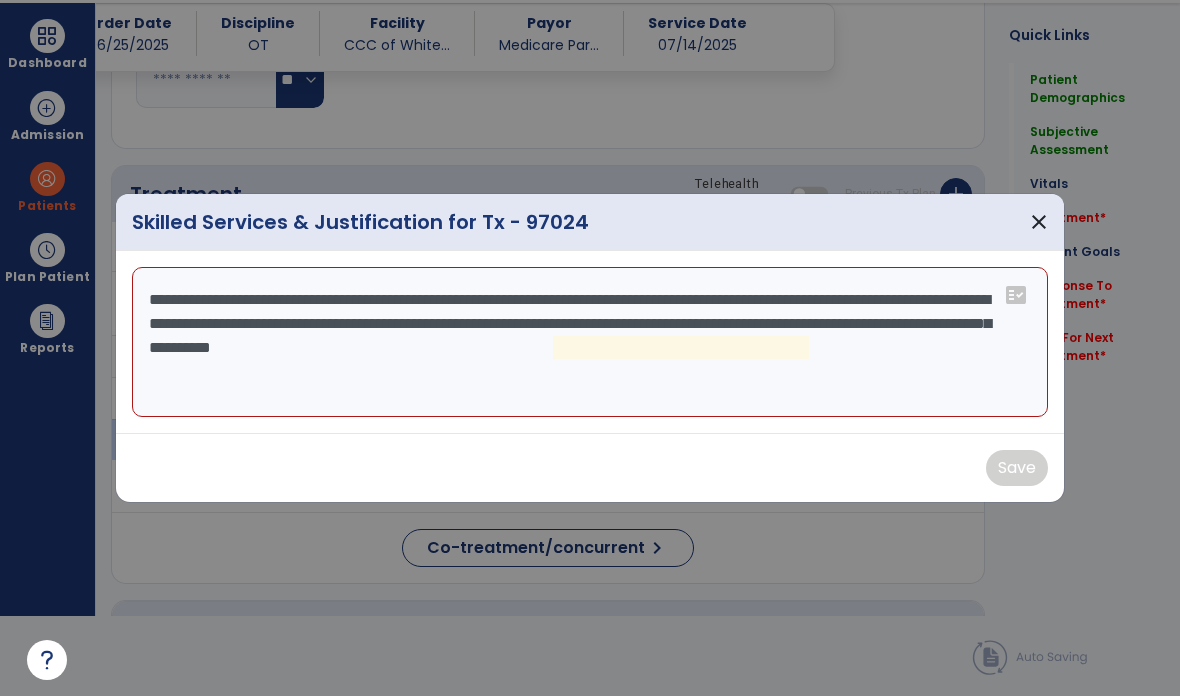 click on "**********" at bounding box center [590, 342] 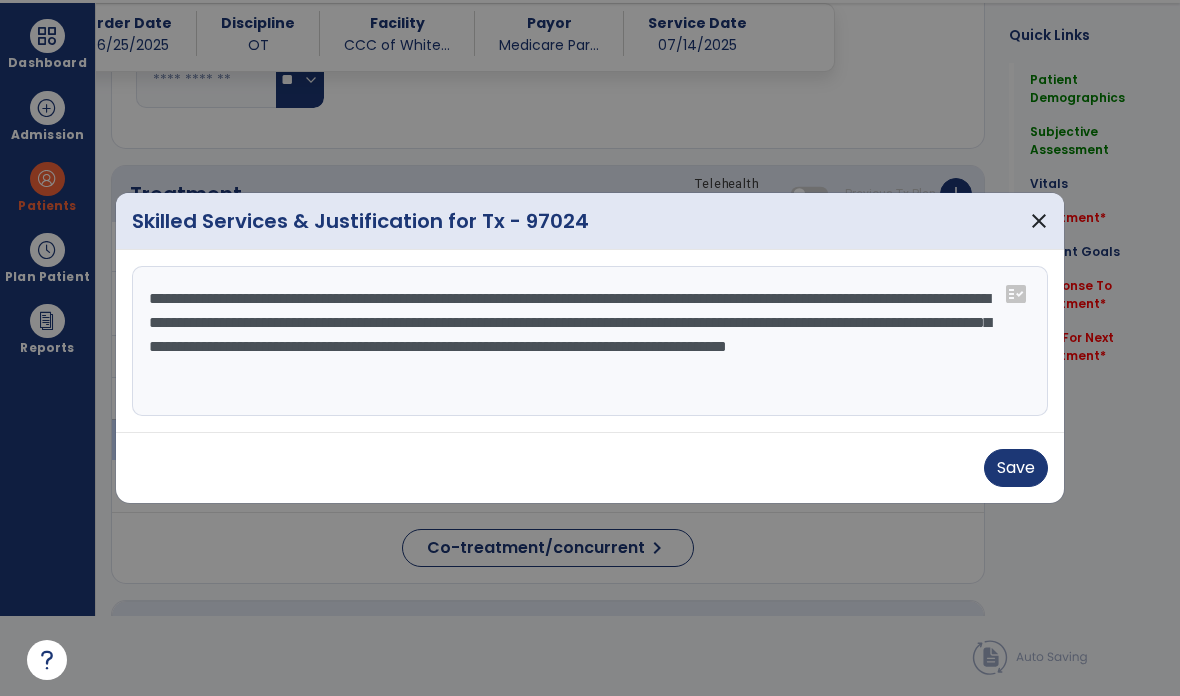 click on "**********" at bounding box center [590, 341] 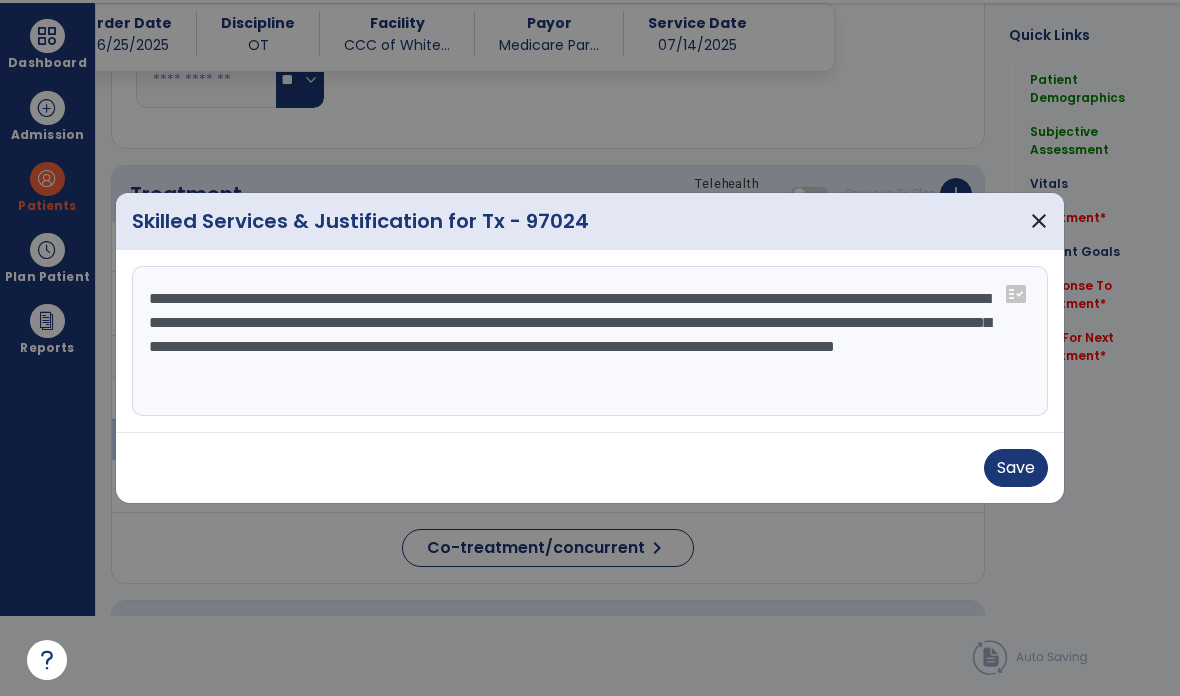type on "**********" 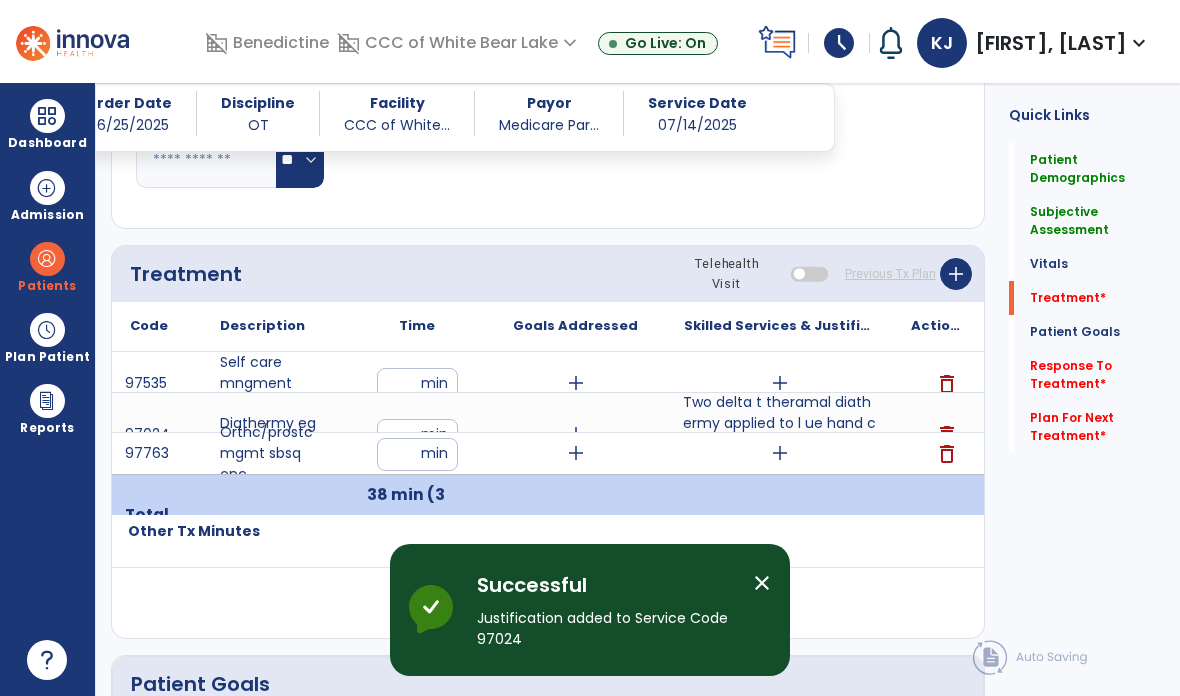 scroll, scrollTop: 80, scrollLeft: 0, axis: vertical 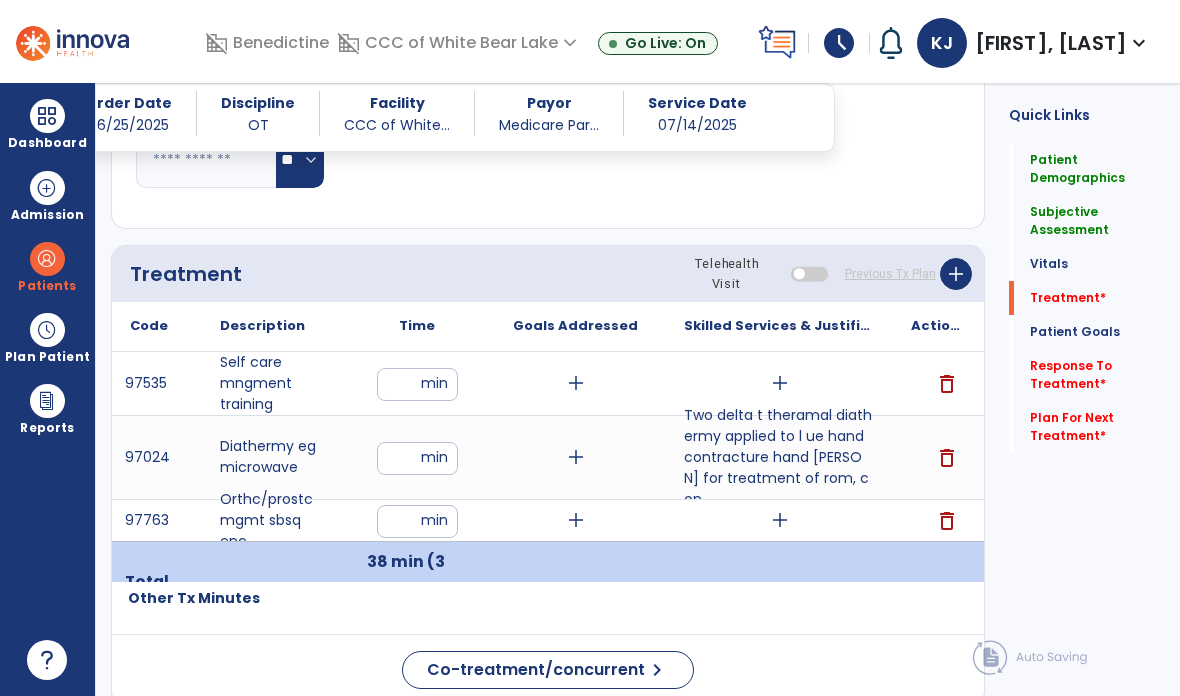 click on "add" at bounding box center (780, 383) 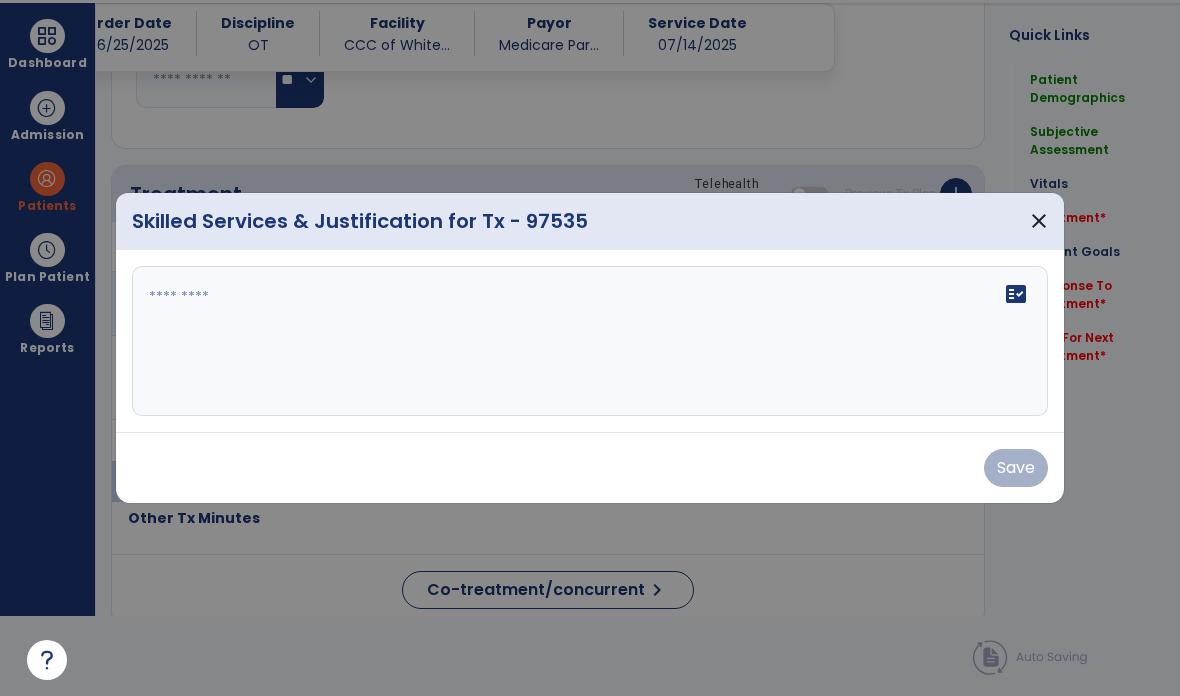 scroll, scrollTop: 0, scrollLeft: 0, axis: both 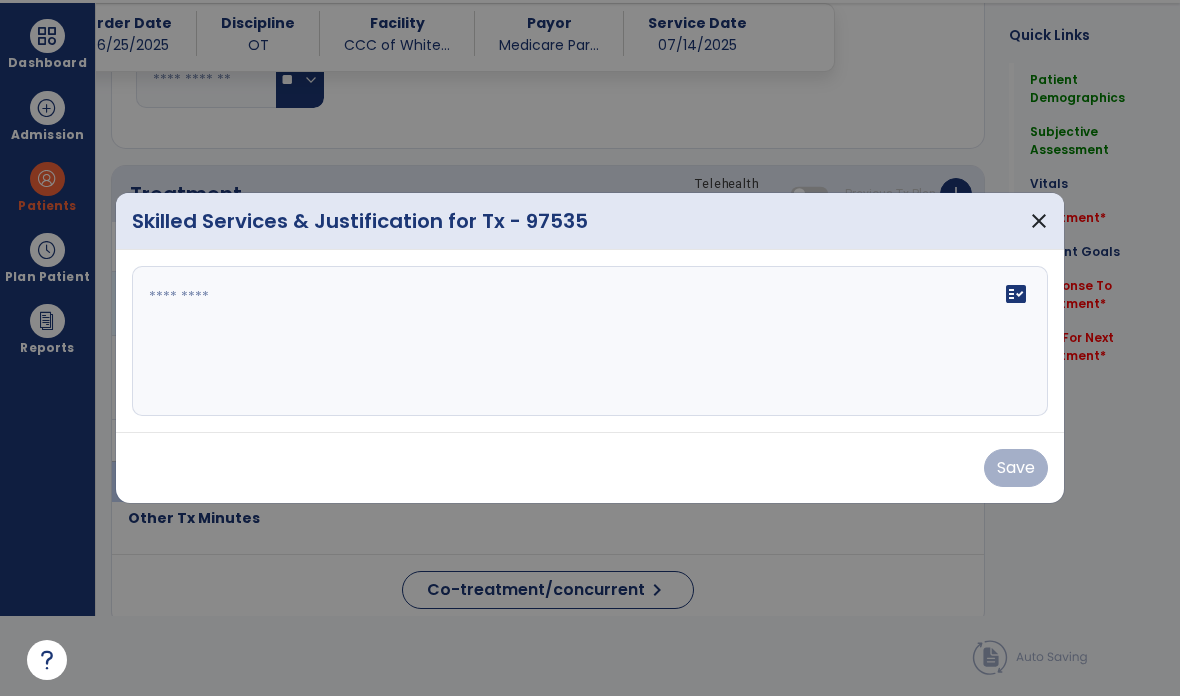 click on "fact_check" at bounding box center (590, 341) 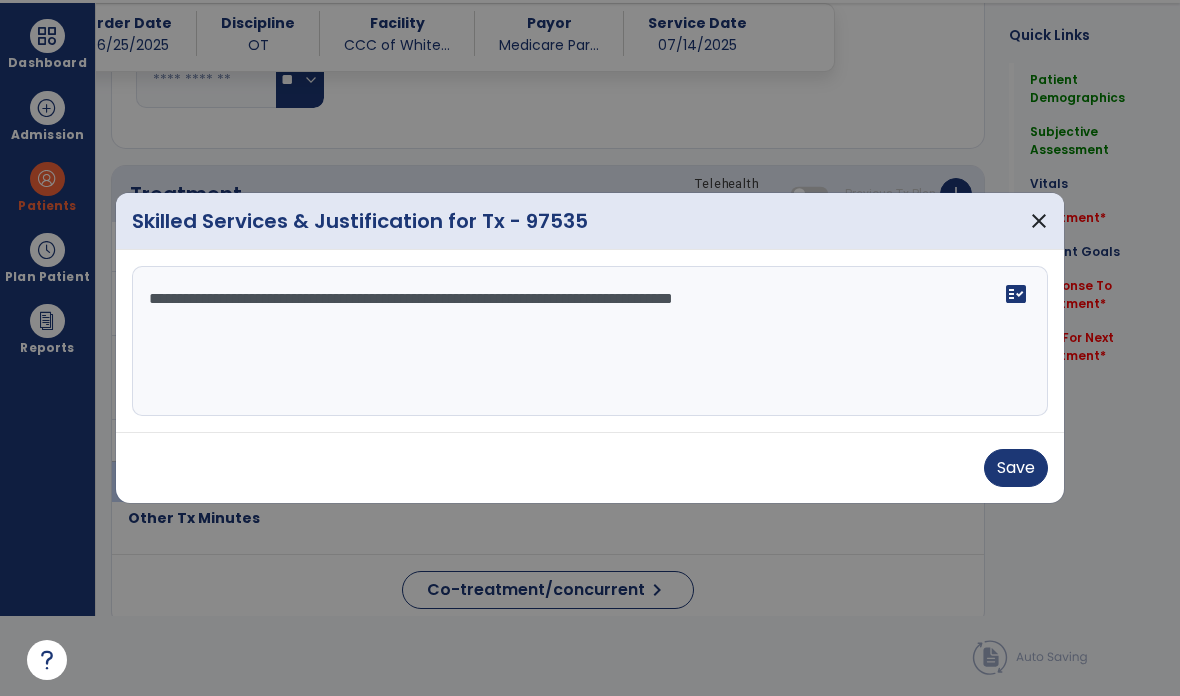 type on "**********" 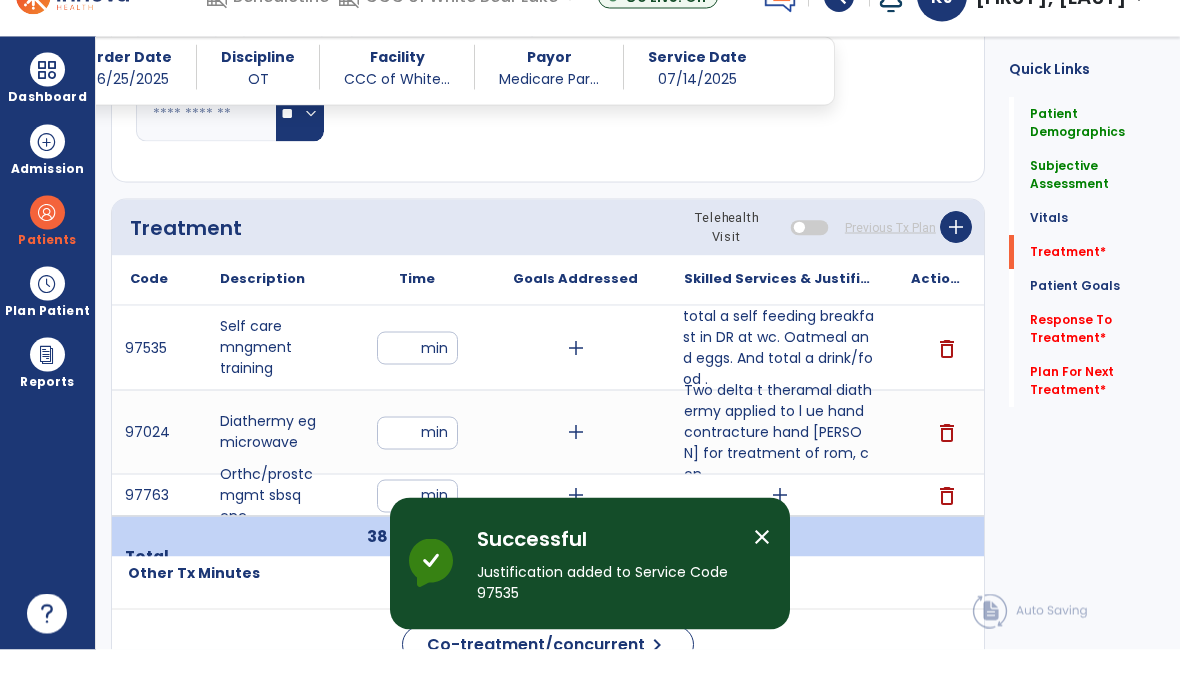 scroll, scrollTop: 80, scrollLeft: 0, axis: vertical 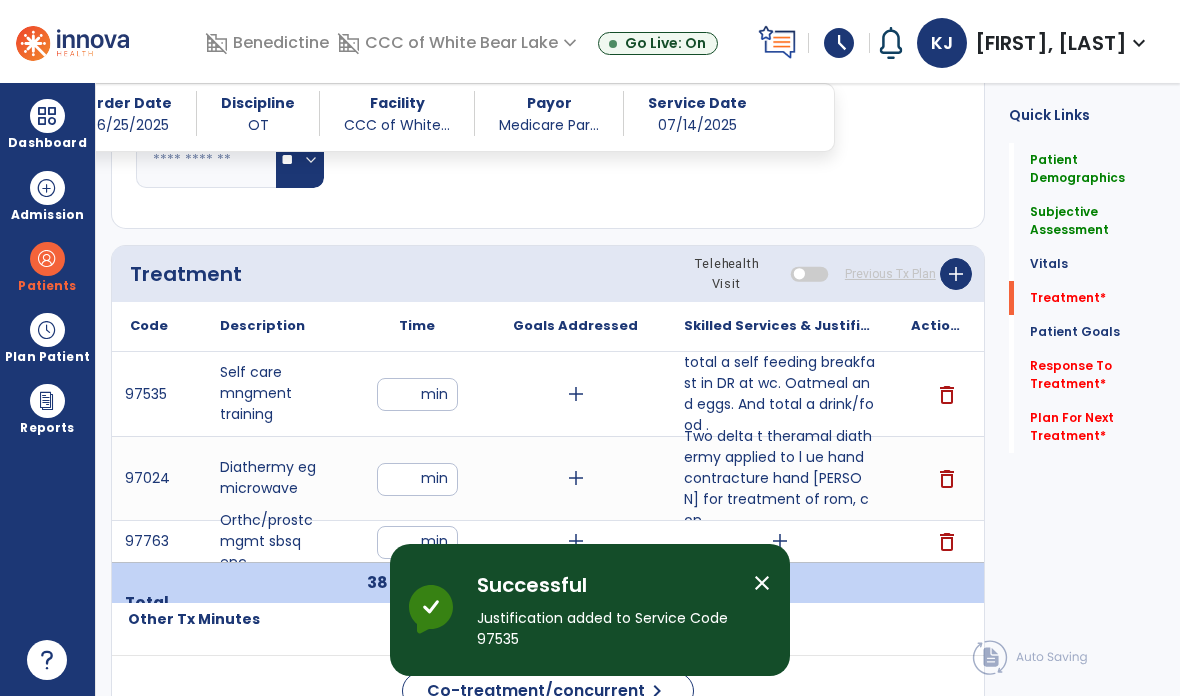click on "add" at bounding box center (780, 541) 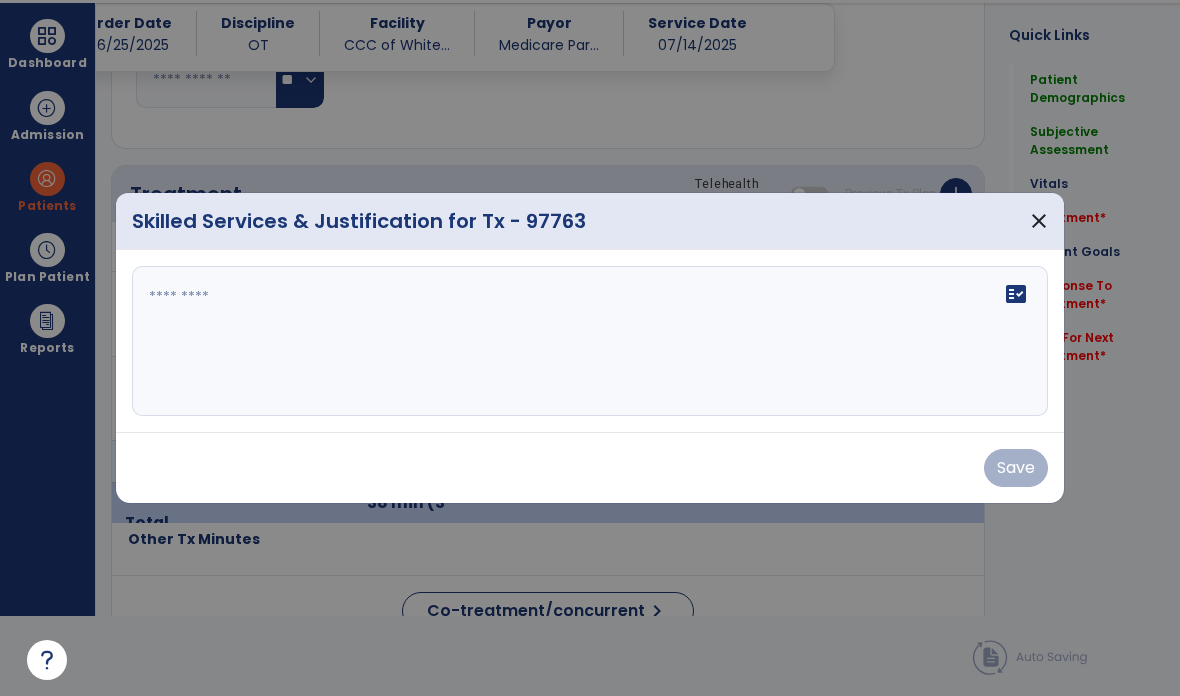 scroll, scrollTop: 0, scrollLeft: 0, axis: both 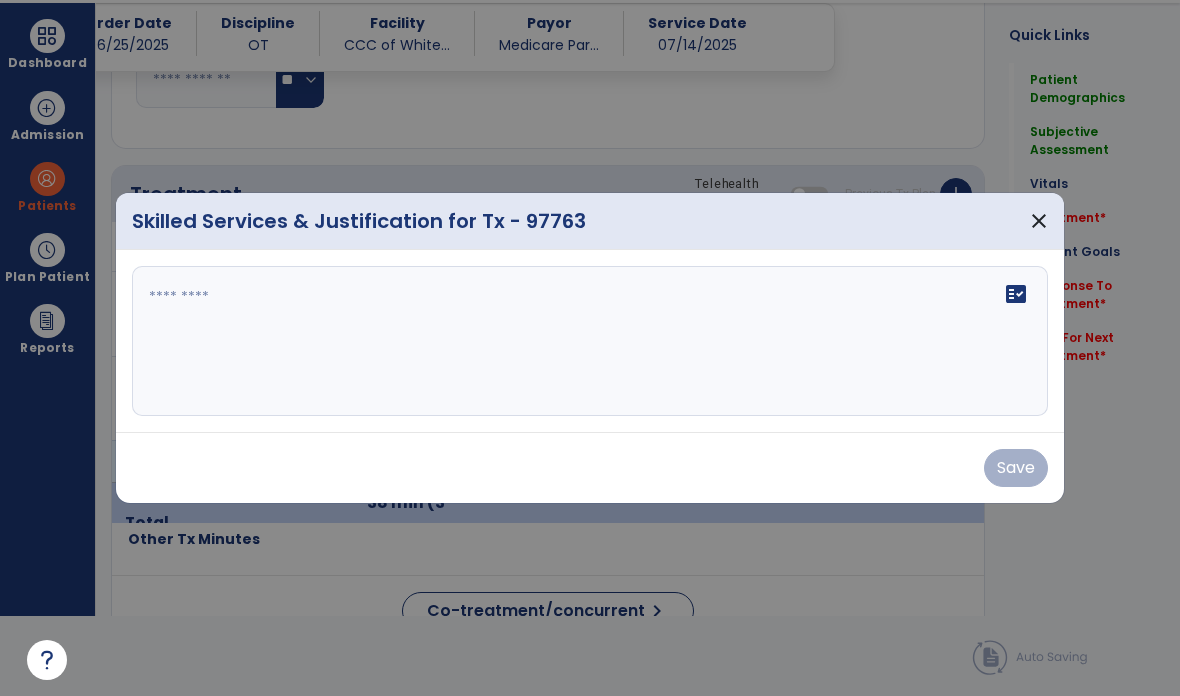 click on "fact_check" at bounding box center [590, 341] 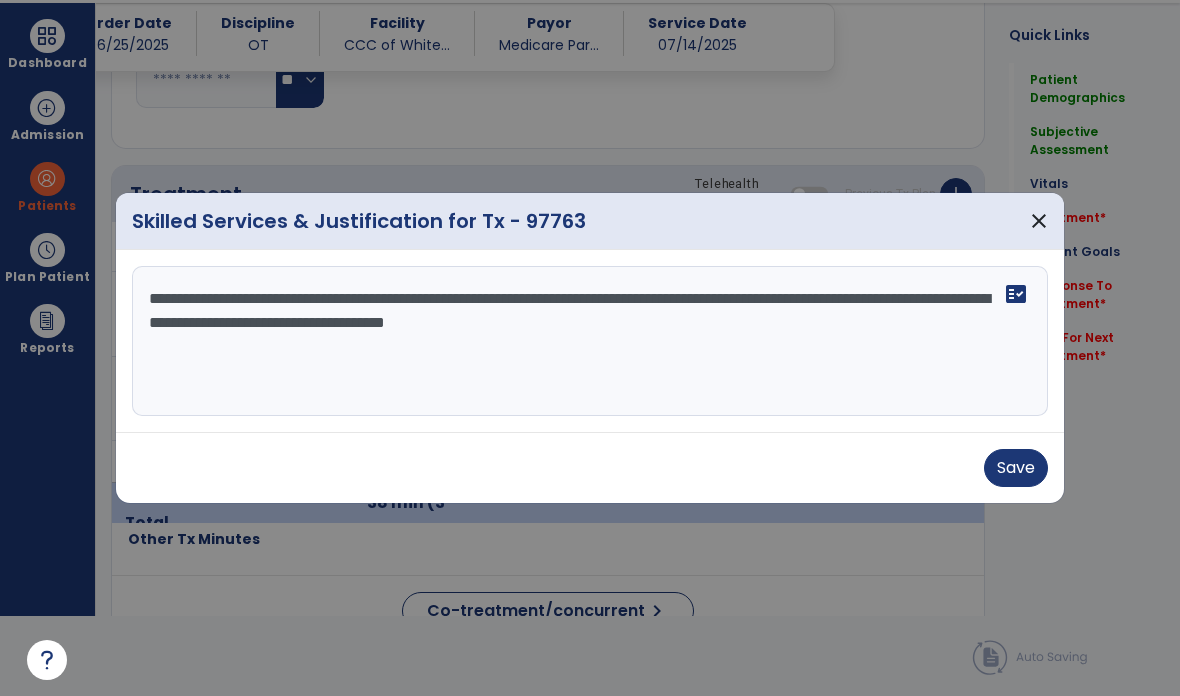type on "**********" 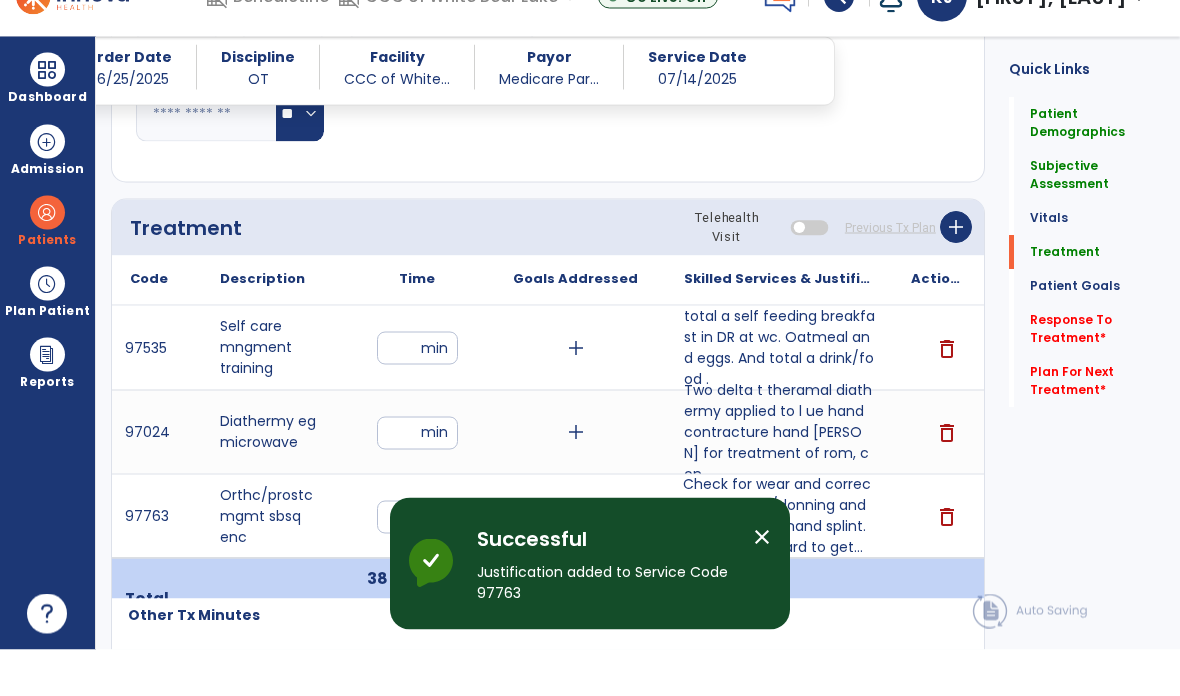 scroll, scrollTop: 80, scrollLeft: 0, axis: vertical 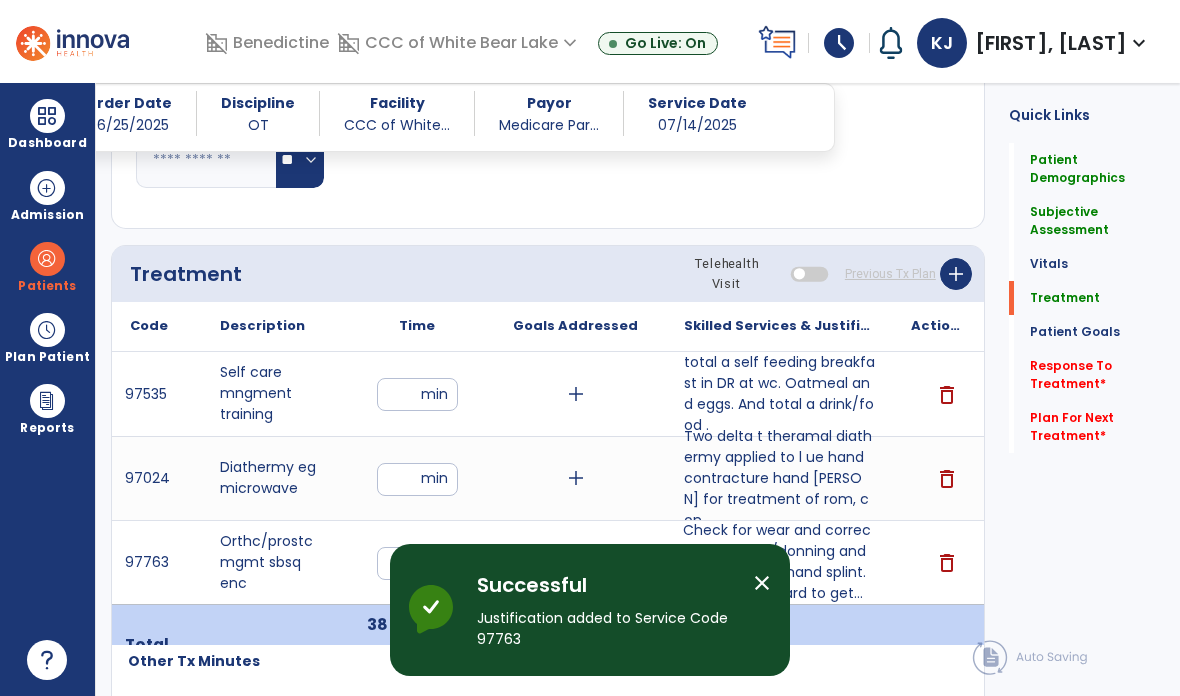 click on "Response To Treatment   *" 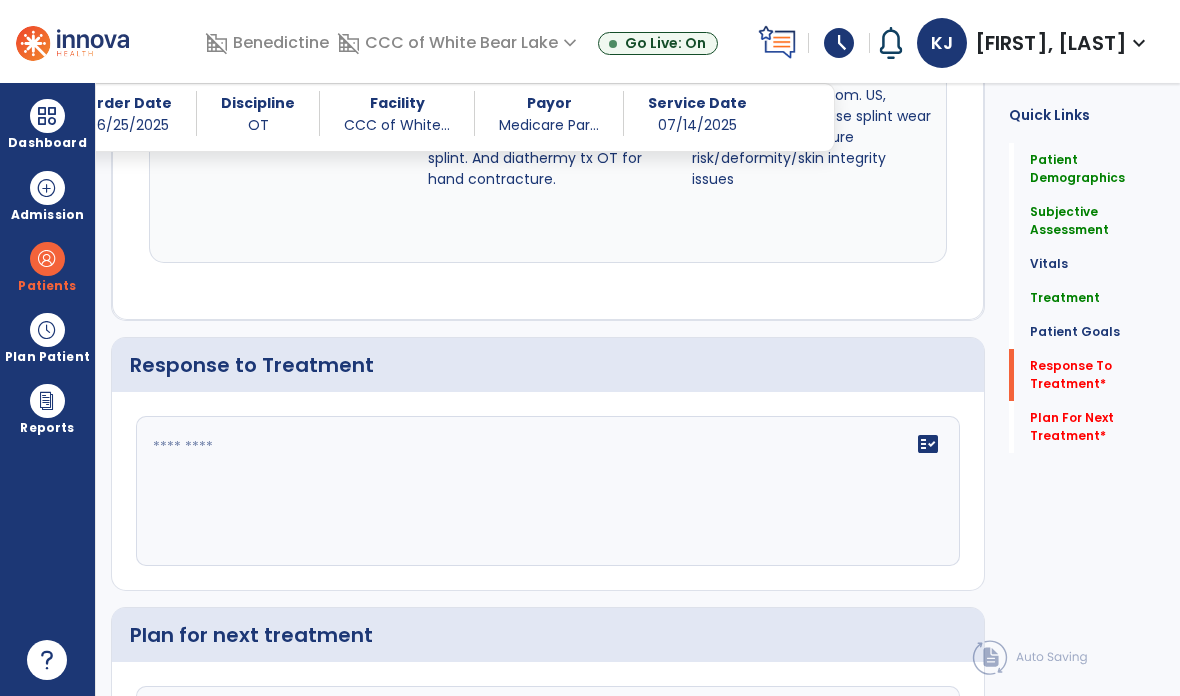 scroll, scrollTop: 3243, scrollLeft: 0, axis: vertical 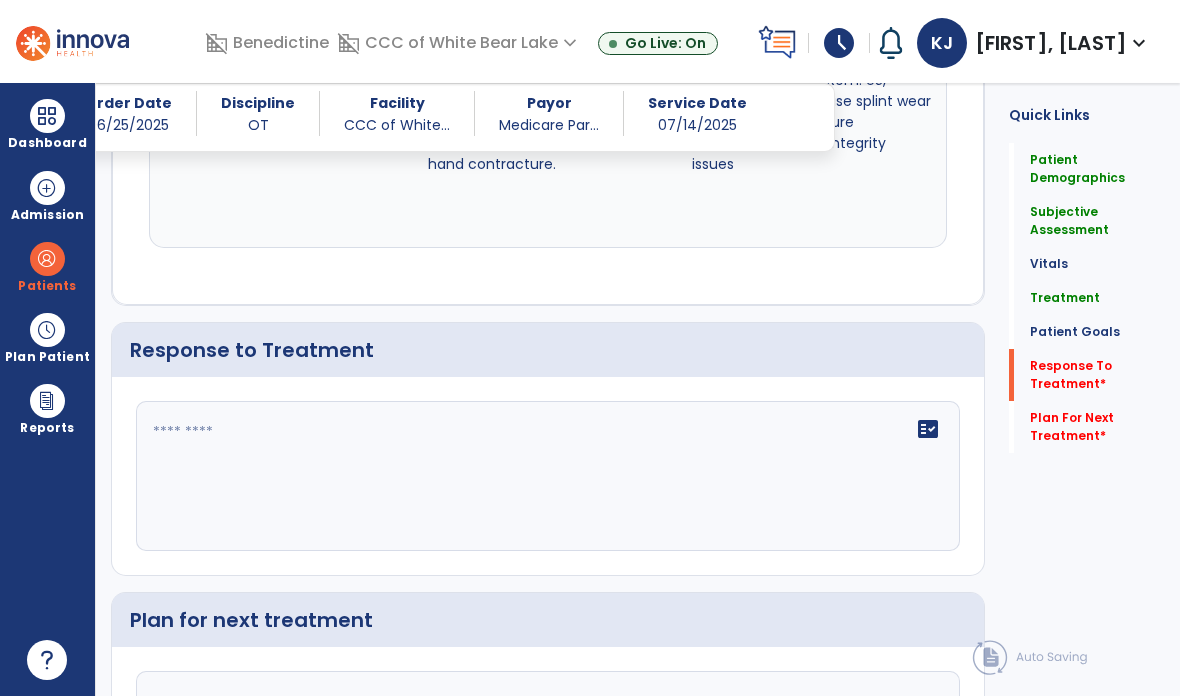 click on "fact_check" 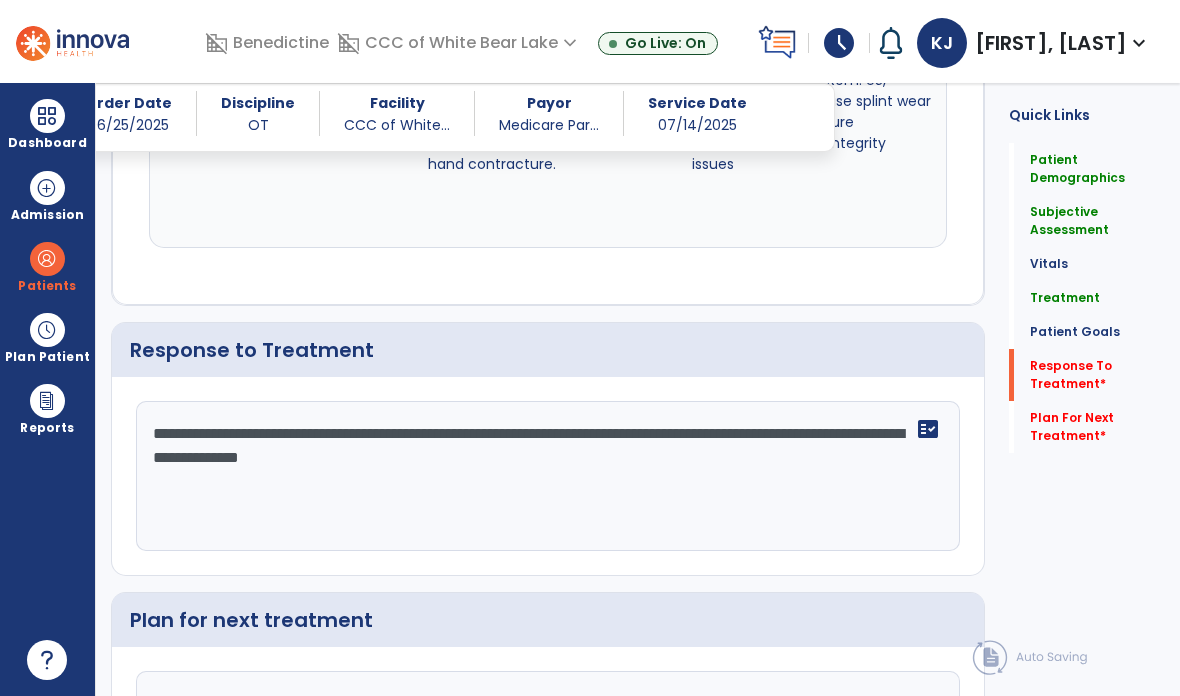 type on "**********" 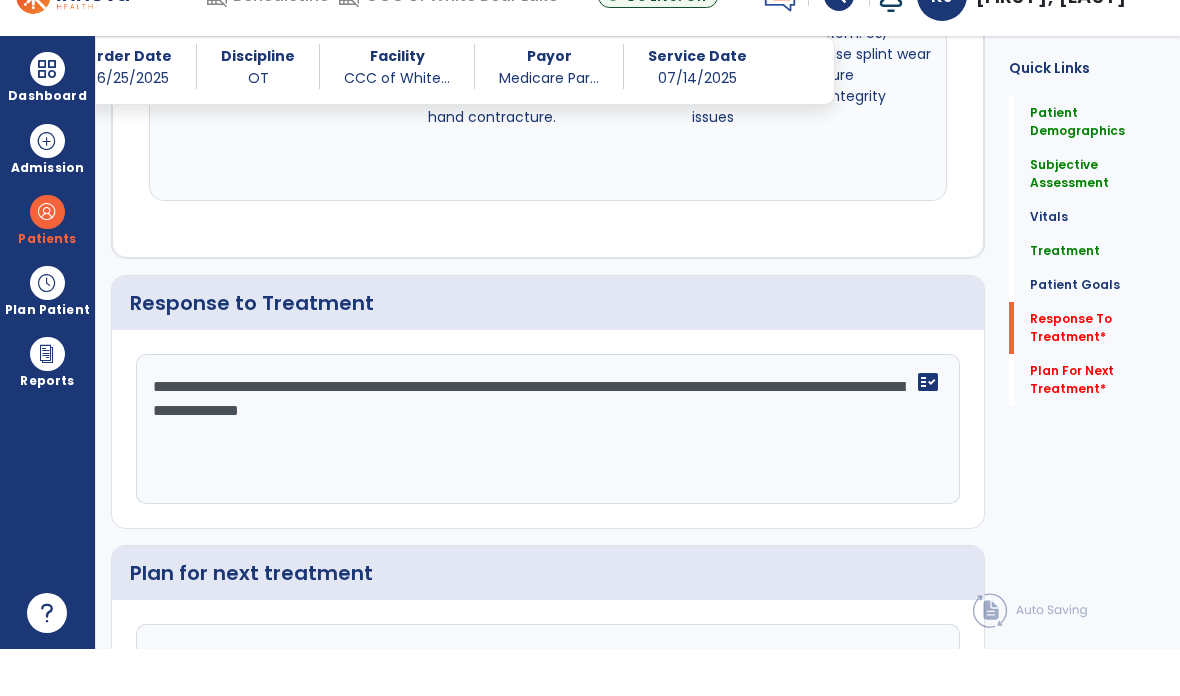 scroll, scrollTop: 80, scrollLeft: 0, axis: vertical 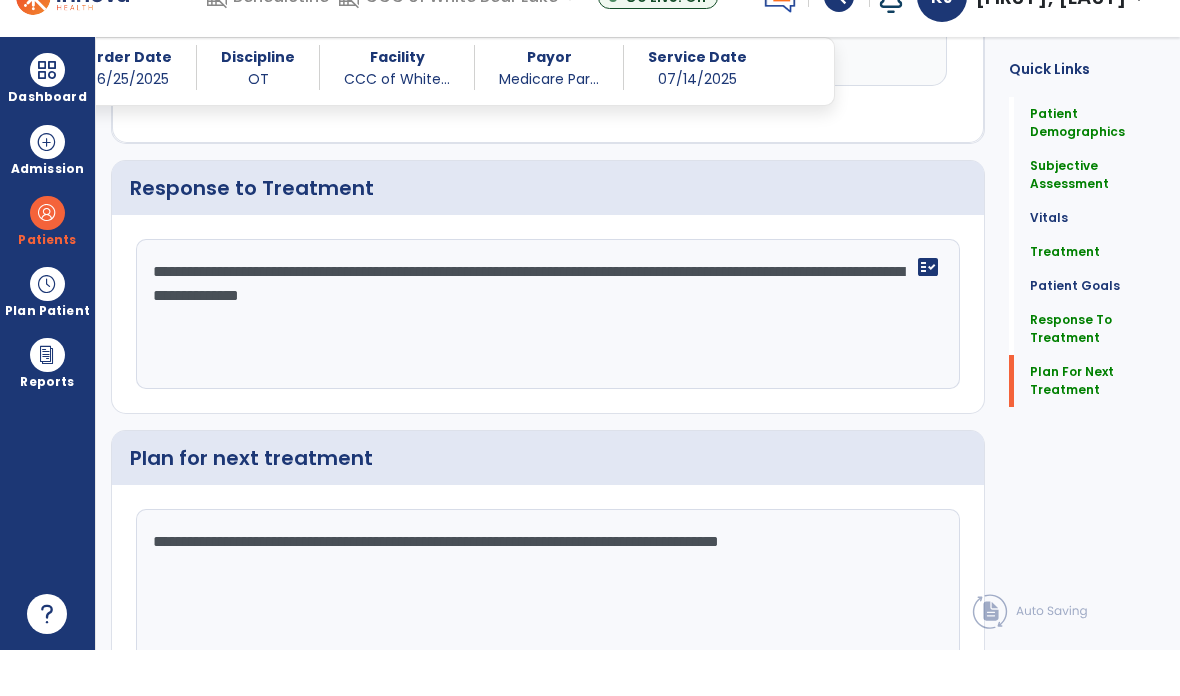 type on "**********" 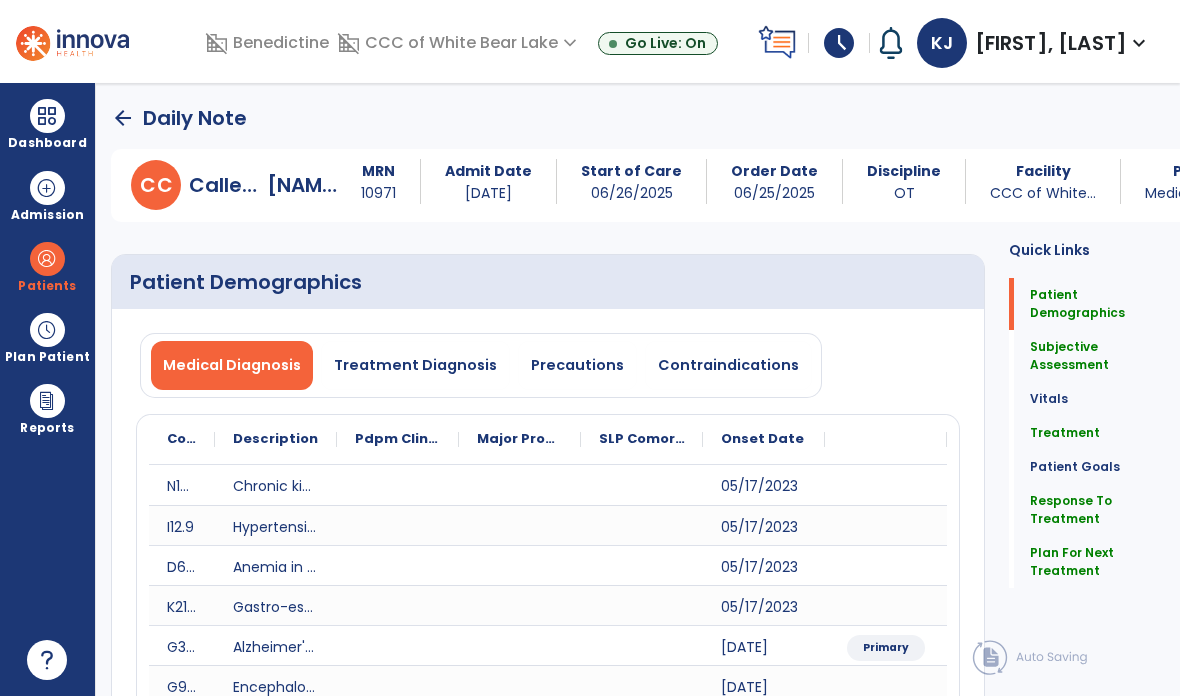 scroll, scrollTop: 0, scrollLeft: 0, axis: both 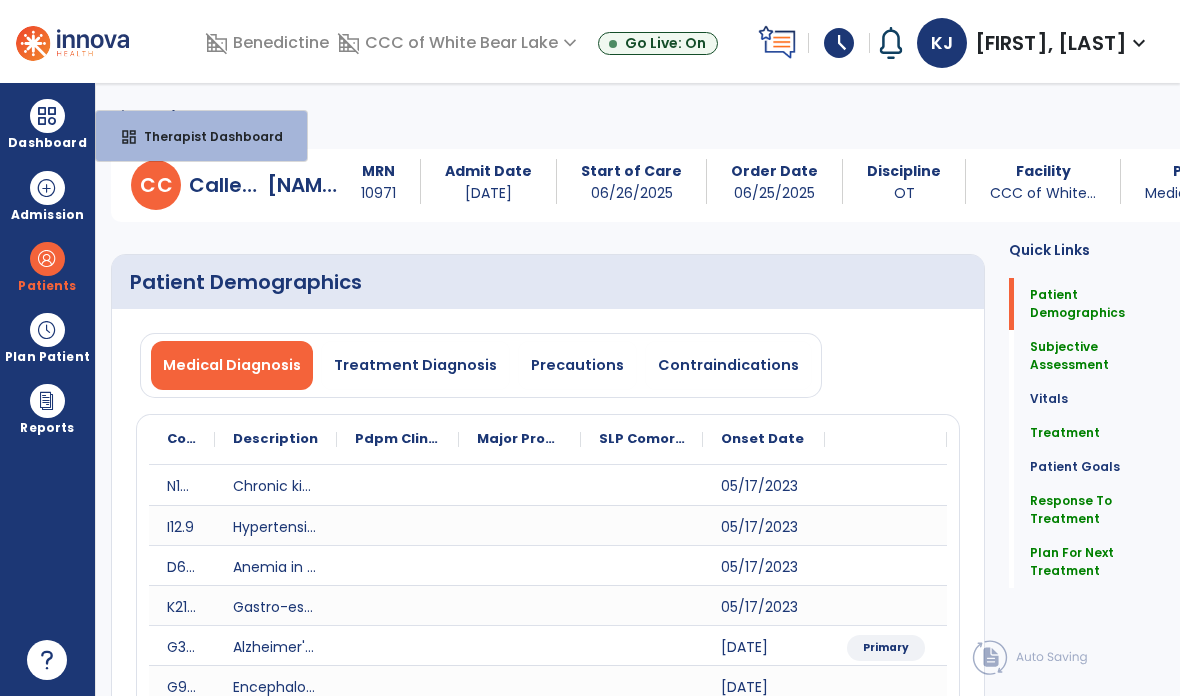 click at bounding box center (47, 259) 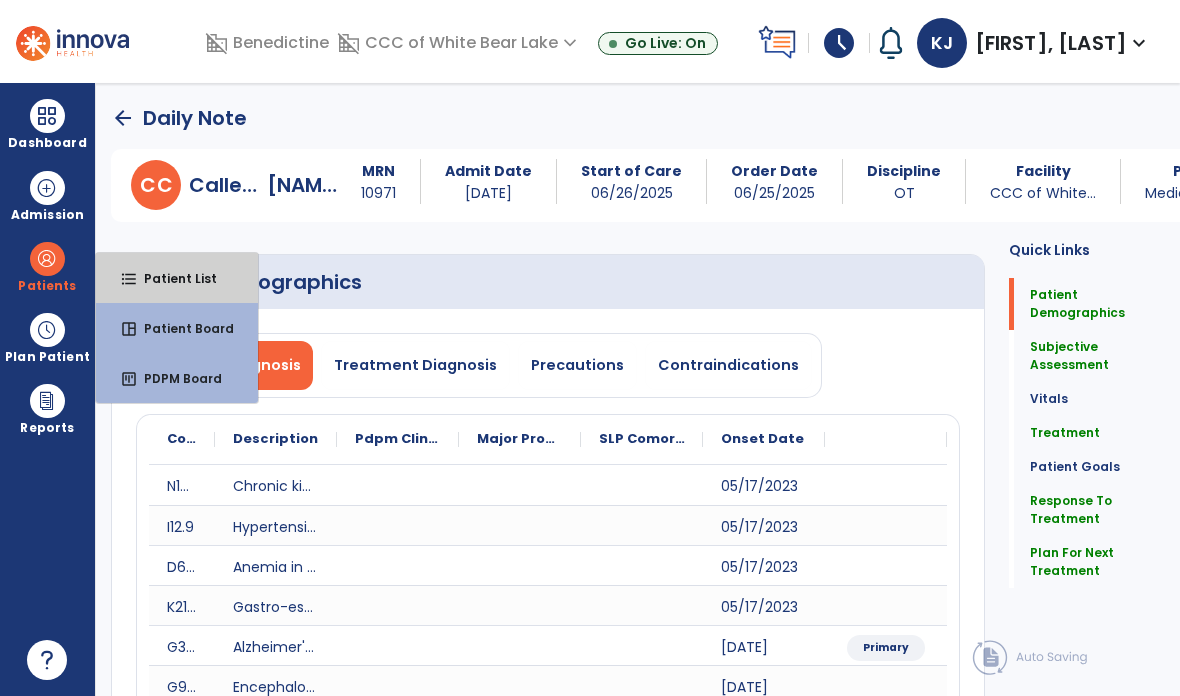click on "Patient List" at bounding box center (172, 278) 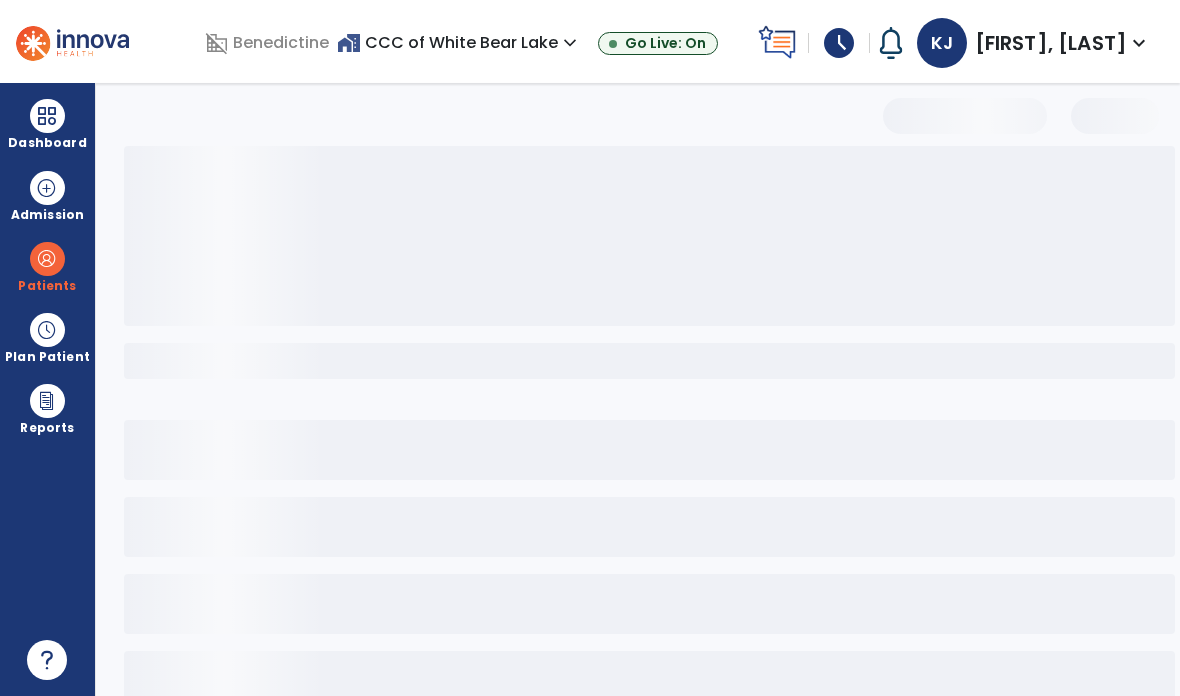 select on "***" 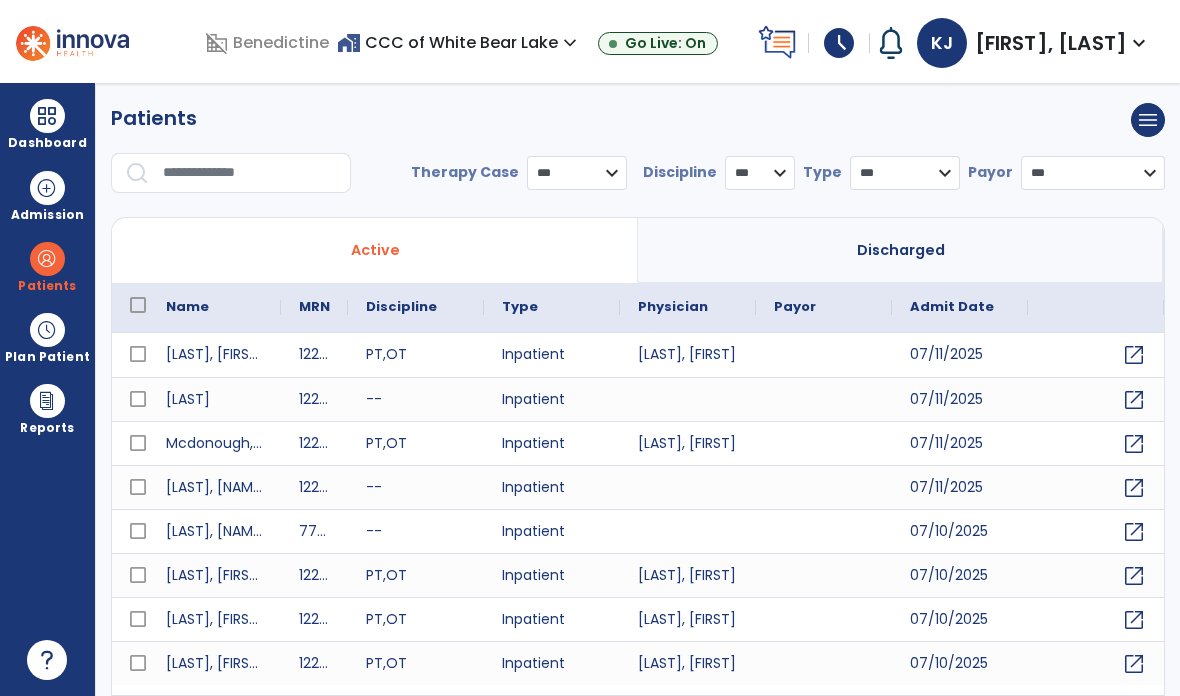 click at bounding box center (250, 173) 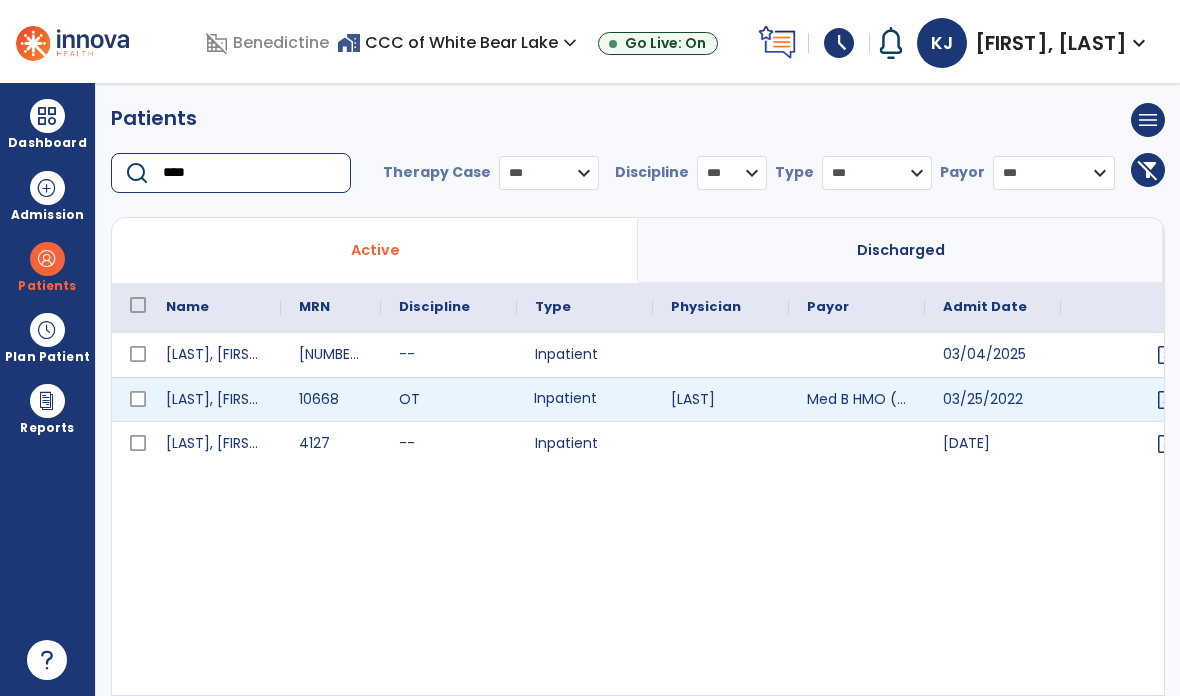 type on "****" 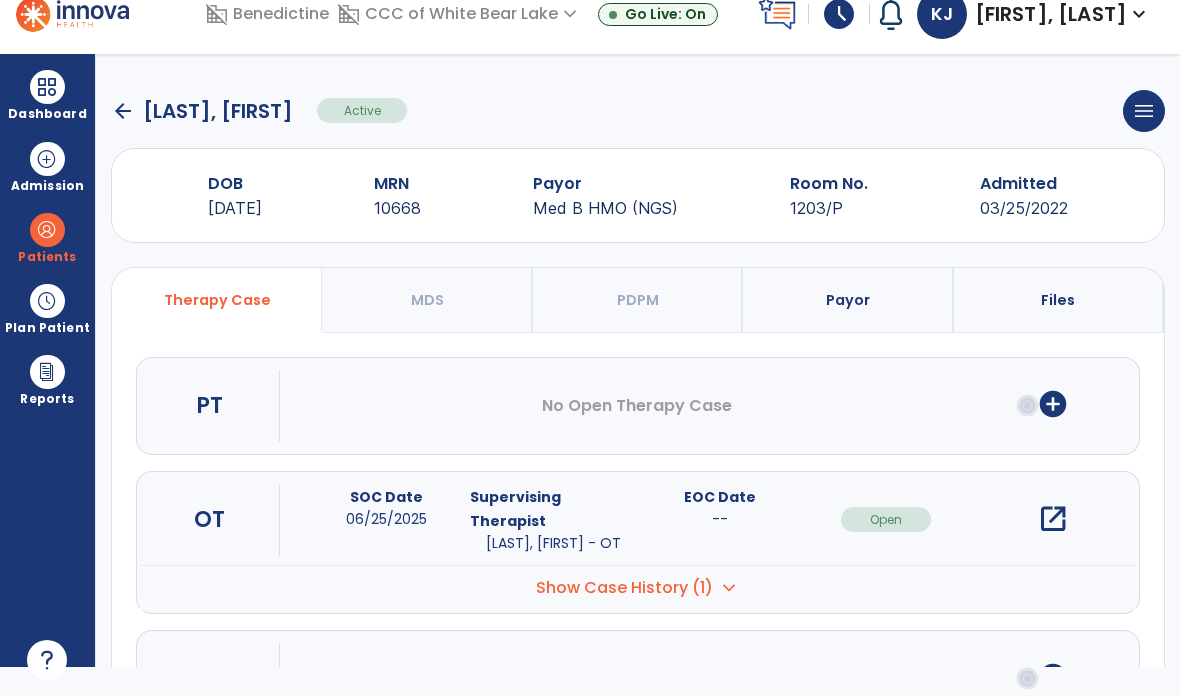 click on "open_in_new" at bounding box center (1053, 519) 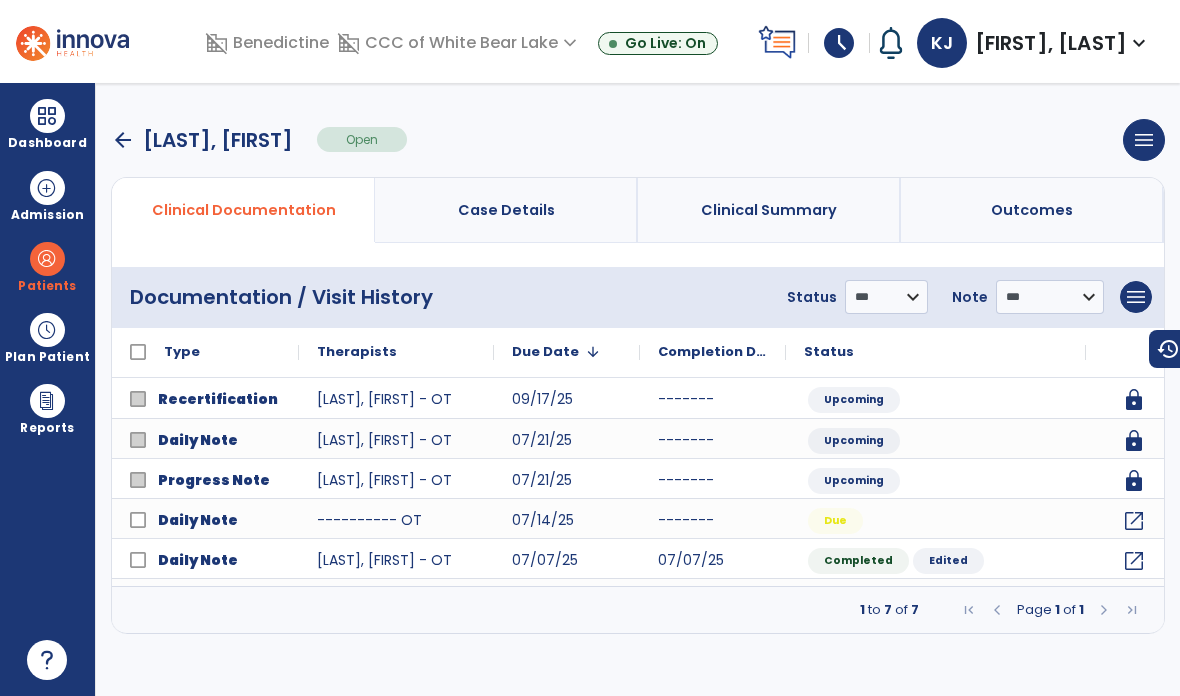 click on "menu" at bounding box center (1136, 297) 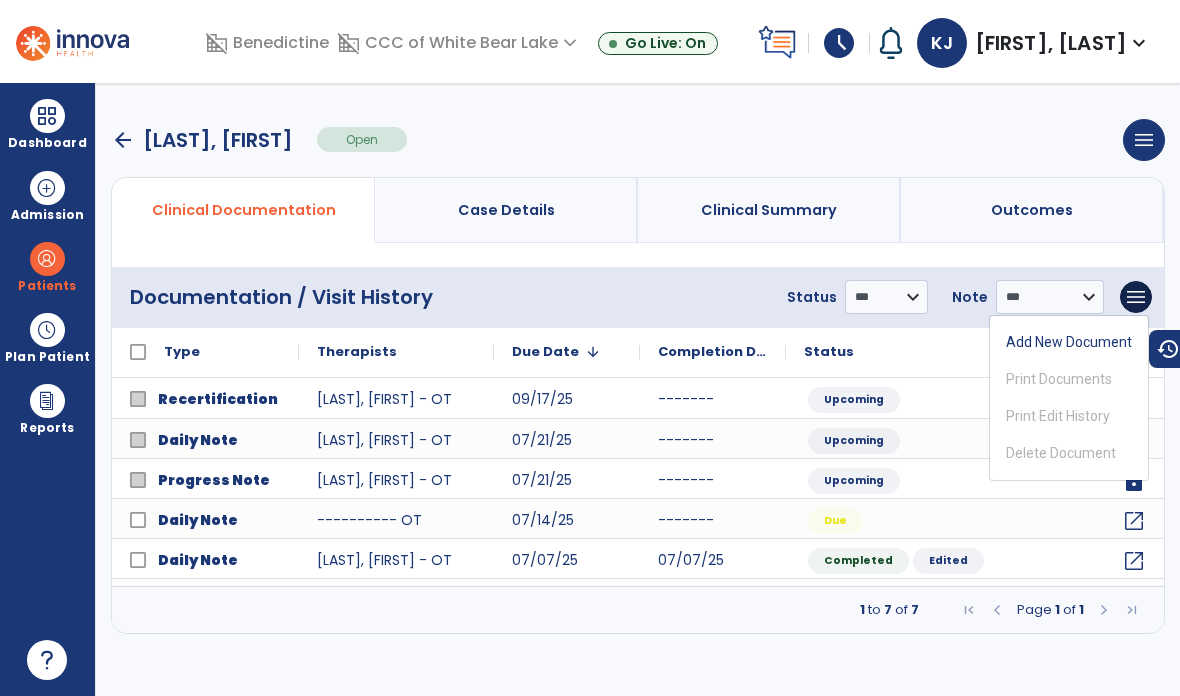 click on "Add New Document" at bounding box center [1069, 342] 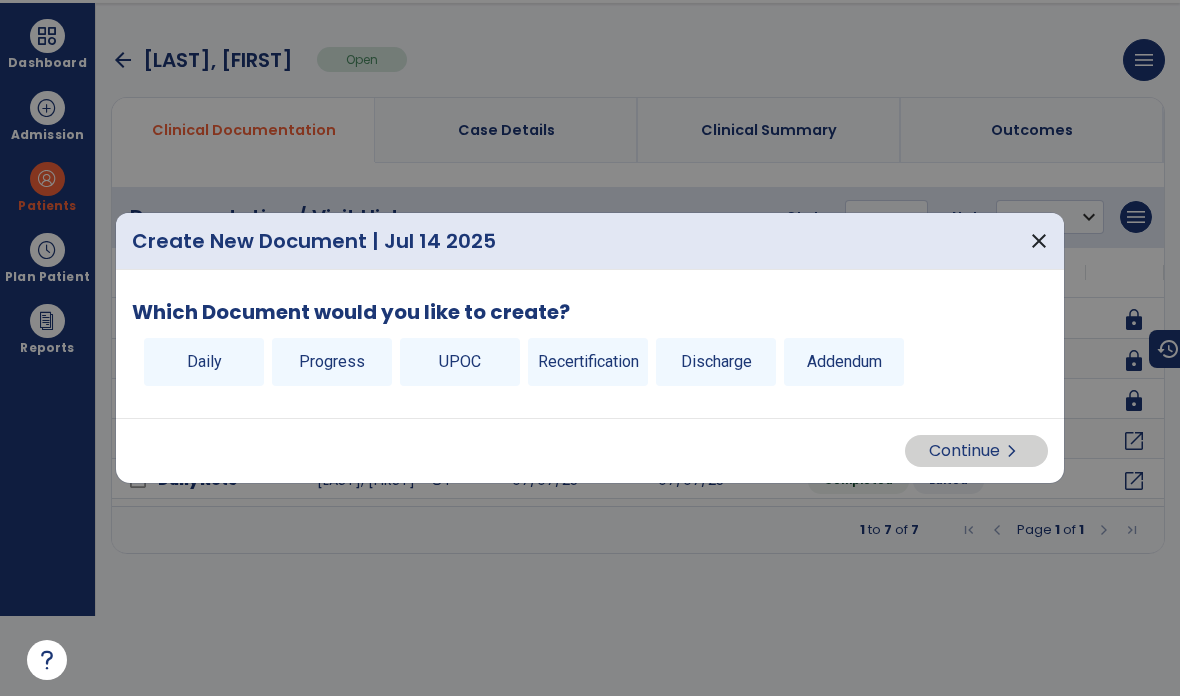 click on "Discharge" at bounding box center [716, 362] 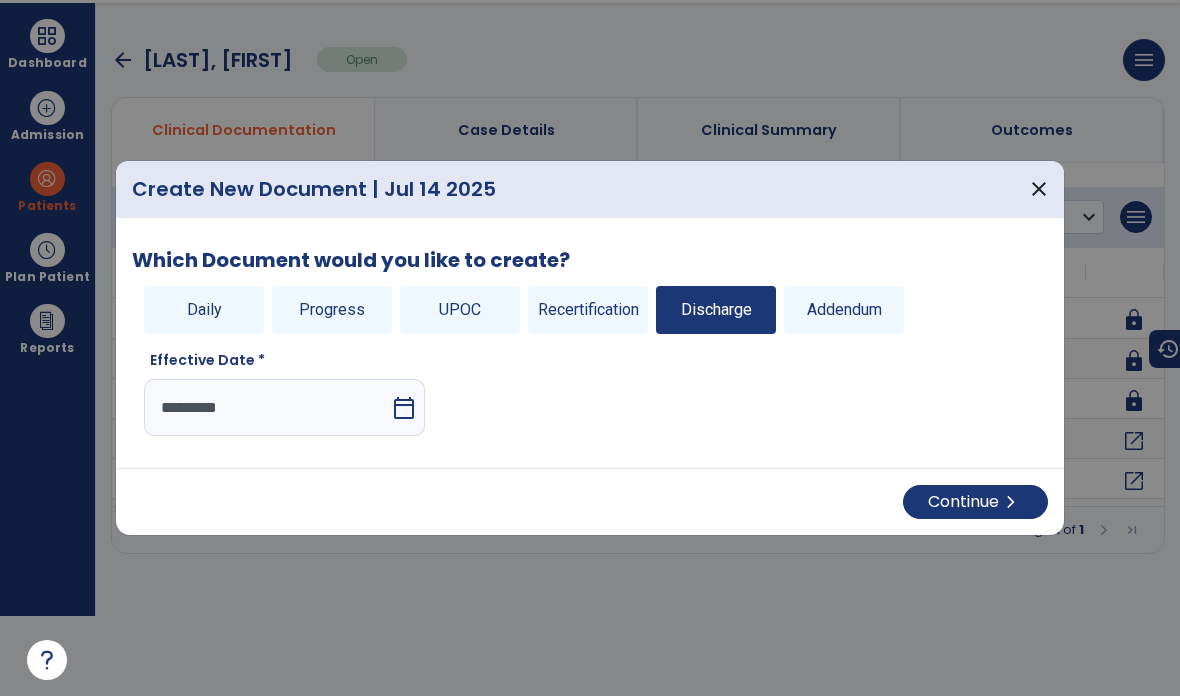 click on "*********" at bounding box center [267, 407] 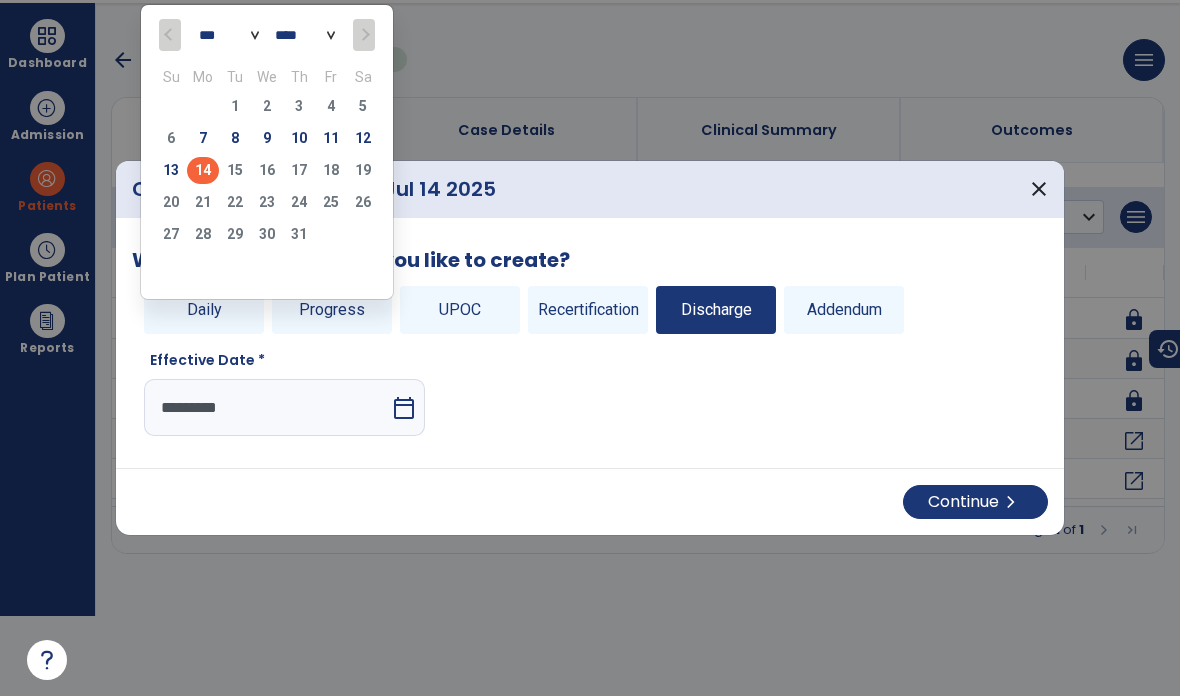 click on "9" 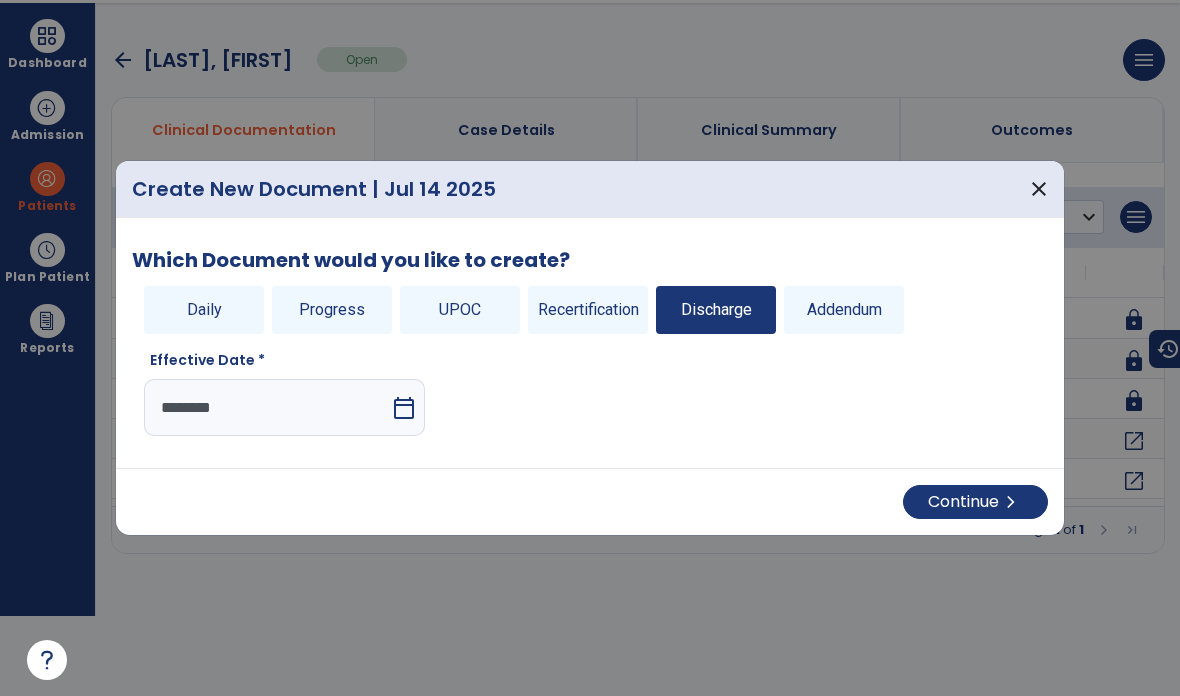 click on "Continue   chevron_right" at bounding box center [975, 502] 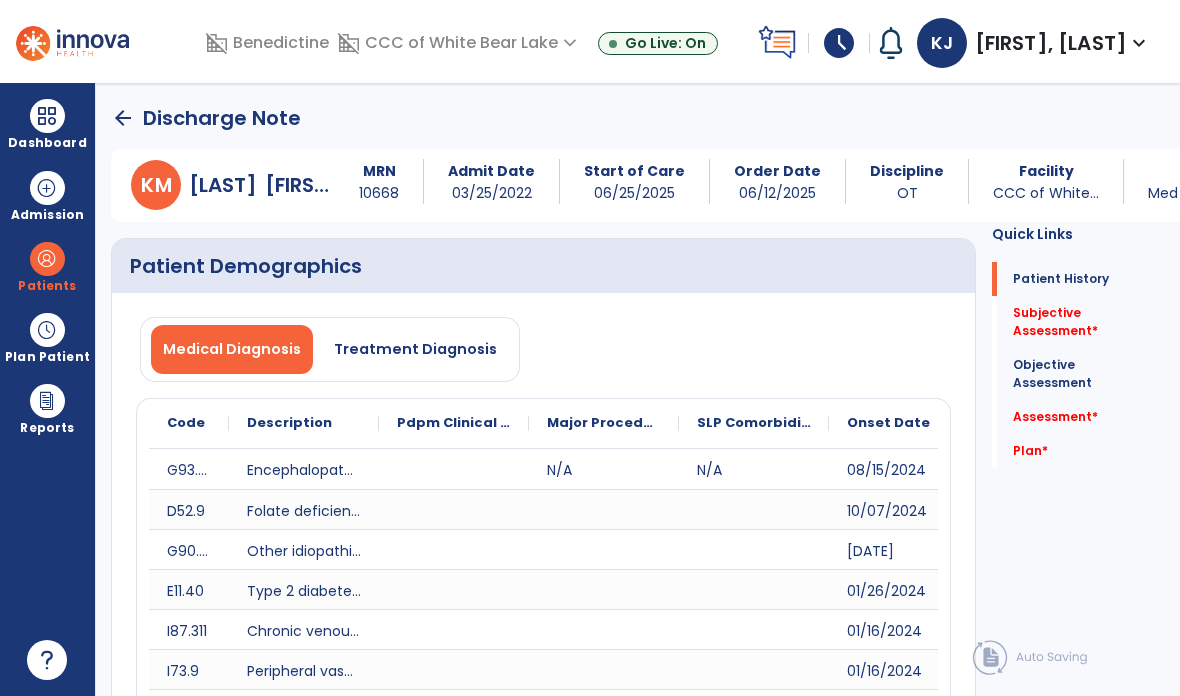 scroll, scrollTop: 80, scrollLeft: 0, axis: vertical 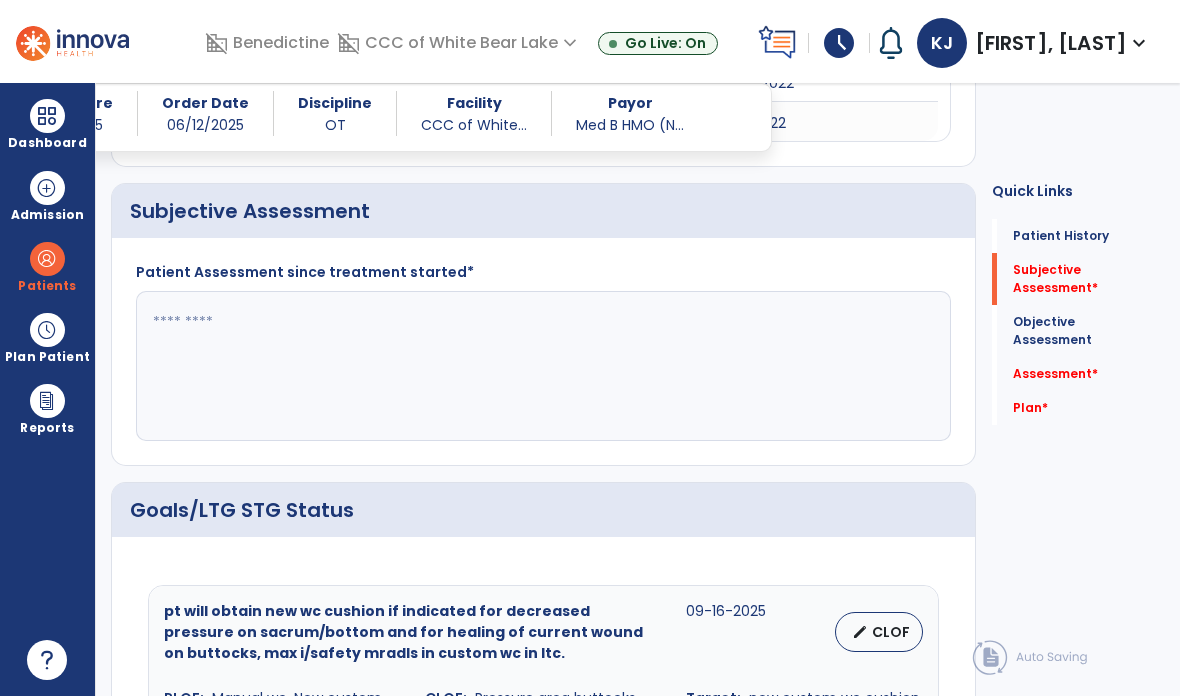 click 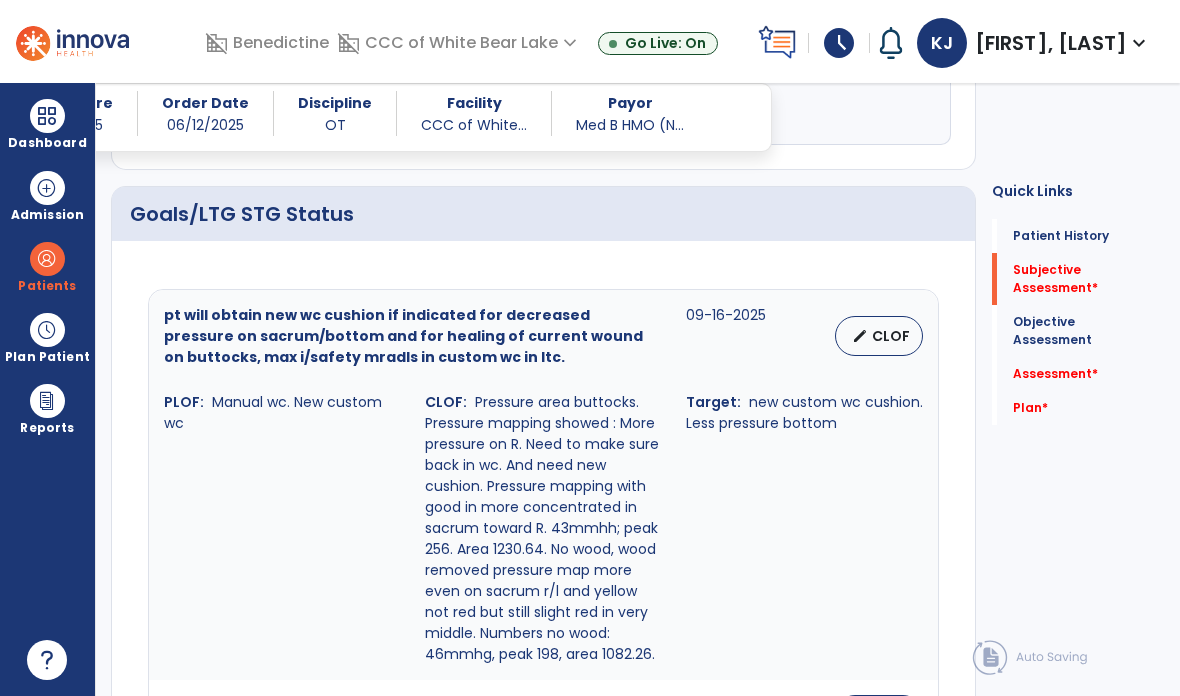 scroll, scrollTop: 1548, scrollLeft: 0, axis: vertical 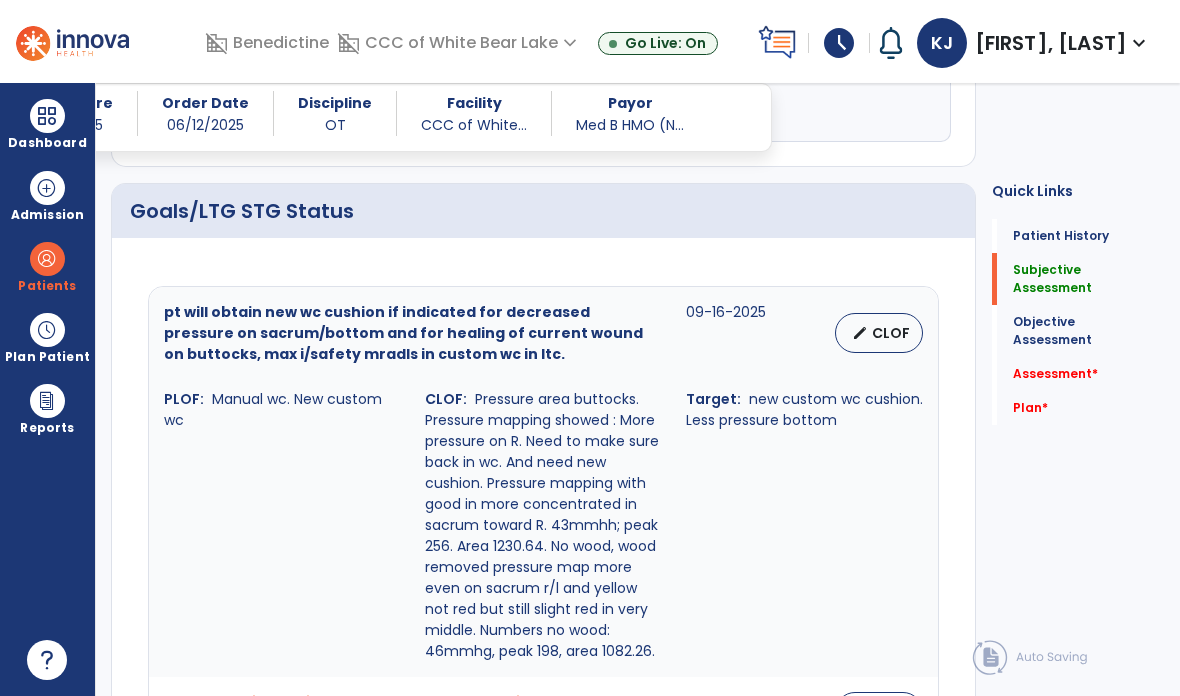 type on "**********" 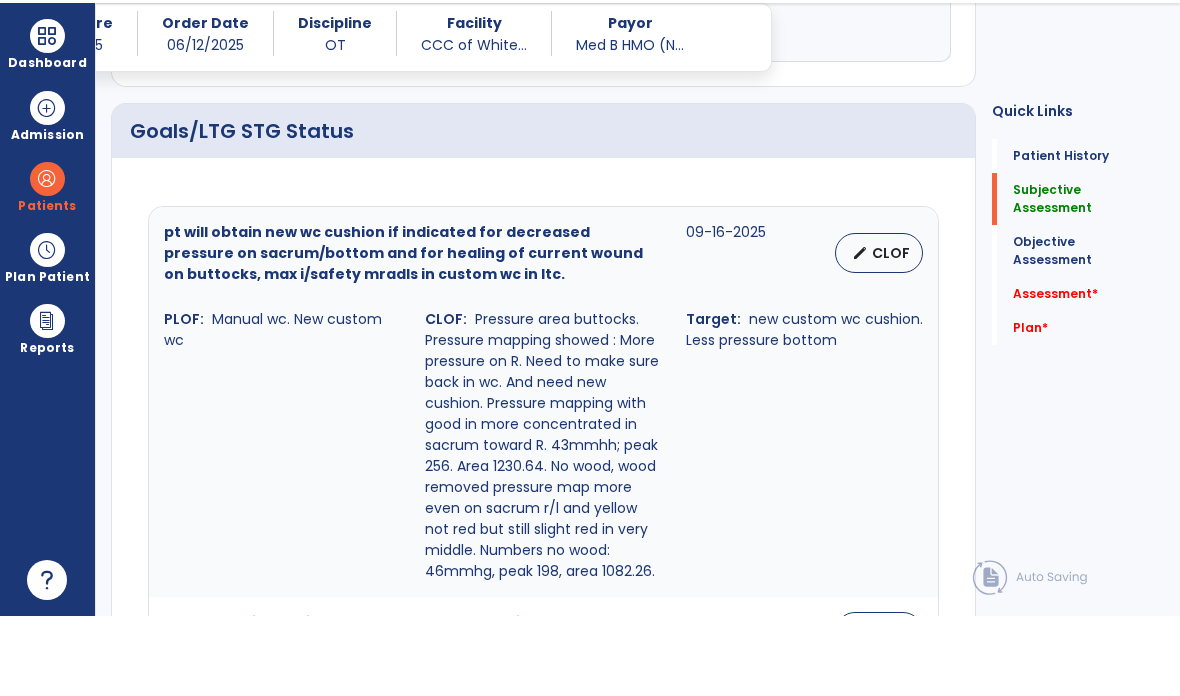 select on "**********" 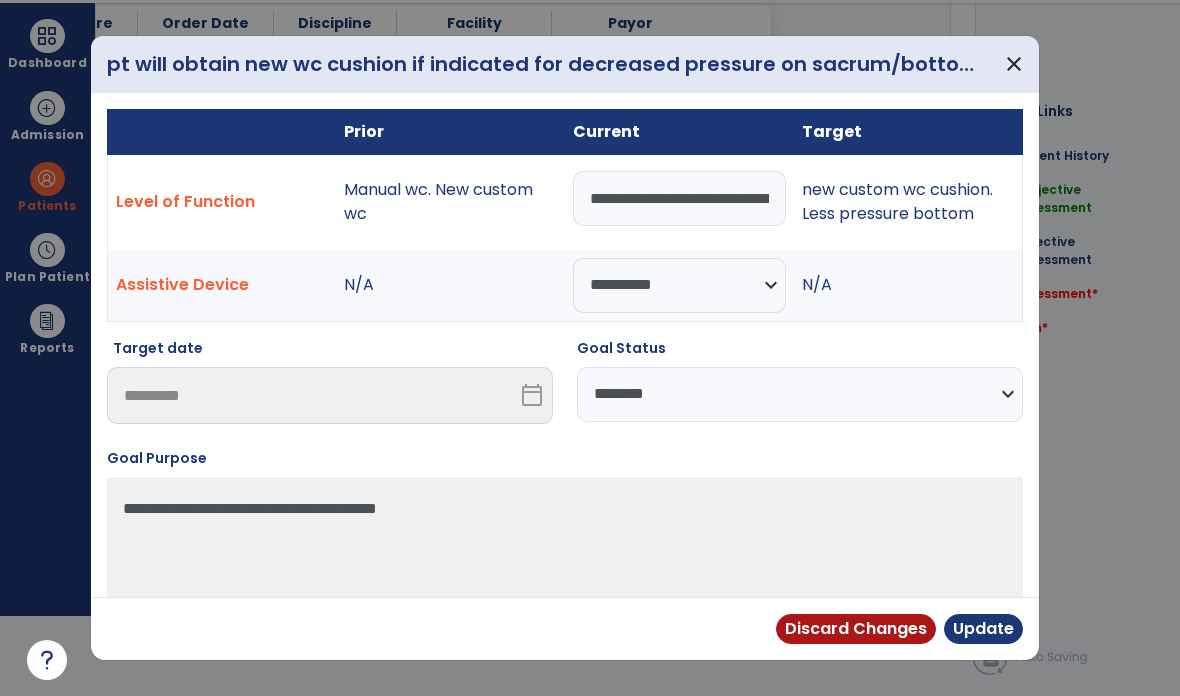 click on "**********" at bounding box center (679, 198) 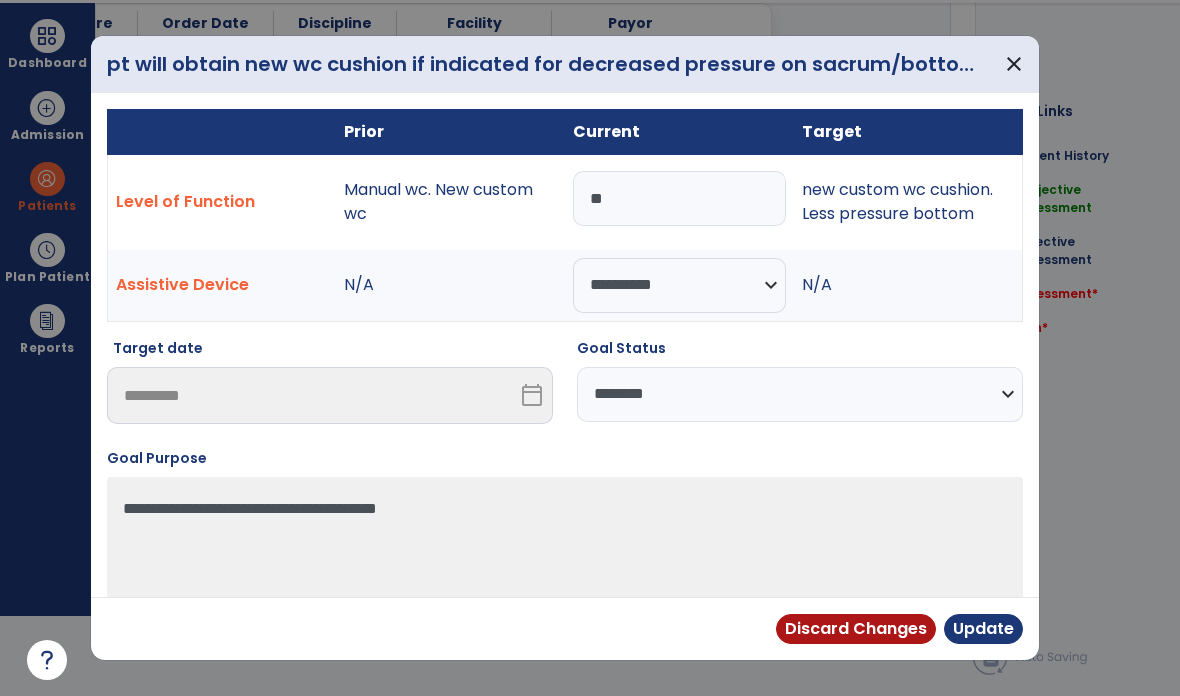 type on "*" 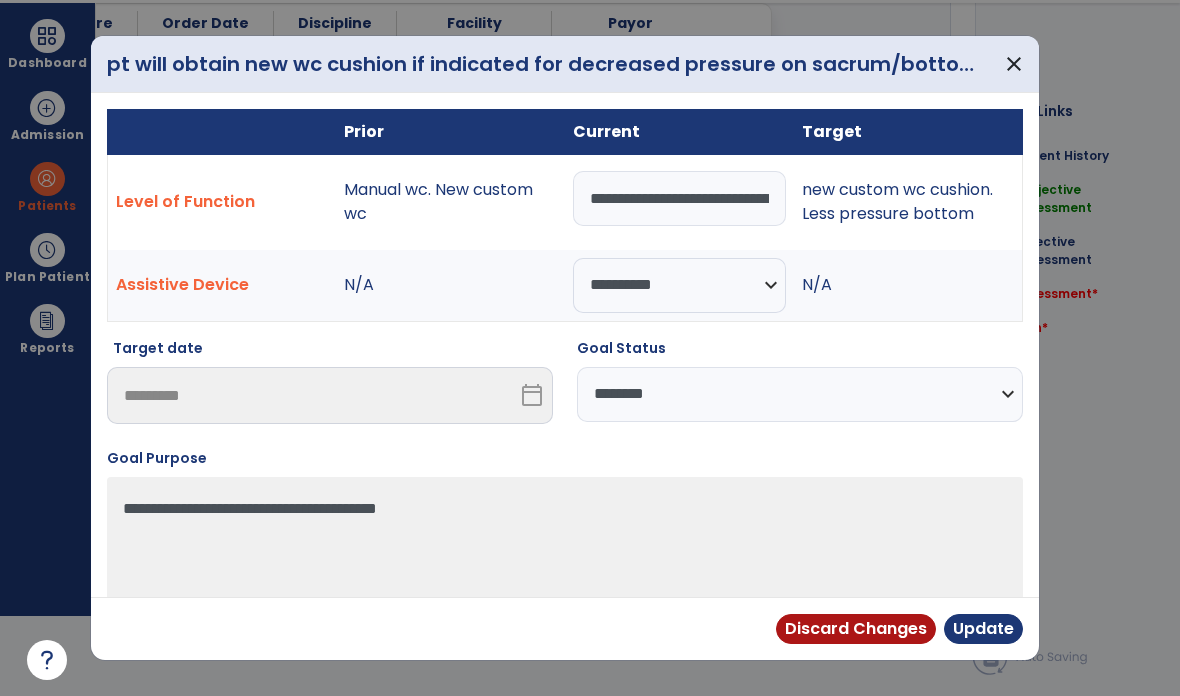 type on "**********" 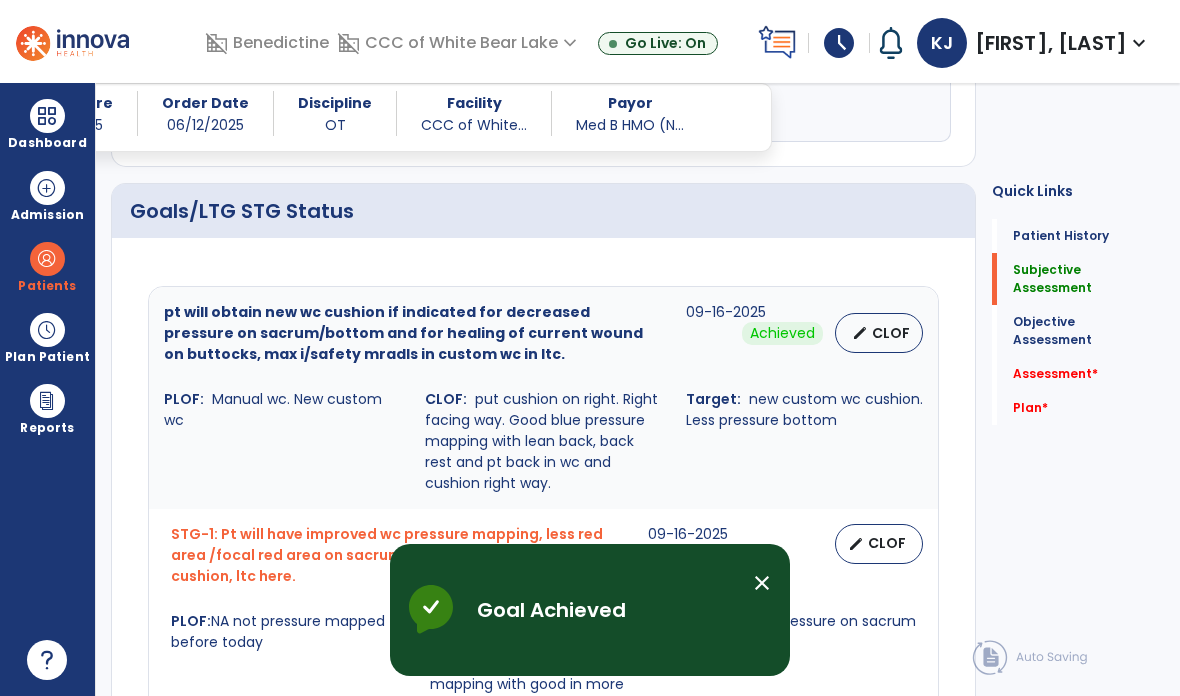 click on "edit   CLOF" at bounding box center [879, 544] 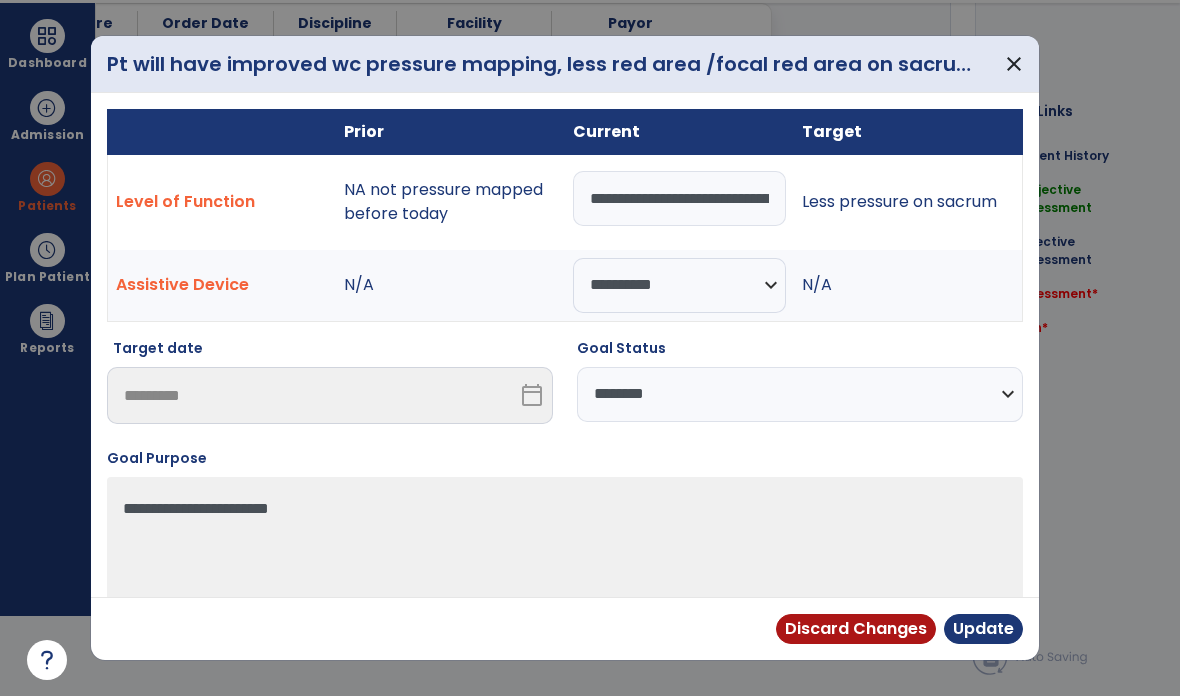 scroll, scrollTop: 0, scrollLeft: 0, axis: both 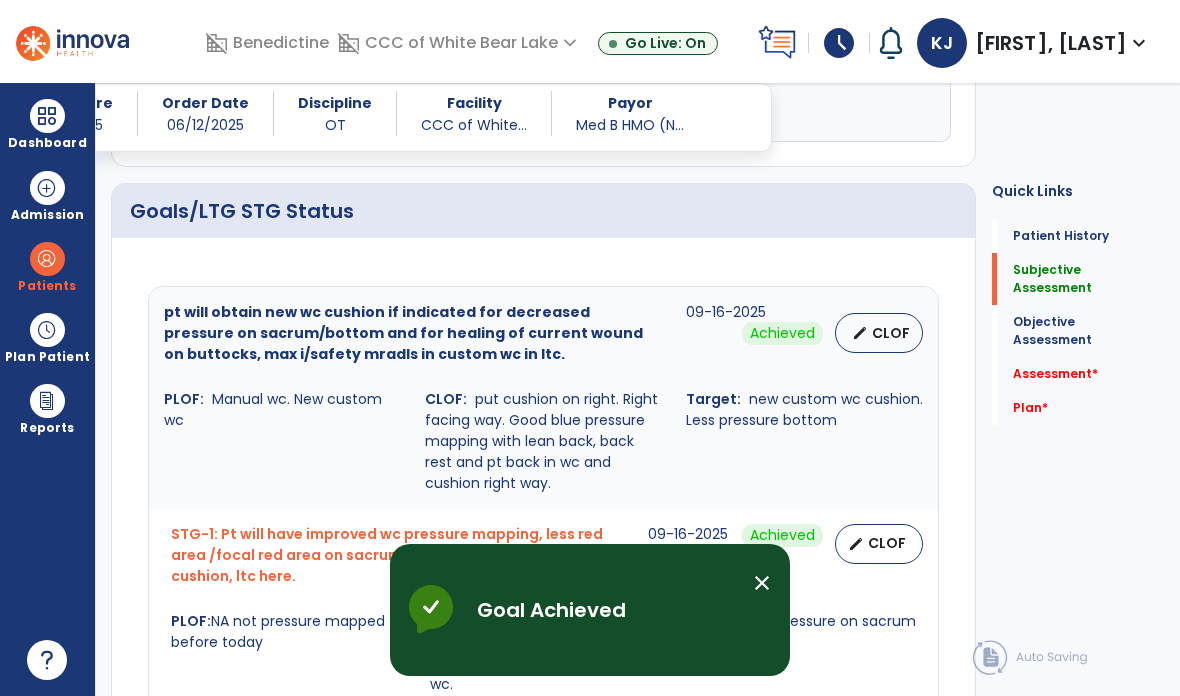 click on "close" at bounding box center [762, 583] 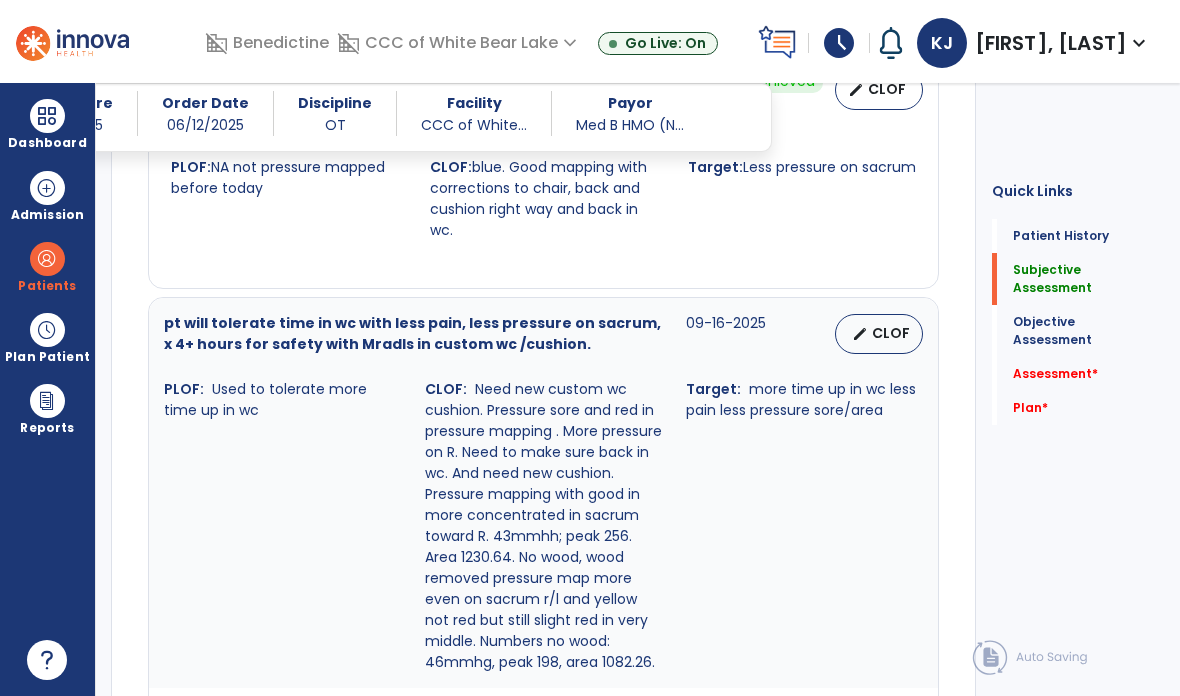 scroll, scrollTop: 2005, scrollLeft: 0, axis: vertical 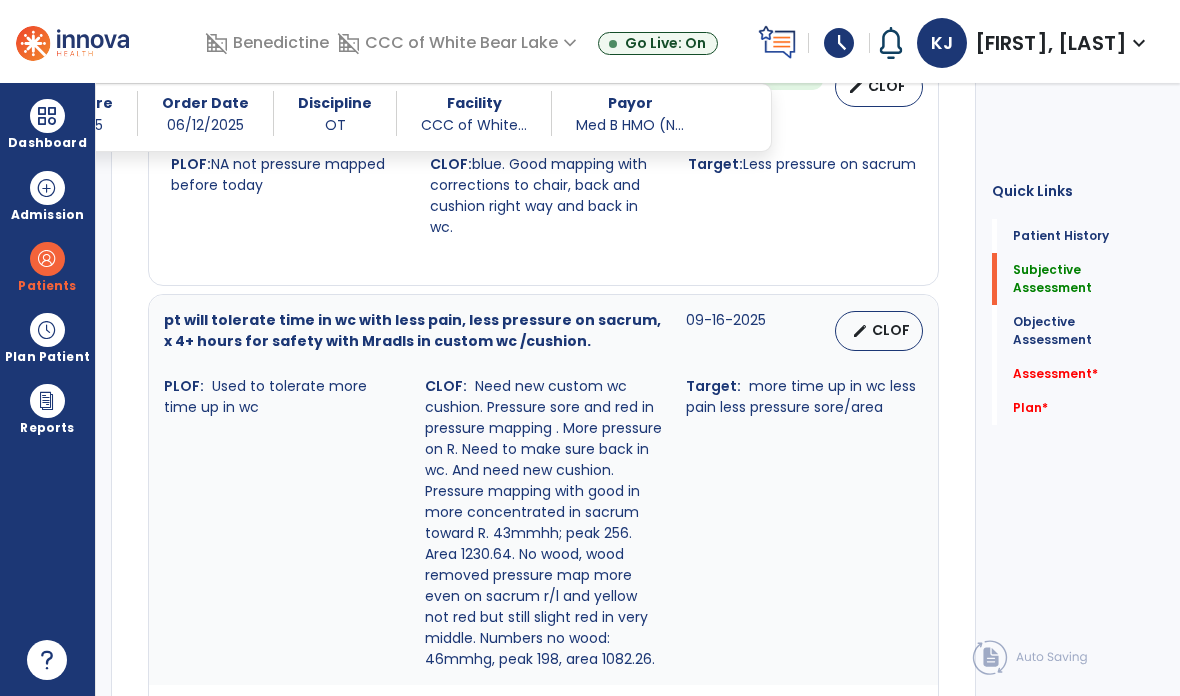 click on "edit   CLOF" at bounding box center [879, 331] 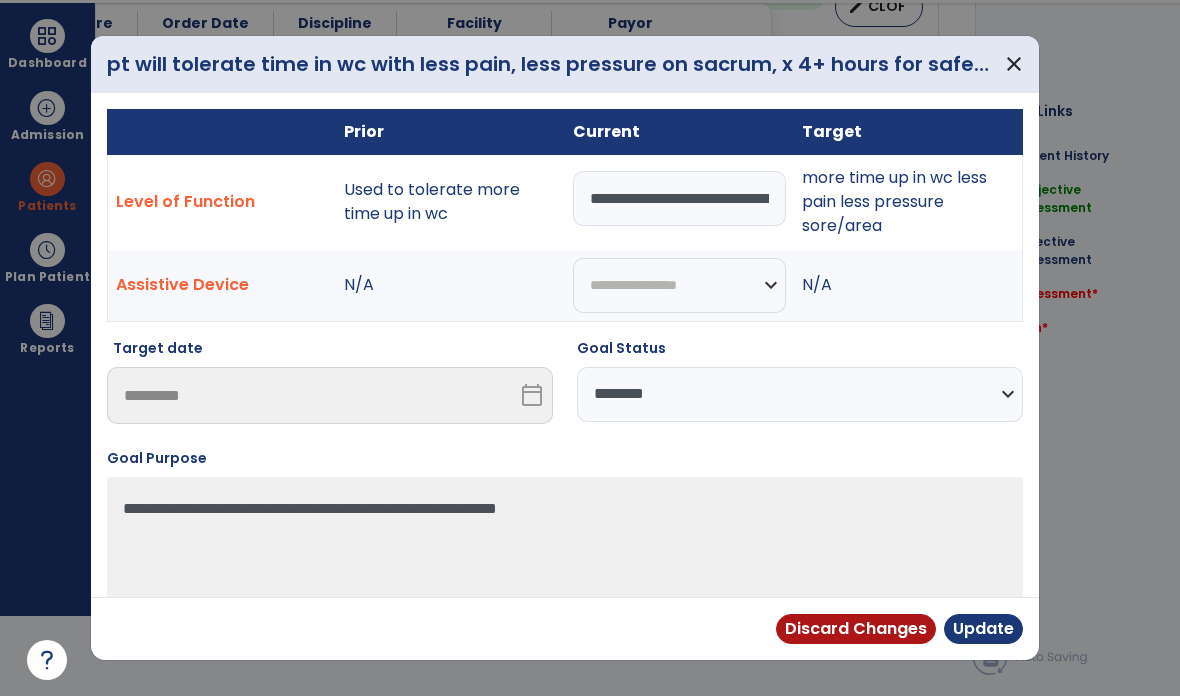click on "**********" at bounding box center [679, 198] 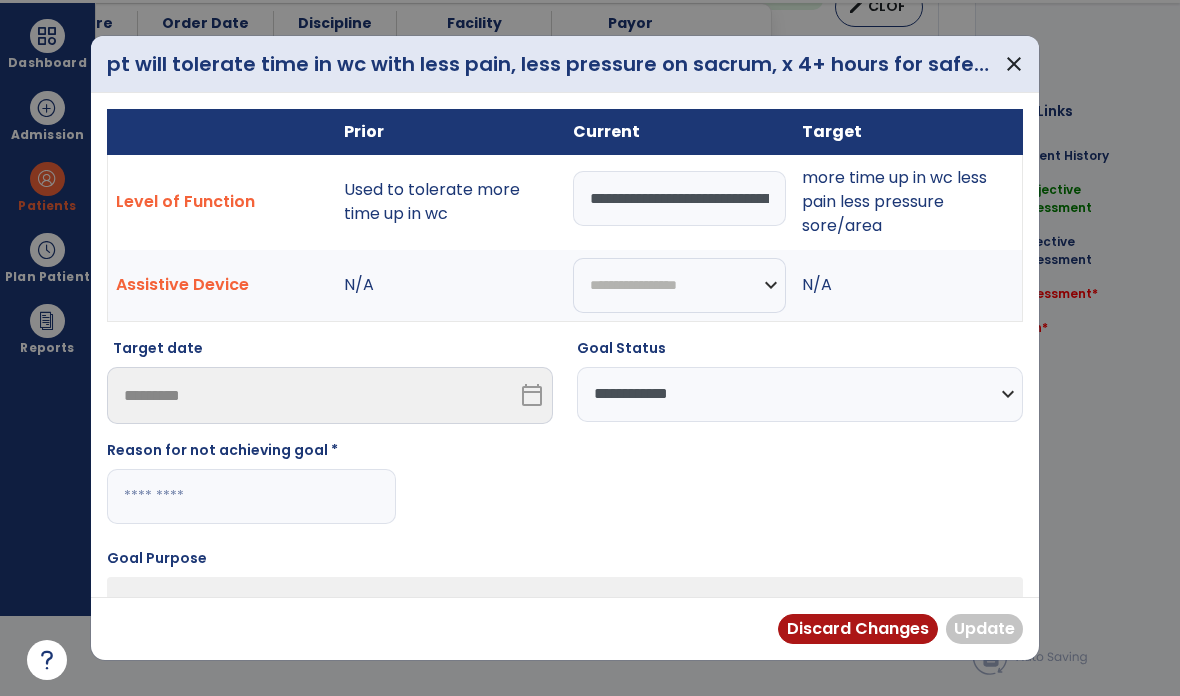 click at bounding box center (251, 496) 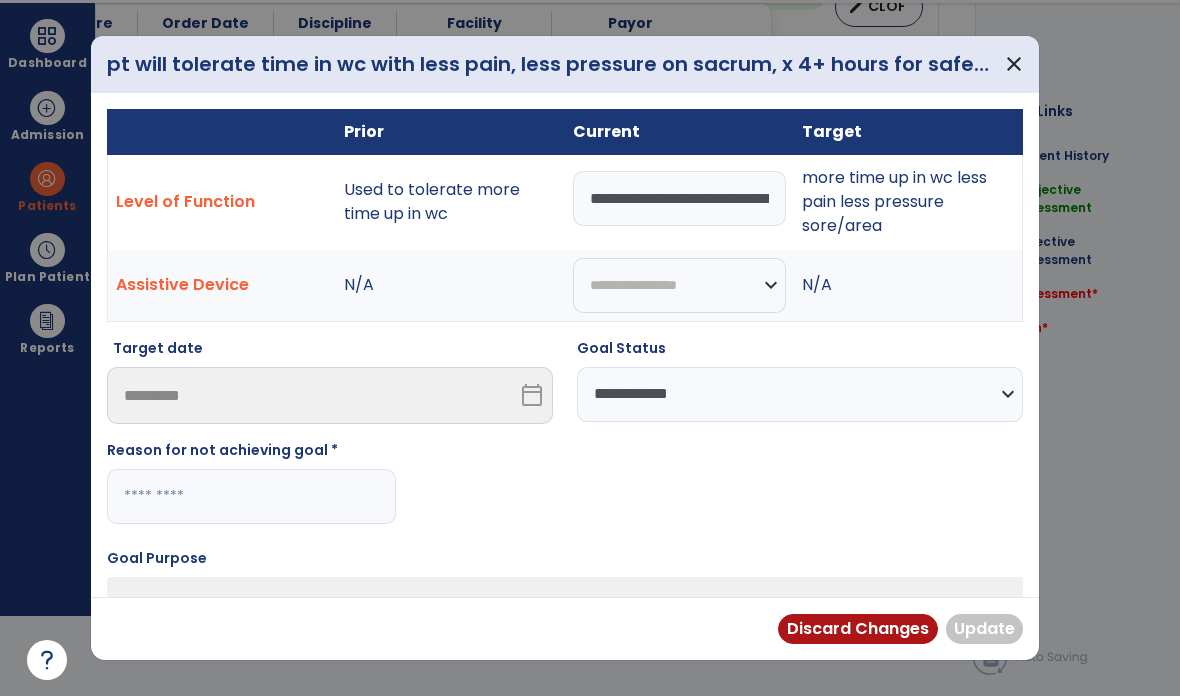 paste on "**********" 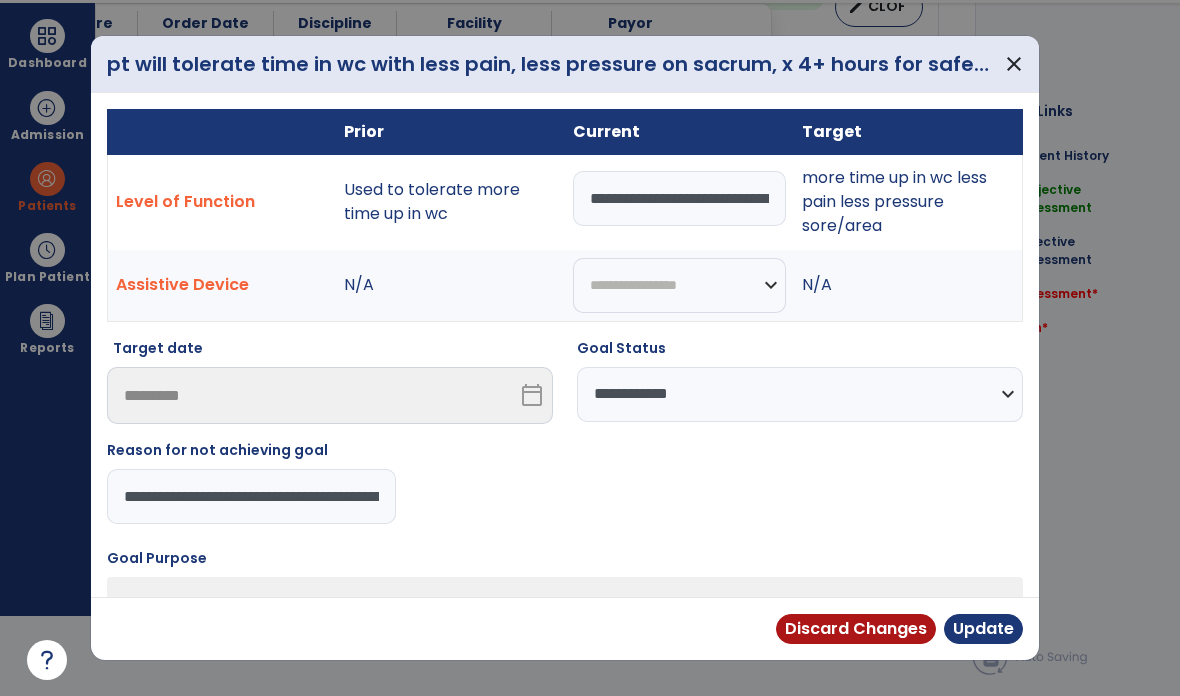 type on "**********" 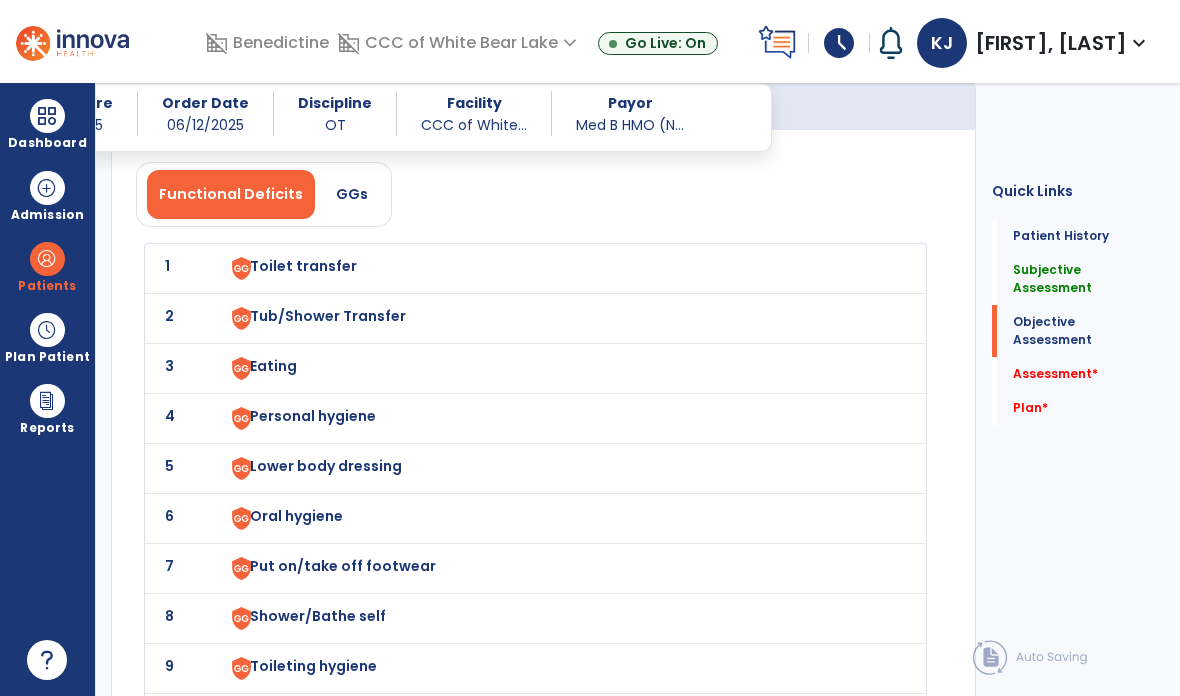 scroll, scrollTop: 2902, scrollLeft: 0, axis: vertical 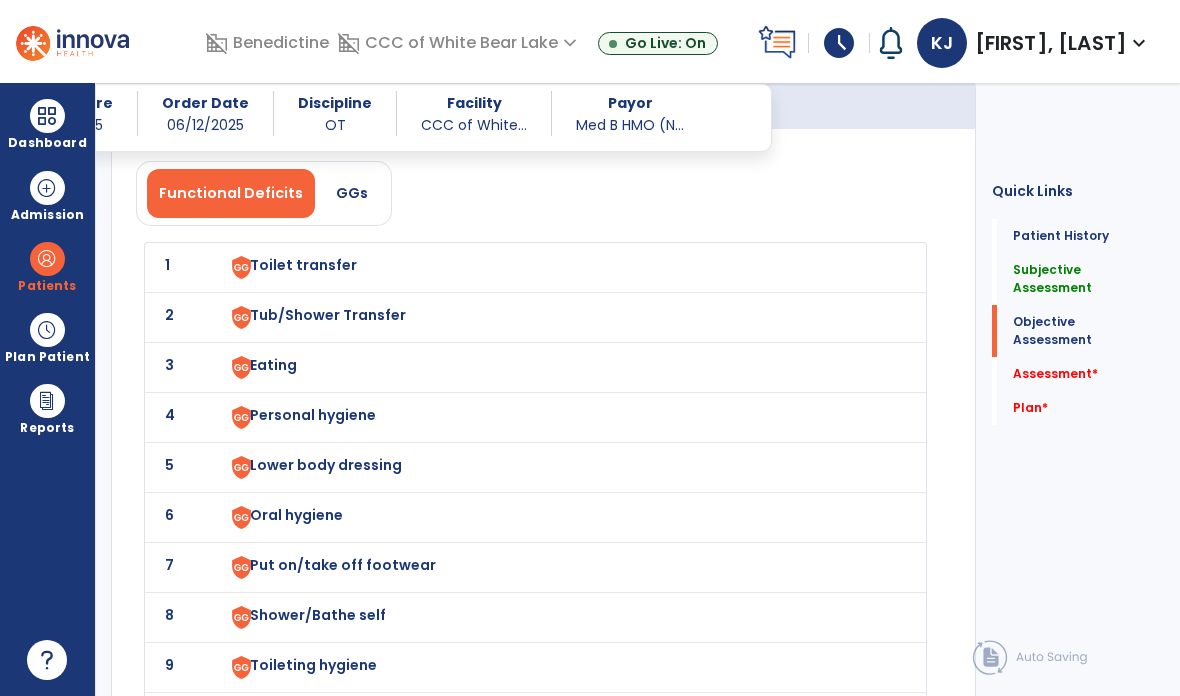 click on "Toilet transfer" at bounding box center (303, 265) 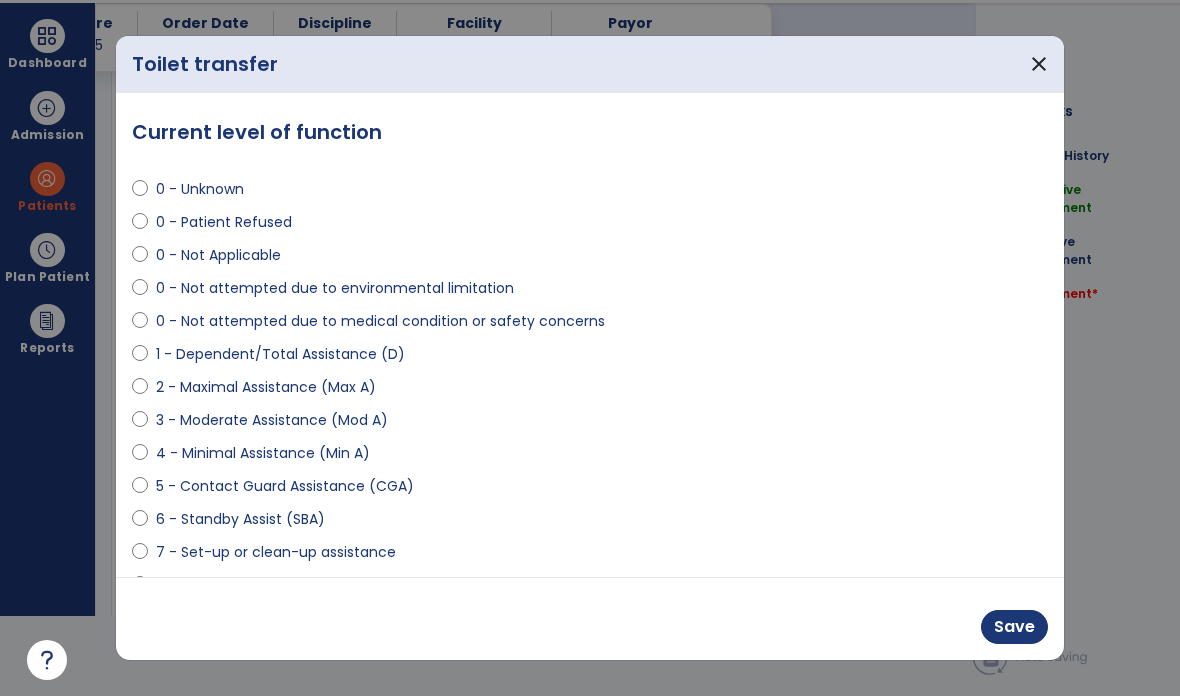 click on "1 - Dependent/Total Assistance (D)" at bounding box center (280, 354) 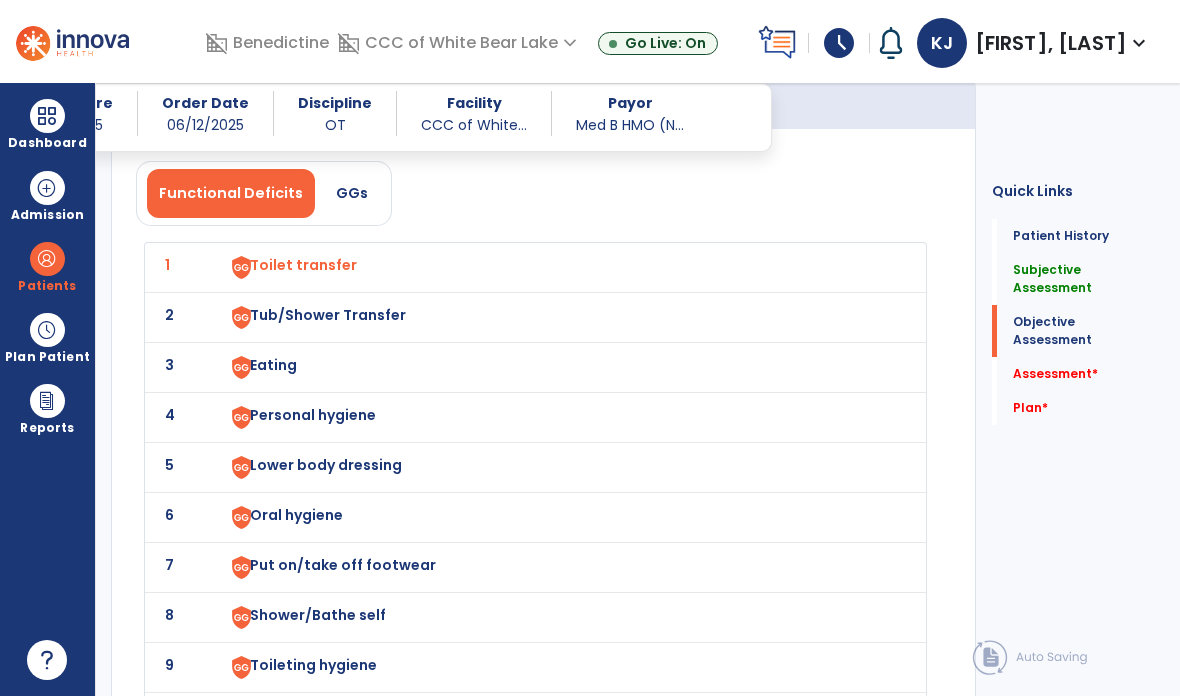 click on "Toilet transfer" at bounding box center (303, 265) 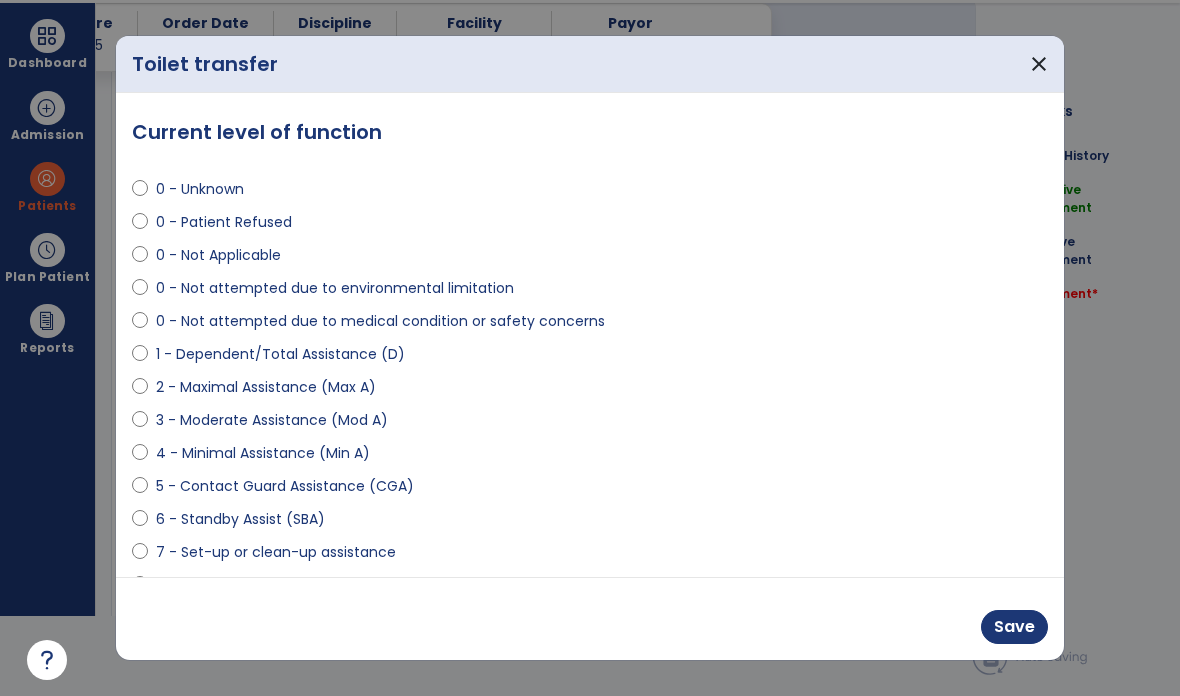 click on "0 - Not attempted due to medical condition or safety concerns" at bounding box center (380, 321) 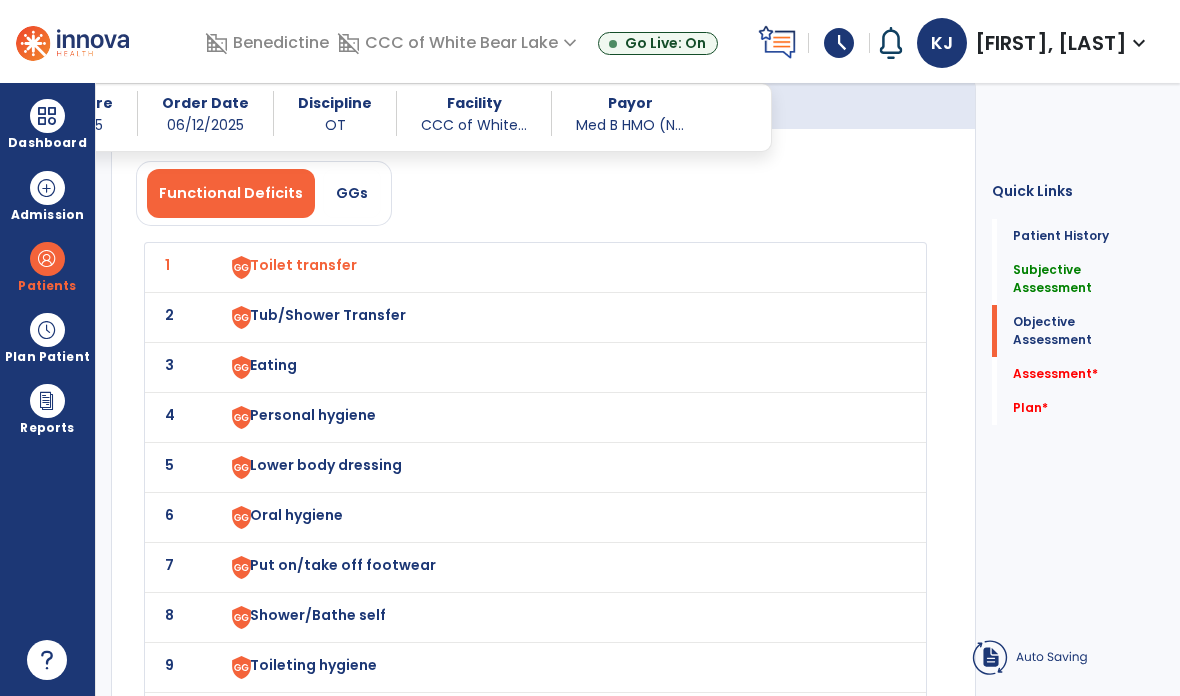 scroll, scrollTop: 80, scrollLeft: 0, axis: vertical 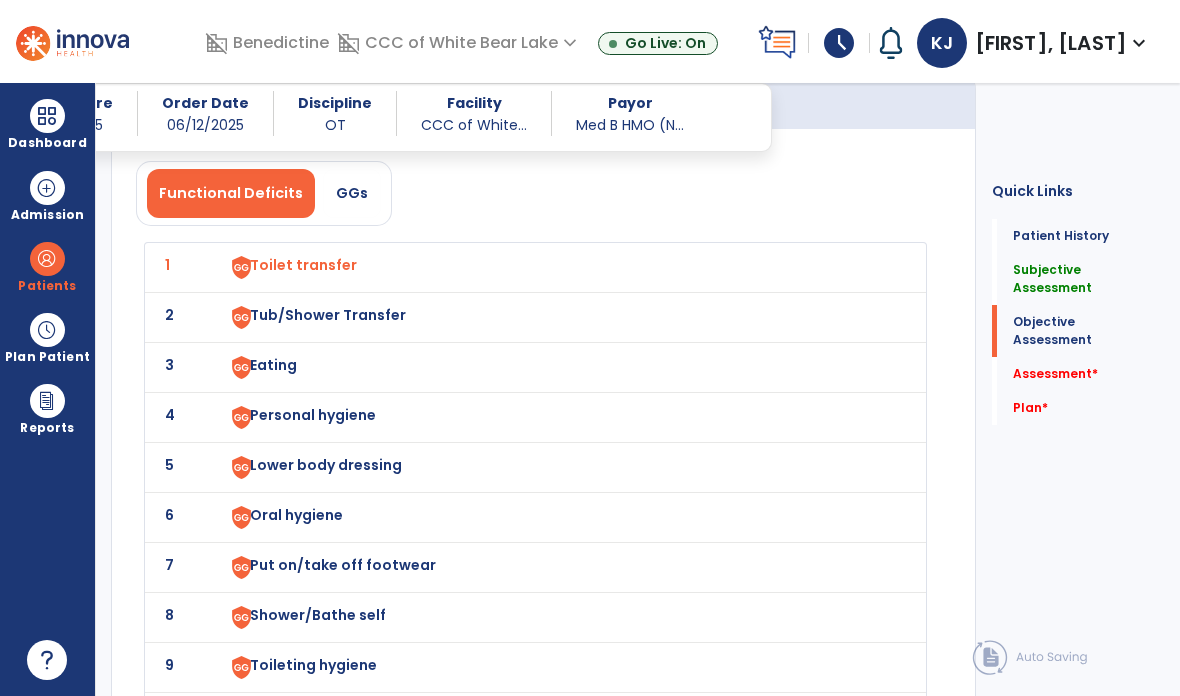 click on "Tub/Shower Transfer" at bounding box center [556, 267] 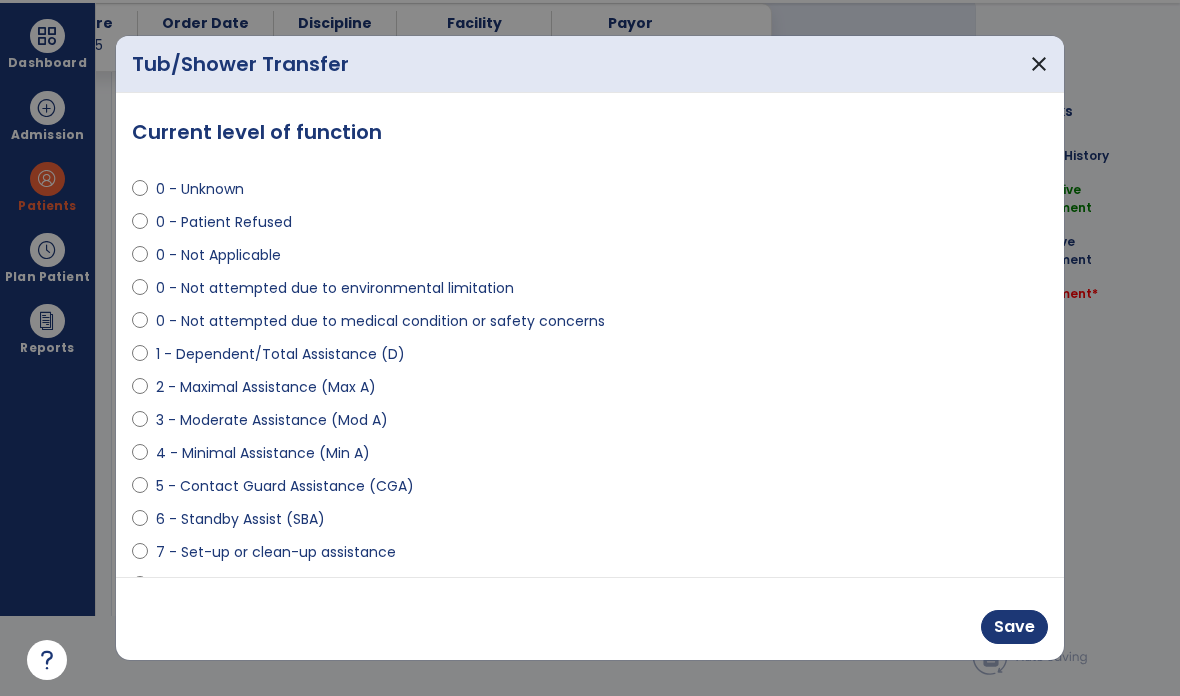 scroll, scrollTop: 0, scrollLeft: 0, axis: both 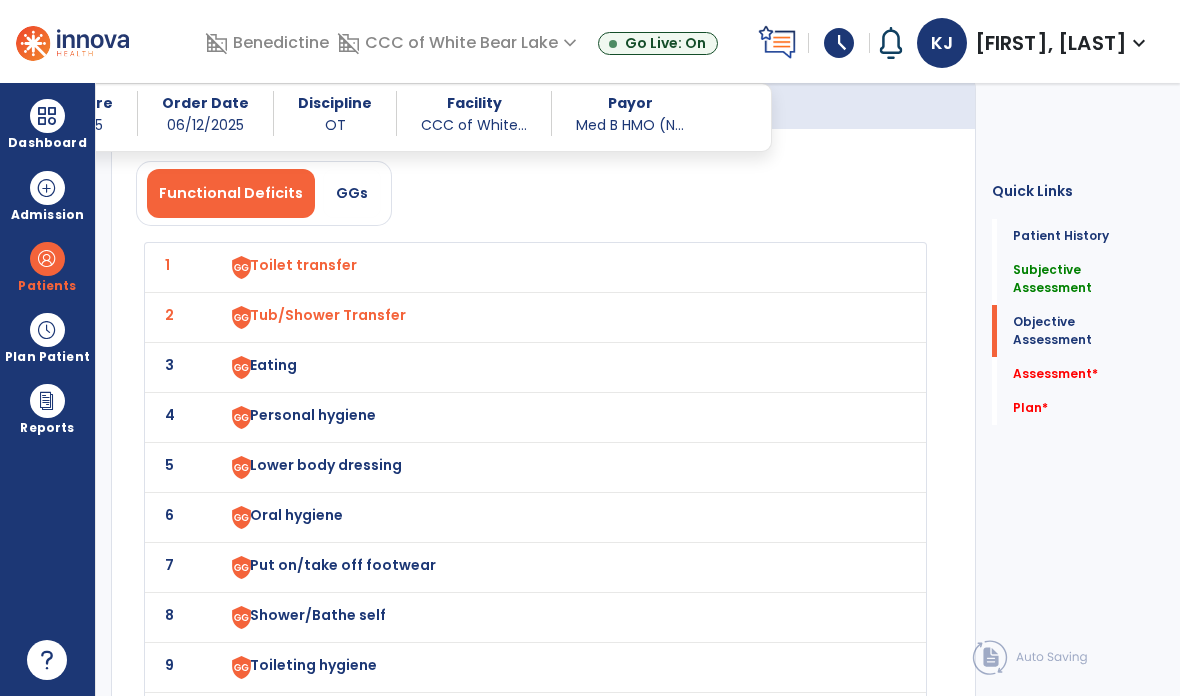 click on "Eating" at bounding box center (303, 265) 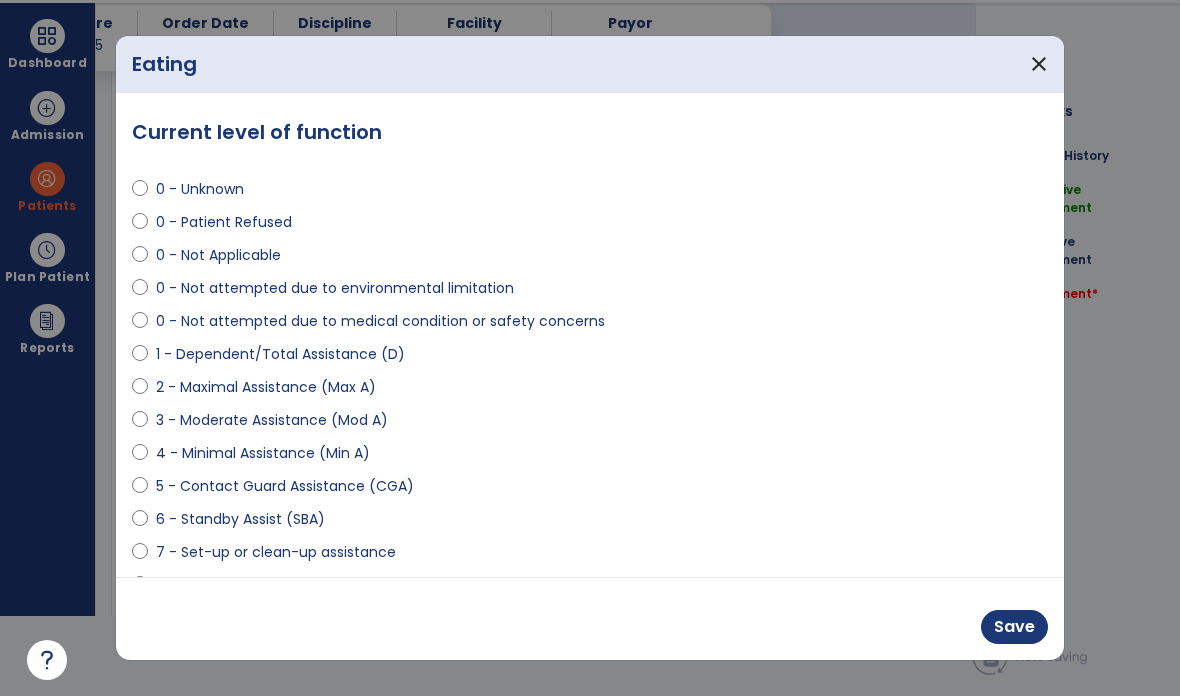 scroll, scrollTop: 0, scrollLeft: 0, axis: both 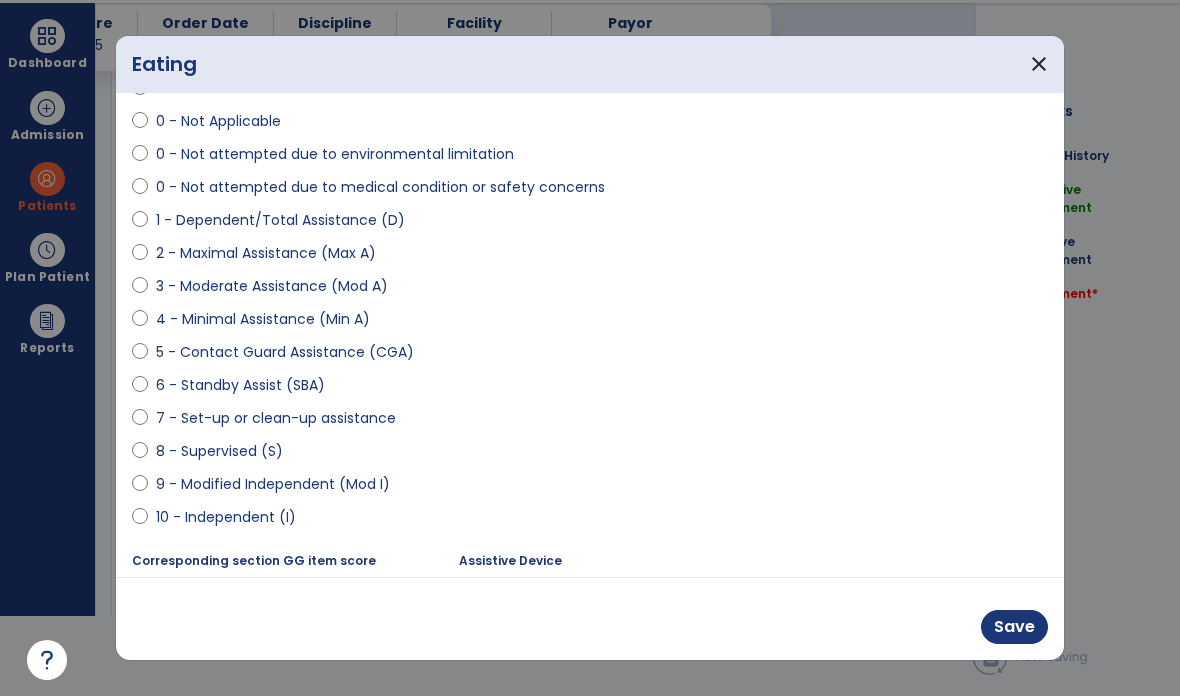 click on "9 - Modified Independent (Mod I)" at bounding box center [273, 484] 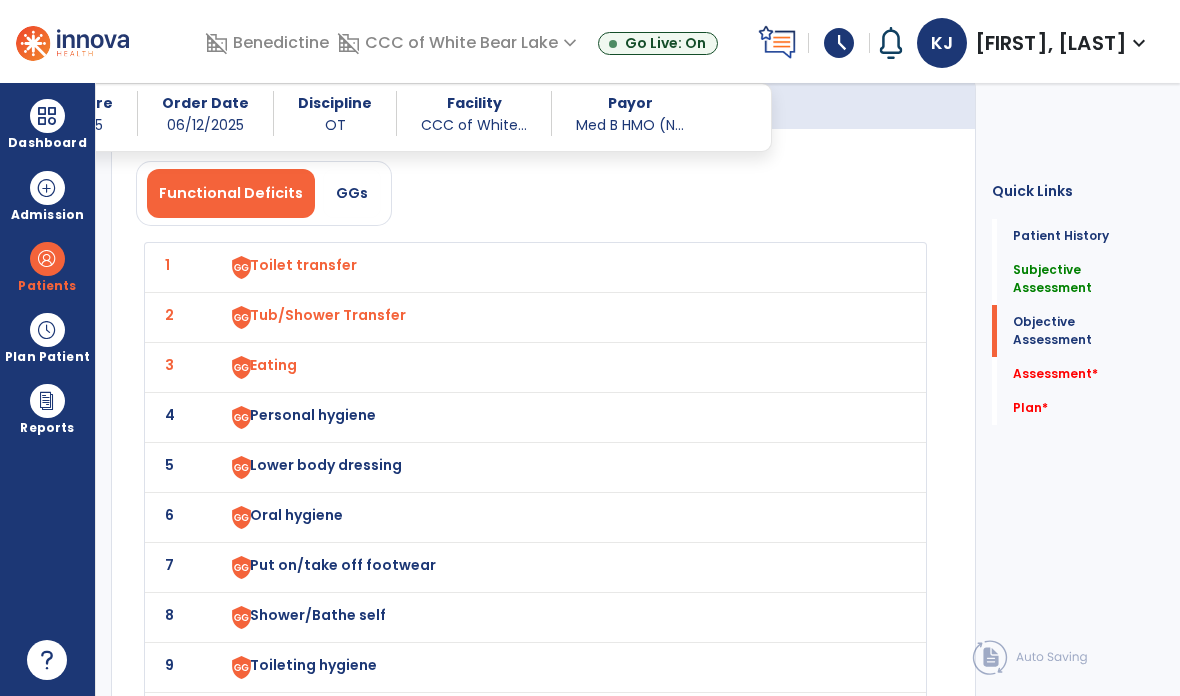 click on "Personal hygiene" at bounding box center (556, 267) 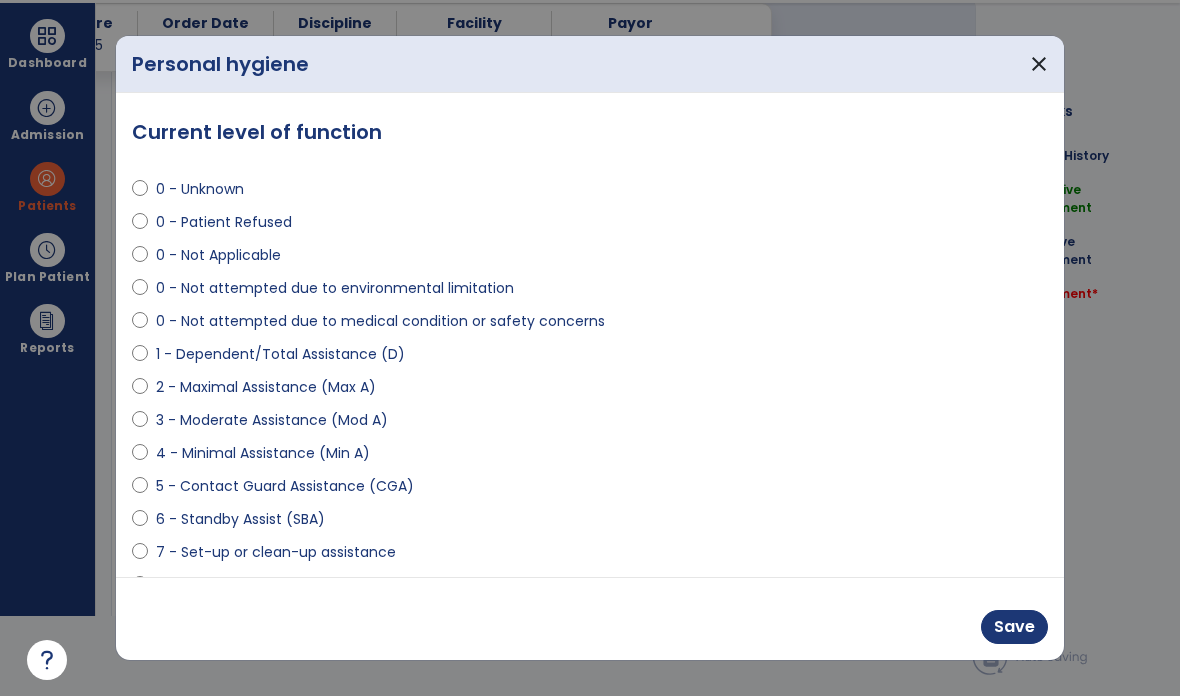 scroll, scrollTop: 0, scrollLeft: 0, axis: both 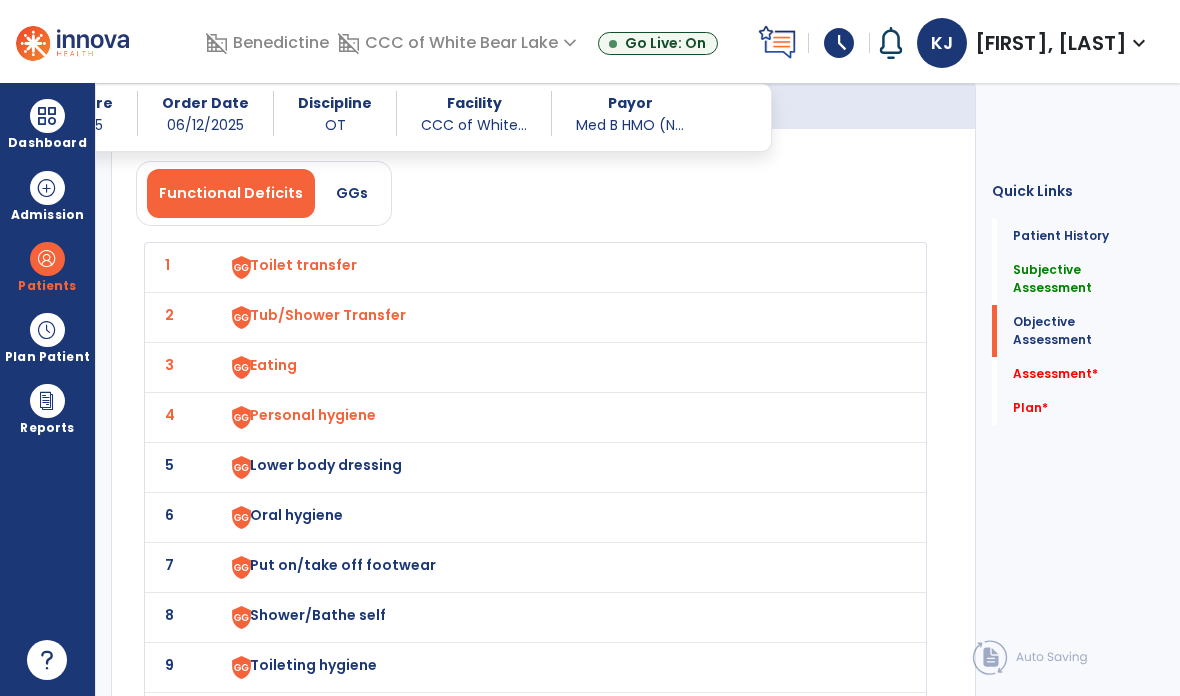 click on "Lower body dressing" at bounding box center [303, 265] 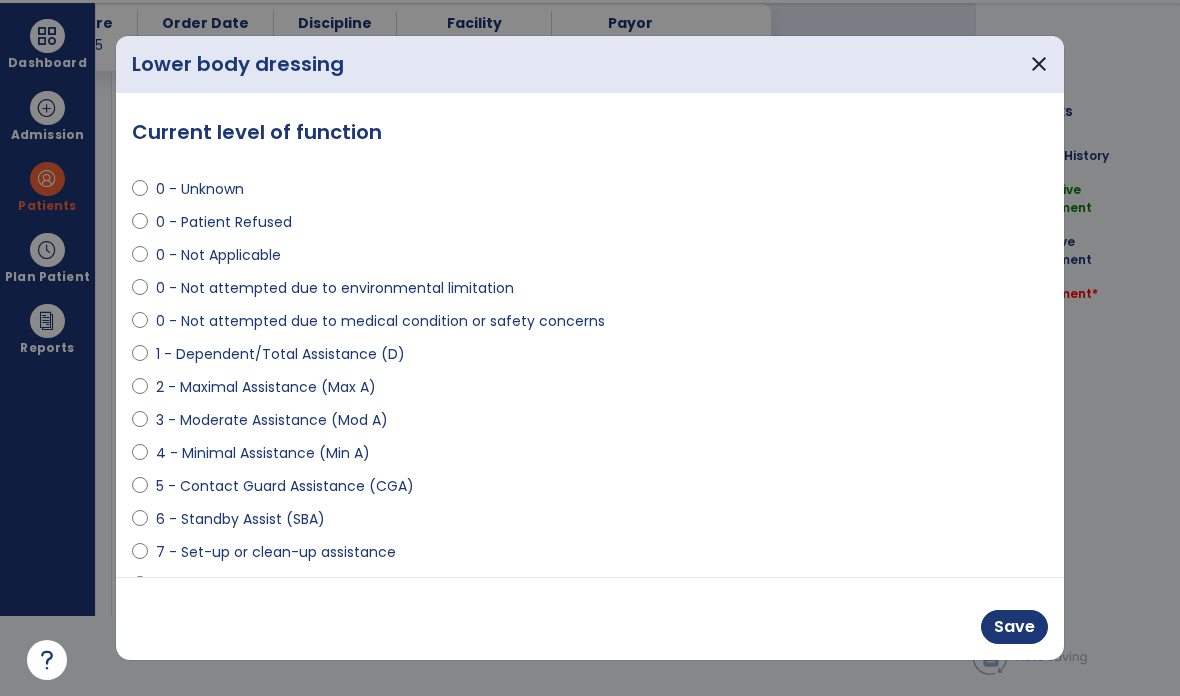 scroll, scrollTop: 0, scrollLeft: 0, axis: both 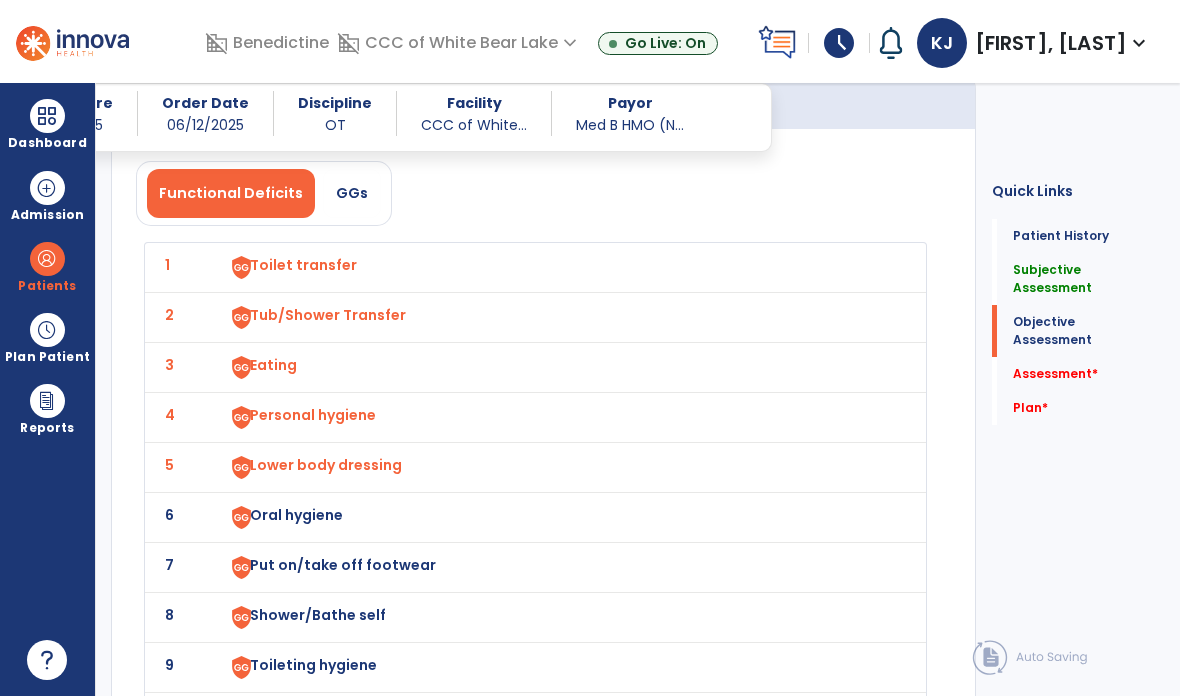 click on "Oral hygiene" at bounding box center [556, 267] 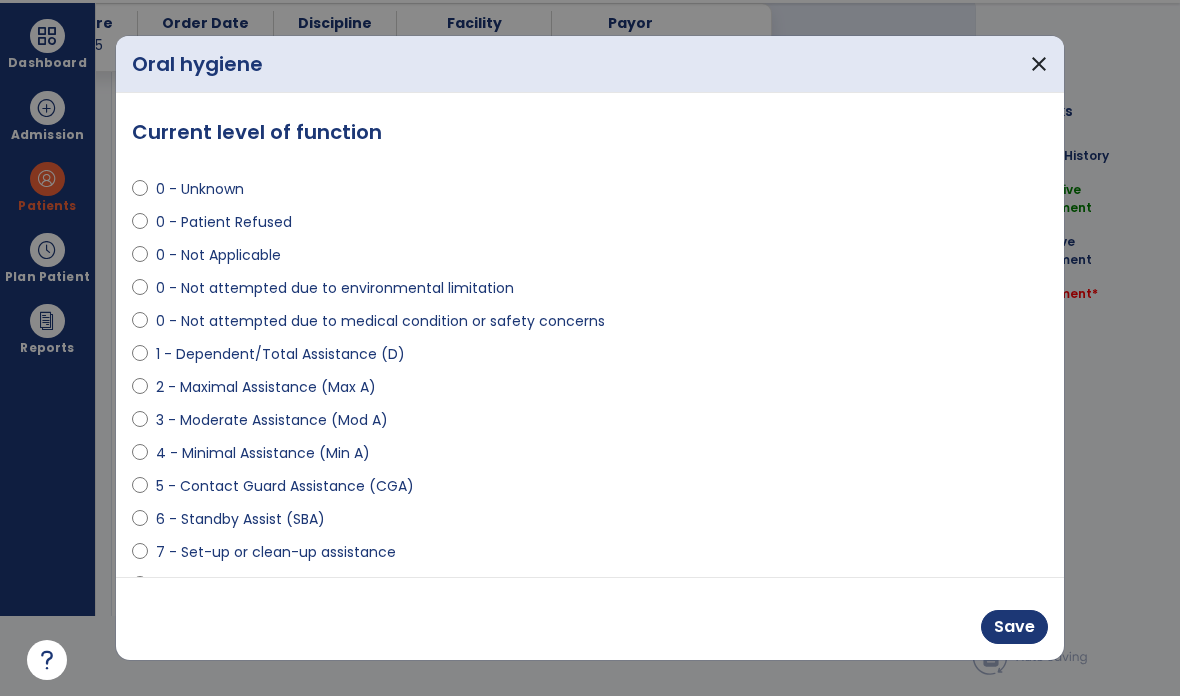 scroll, scrollTop: 0, scrollLeft: 0, axis: both 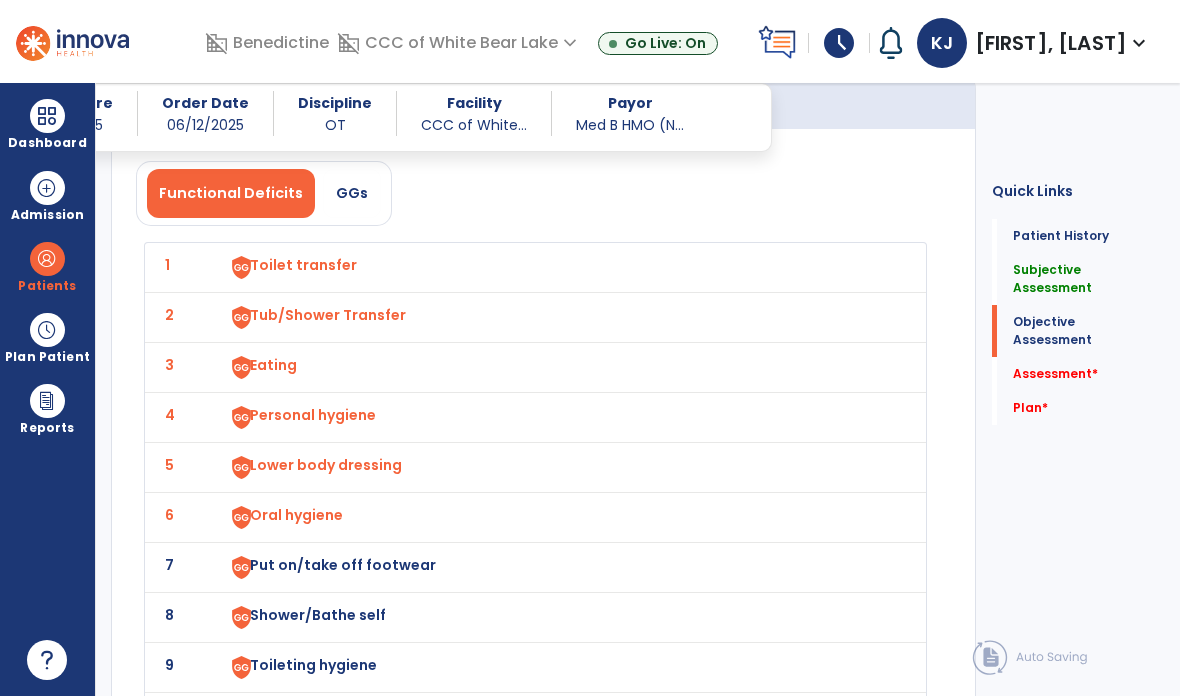 click on "Put on/take off footwear" at bounding box center (303, 265) 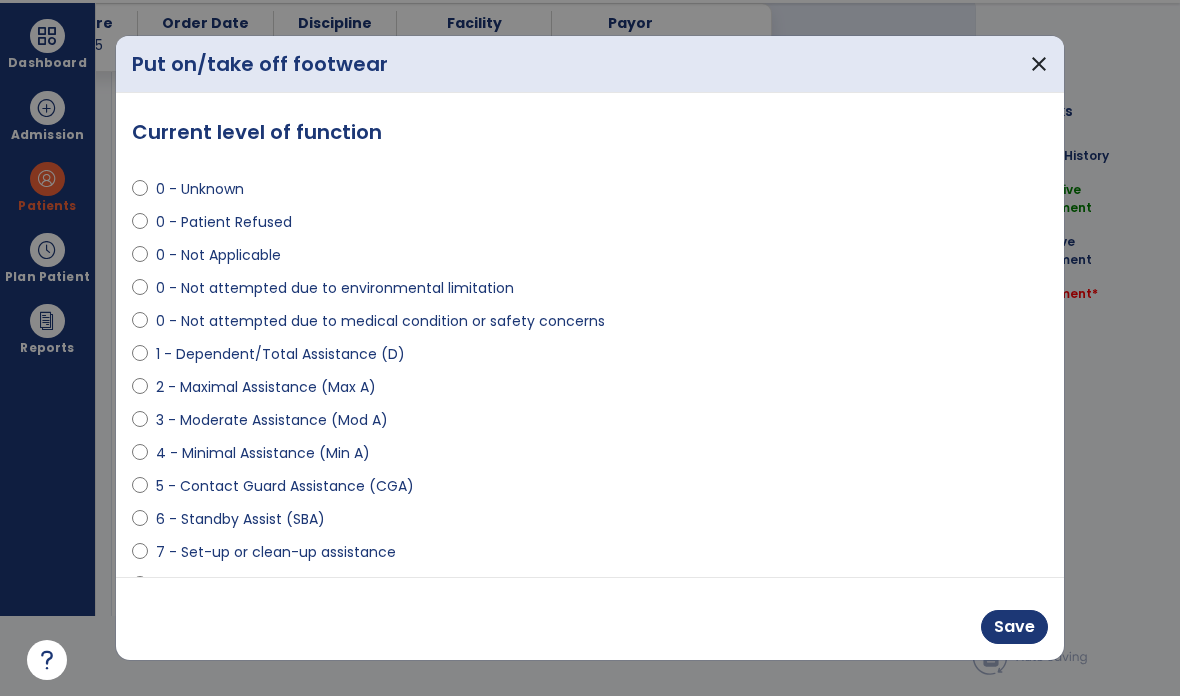 scroll, scrollTop: 0, scrollLeft: 0, axis: both 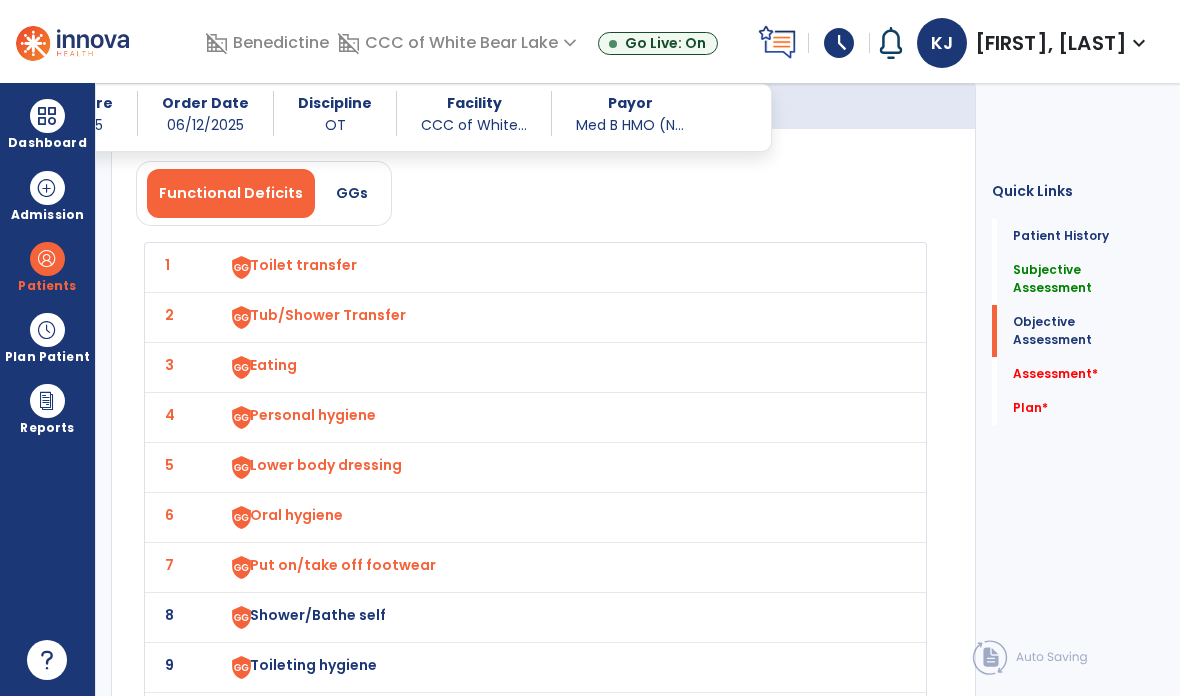click on "Shower/Bathe self" at bounding box center [556, 267] 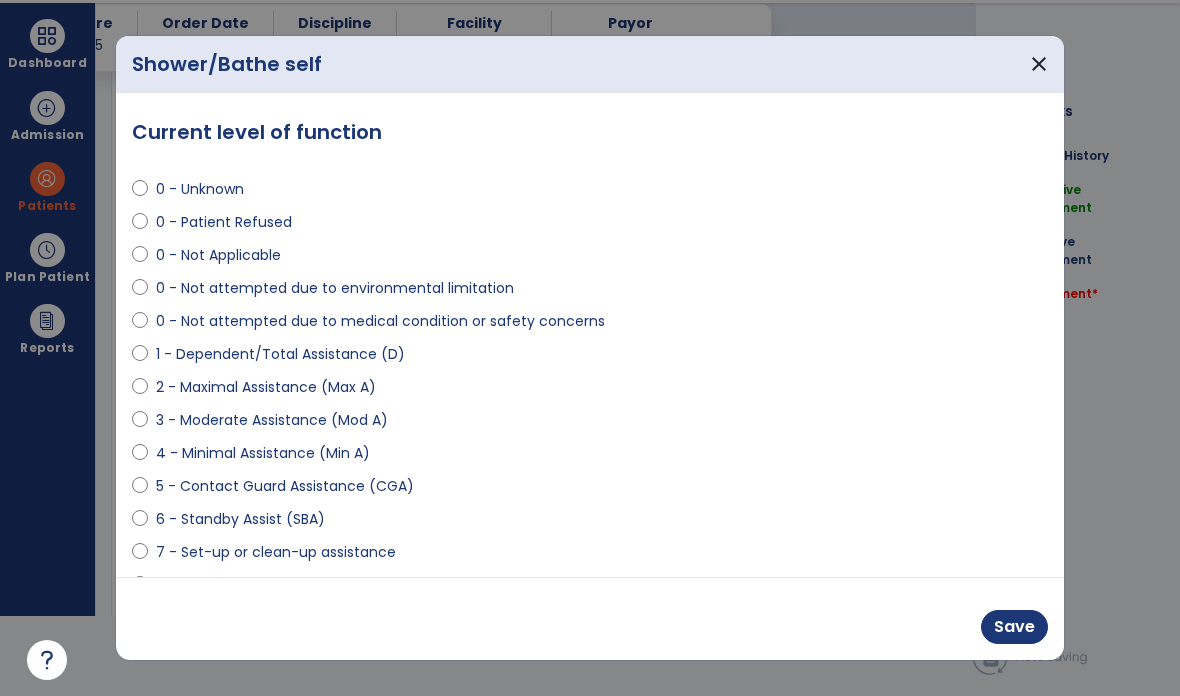 click on "1 - Dependent/Total Assistance (D)" at bounding box center (280, 354) 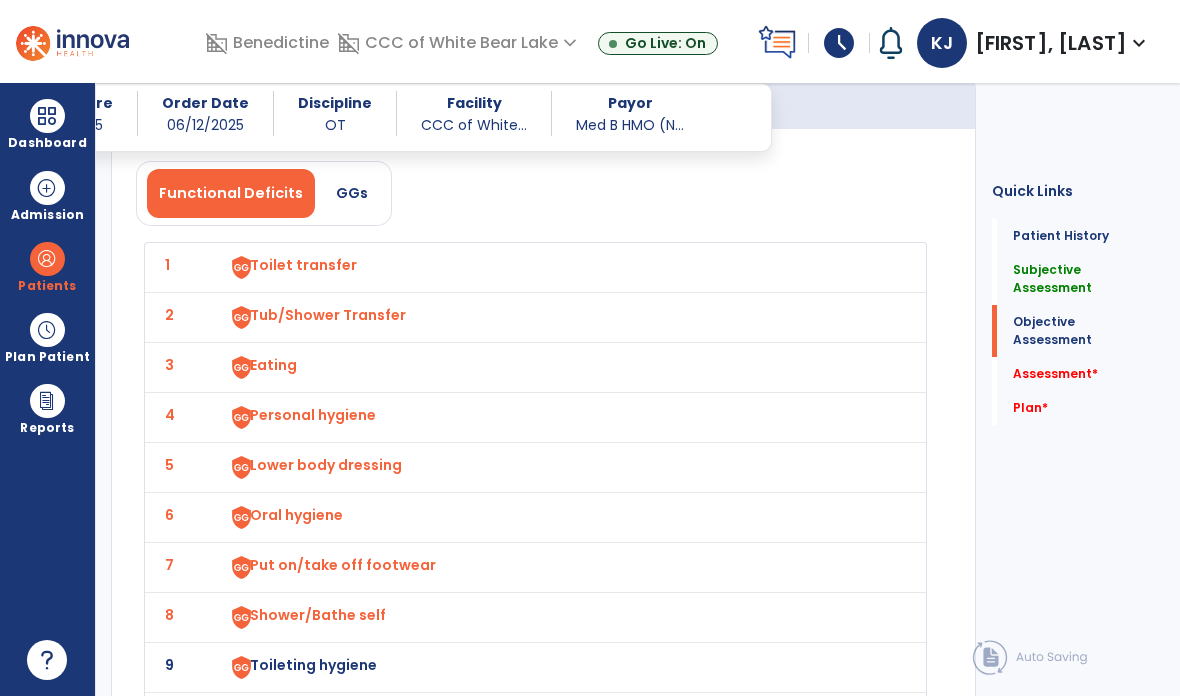 click on "Toileting hygiene" at bounding box center [303, 265] 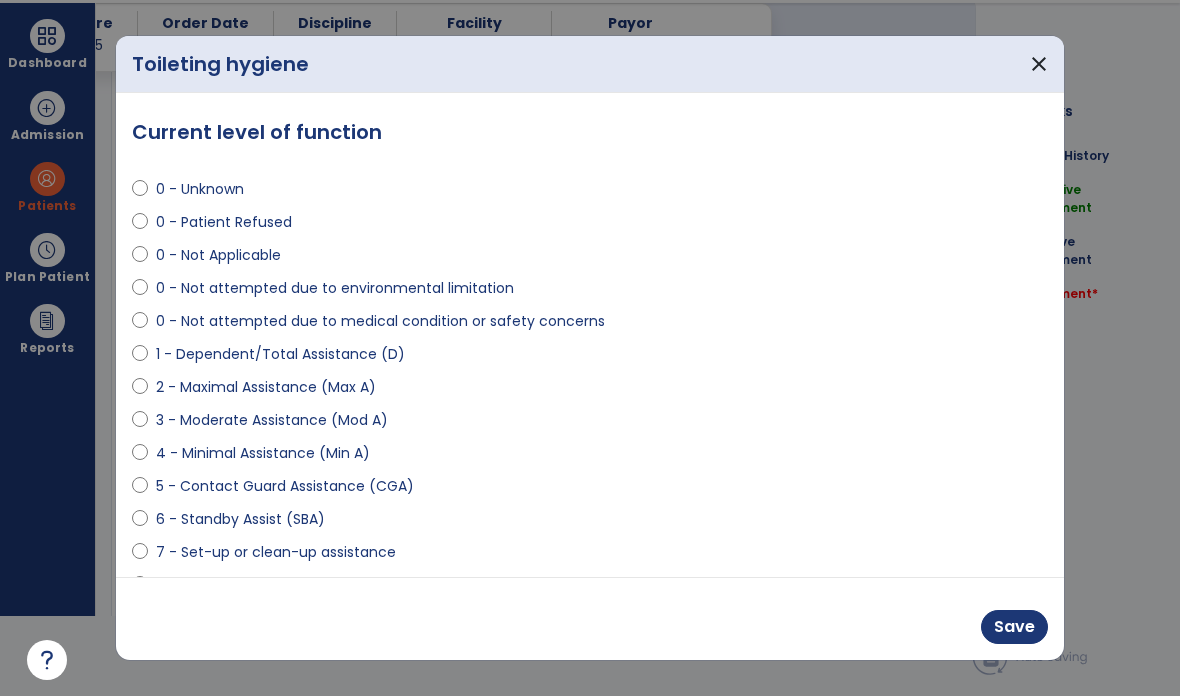 scroll, scrollTop: 0, scrollLeft: 0, axis: both 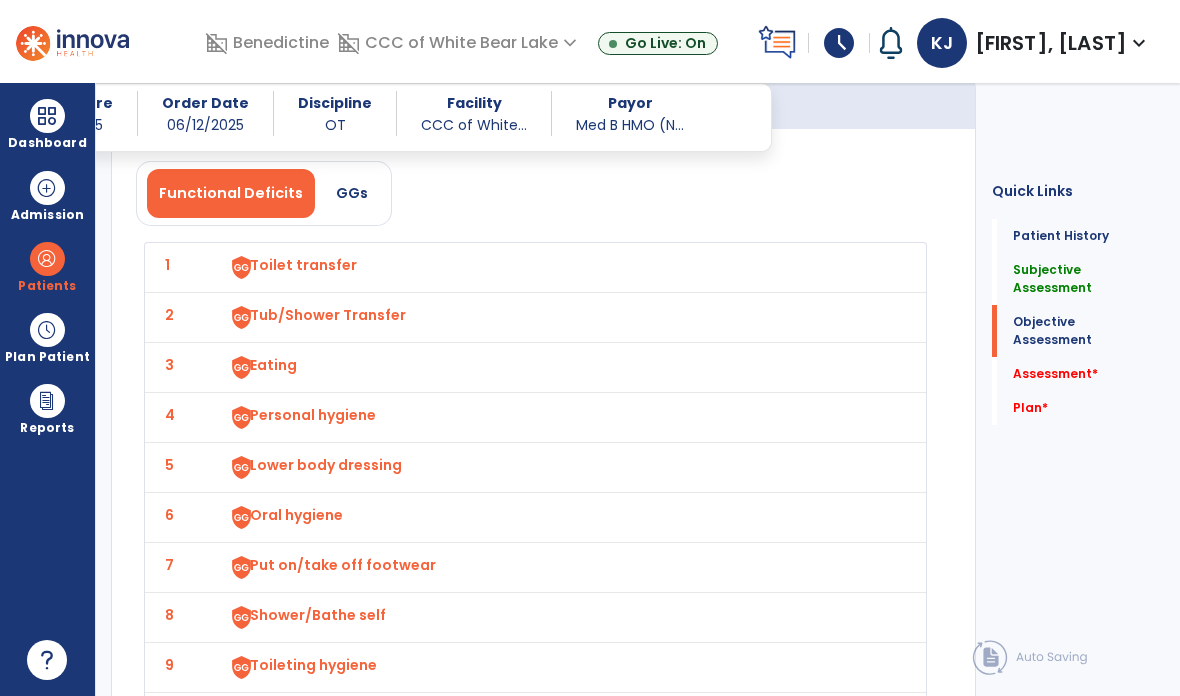 click on "Upper body dressing" at bounding box center (303, 265) 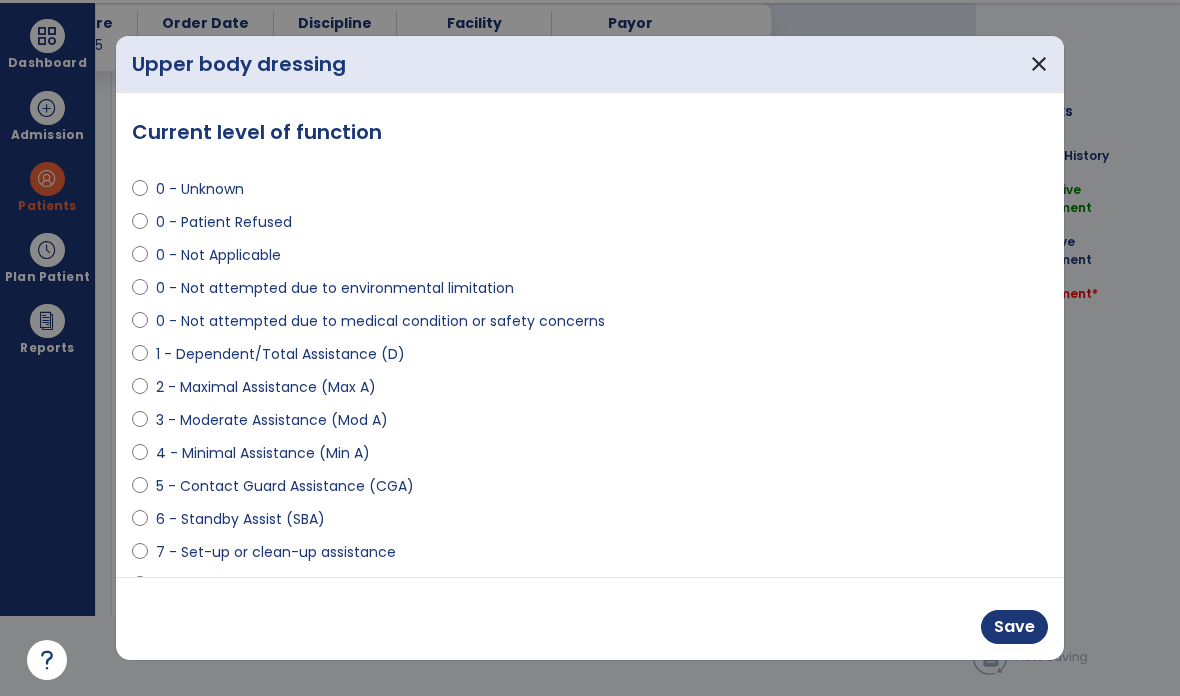 scroll, scrollTop: 0, scrollLeft: 0, axis: both 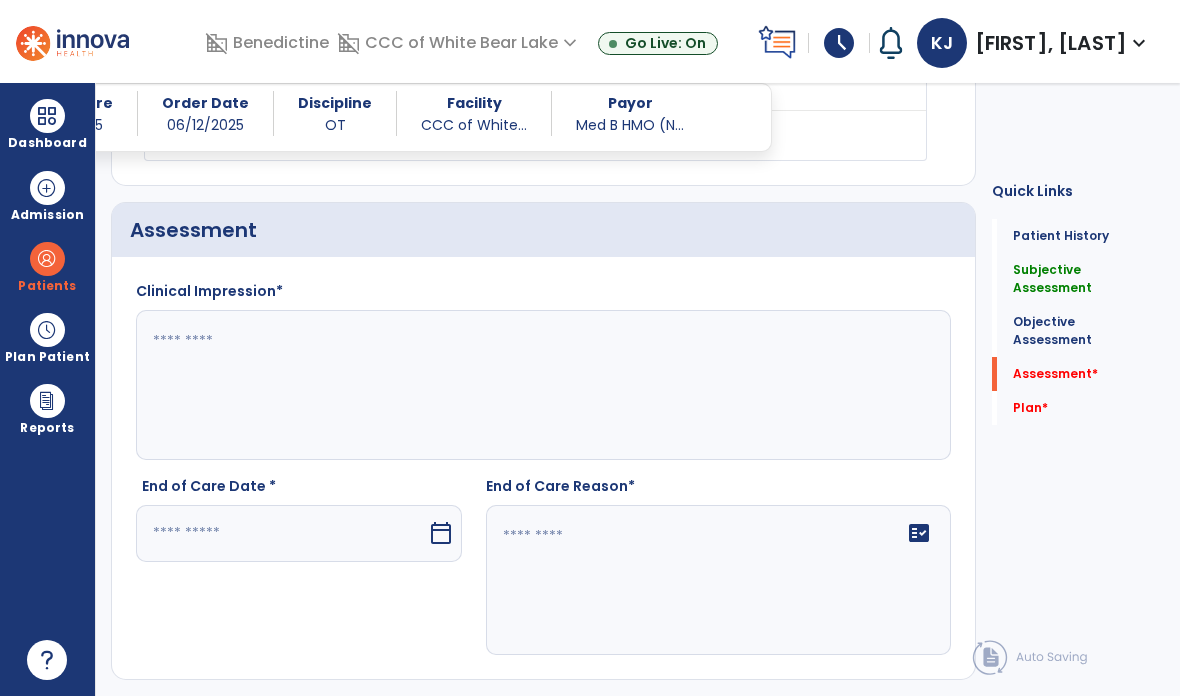 click 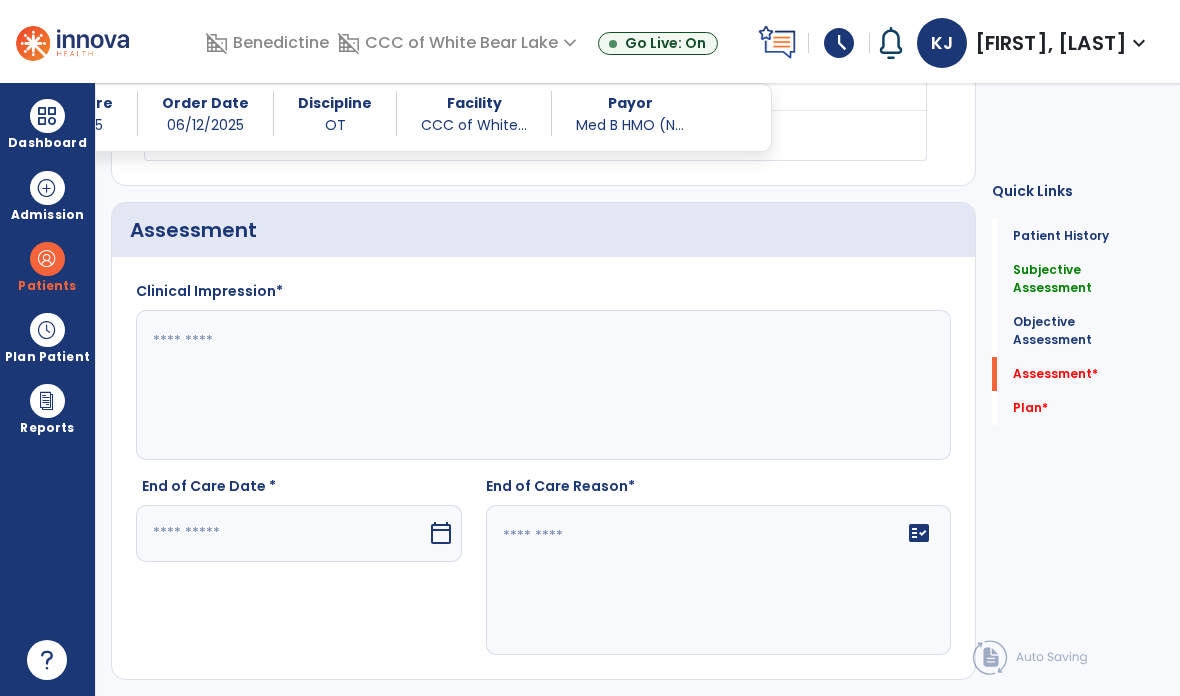 paste on "**********" 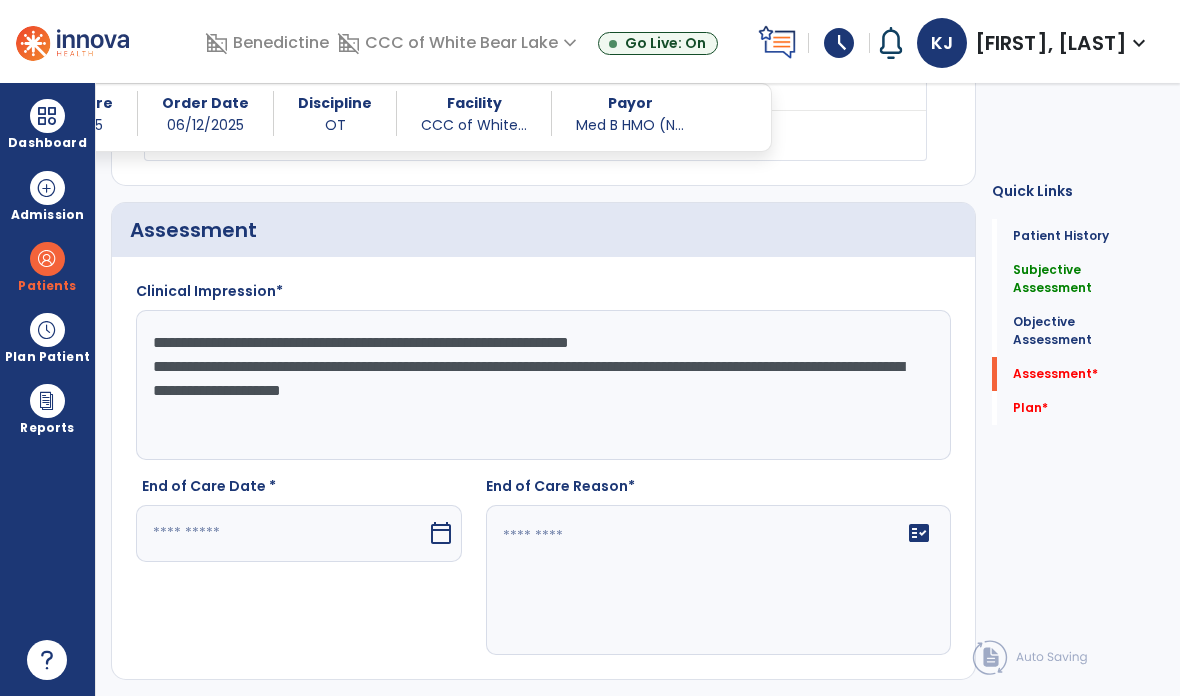 type on "**********" 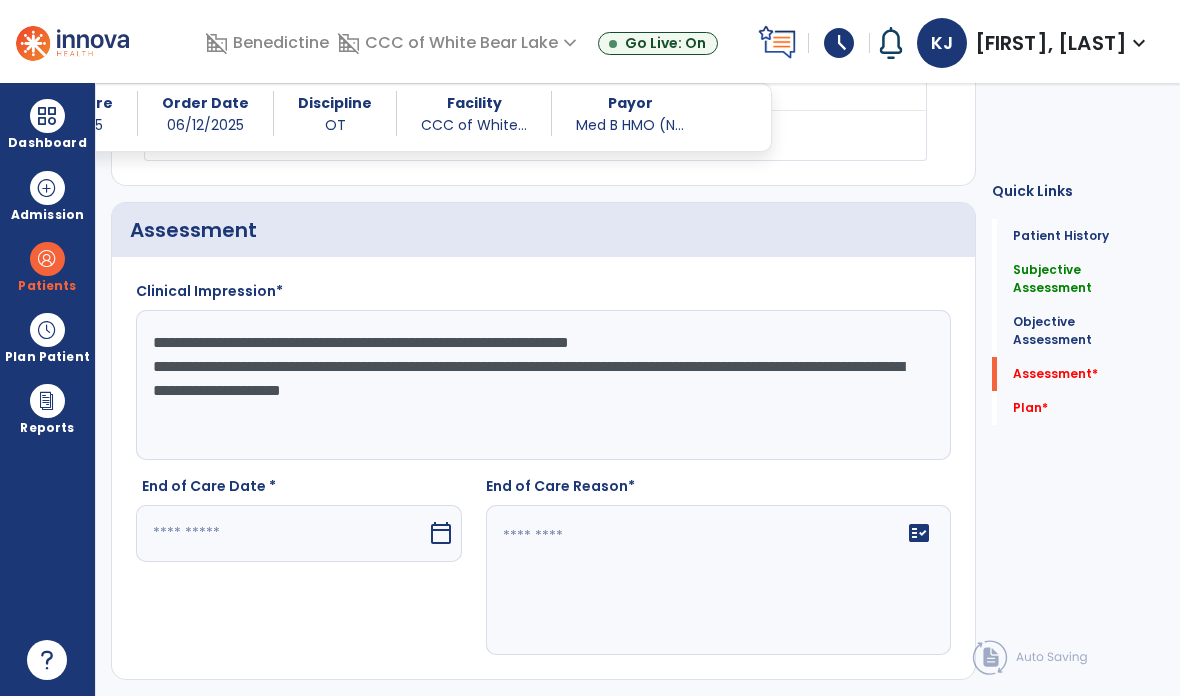 click at bounding box center [281, 533] 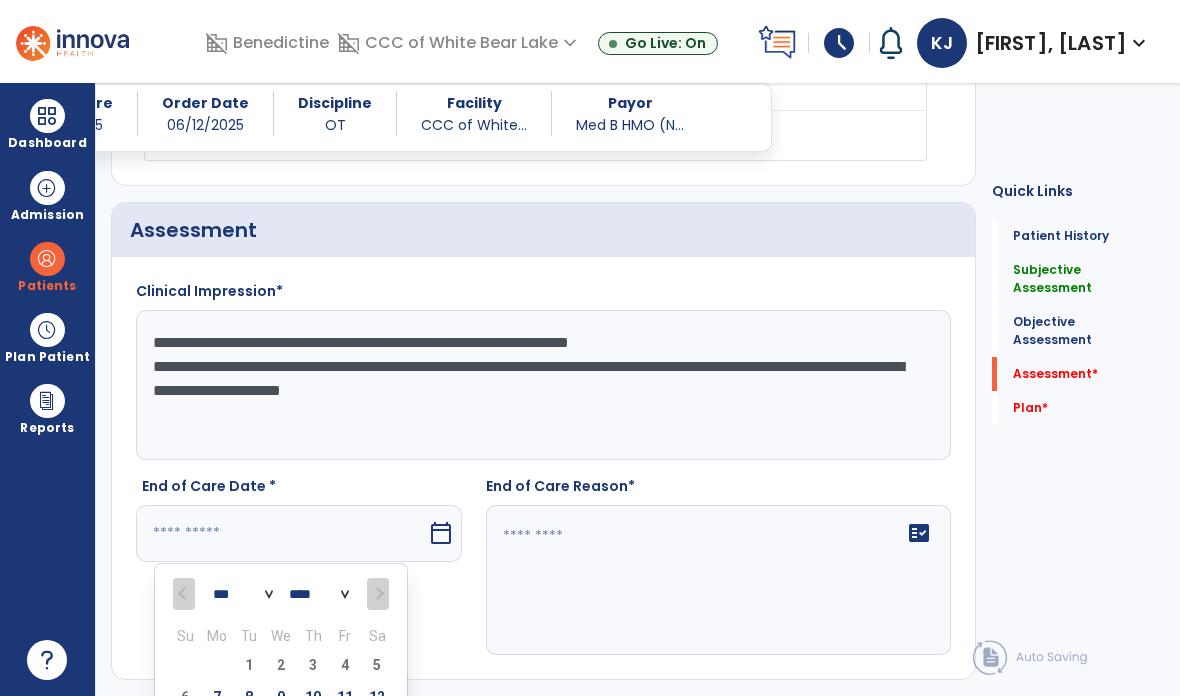 click on "9" at bounding box center (281, 697) 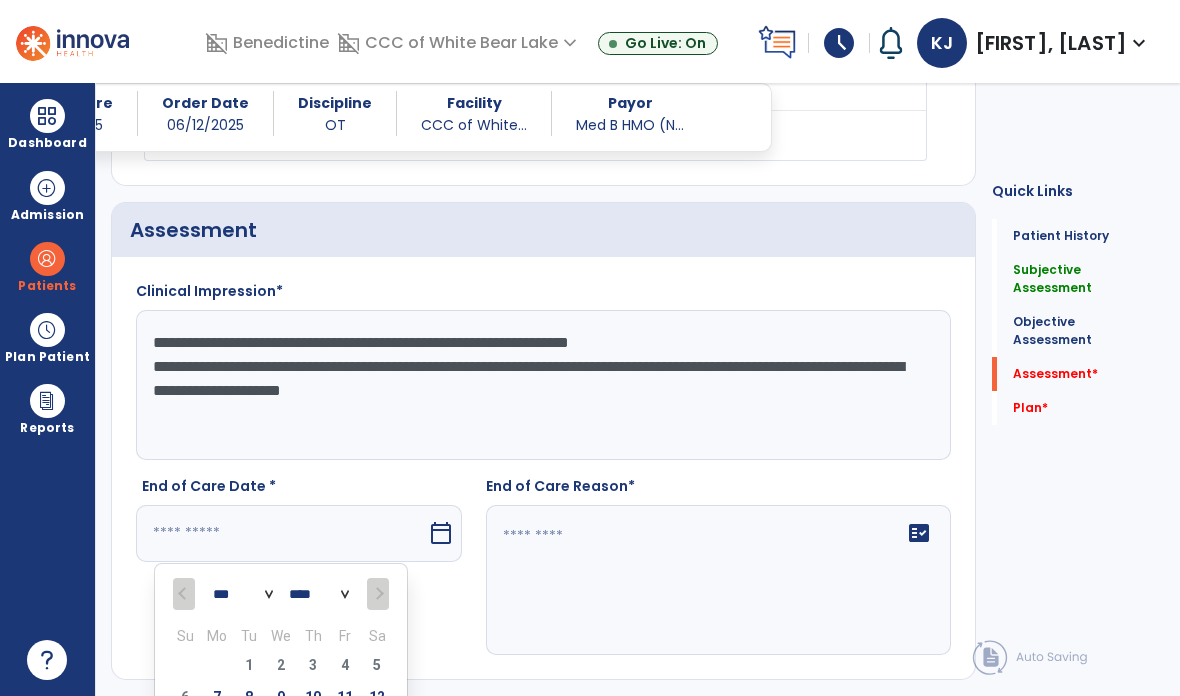 type on "********" 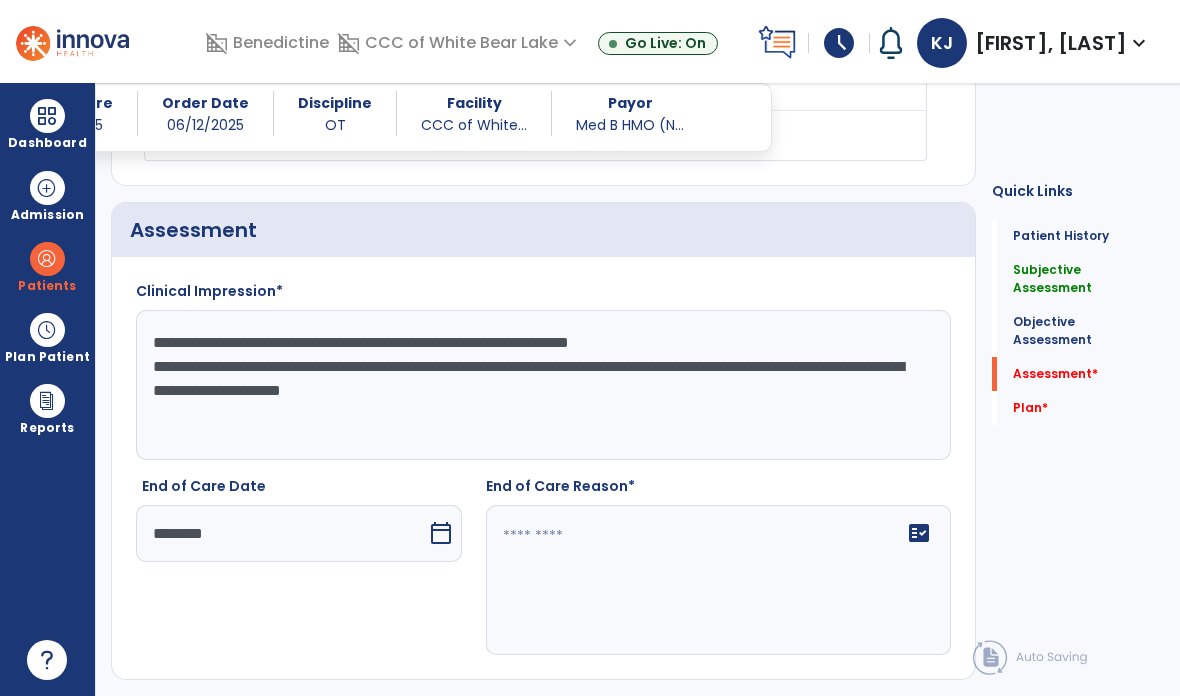 click on "fact_check" 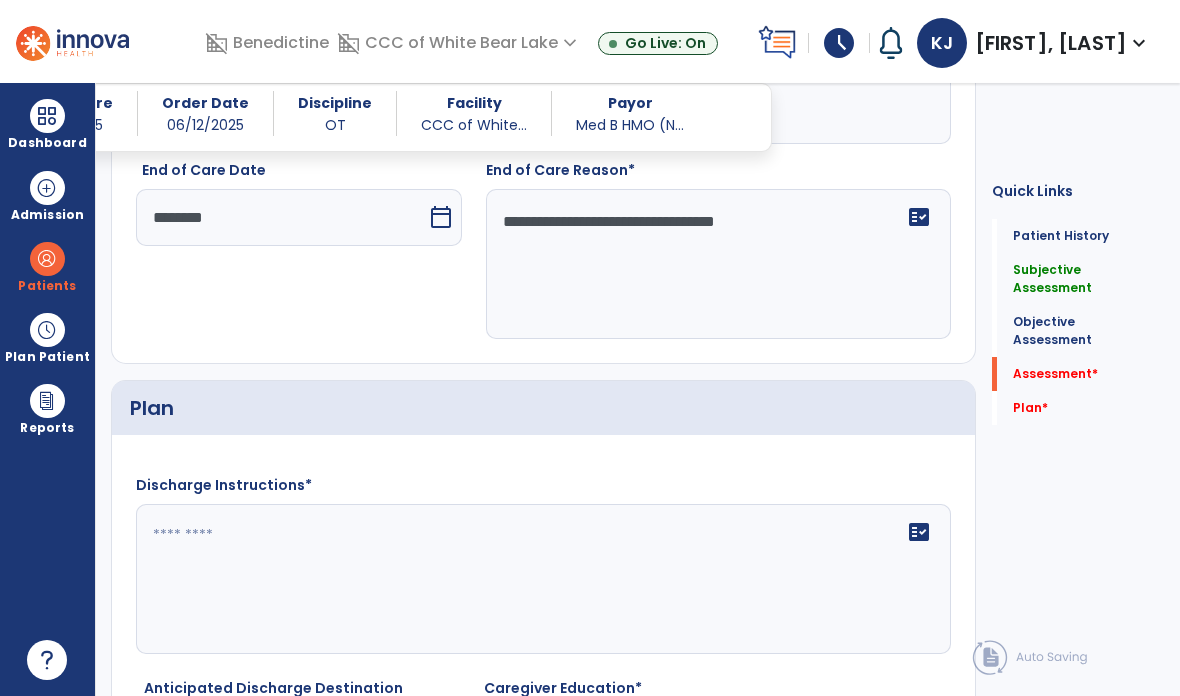 scroll, scrollTop: 3840, scrollLeft: 0, axis: vertical 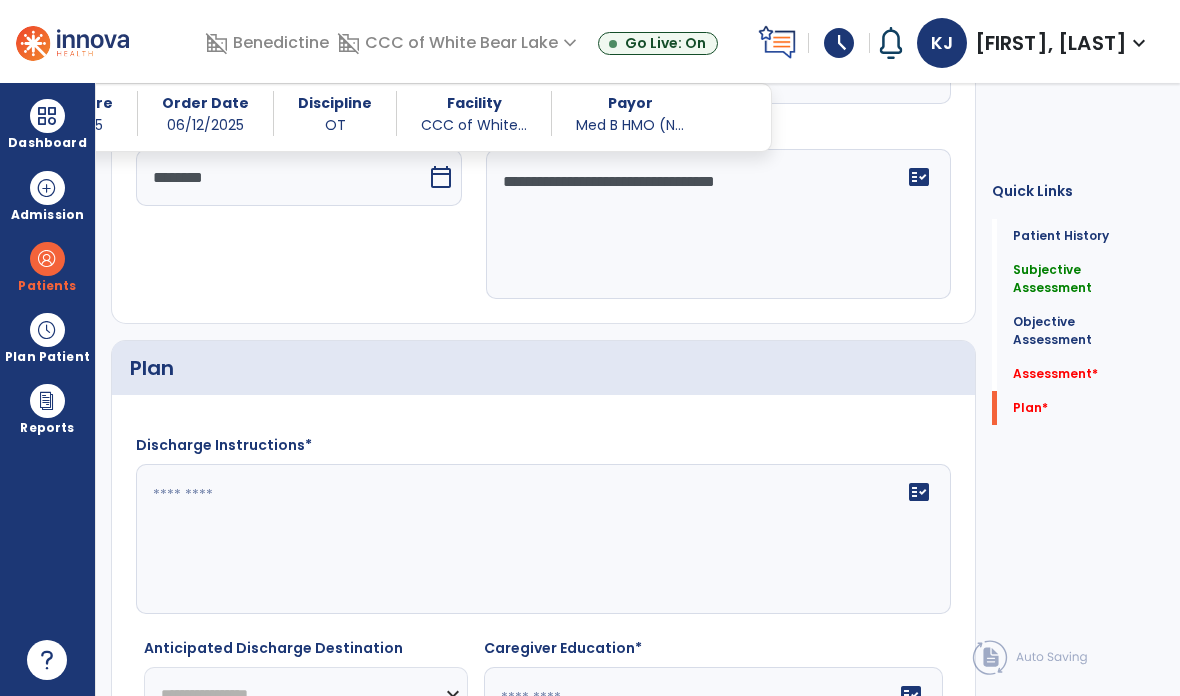 type on "**********" 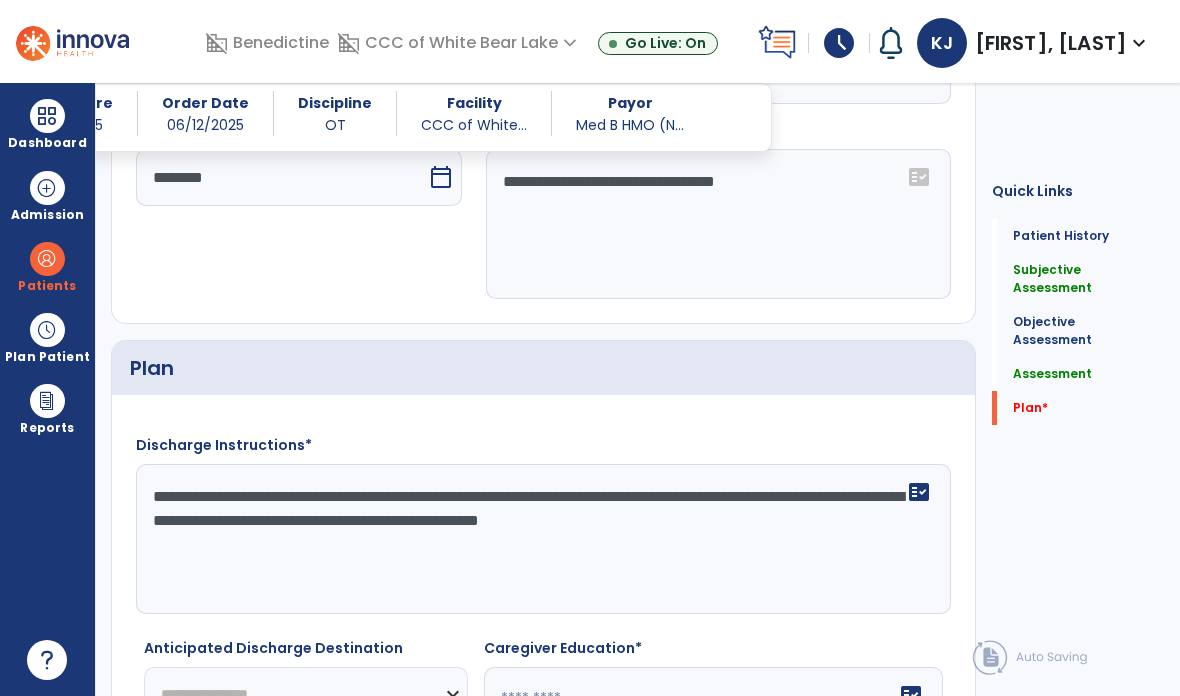 type on "**********" 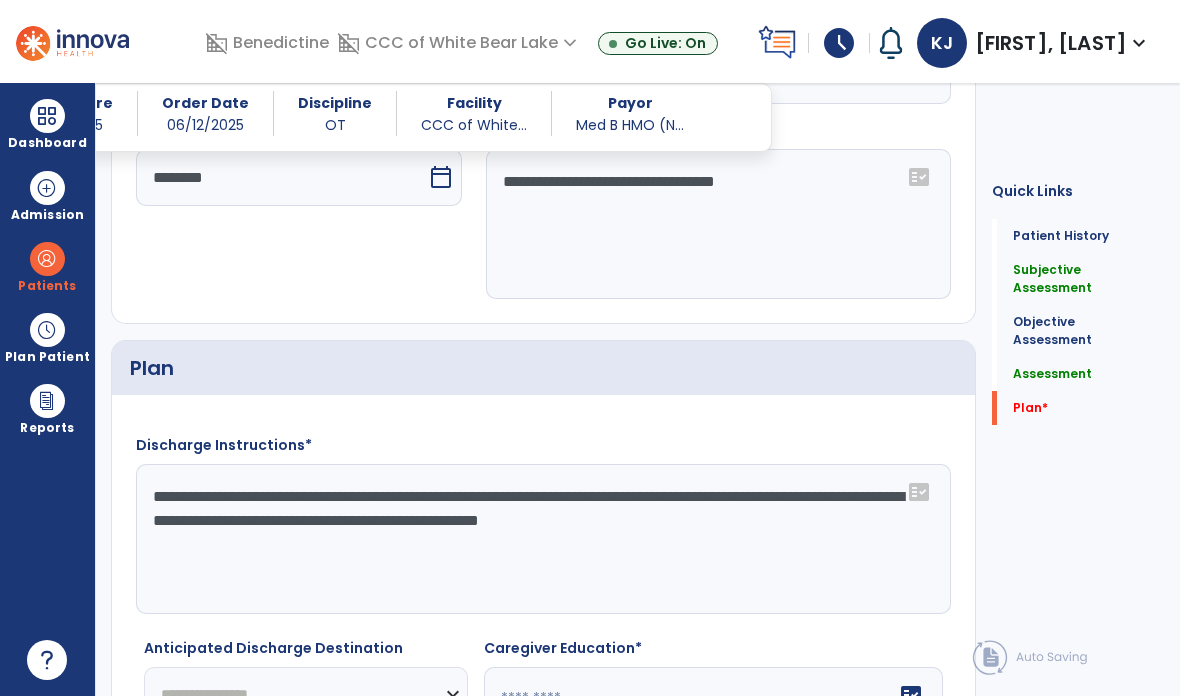 select on "***" 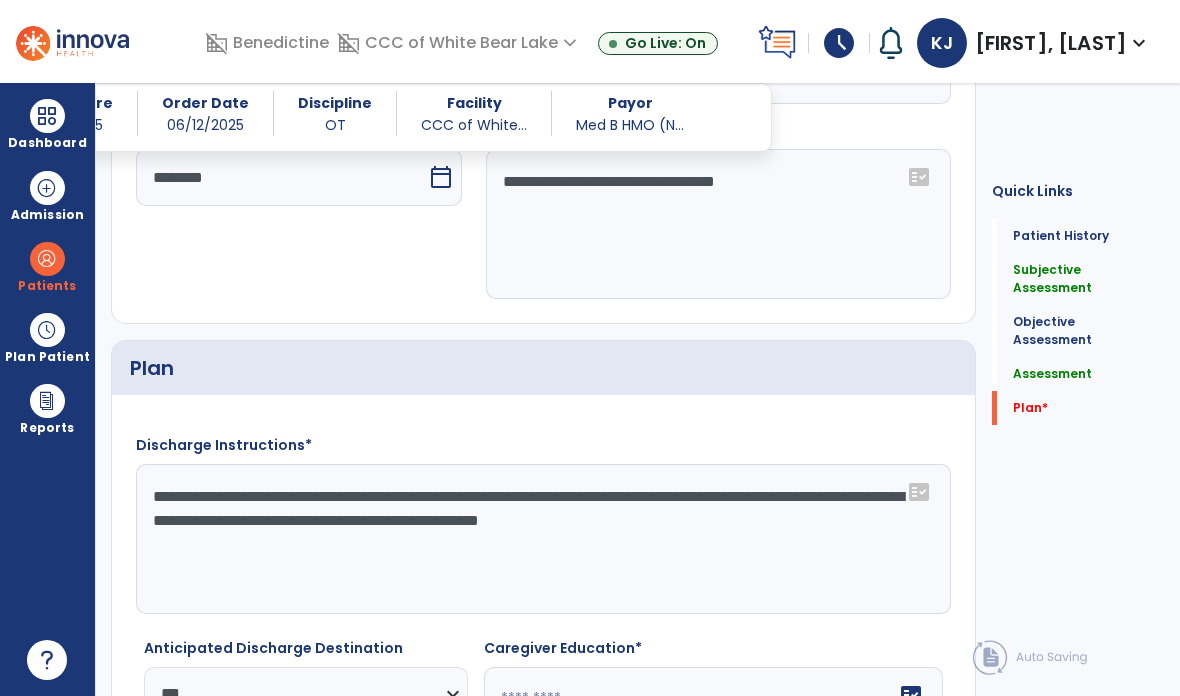 click 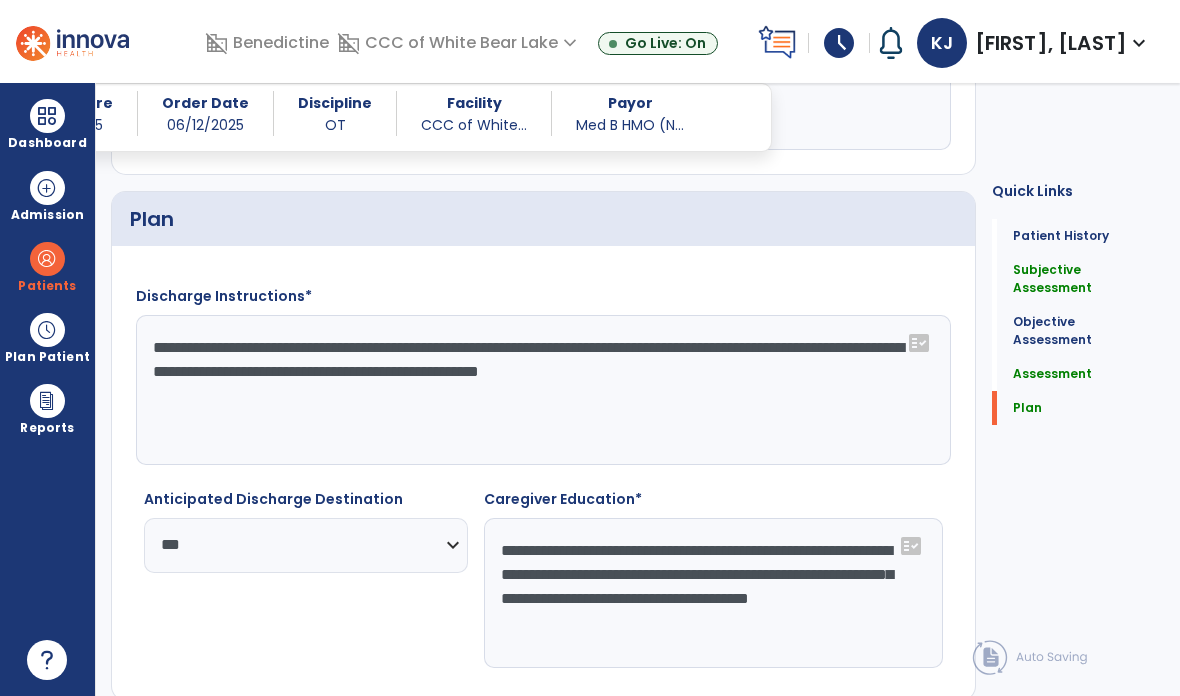 scroll, scrollTop: 3988, scrollLeft: 0, axis: vertical 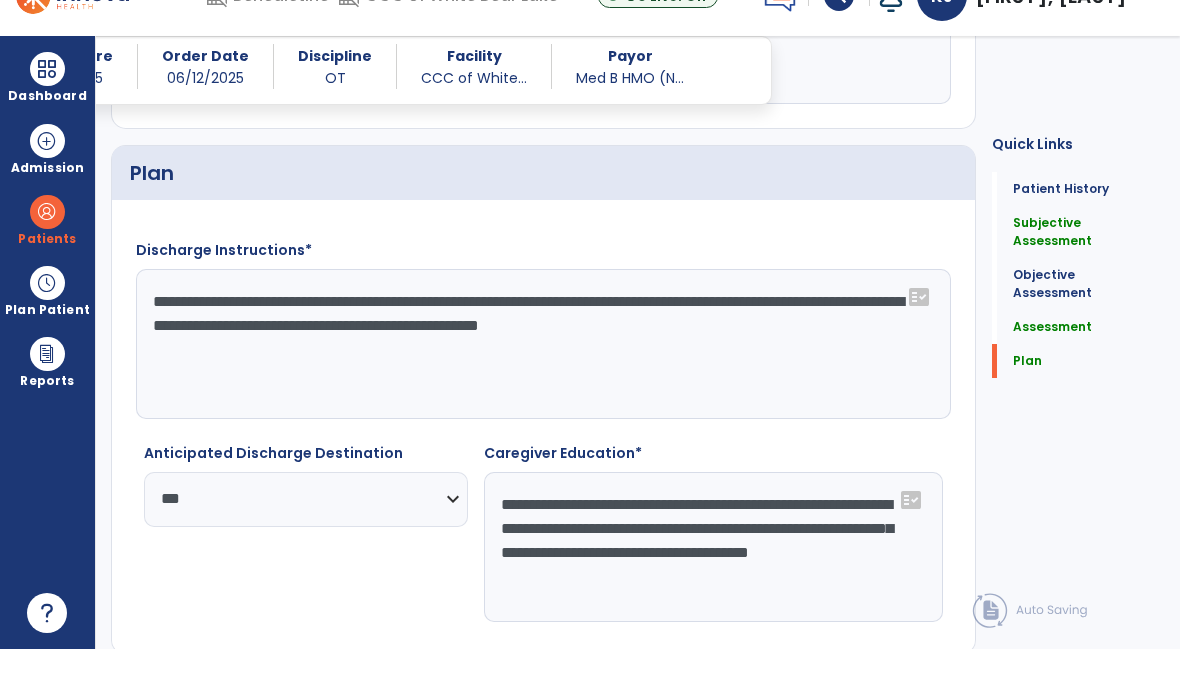 type on "**********" 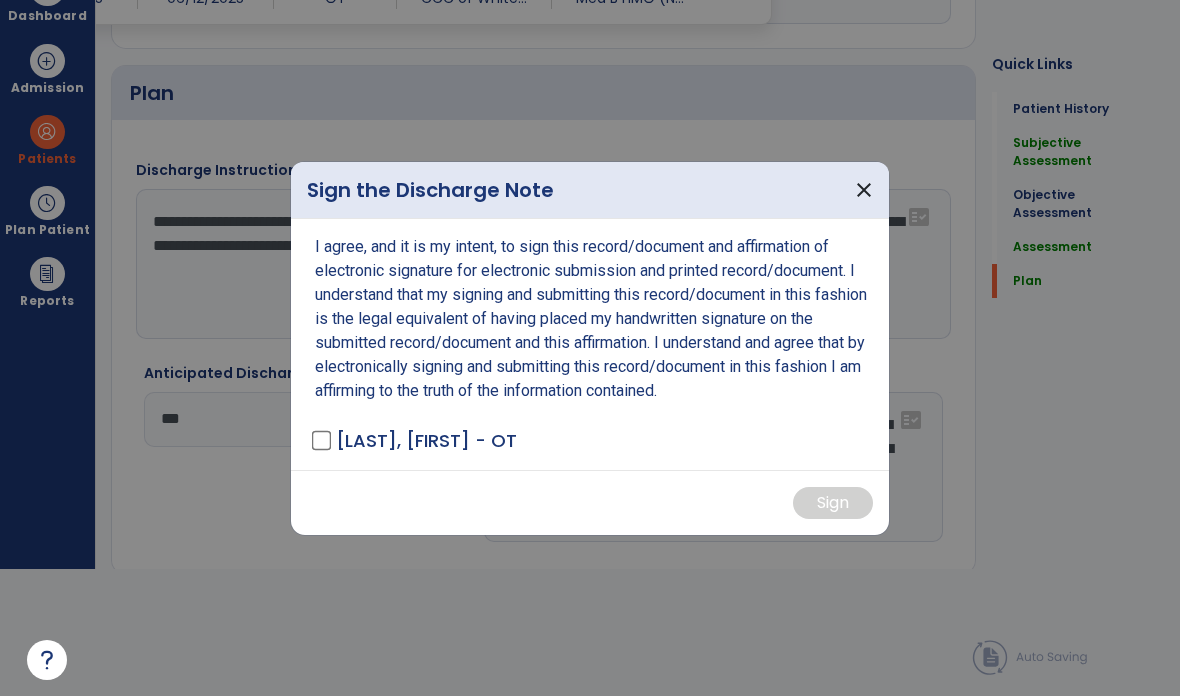 scroll, scrollTop: 0, scrollLeft: 0, axis: both 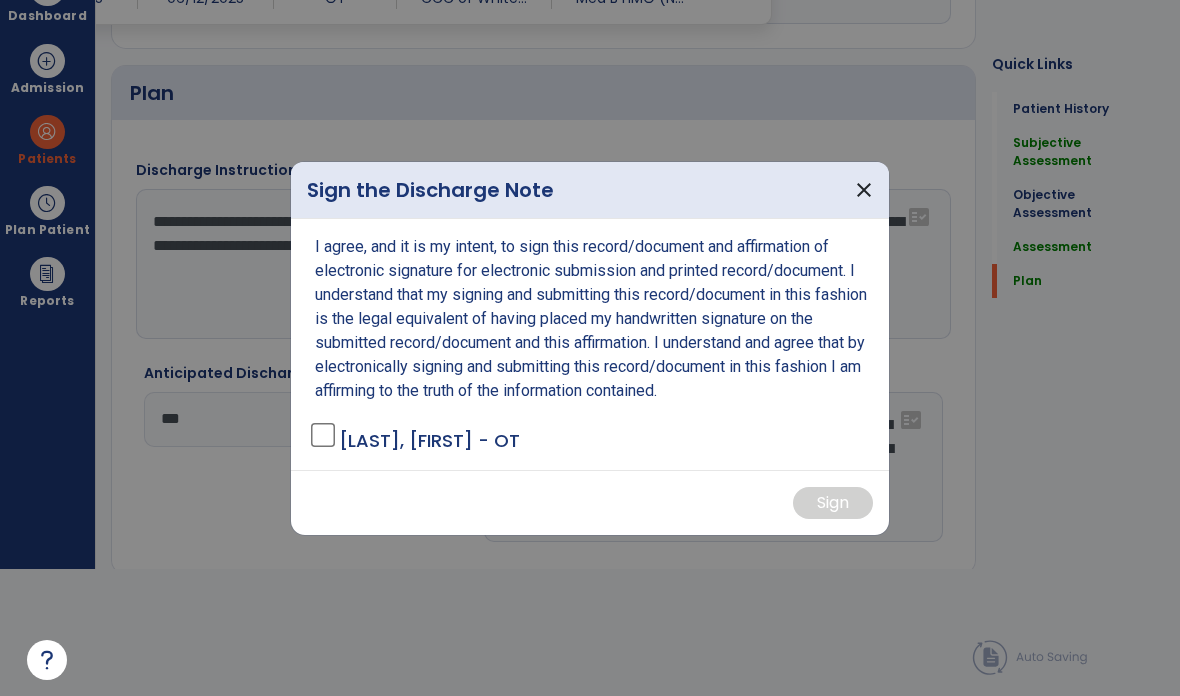 click on "I agree, and it is my intent, to sign this record/document and affirmation of electronic signature for electronic submission and printed record/document. I understand that my signing and submitting this record/document in this fashion is the legal equivalent of having placed my handwritten signature on the submitted record/document and this affirmation. I understand and agree that by electronically signing and submitting this record/document in this fashion I am affirming to the truth of the information contained. [LAST], [FIRST]  - OT" at bounding box center [590, 344] 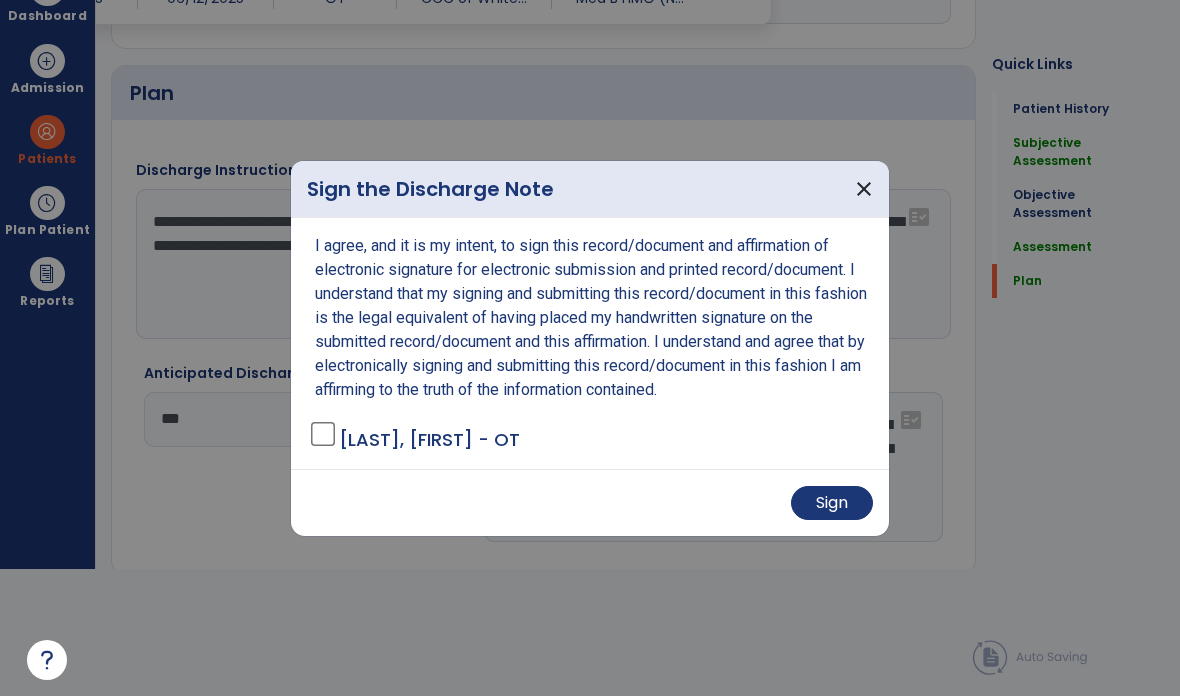 click on "Sign" at bounding box center (832, 503) 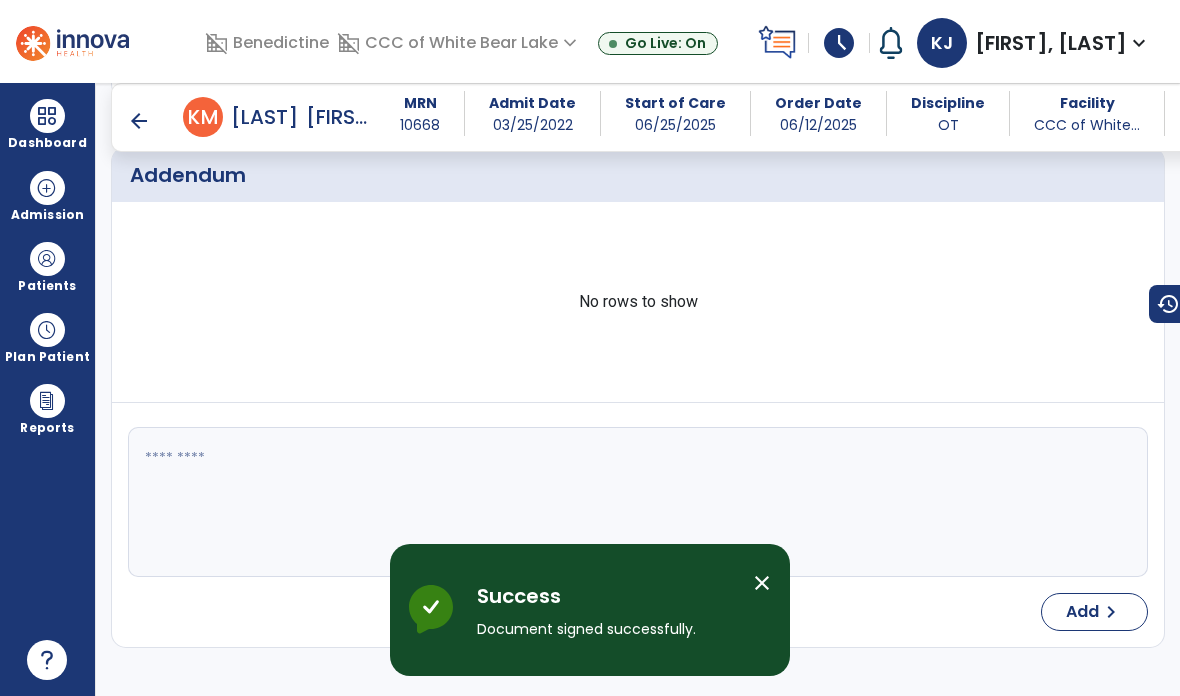 scroll, scrollTop: 80, scrollLeft: 0, axis: vertical 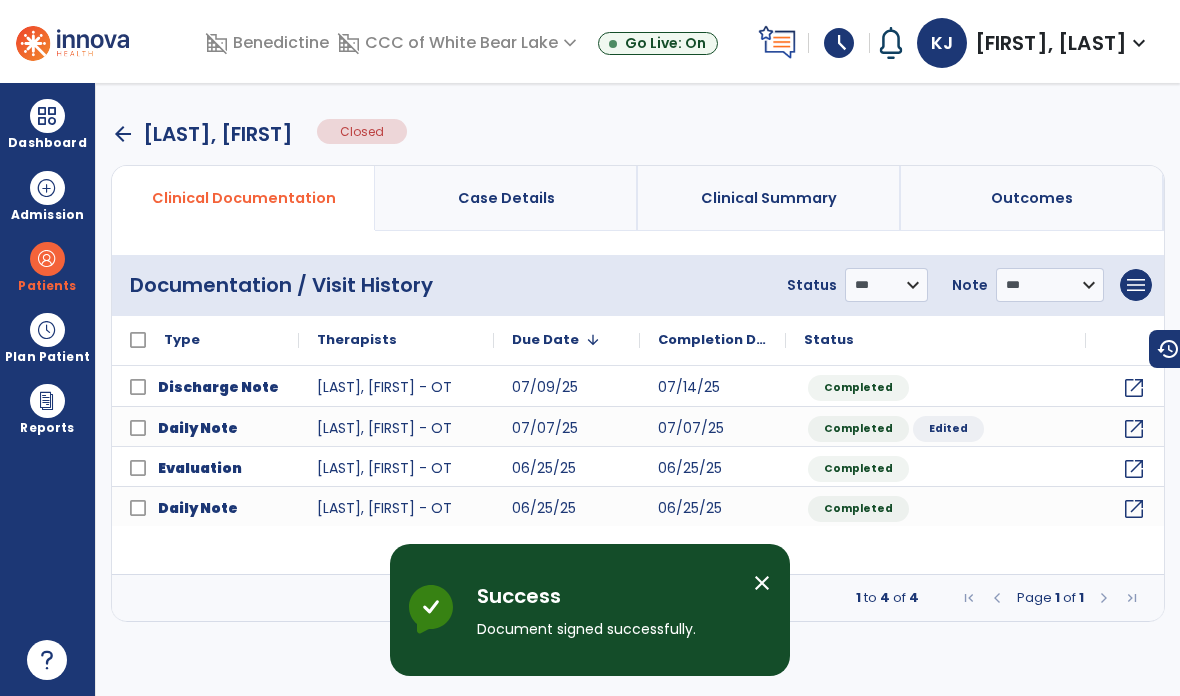 click on "close" at bounding box center (762, 583) 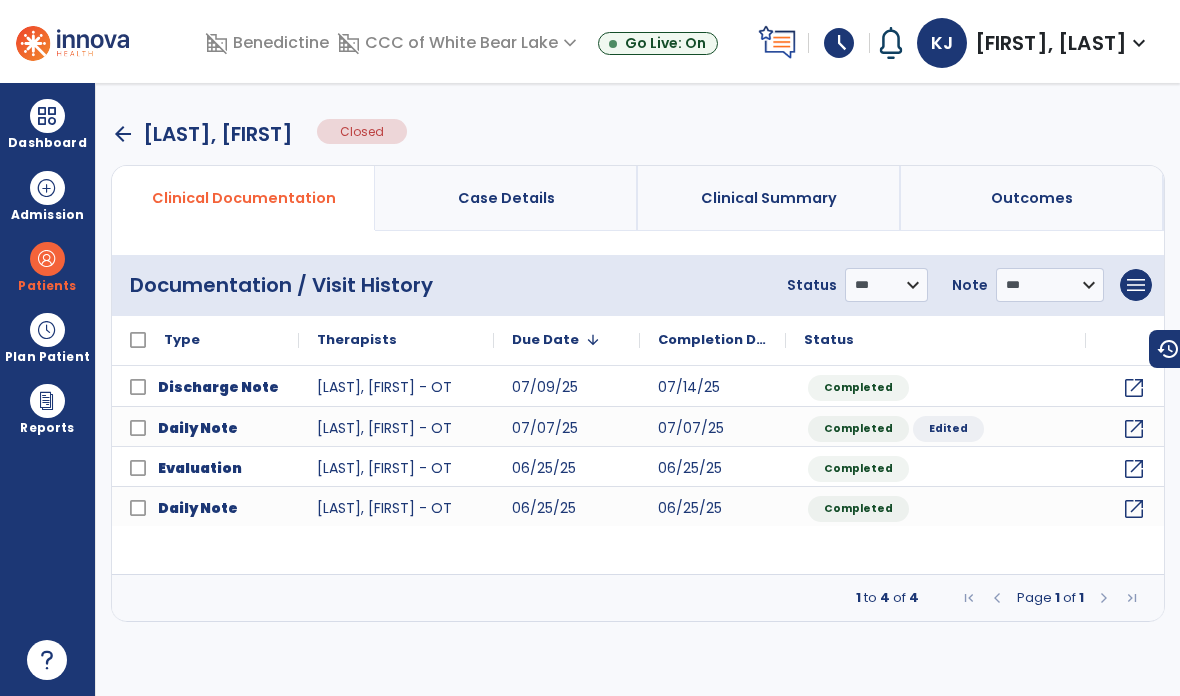 click on "arrow_back" at bounding box center [123, 134] 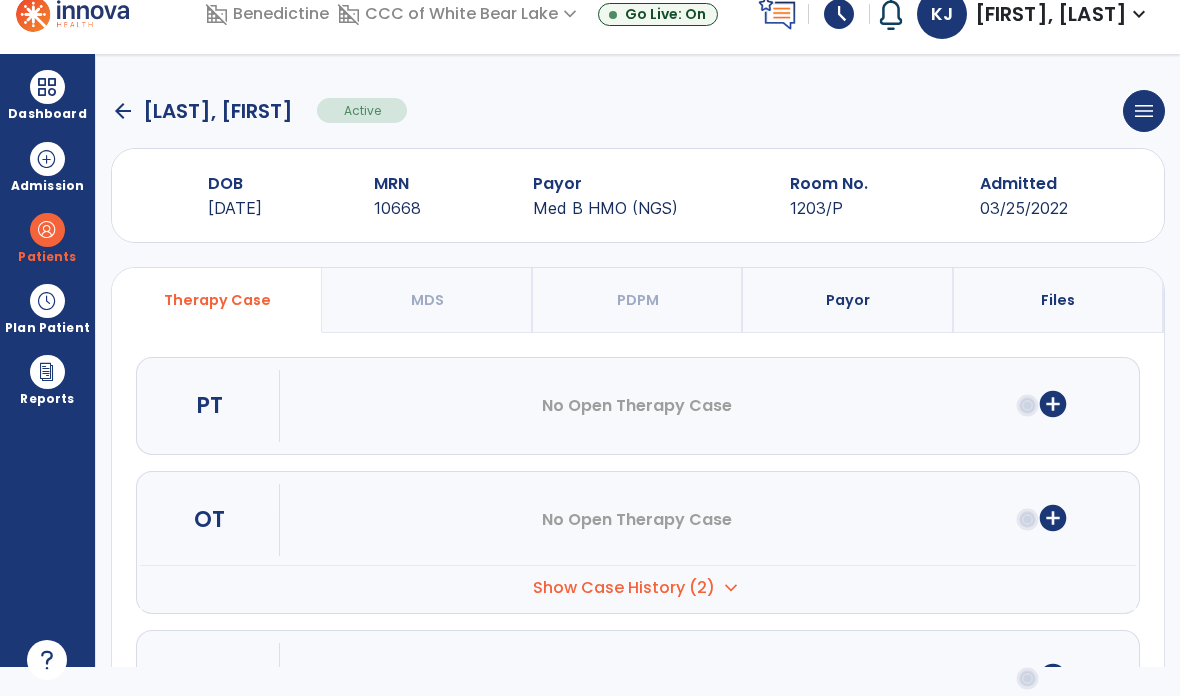 click on "arrow_back" 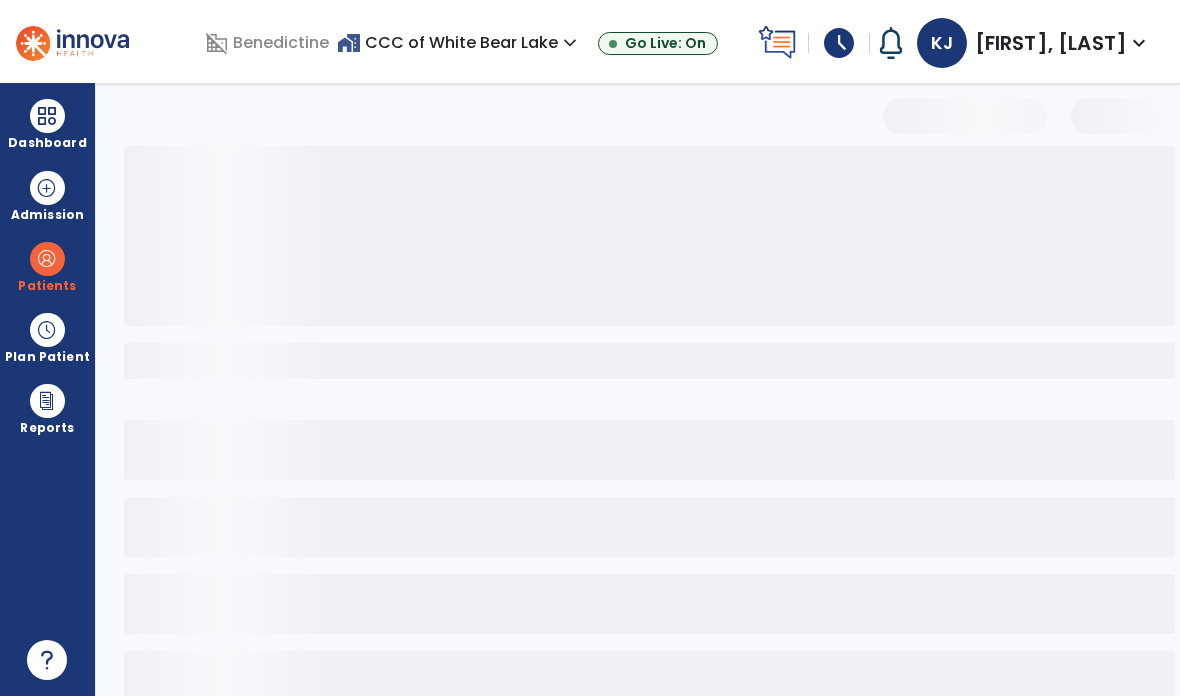 select on "***" 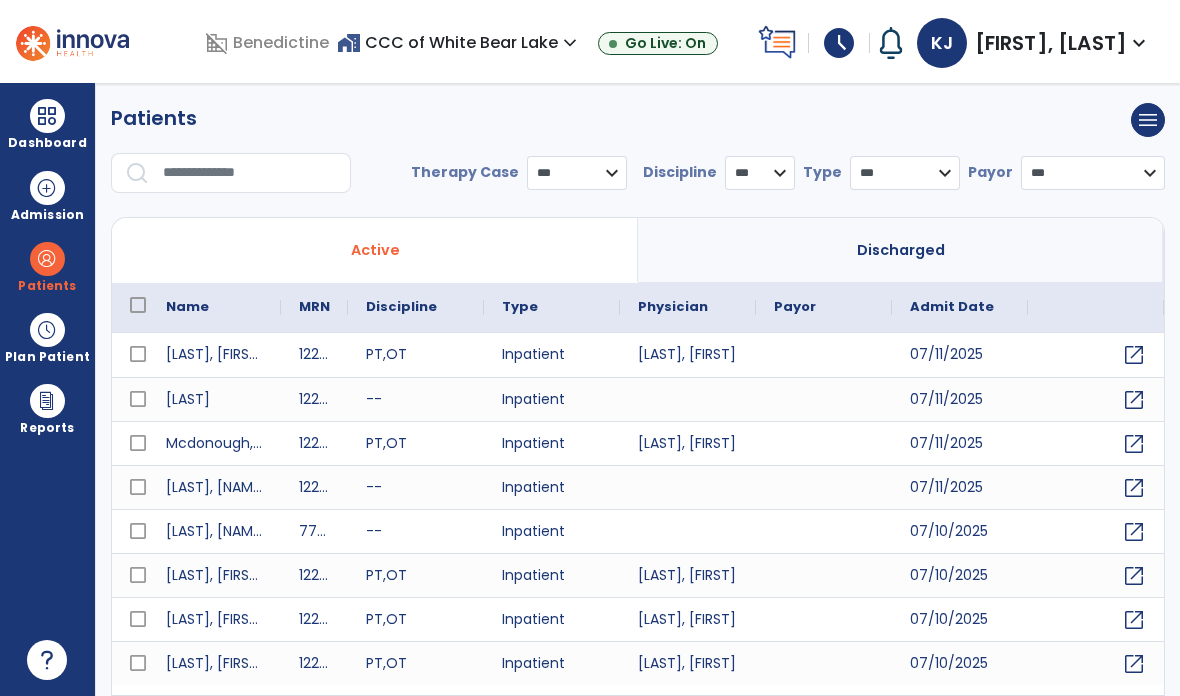 click at bounding box center [47, 116] 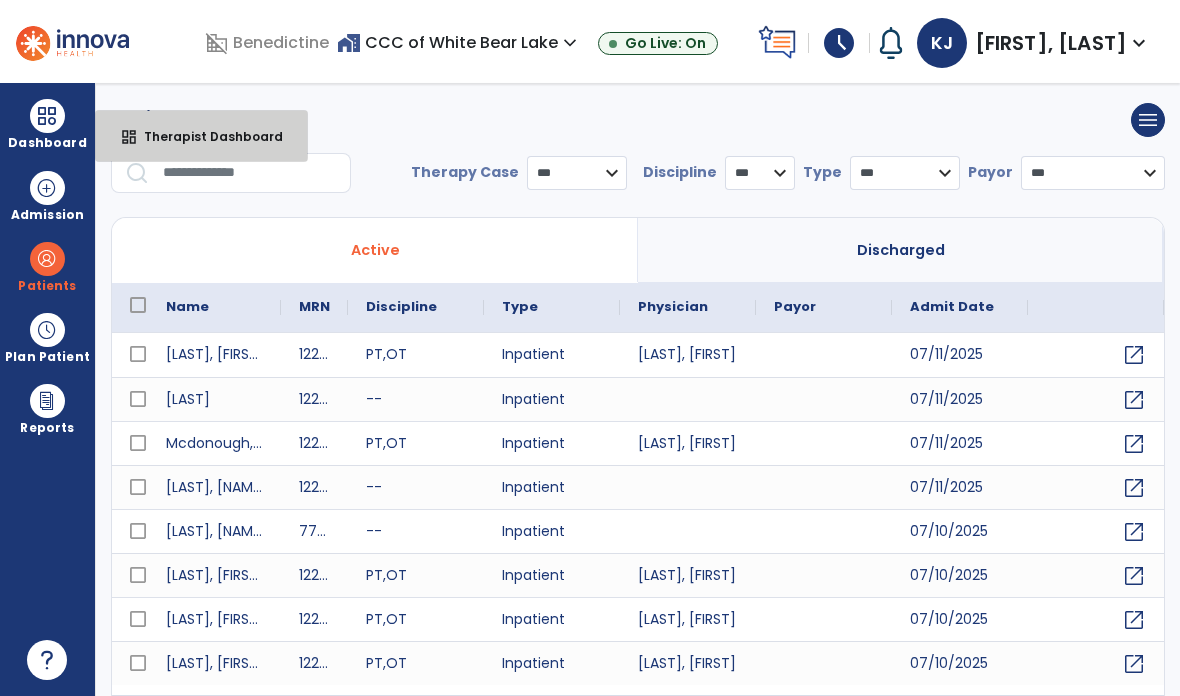 click on "dashboard  Therapist Dashboard" at bounding box center [201, 136] 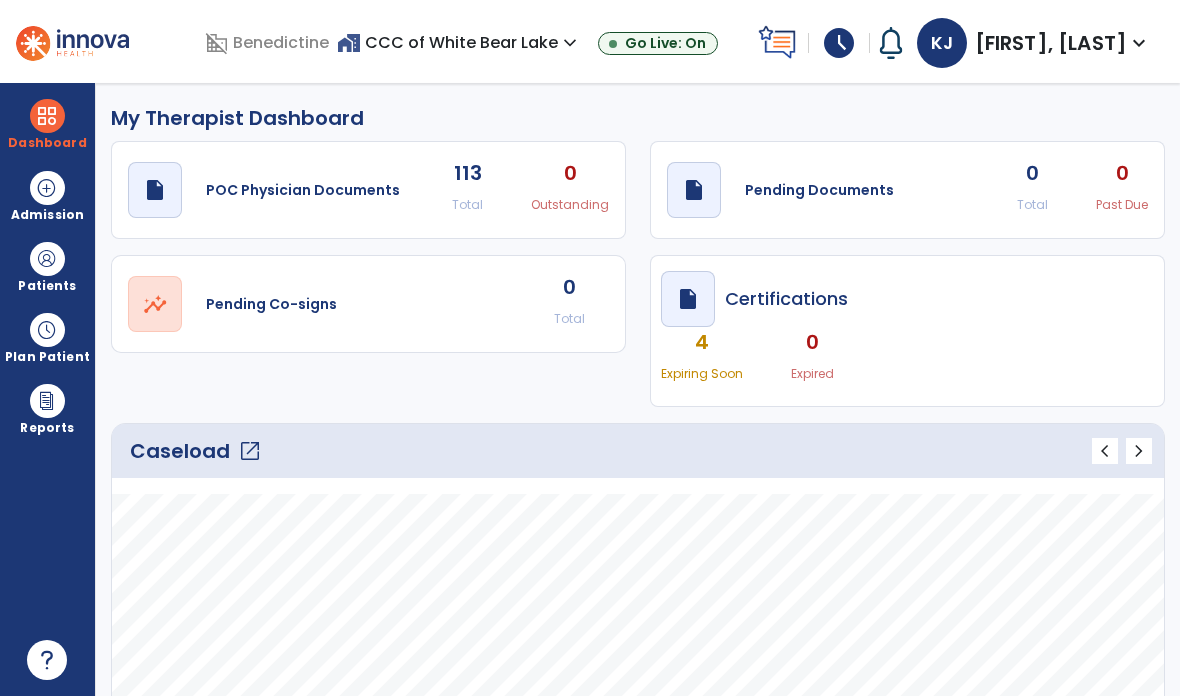 click on "open_in_new" 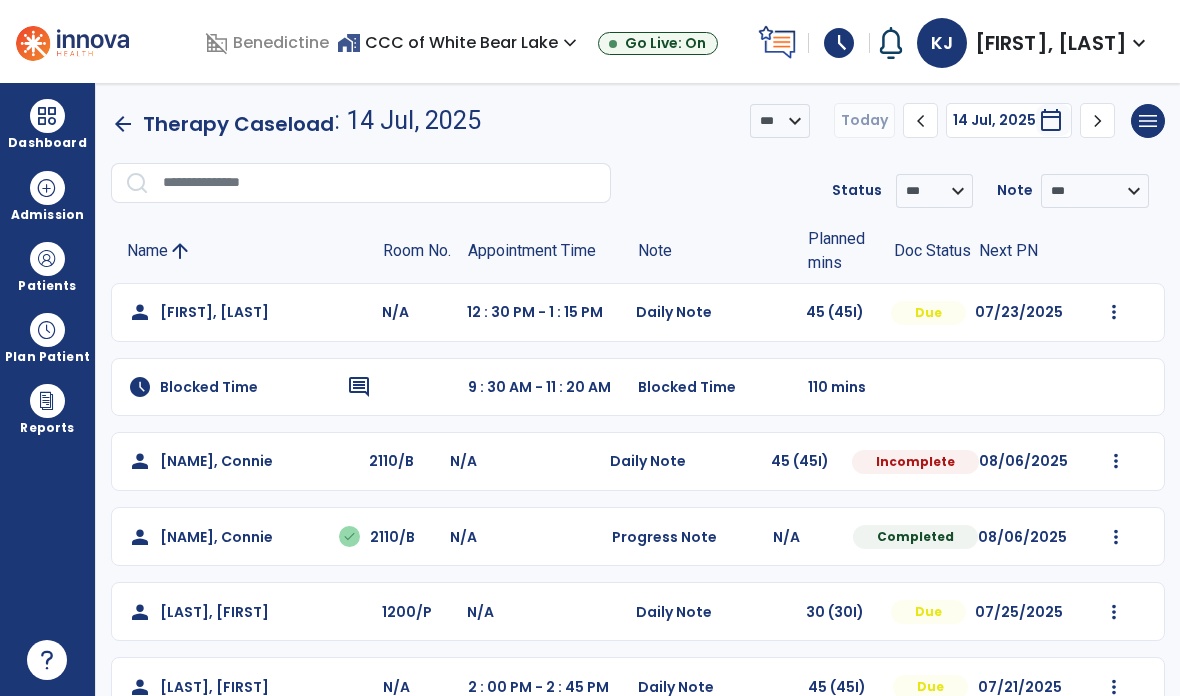click at bounding box center (1114, 312) 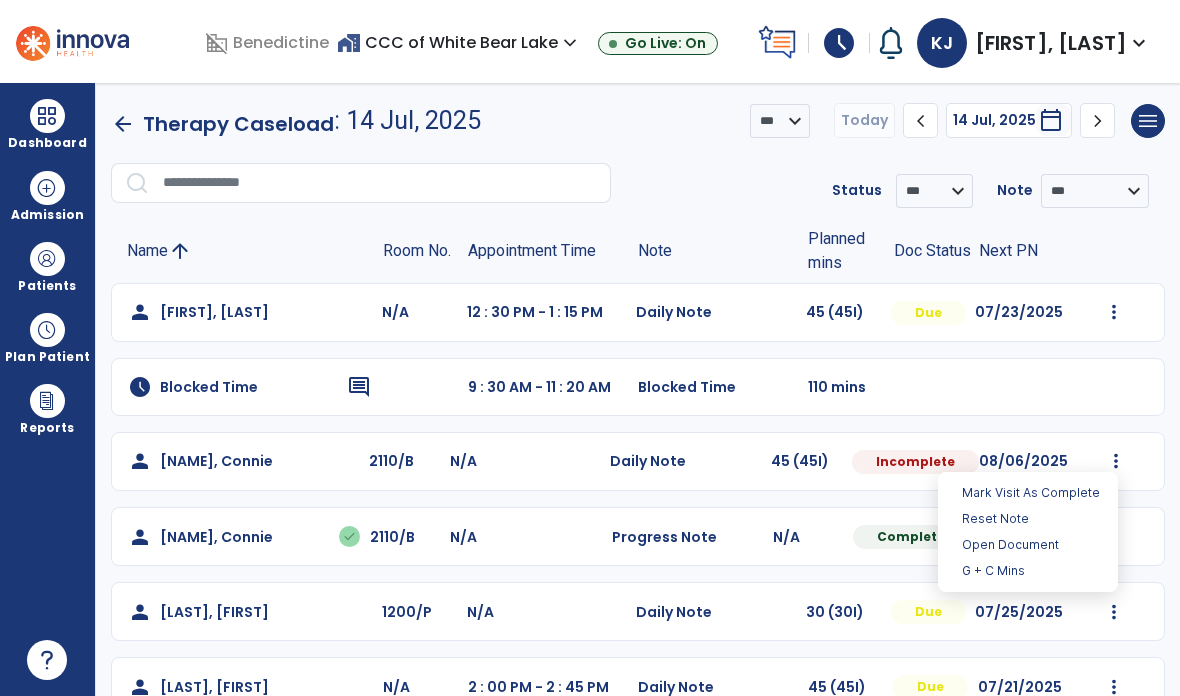 click on "Open Document" at bounding box center [1028, 545] 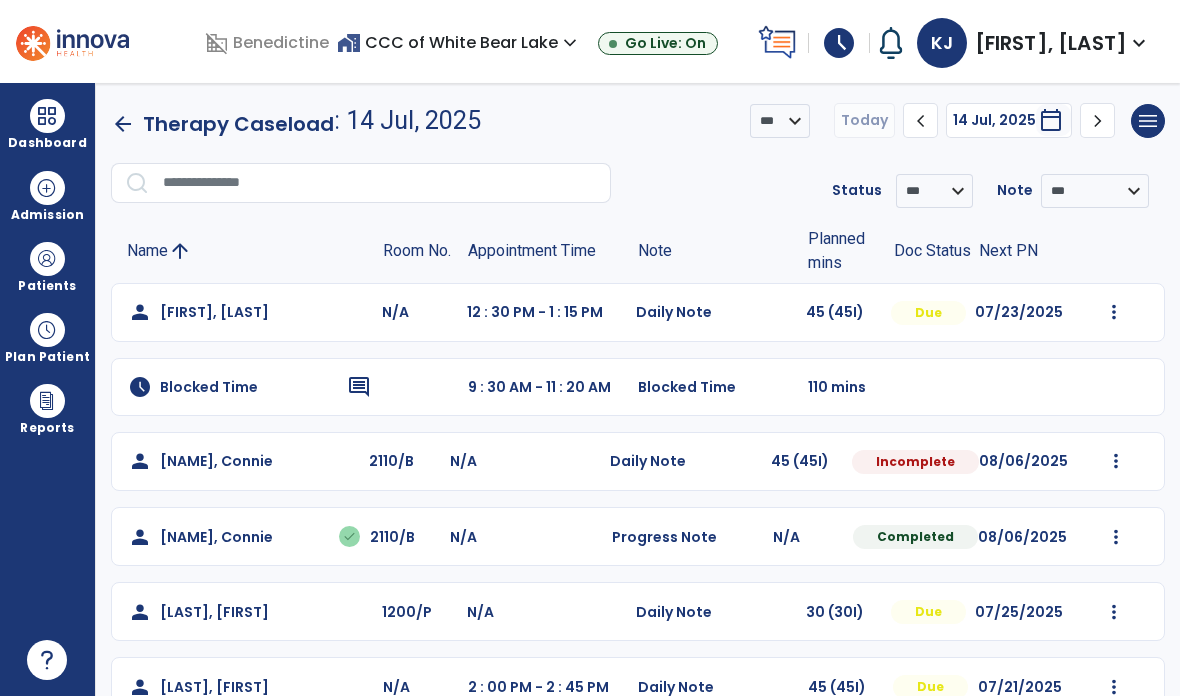select on "*" 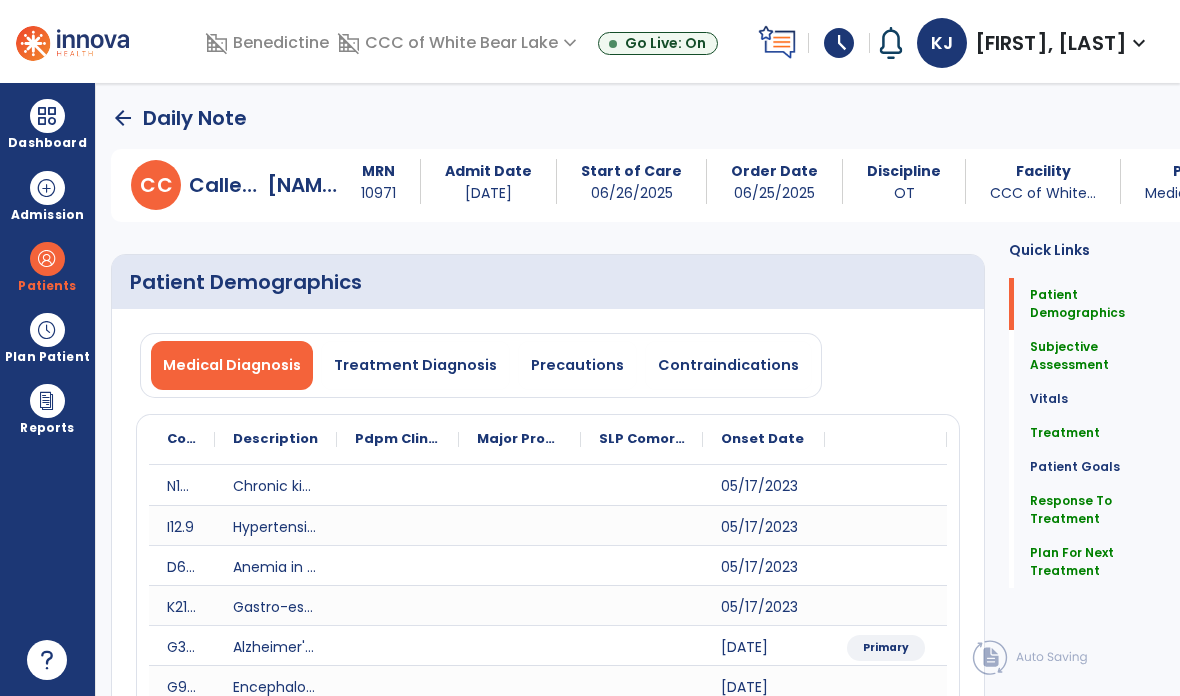 click on "Quick Links  Patient Demographics   Patient Demographics   Subjective Assessment   Subjective Assessment   Vitals   Vitals   Treatment   Treatment   Patient Goals   Patient Goals   Response To Treatment   Response To Treatment   Plan For Next Treatment   Plan For Next Treatment" 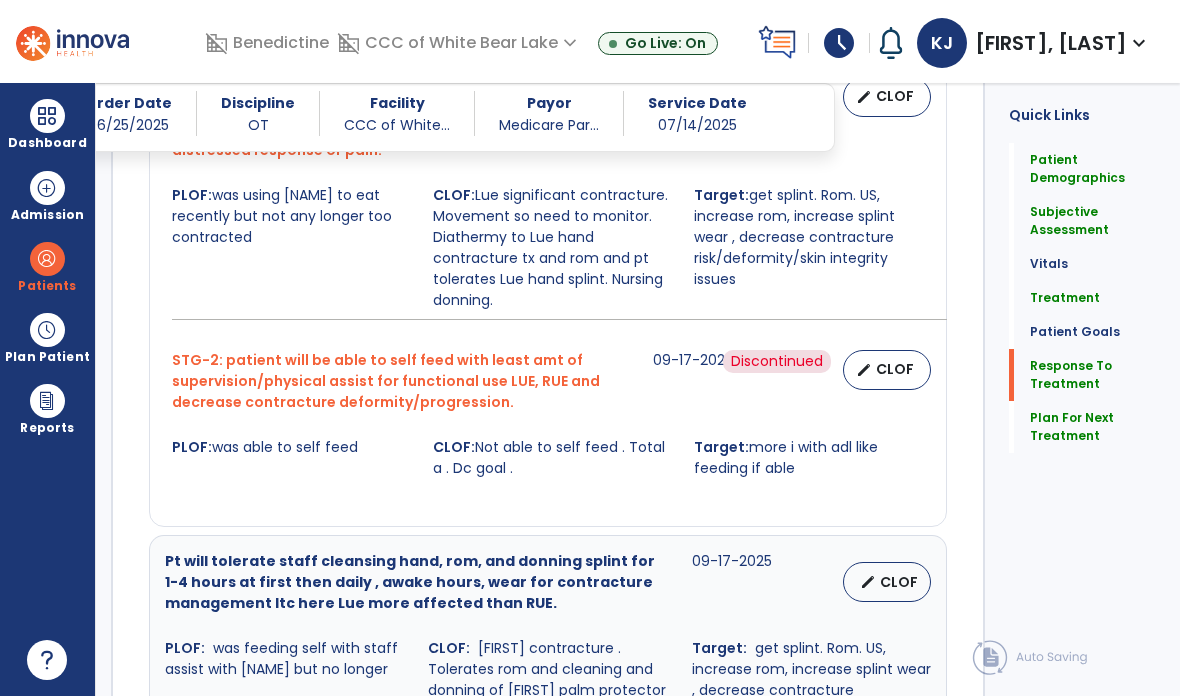 scroll, scrollTop: 3262, scrollLeft: 0, axis: vertical 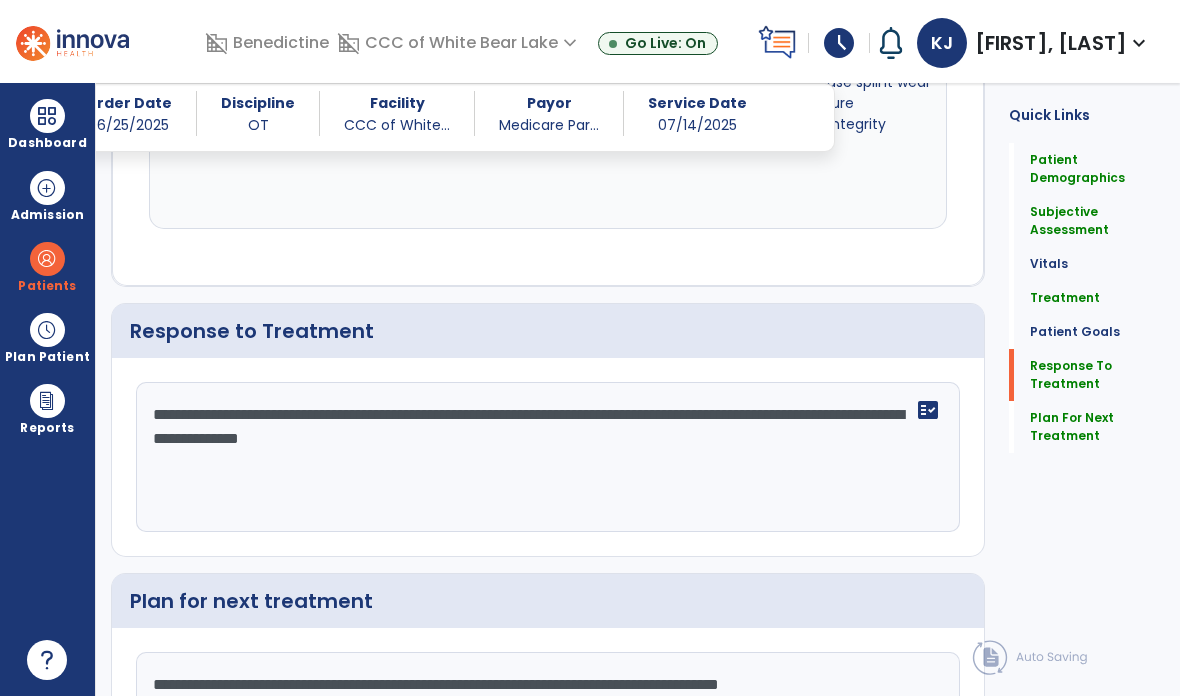 click on "**********" 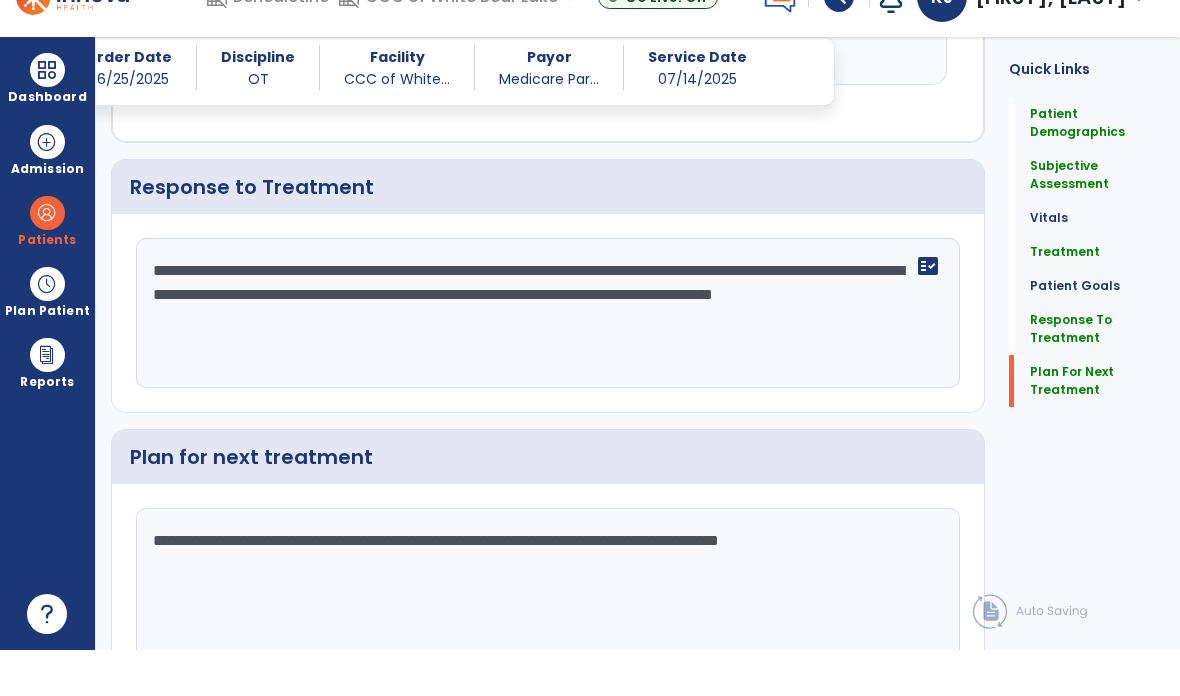 scroll, scrollTop: 3359, scrollLeft: 0, axis: vertical 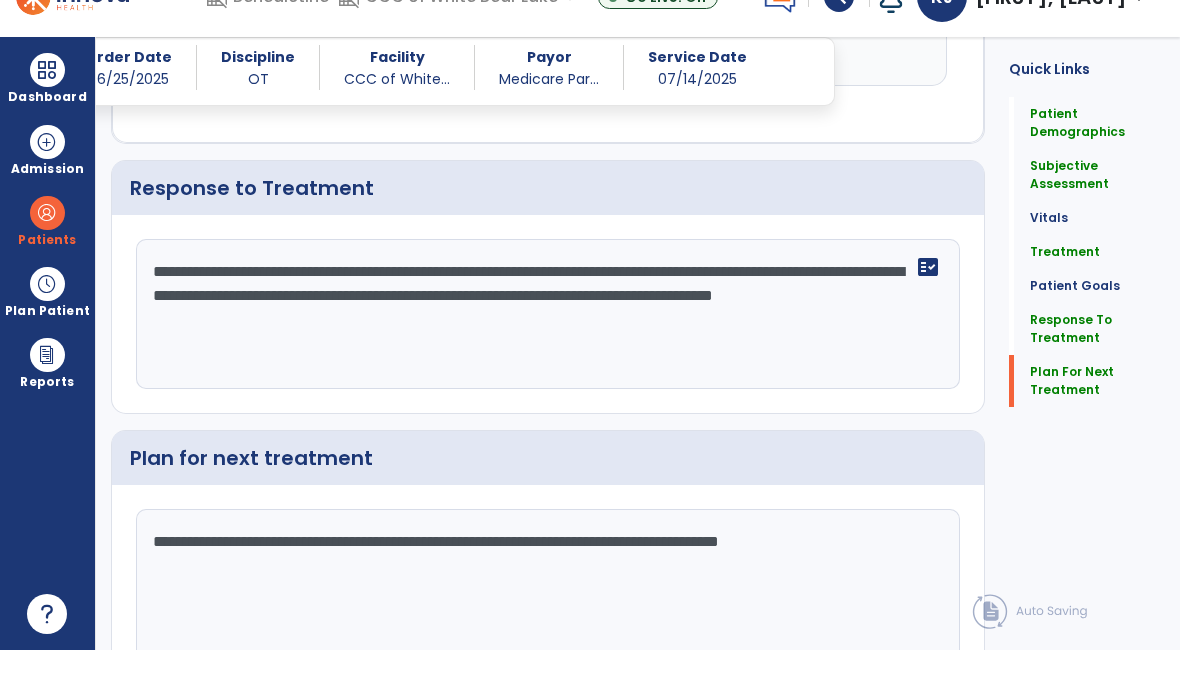 type on "**********" 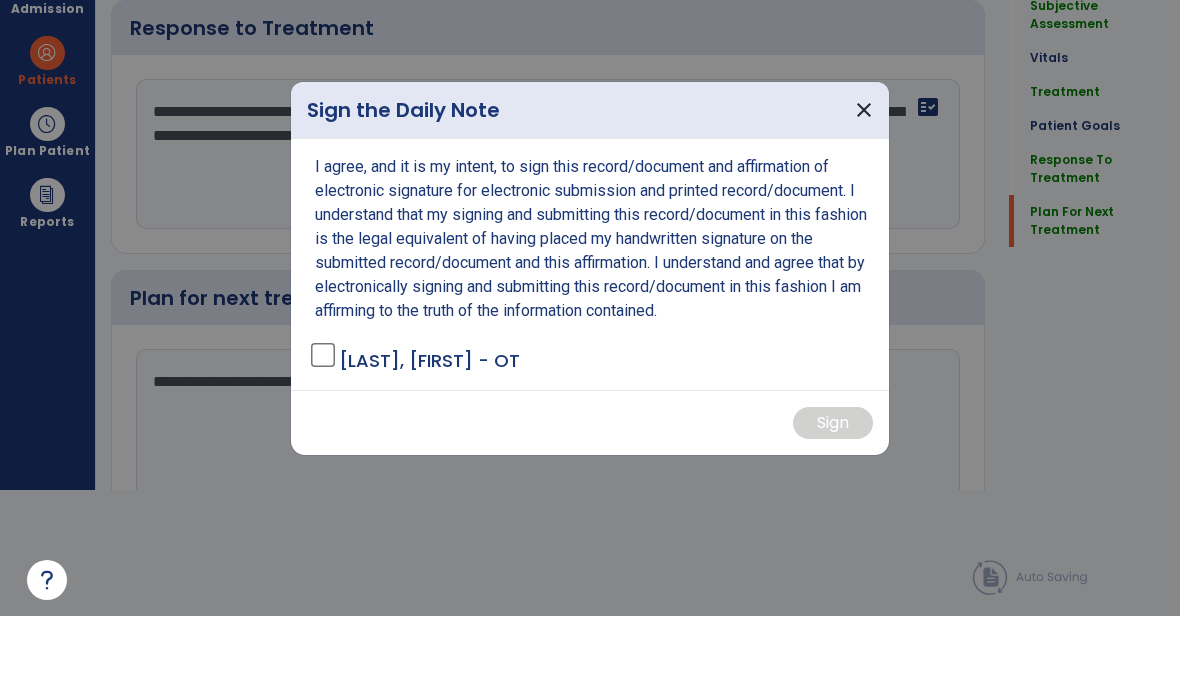 scroll, scrollTop: 0, scrollLeft: 0, axis: both 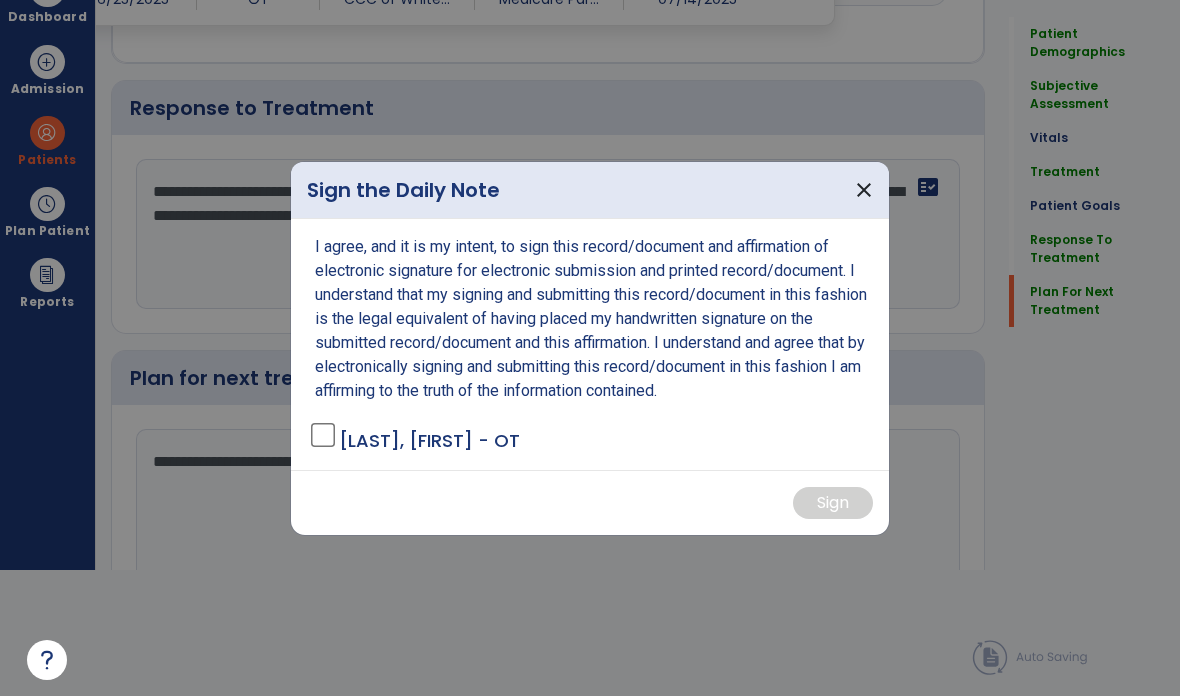 click on "I agree, and it is my intent, to sign this record/document and affirmation of electronic signature for electronic submission and printed record/document. I understand that my signing and submitting this record/document in this fashion is the legal equivalent of having placed my handwritten signature on the submitted record/document and this affirmation. I understand and agree that by electronically signing and submitting this record/document in this fashion I am affirming to the truth of the information contained. [LAST], [FIRST]  - OT" at bounding box center [590, 344] 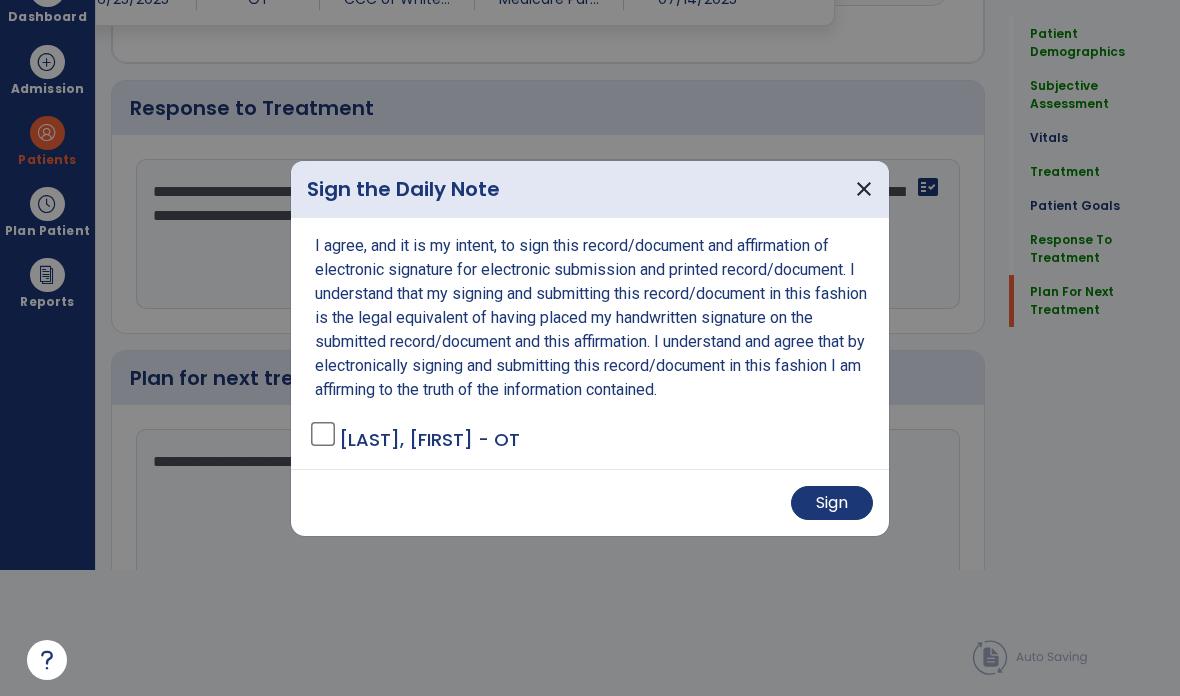 click on "Sign" at bounding box center (832, 503) 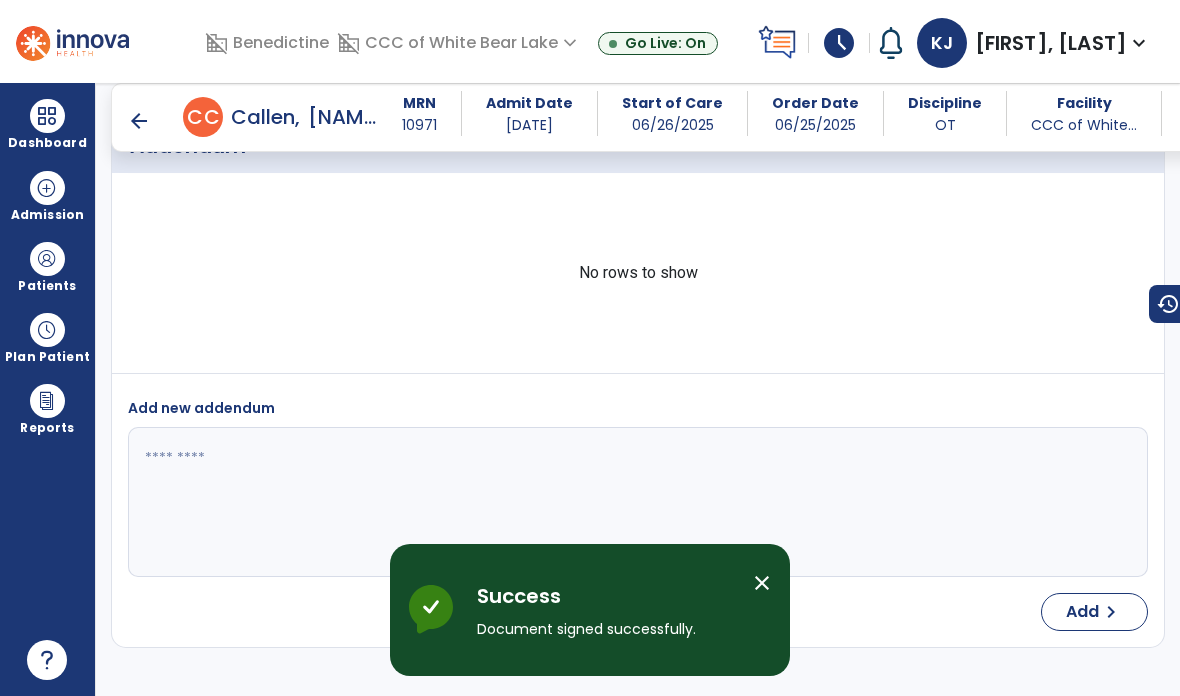 scroll, scrollTop: 80, scrollLeft: 0, axis: vertical 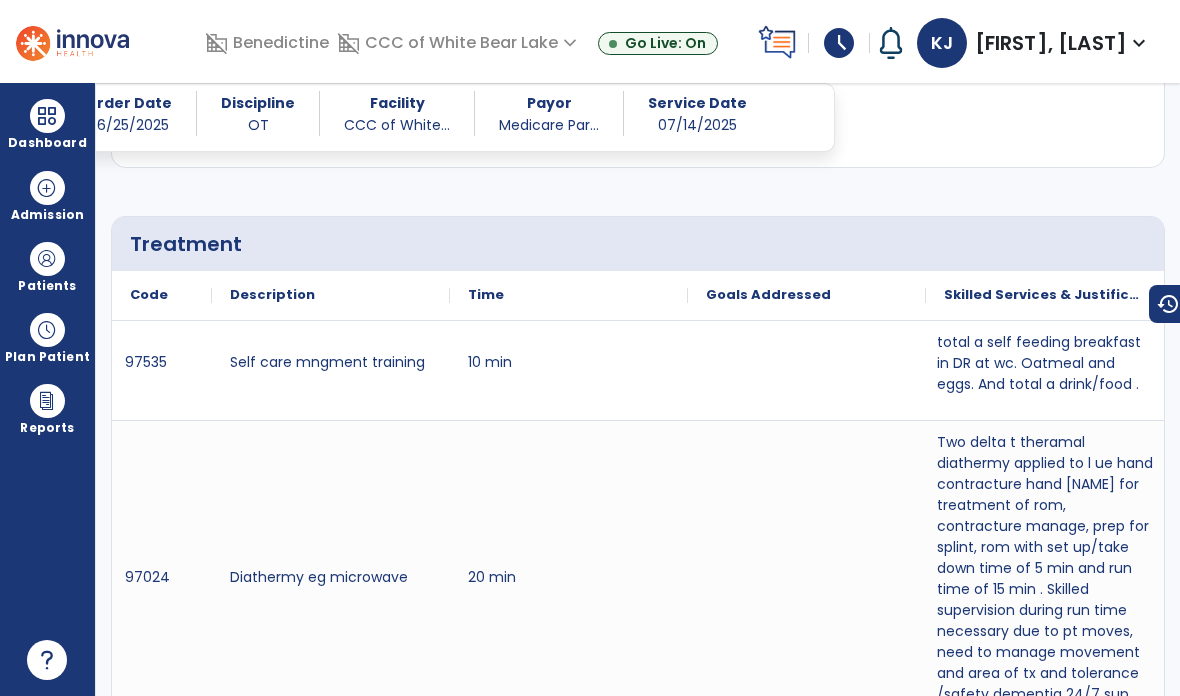 click at bounding box center [47, 116] 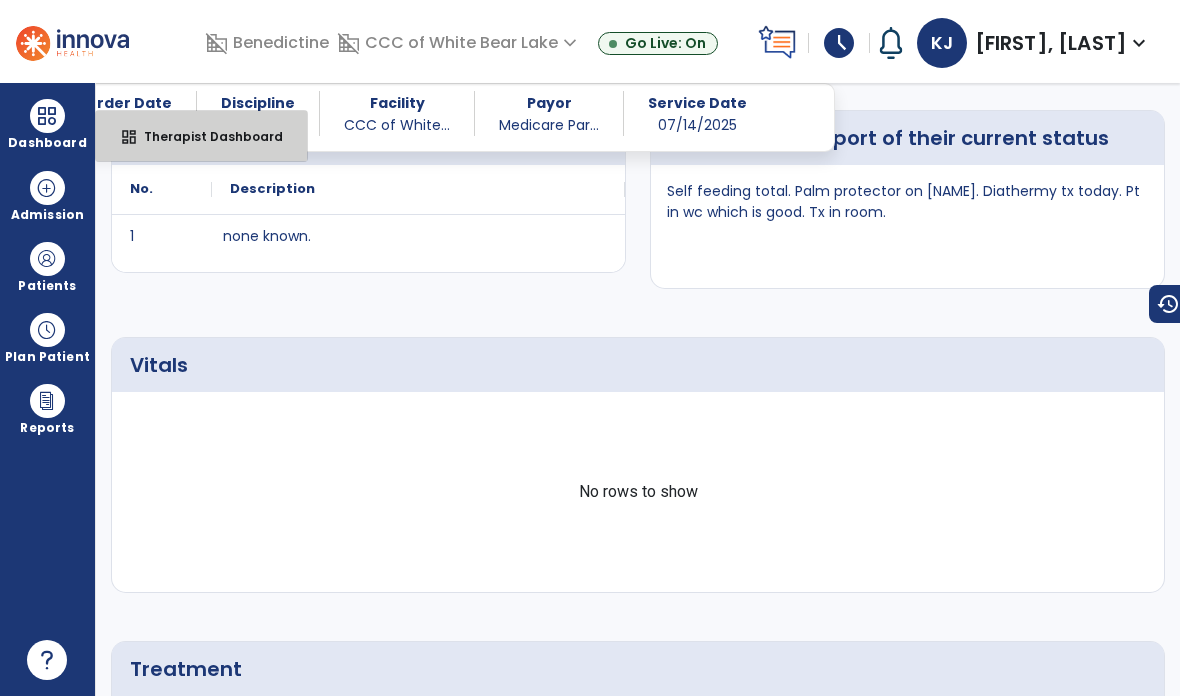 click on "Therapist Dashboard" at bounding box center [205, 136] 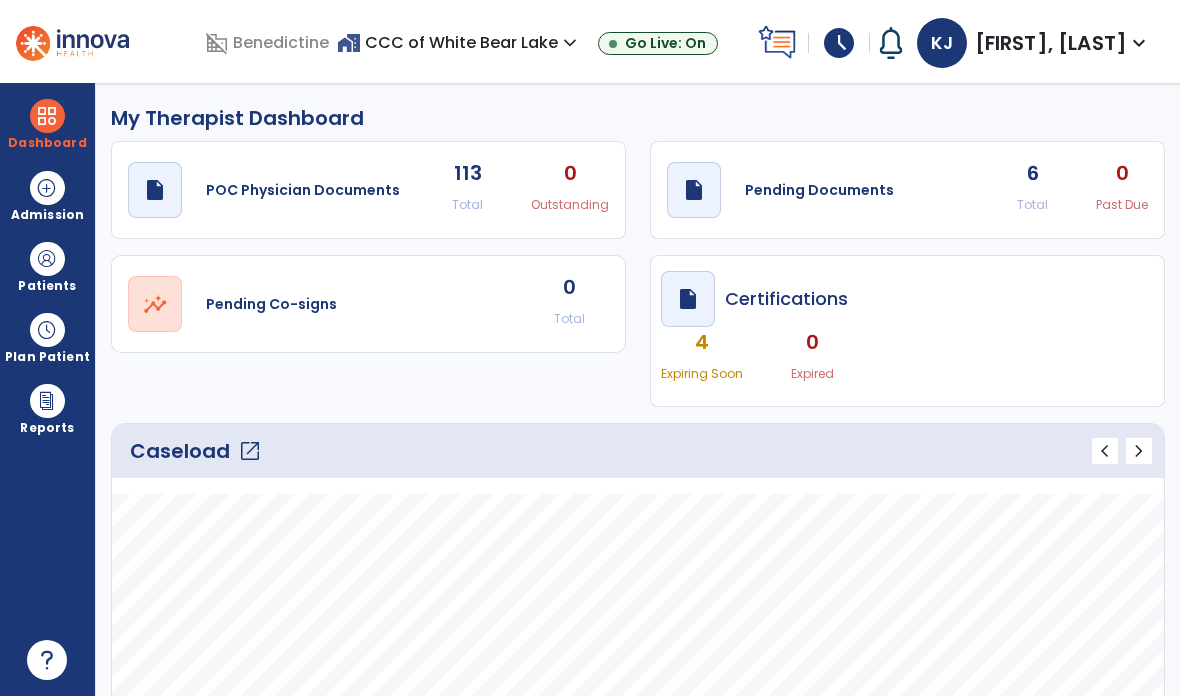 scroll, scrollTop: 0, scrollLeft: 0, axis: both 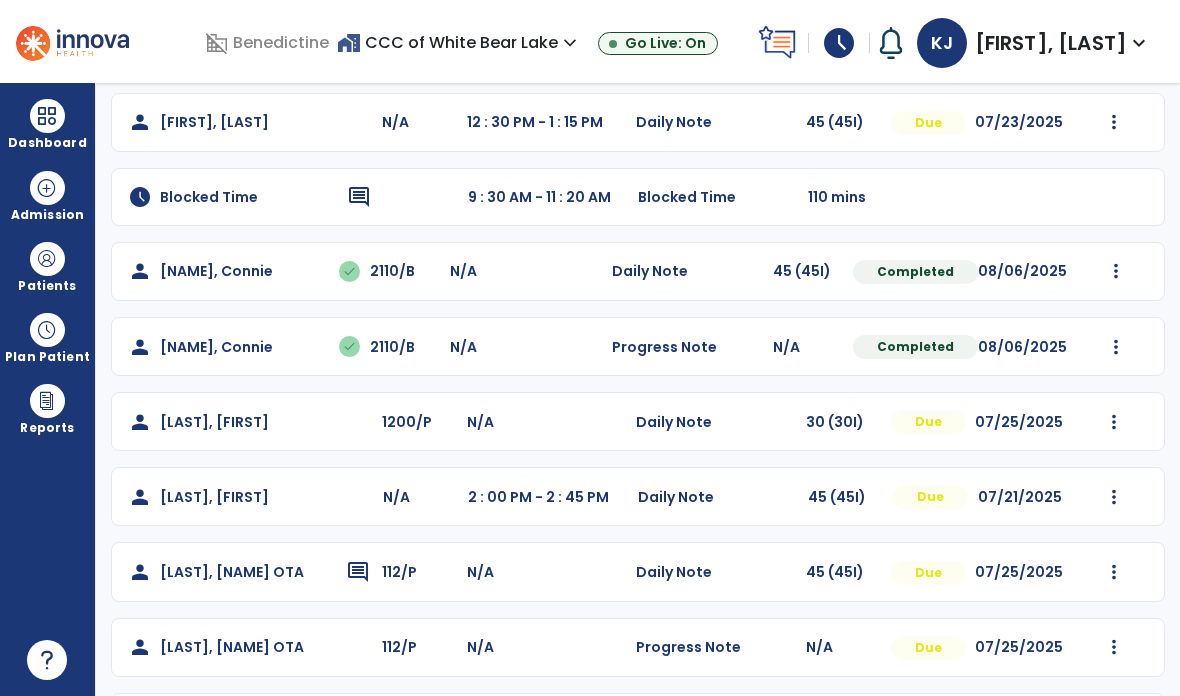 click at bounding box center [1114, 122] 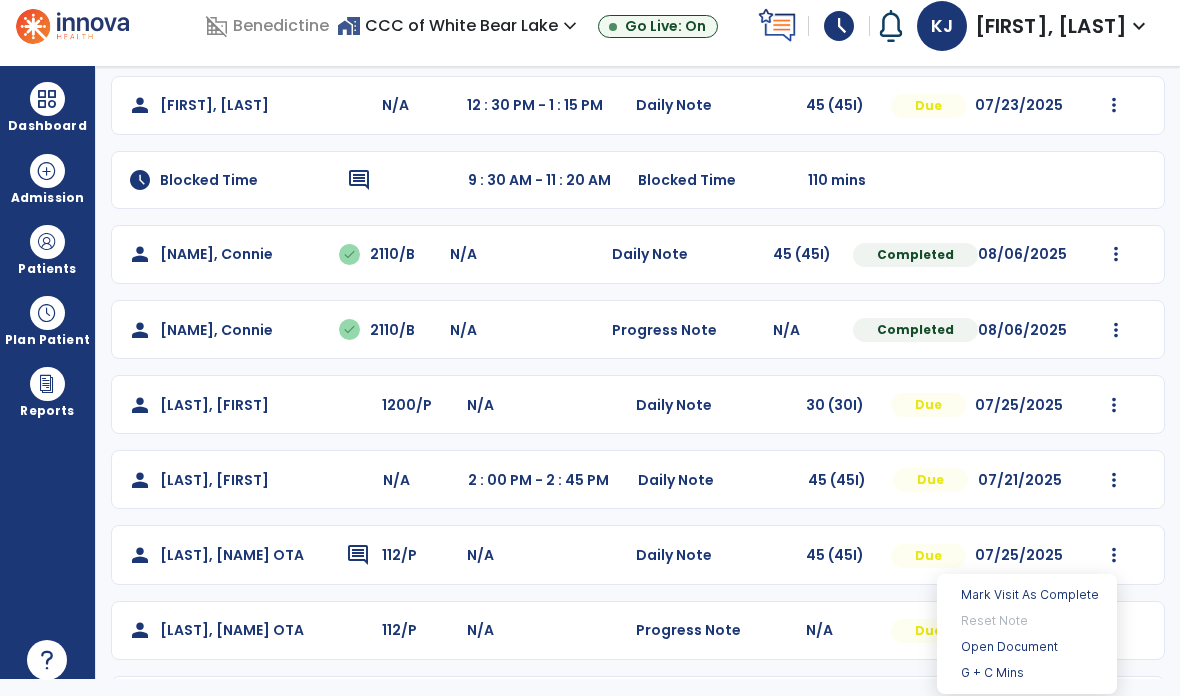 click on "Open Document" at bounding box center (1027, 647) 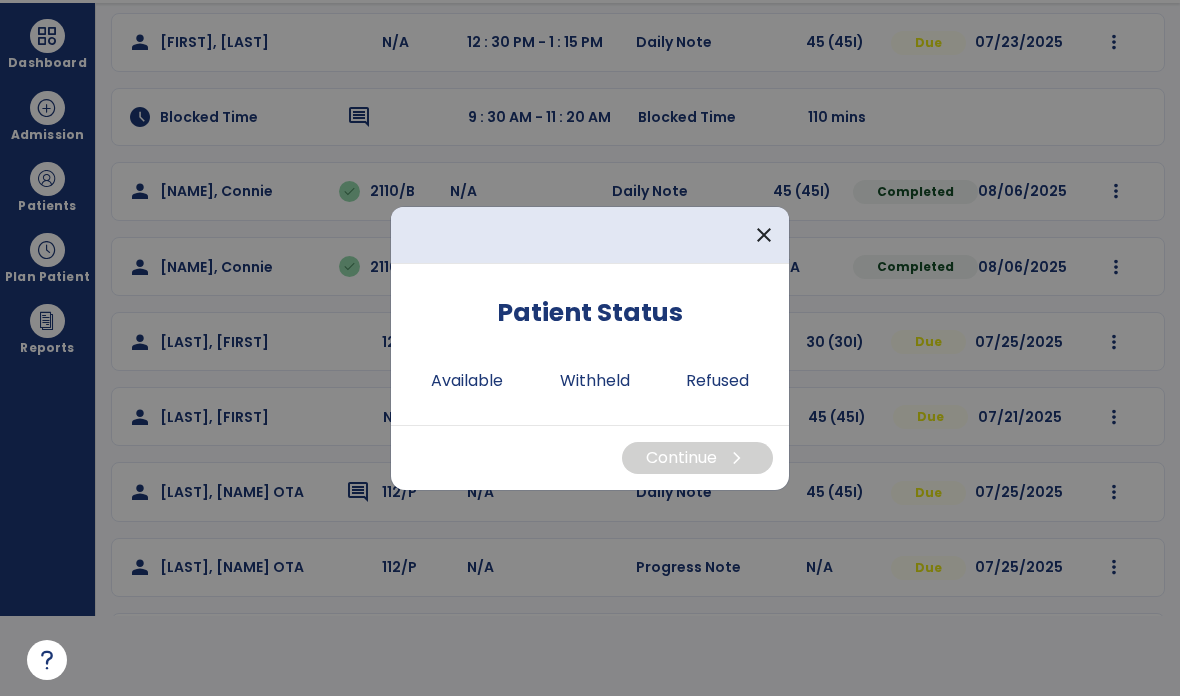 scroll, scrollTop: 0, scrollLeft: 0, axis: both 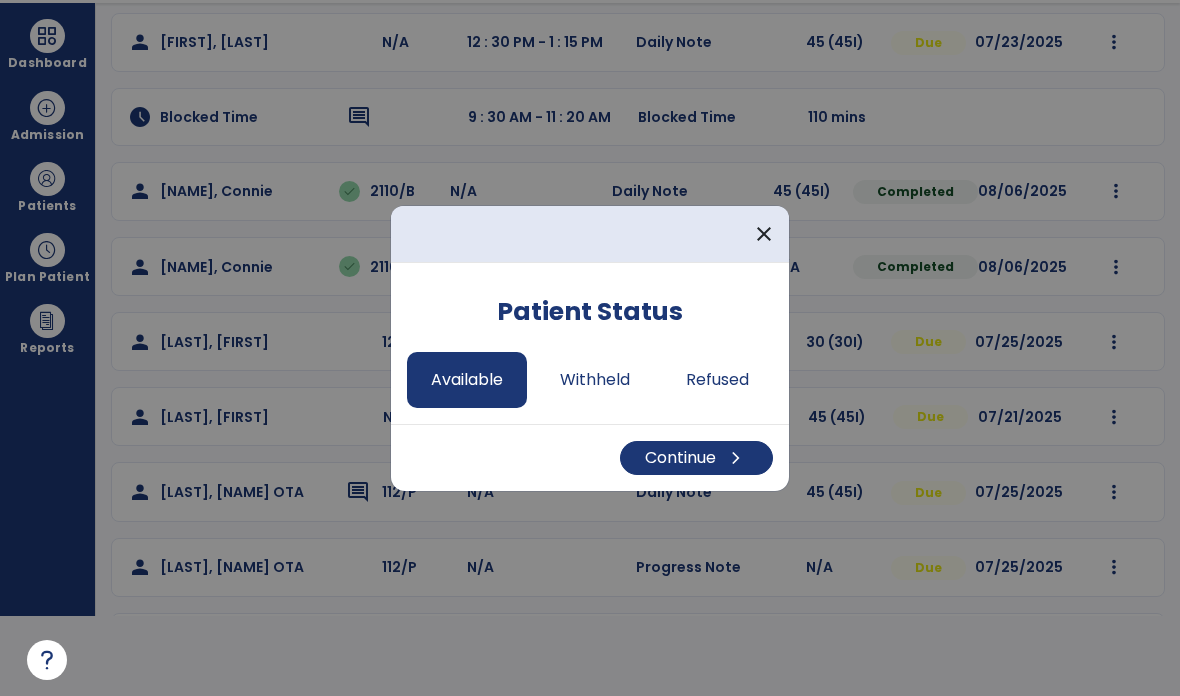 click on "Continue   chevron_right" at bounding box center [696, 458] 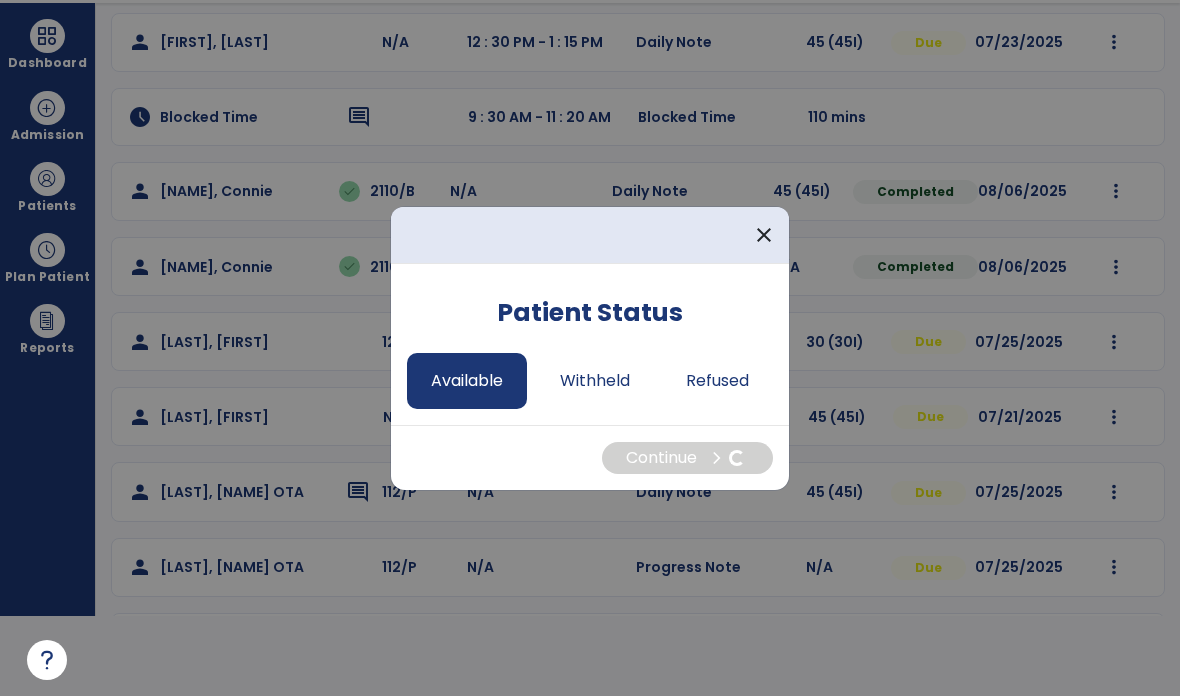 select on "*" 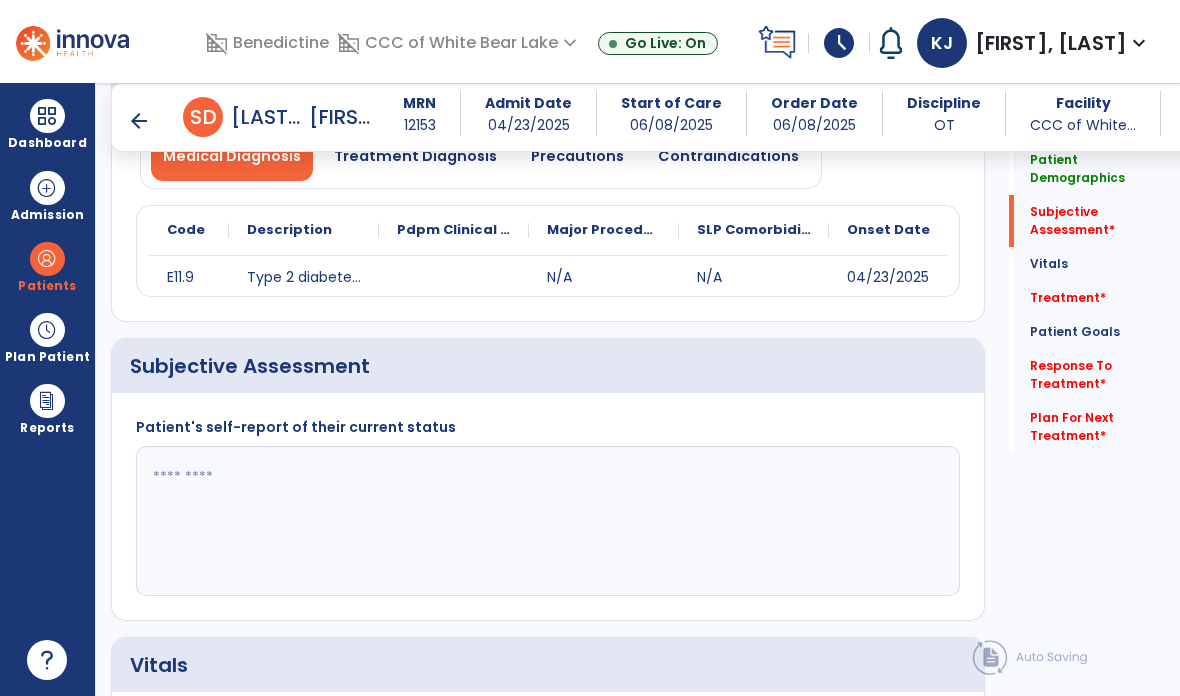 scroll, scrollTop: 80, scrollLeft: 0, axis: vertical 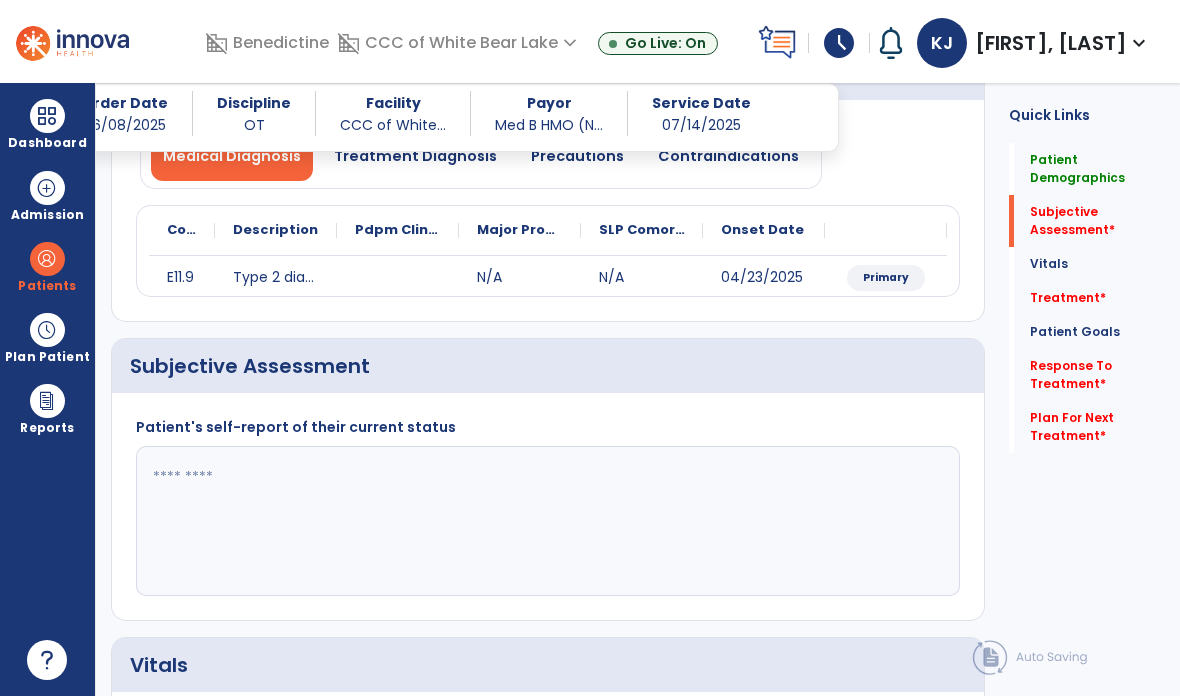 click 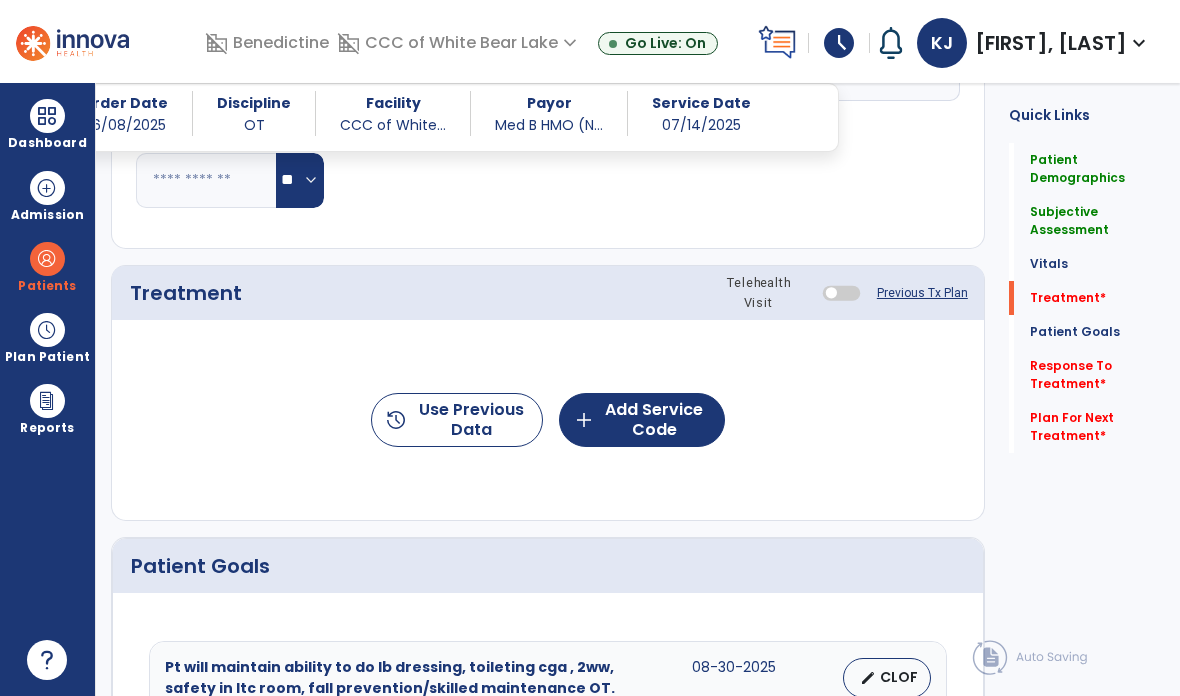 scroll, scrollTop: 981, scrollLeft: 0, axis: vertical 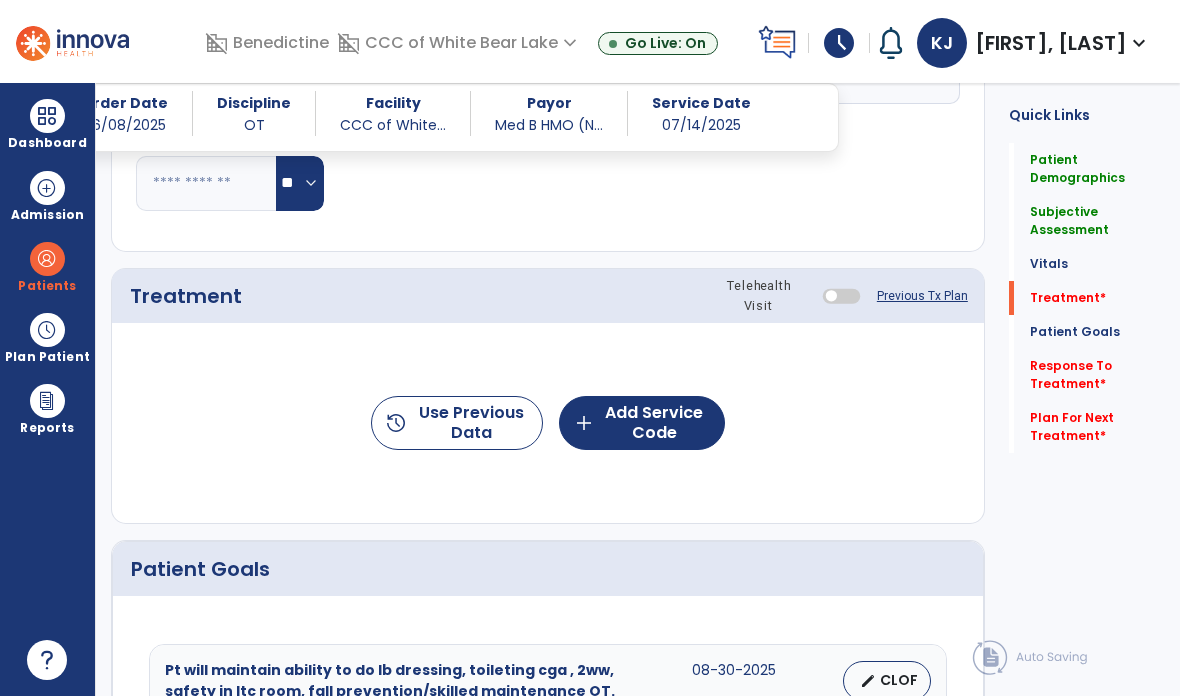 type on "**********" 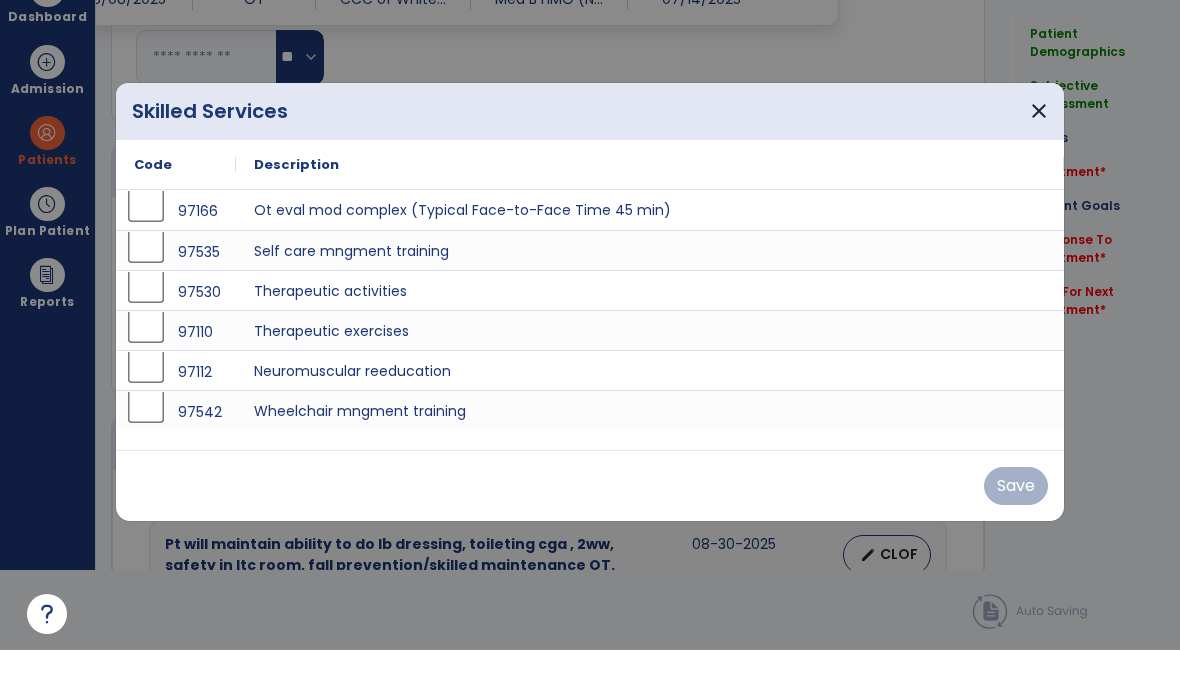 scroll, scrollTop: 0, scrollLeft: 0, axis: both 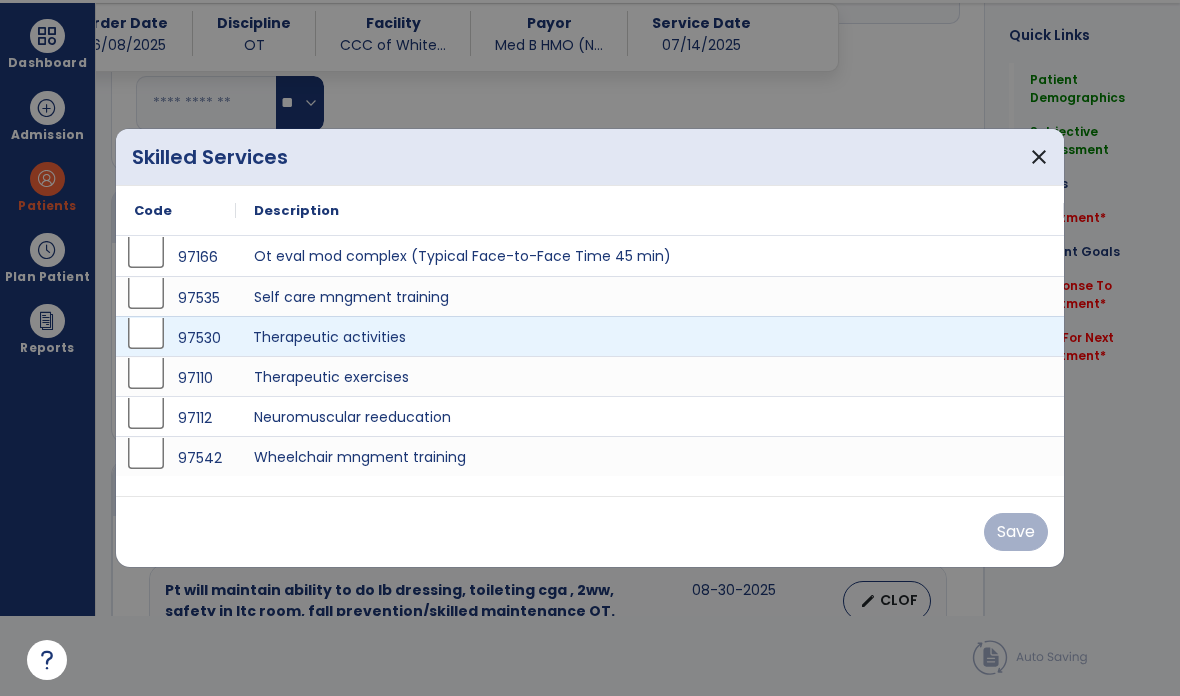 click on "Therapeutic activities" at bounding box center (650, 336) 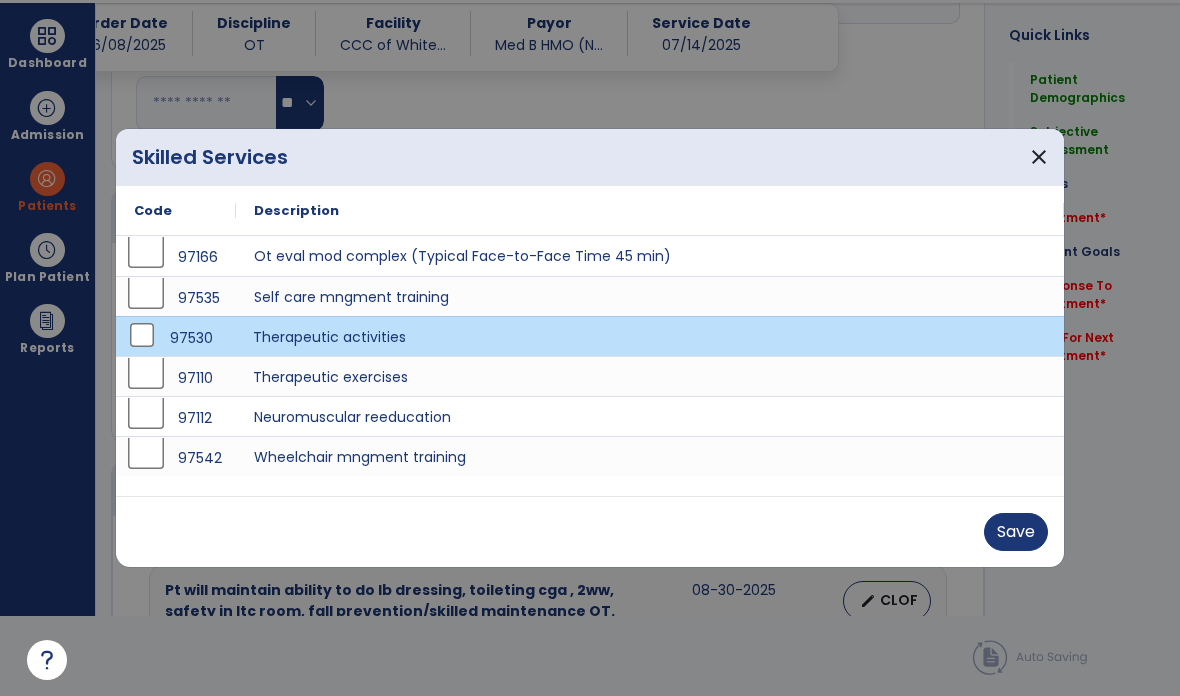 click on "Therapeutic exercises" at bounding box center (650, 376) 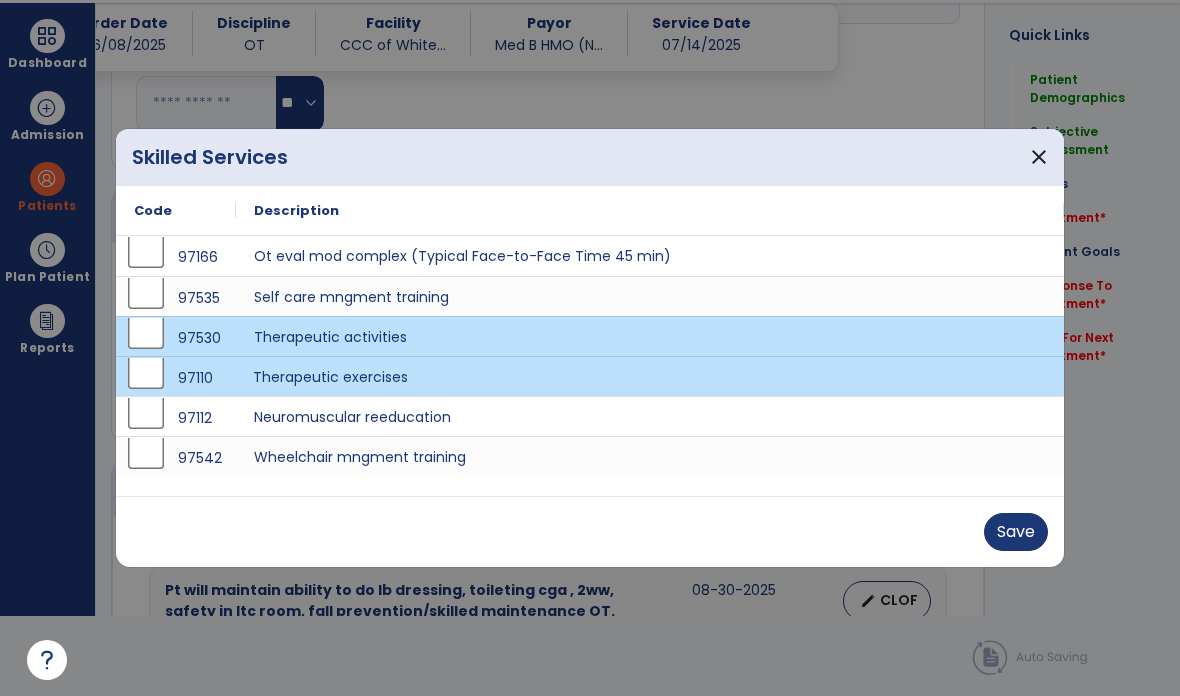 click on "Save" at bounding box center (1016, 532) 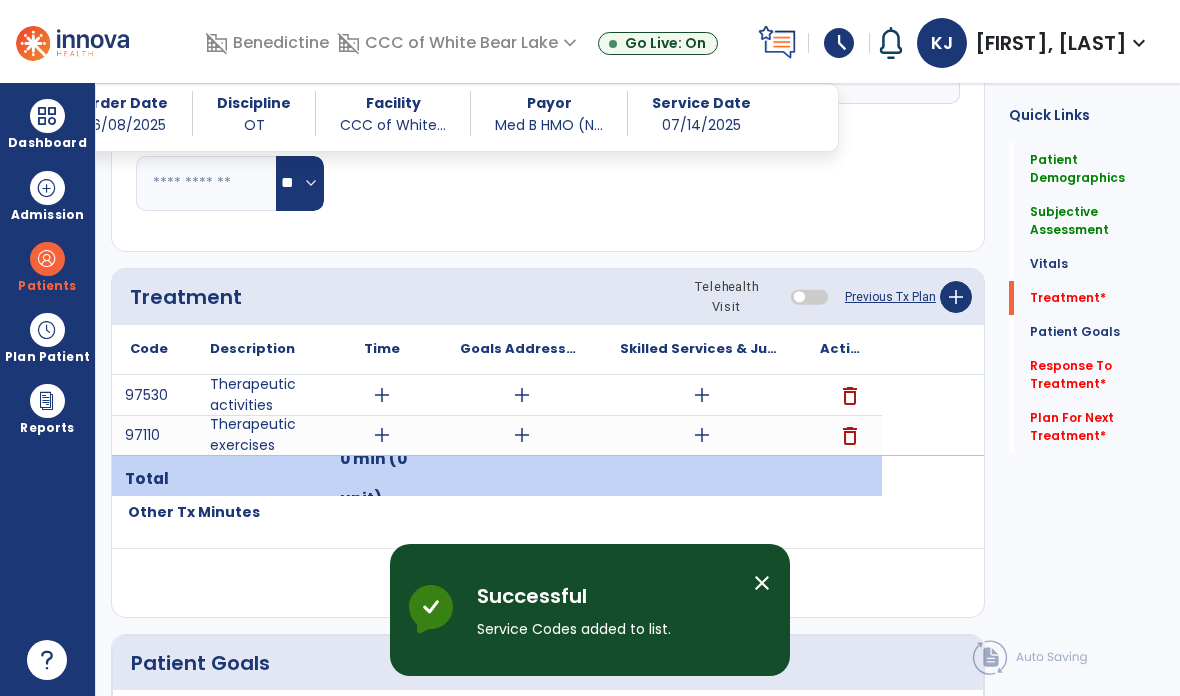 scroll, scrollTop: 80, scrollLeft: 0, axis: vertical 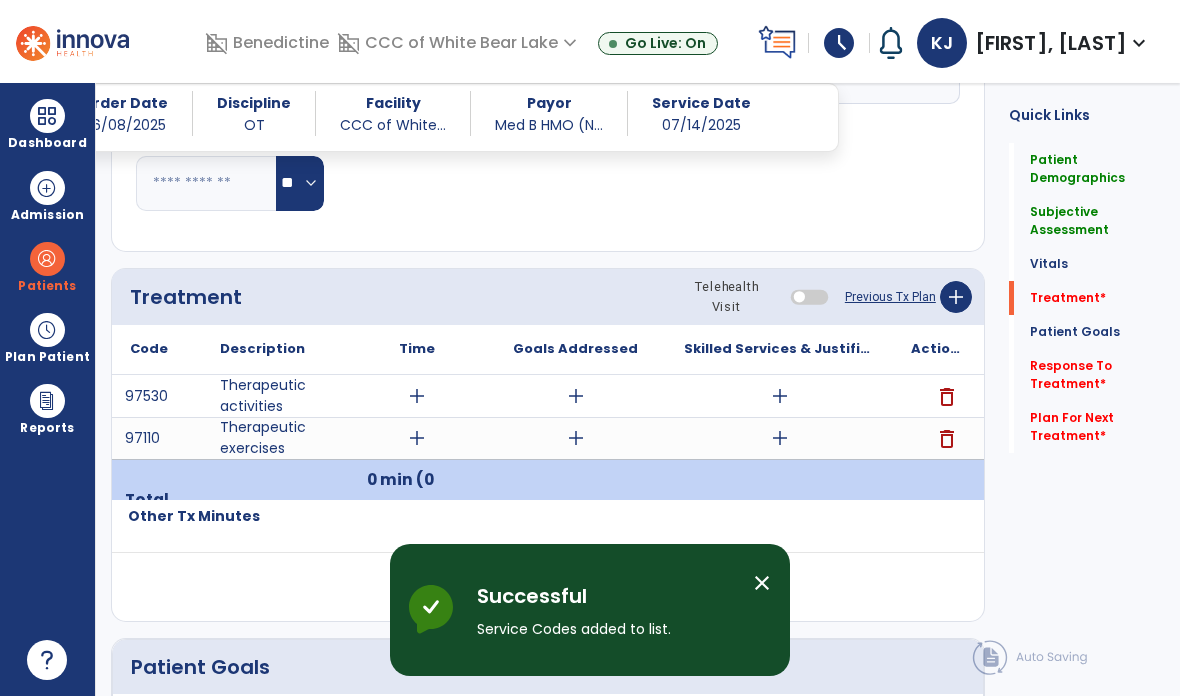 click on "add" at bounding box center (417, 396) 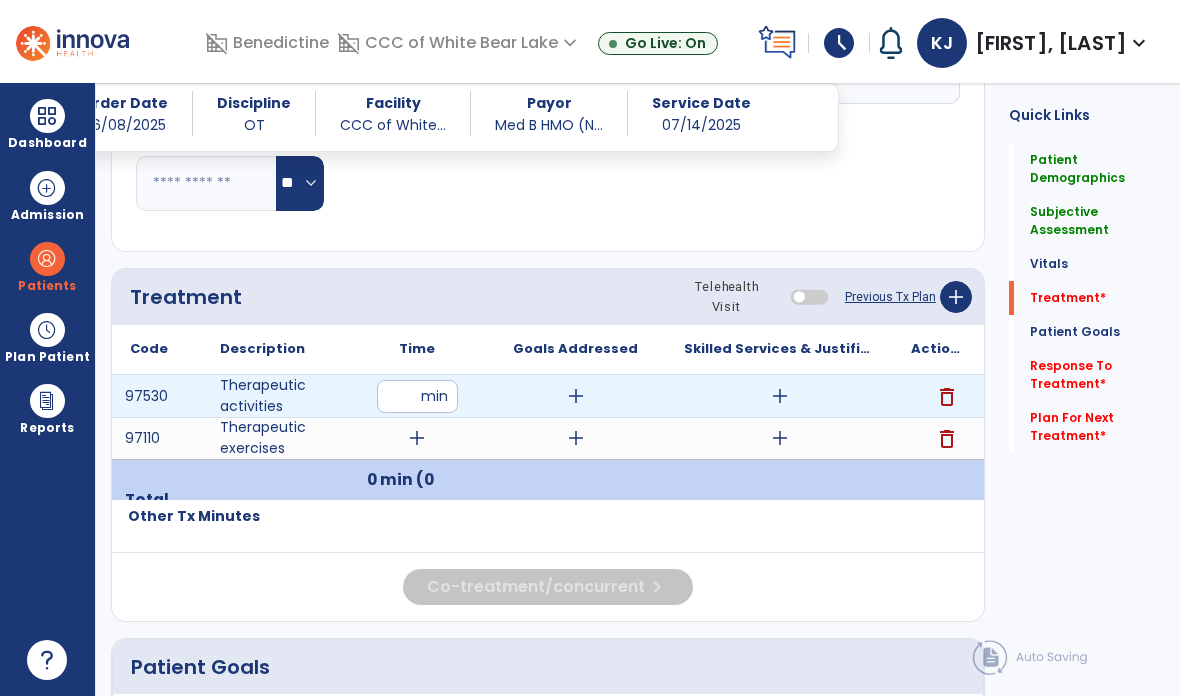 type on "**" 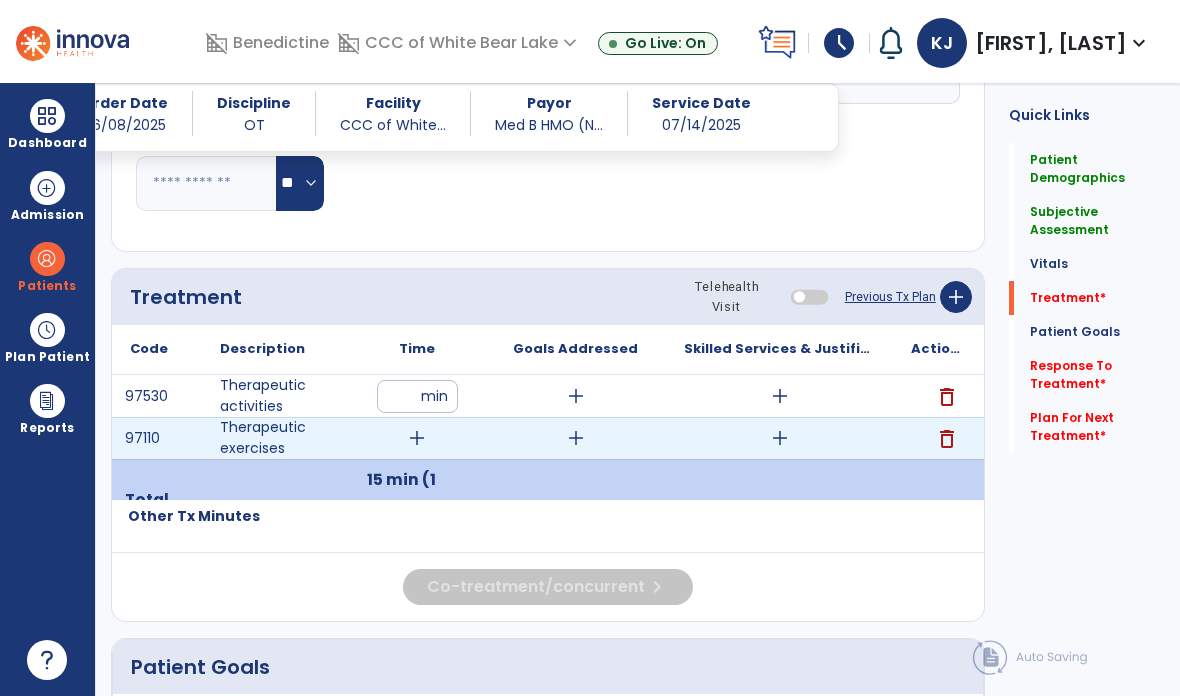 click on "add" at bounding box center (417, 438) 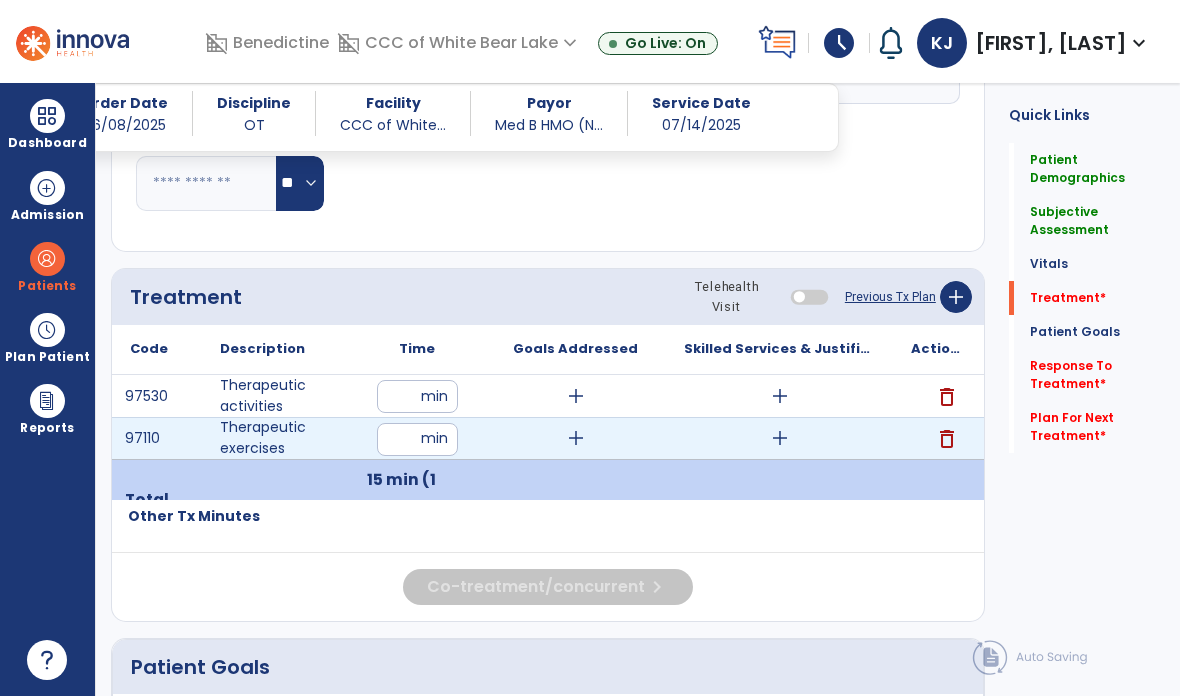 type on "**" 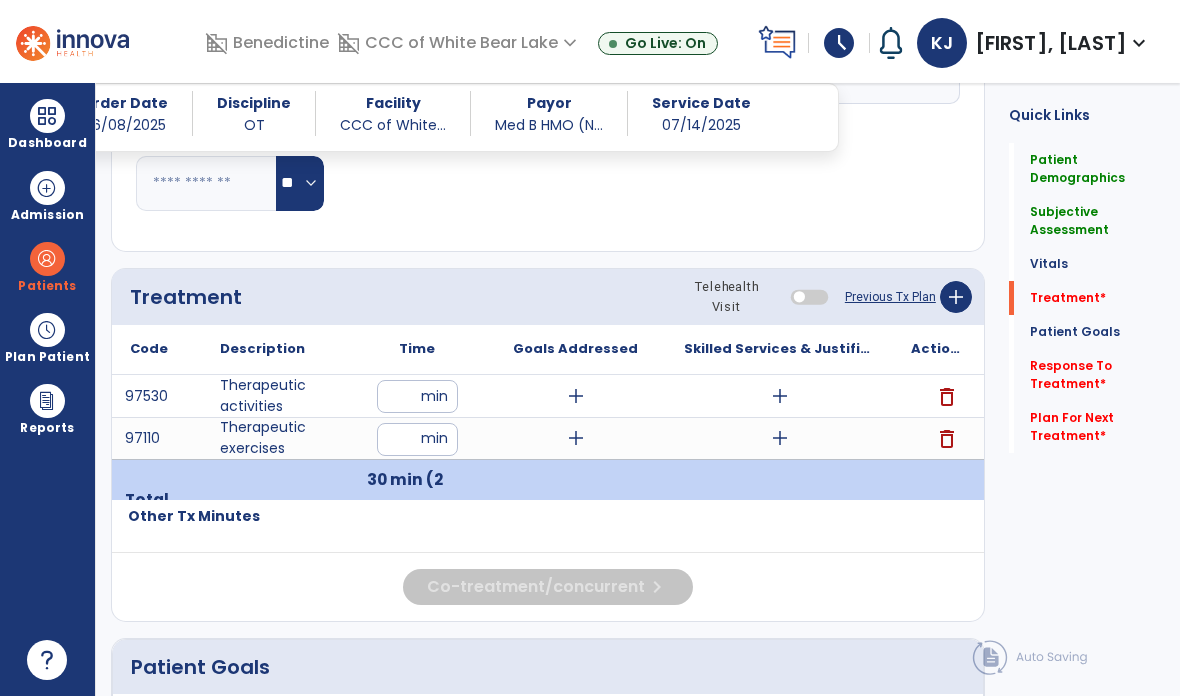click on "add" at bounding box center [780, 396] 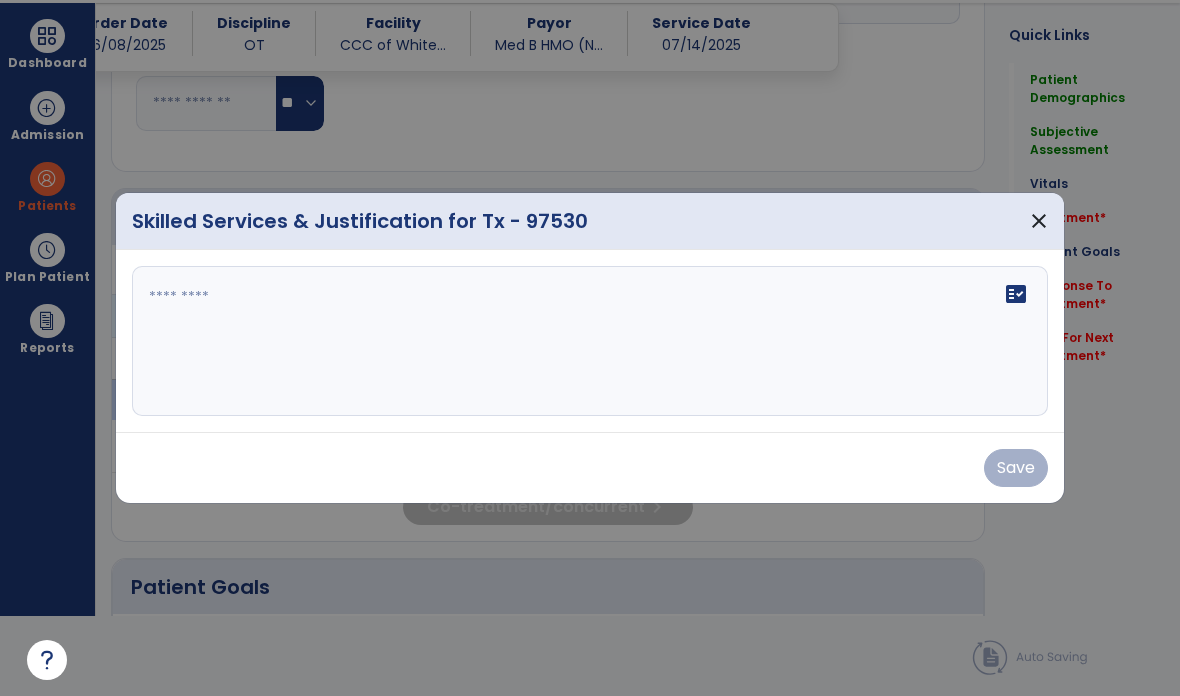 scroll, scrollTop: 0, scrollLeft: 0, axis: both 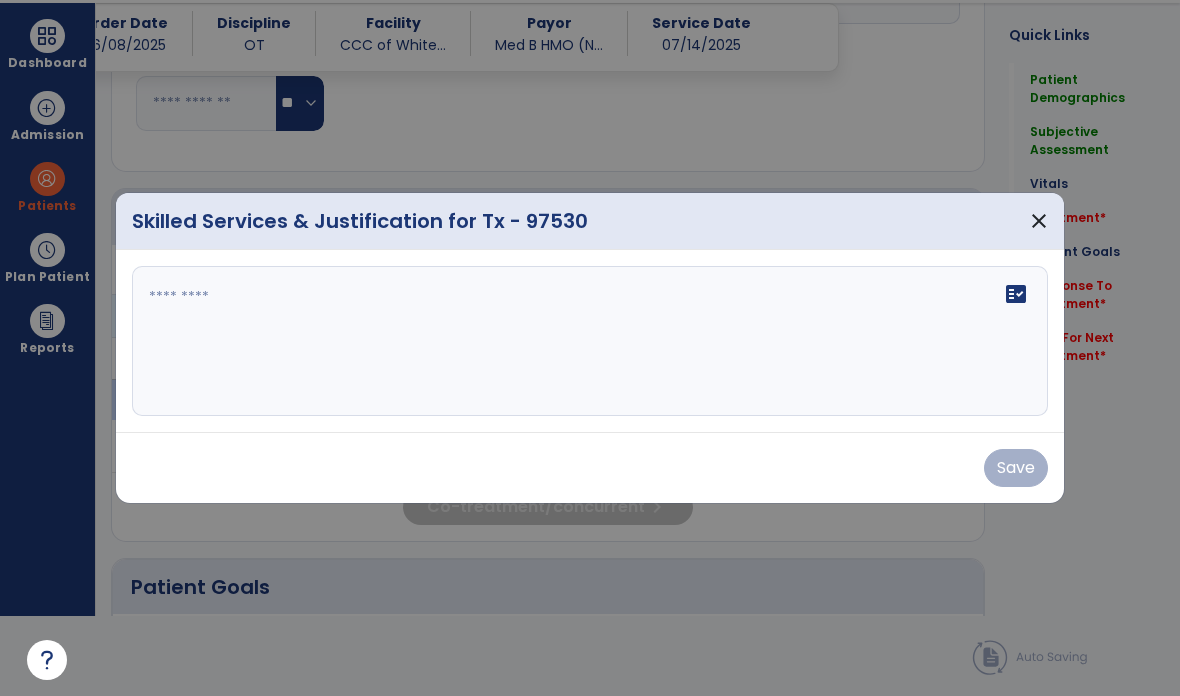 click on "fact_check" at bounding box center (590, 341) 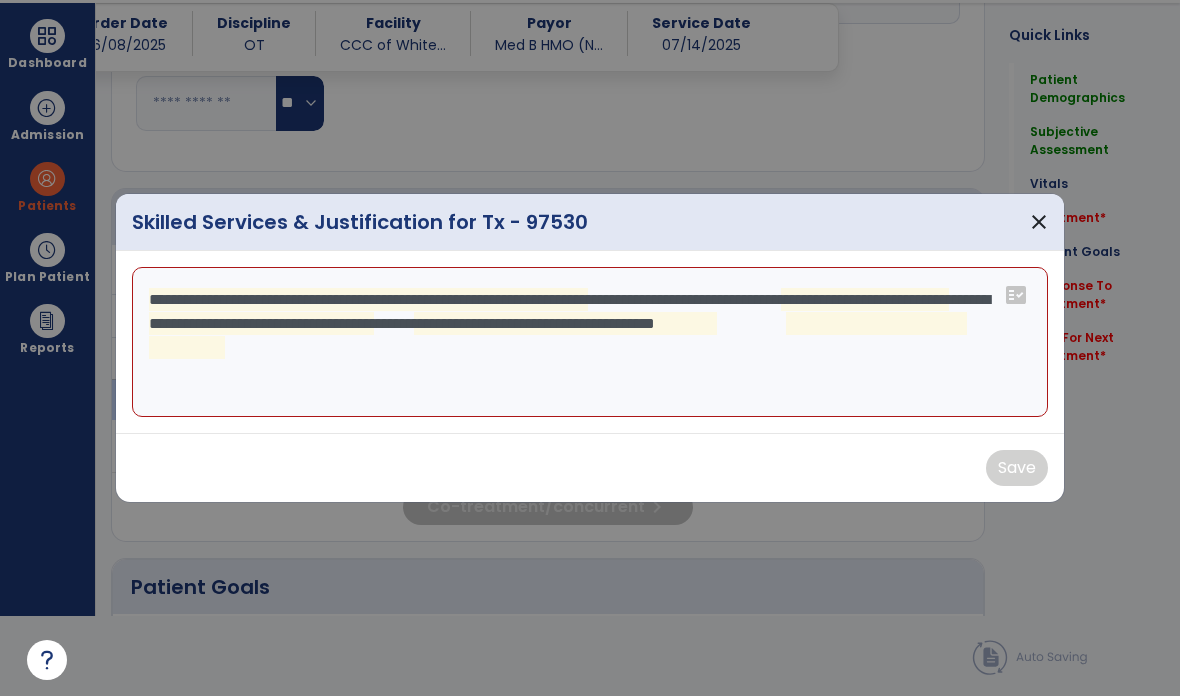 click on "**********" at bounding box center (590, 342) 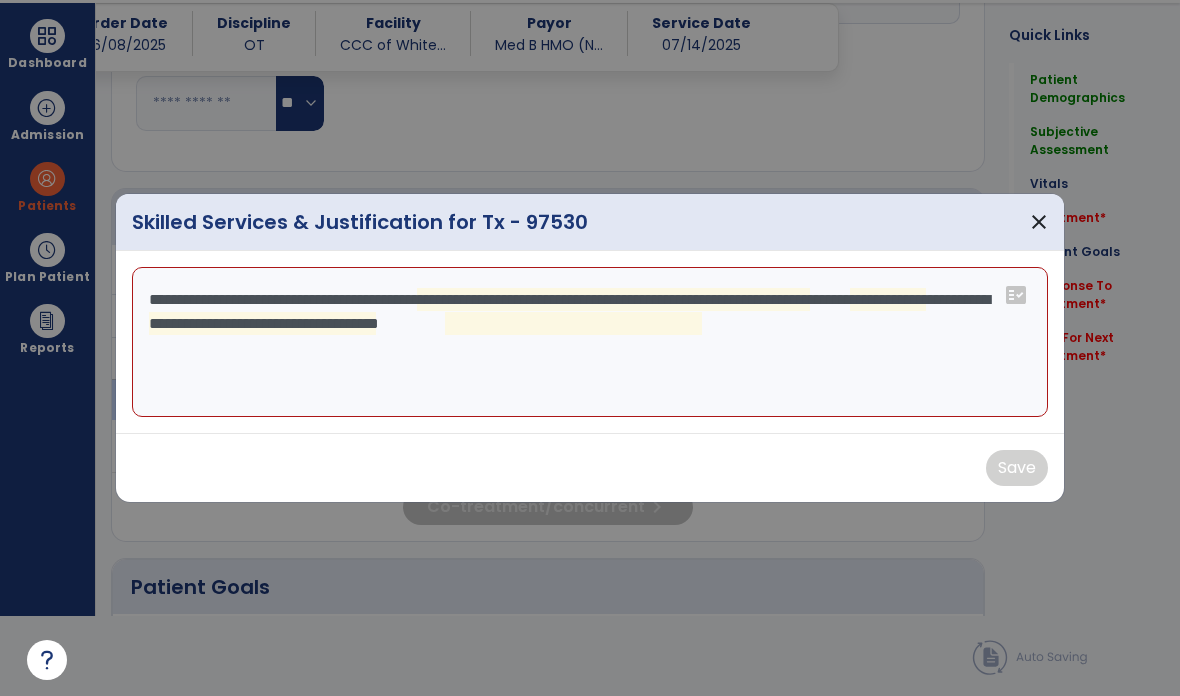click on "**********" at bounding box center [590, 342] 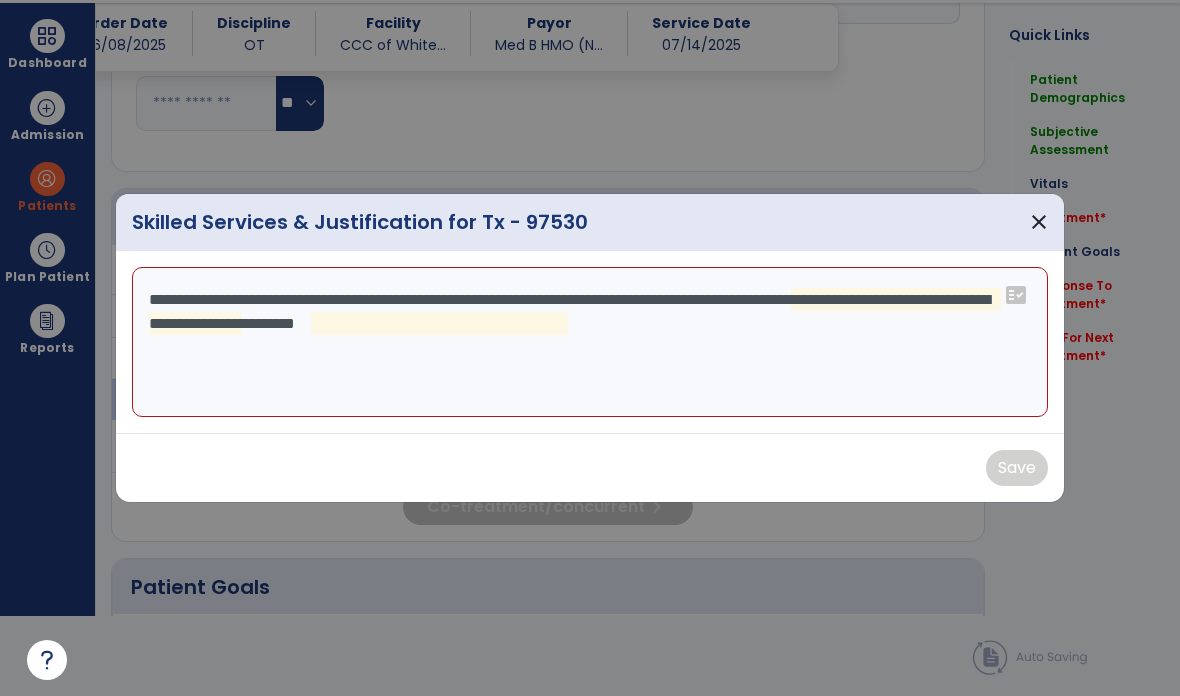 click on "**********" at bounding box center [590, 342] 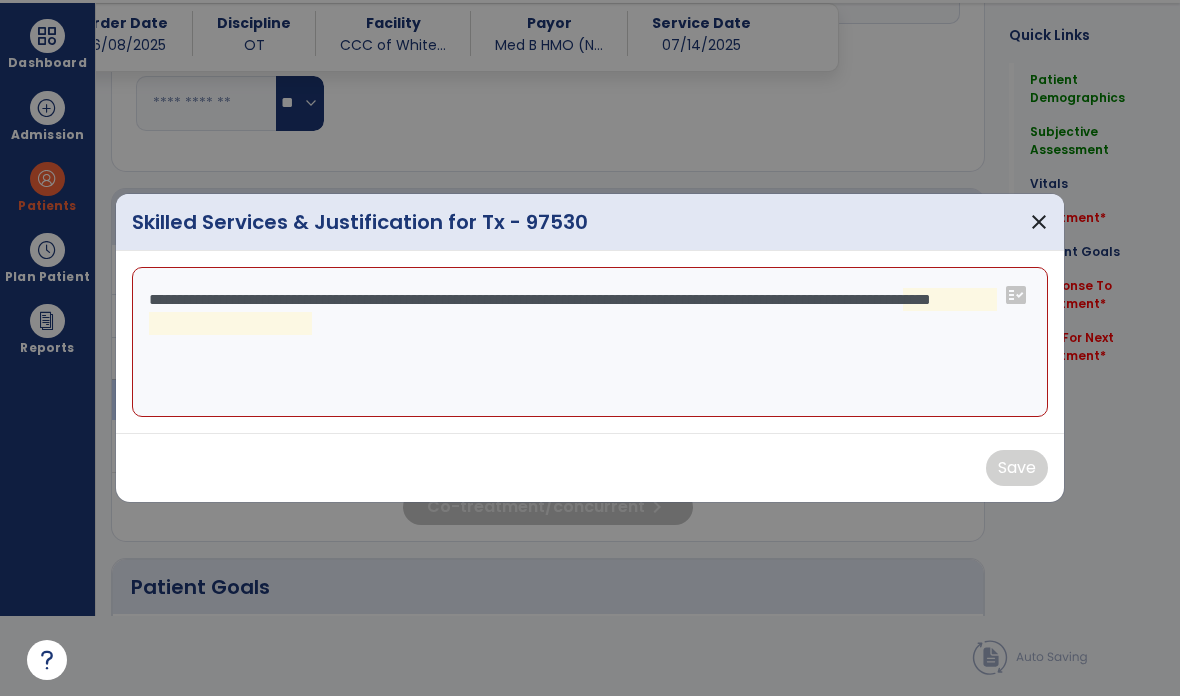 click on "**********" at bounding box center [590, 342] 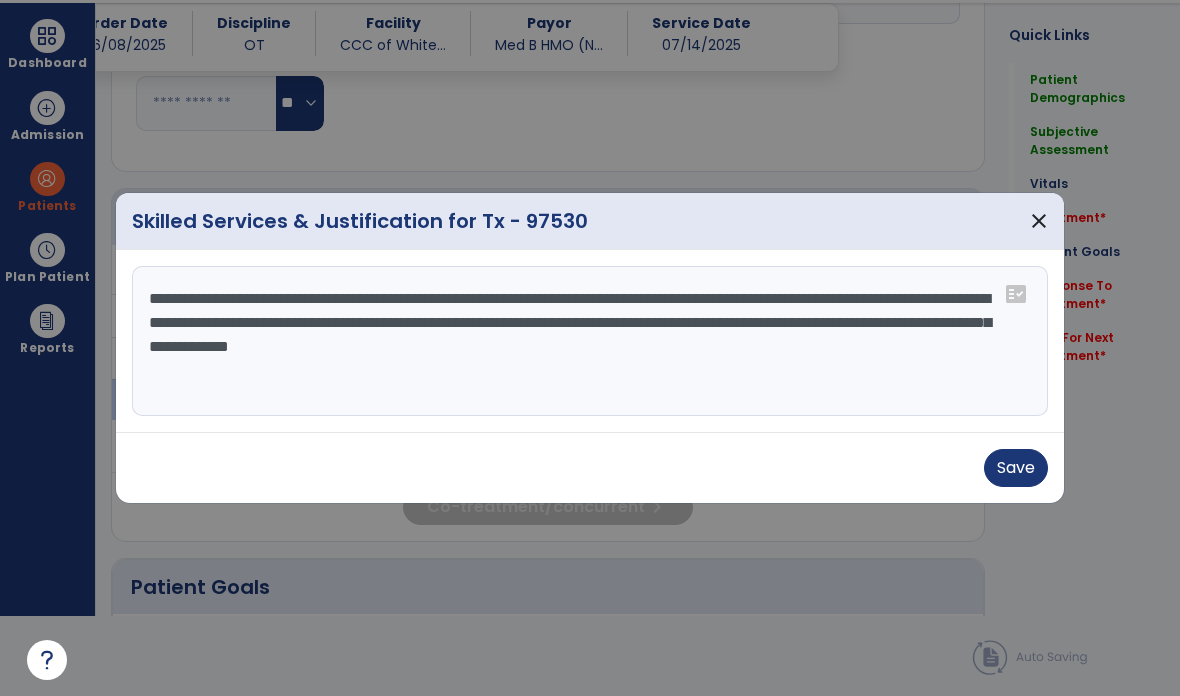 type on "**********" 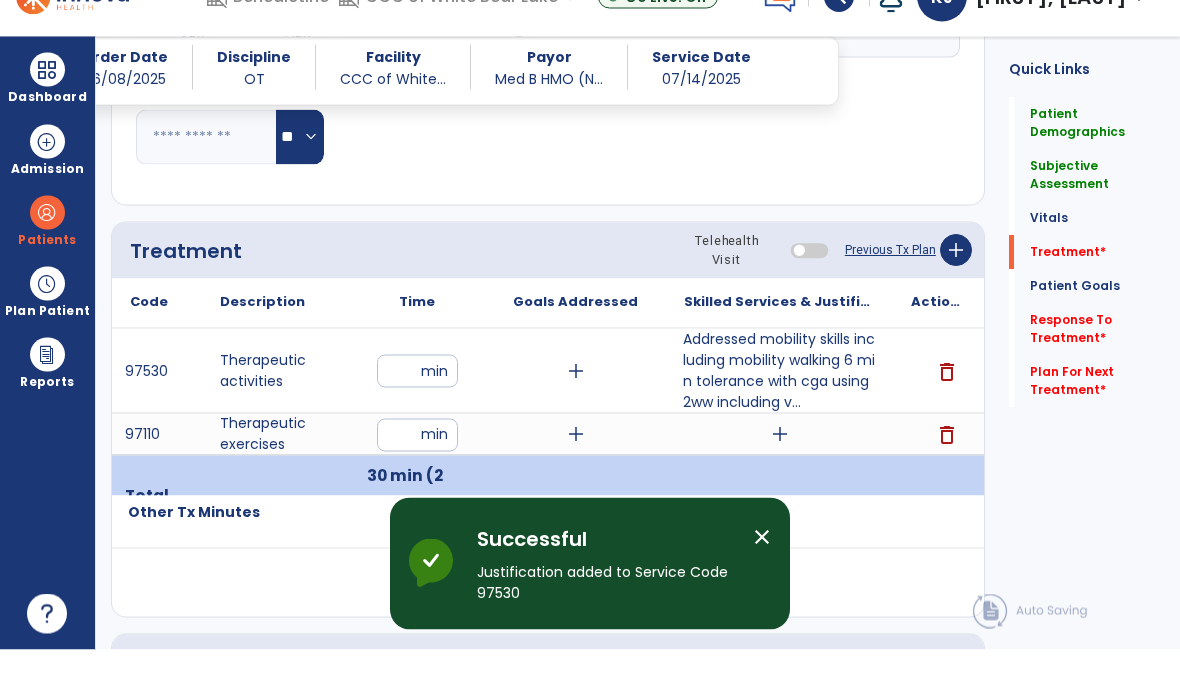 scroll, scrollTop: 80, scrollLeft: 0, axis: vertical 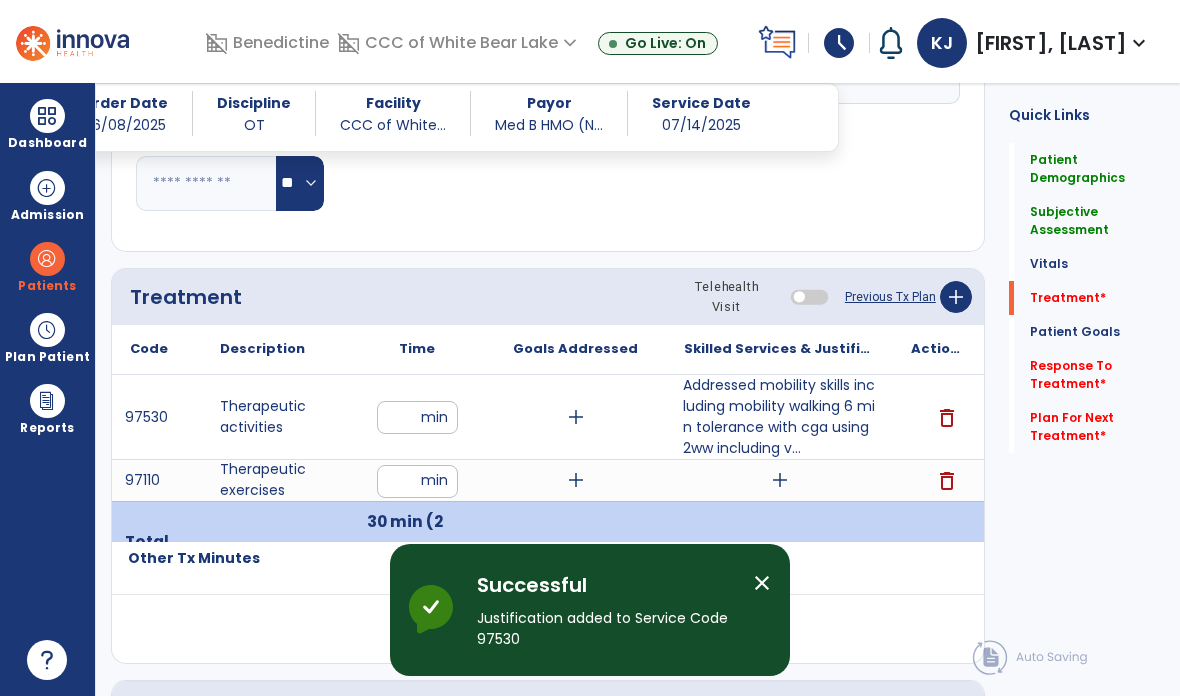 click on "add" at bounding box center [779, 480] 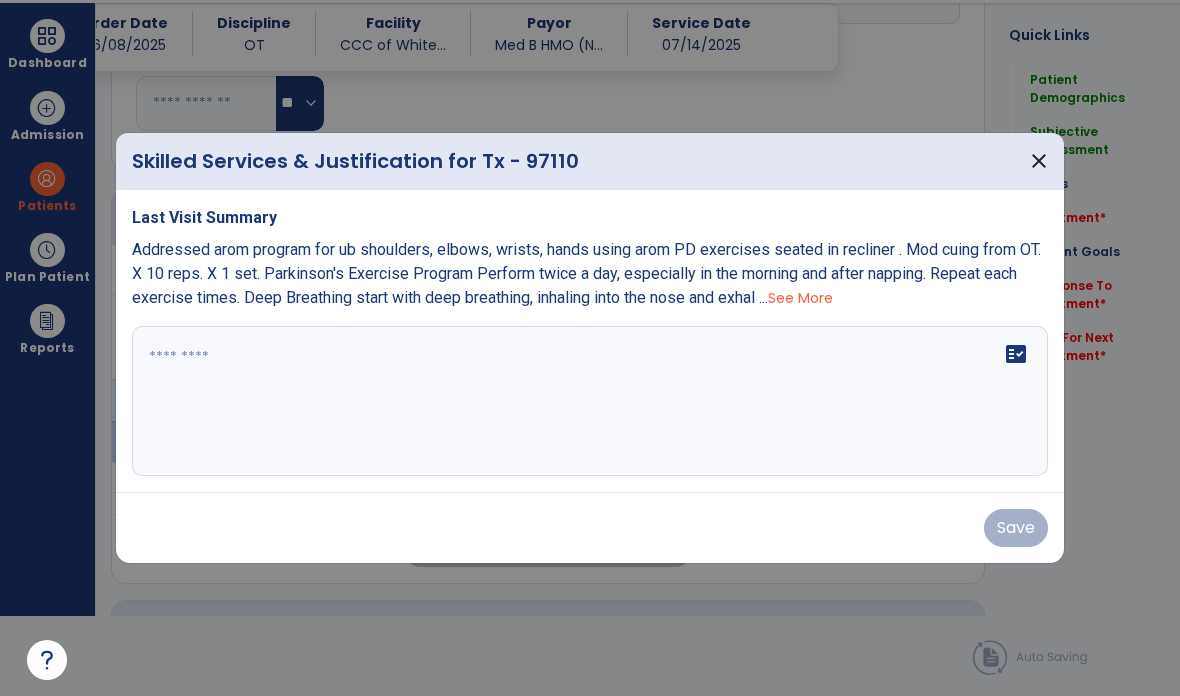 scroll, scrollTop: 0, scrollLeft: 0, axis: both 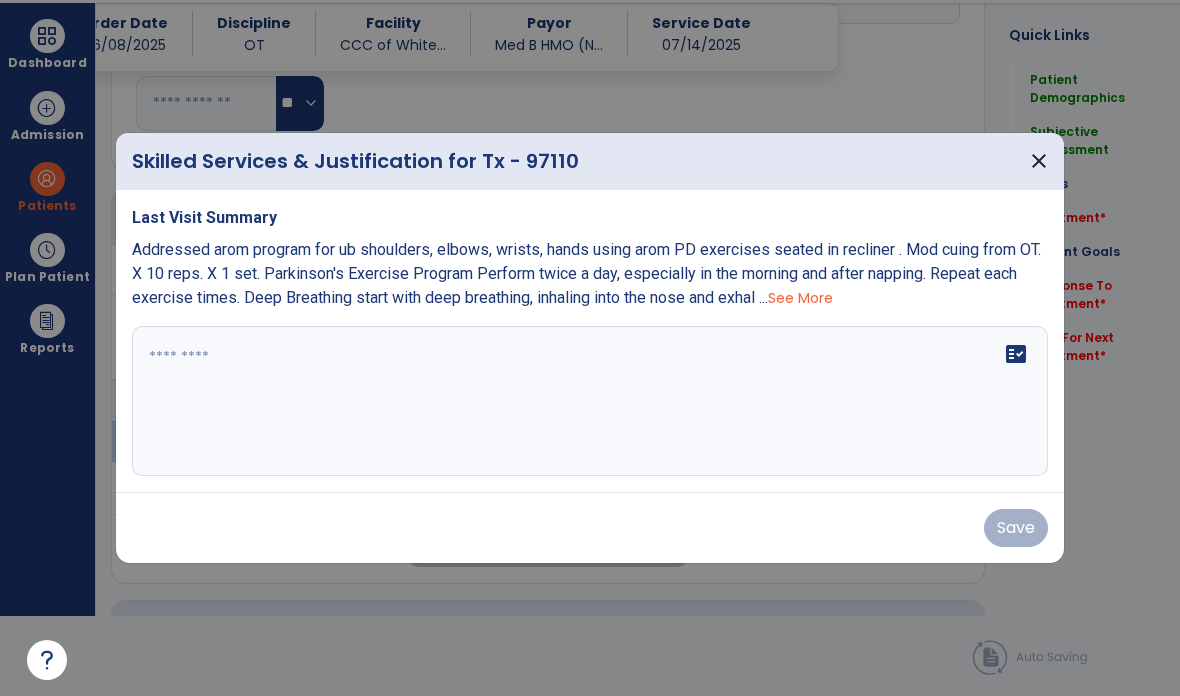 click on "fact_check" at bounding box center (590, 401) 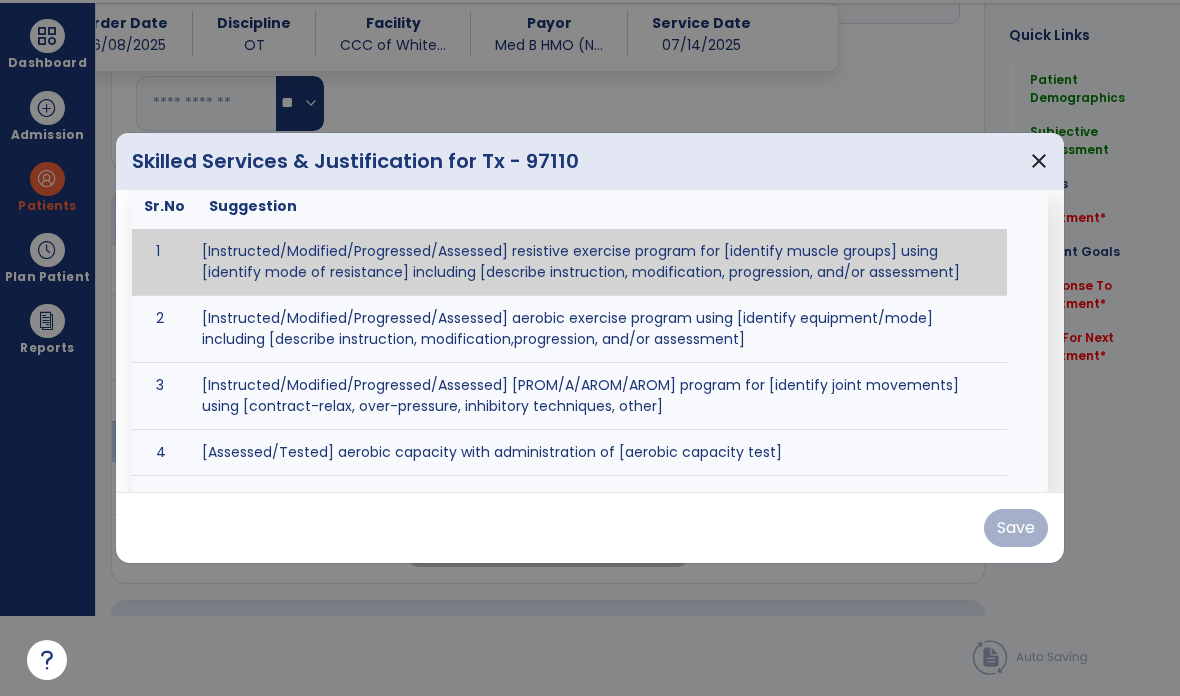 scroll, scrollTop: 187, scrollLeft: 0, axis: vertical 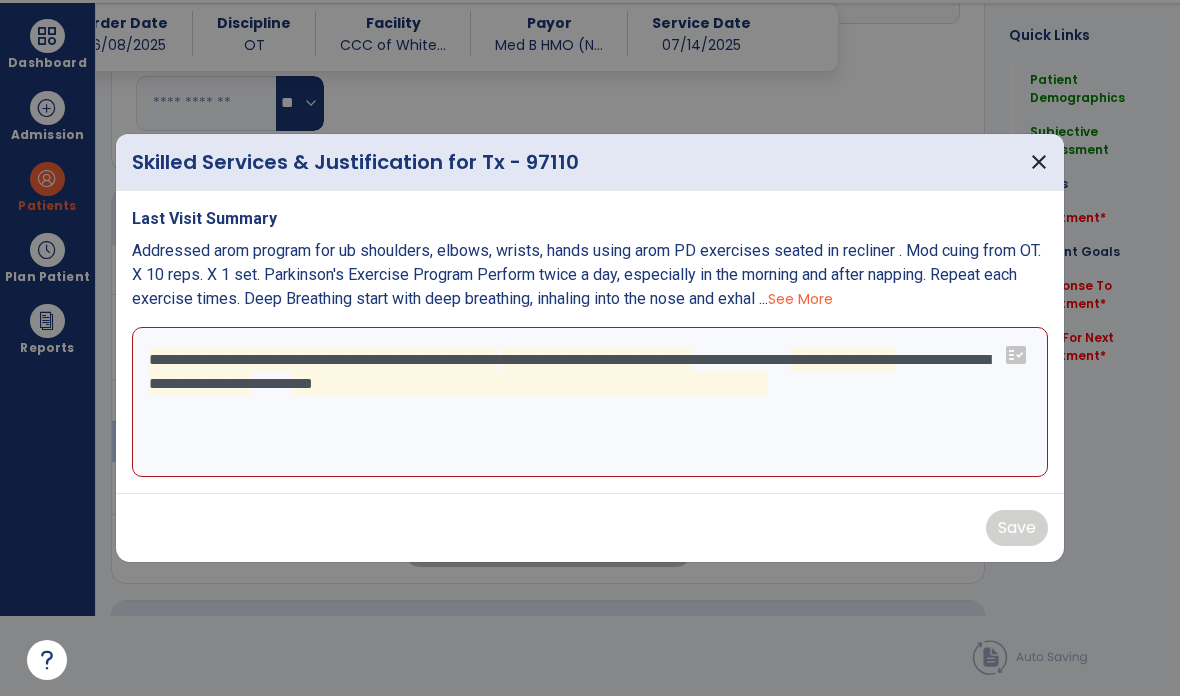 click on "**********" at bounding box center [590, 402] 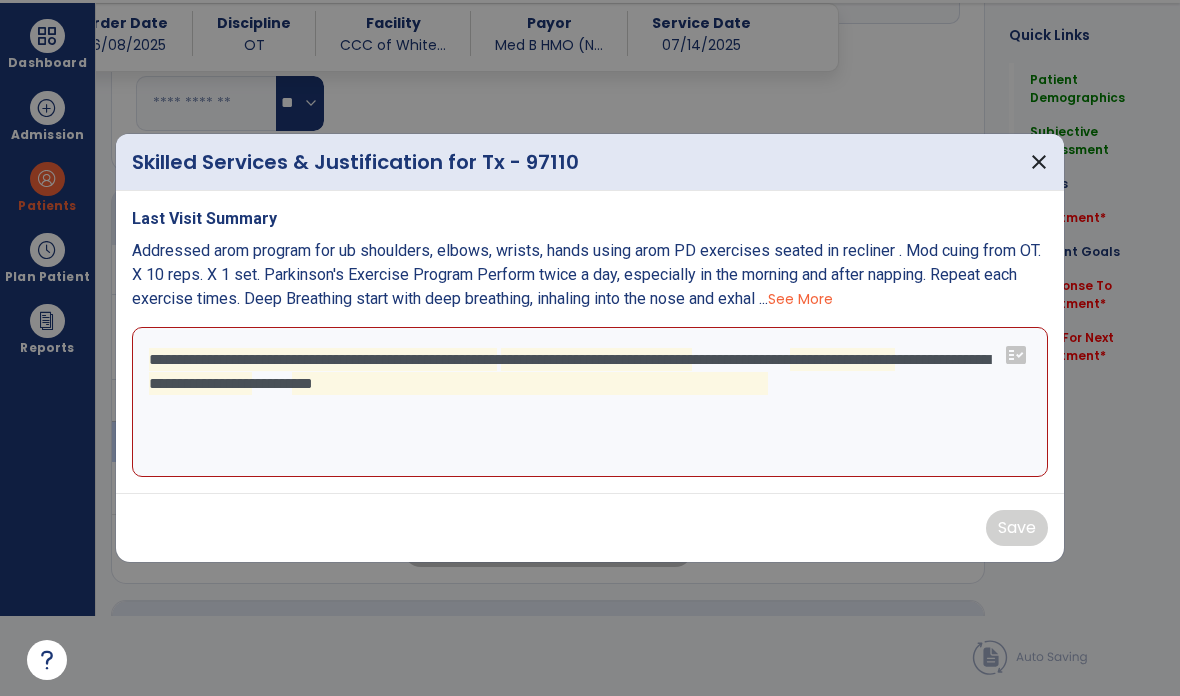 click on "**********" at bounding box center [590, 402] 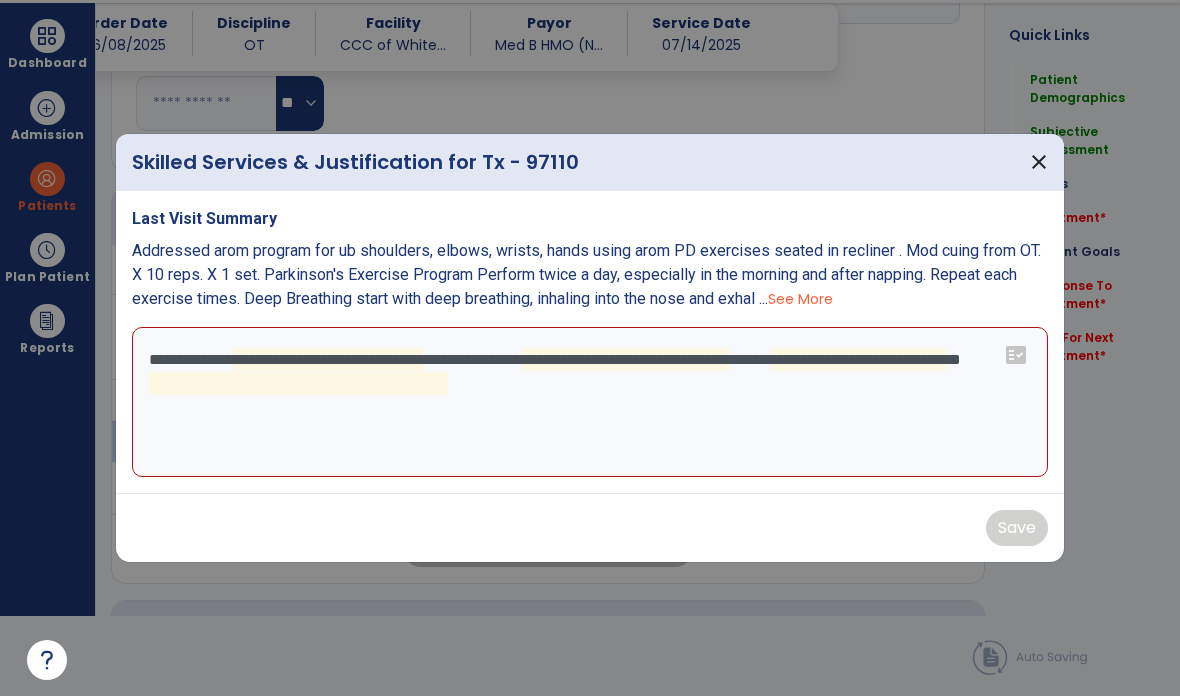 click on "**********" at bounding box center (590, 402) 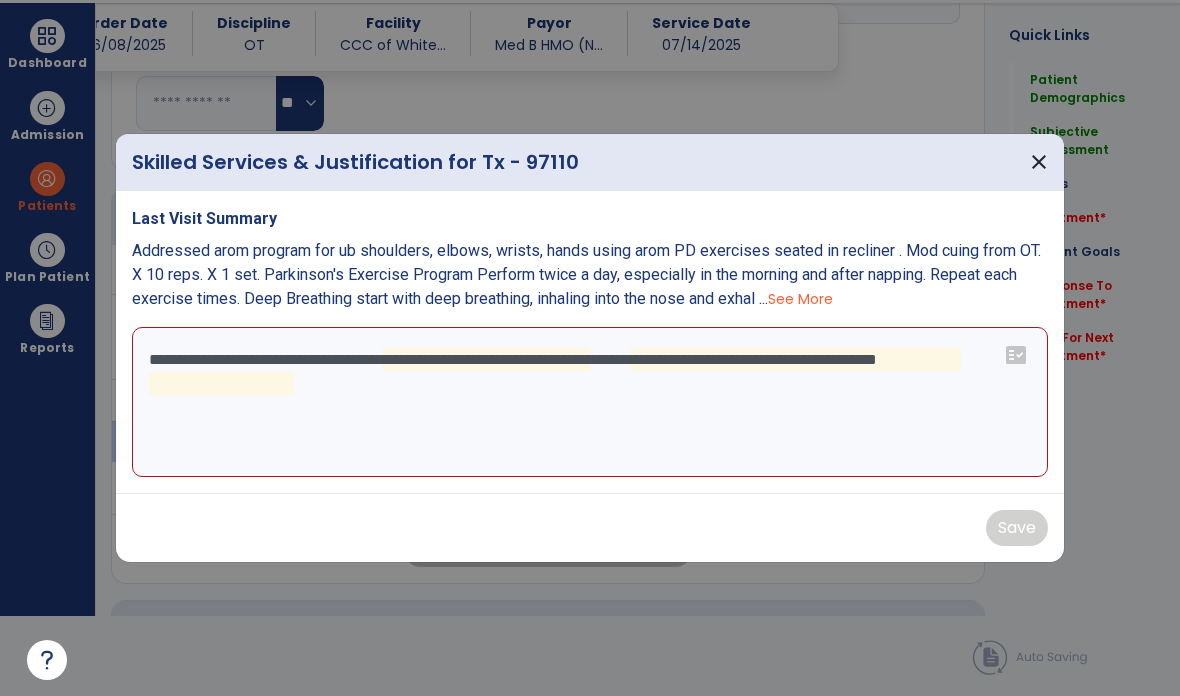 click on "**********" at bounding box center [590, 402] 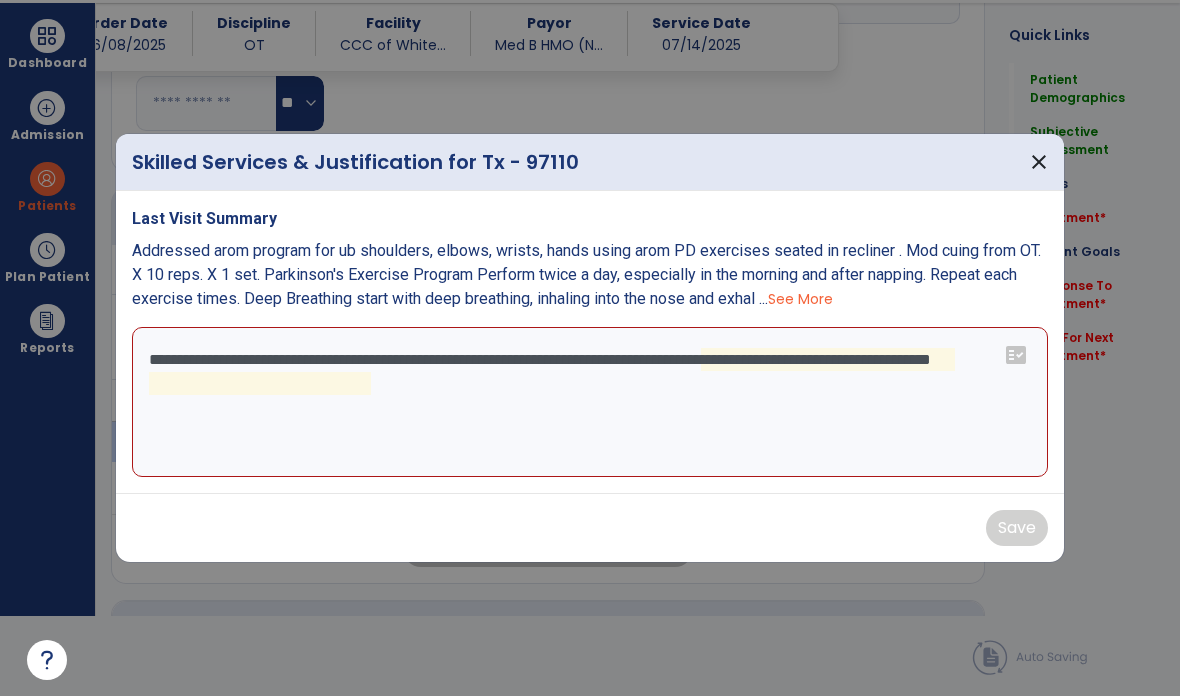 click on "**********" at bounding box center [590, 402] 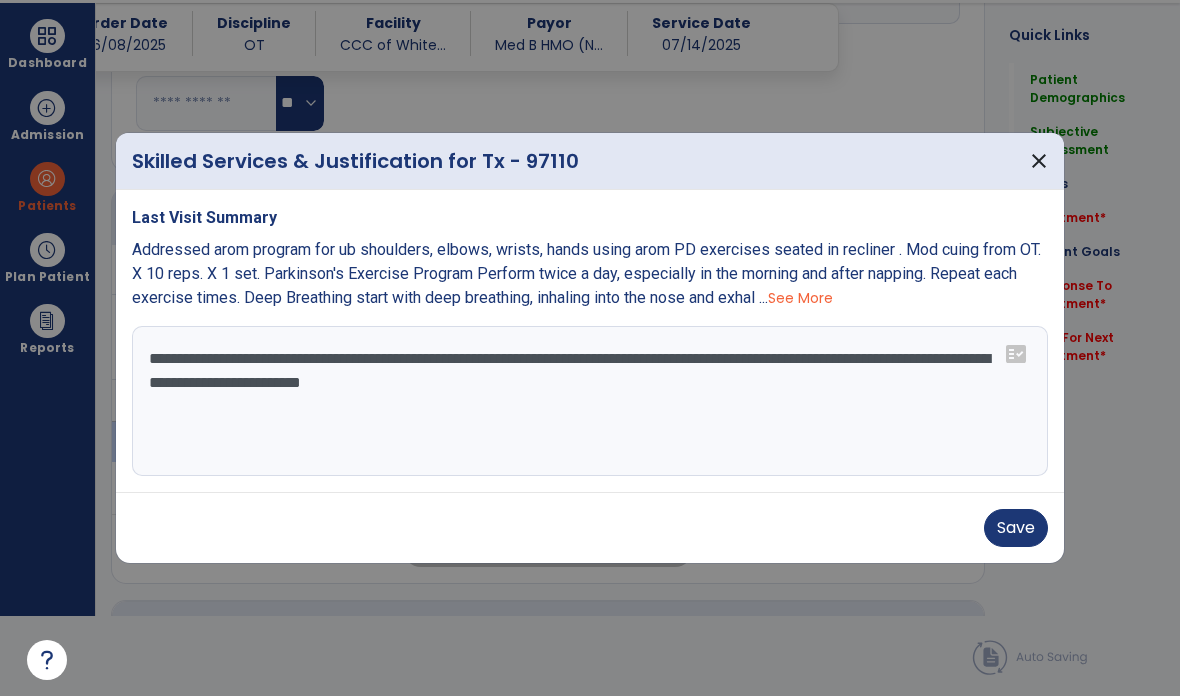 type on "**********" 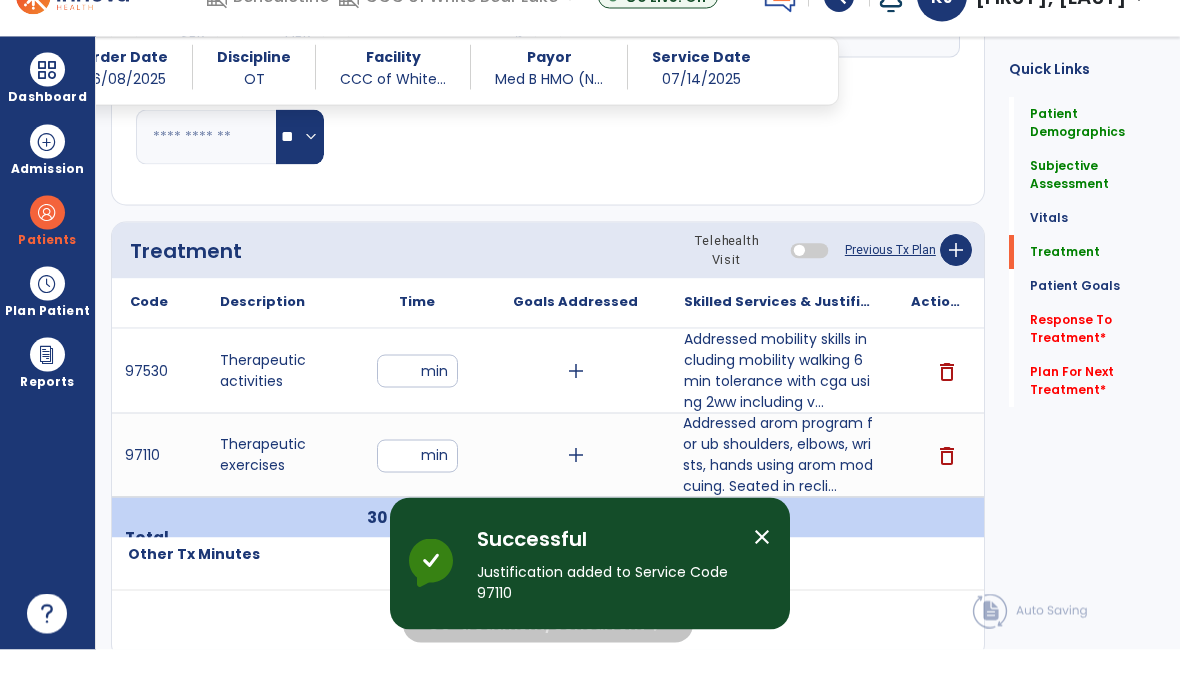 scroll, scrollTop: 80, scrollLeft: 0, axis: vertical 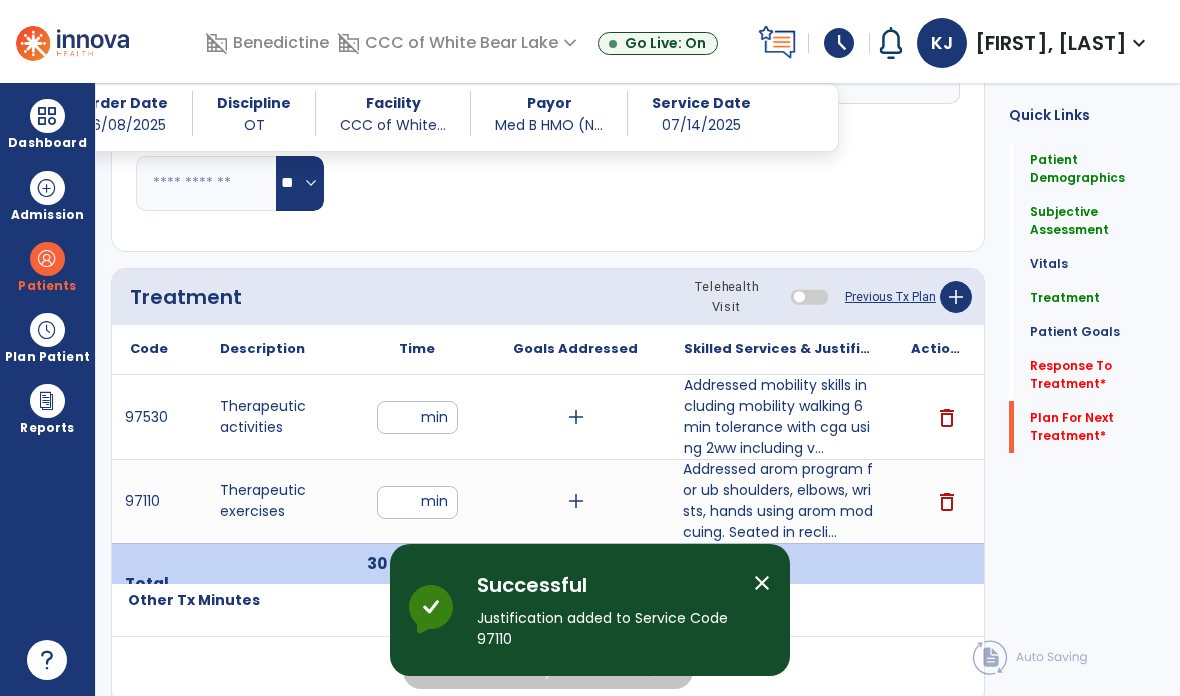 click on "Plan For Next Treatment   *" 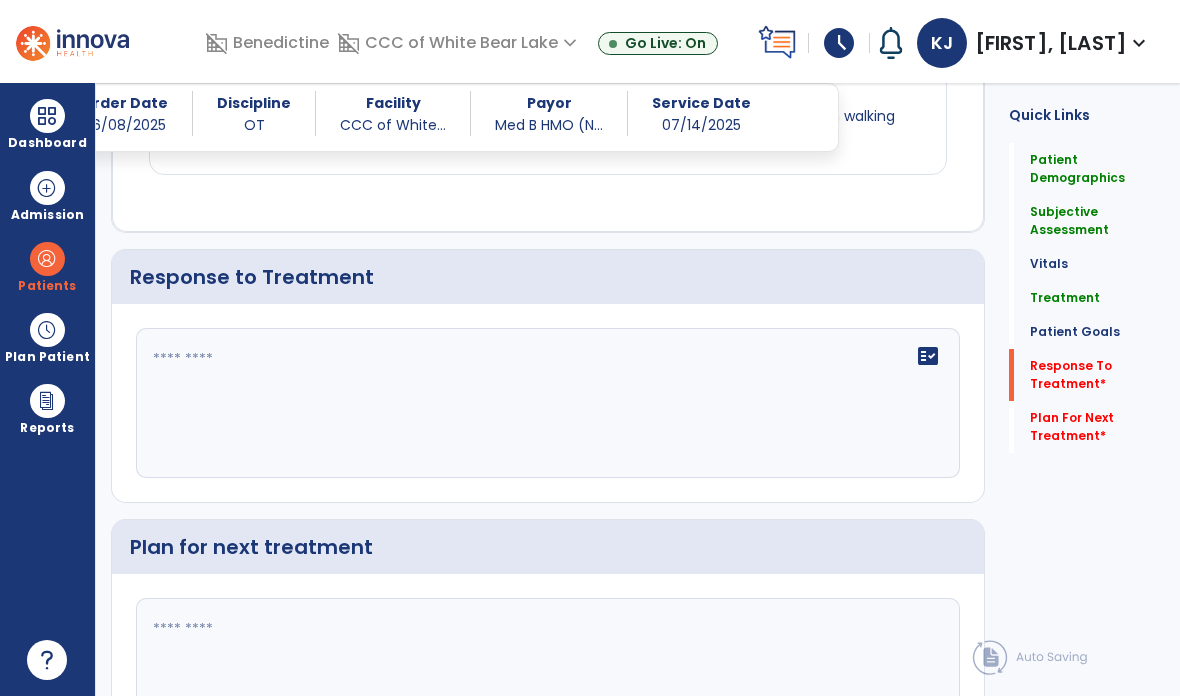 scroll, scrollTop: 2300, scrollLeft: 0, axis: vertical 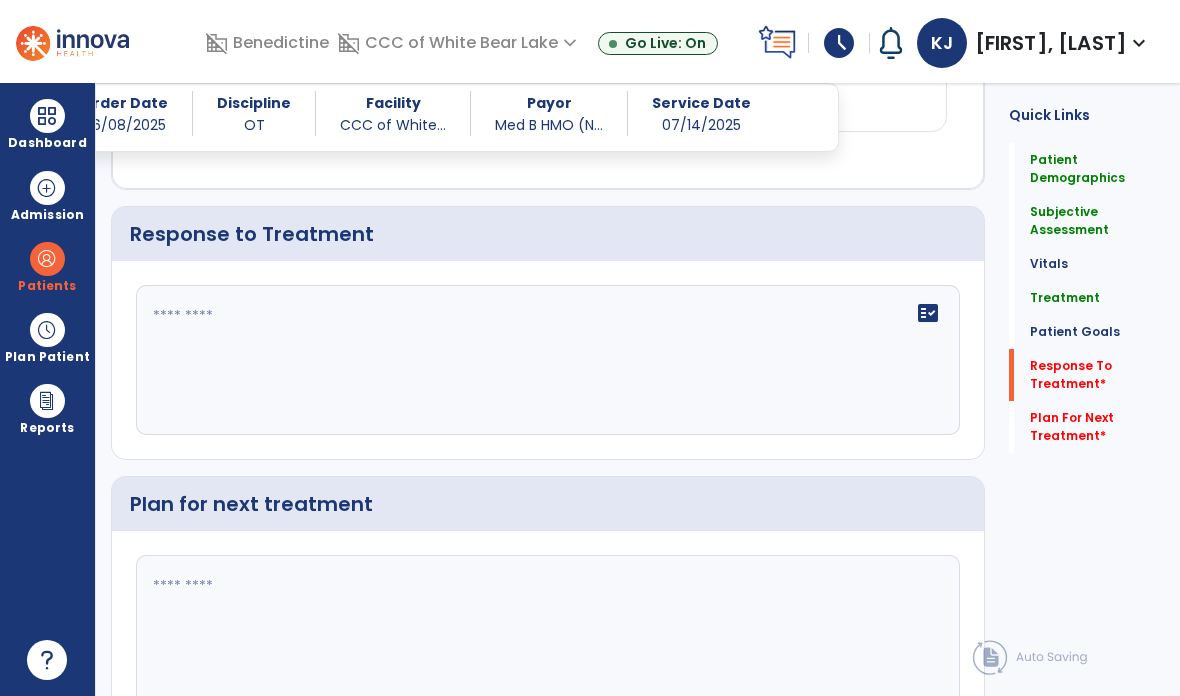 click 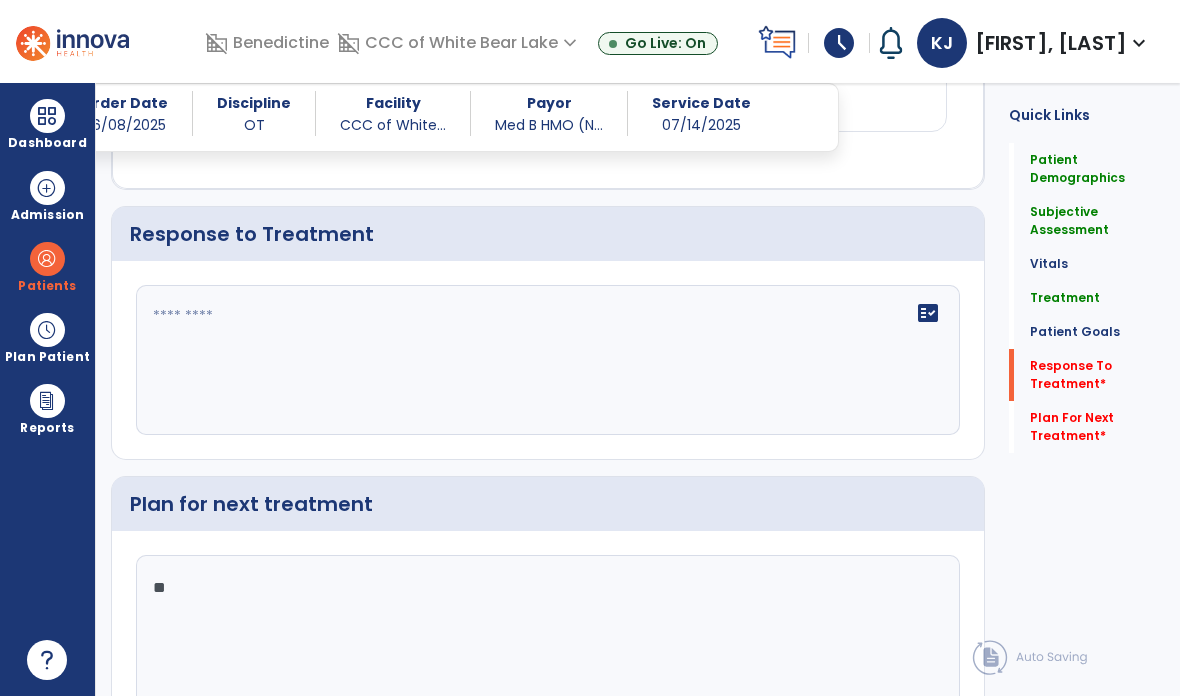 type on "*" 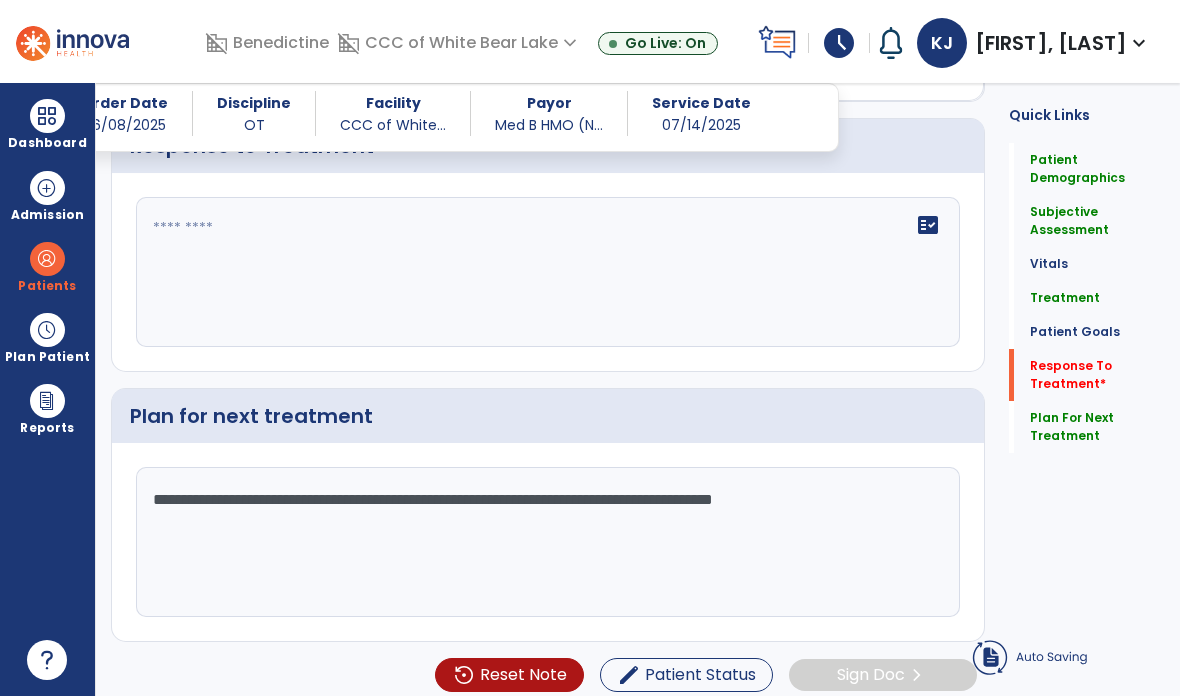 scroll, scrollTop: 2212, scrollLeft: 0, axis: vertical 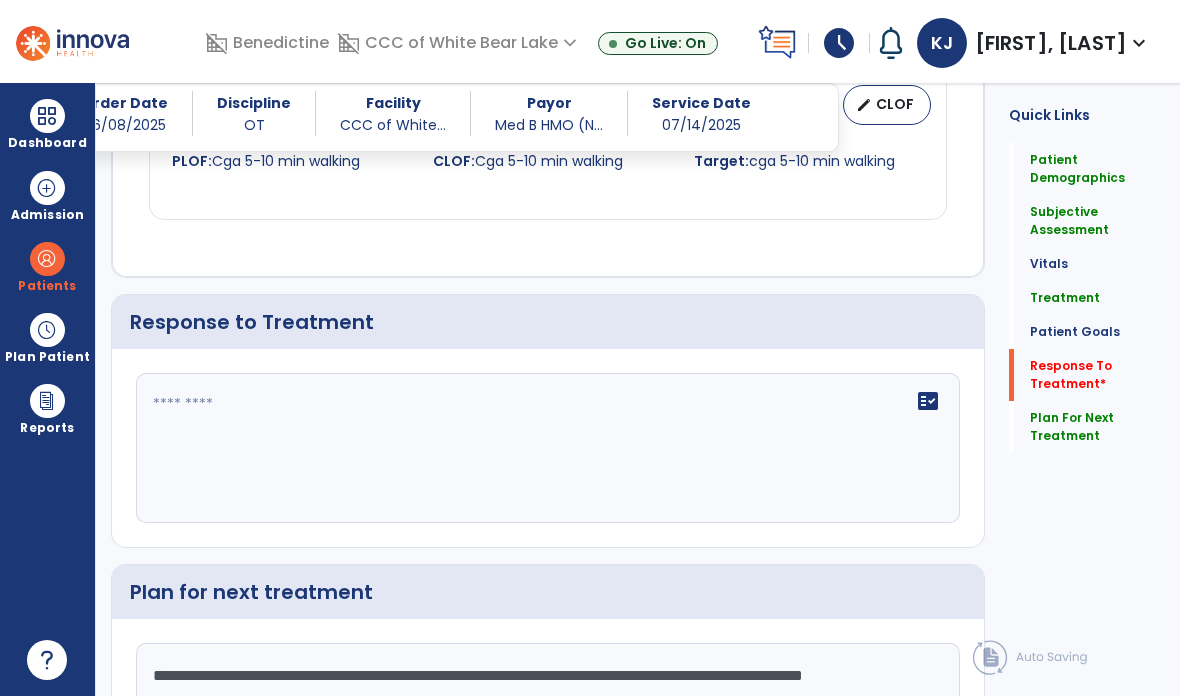 type on "**********" 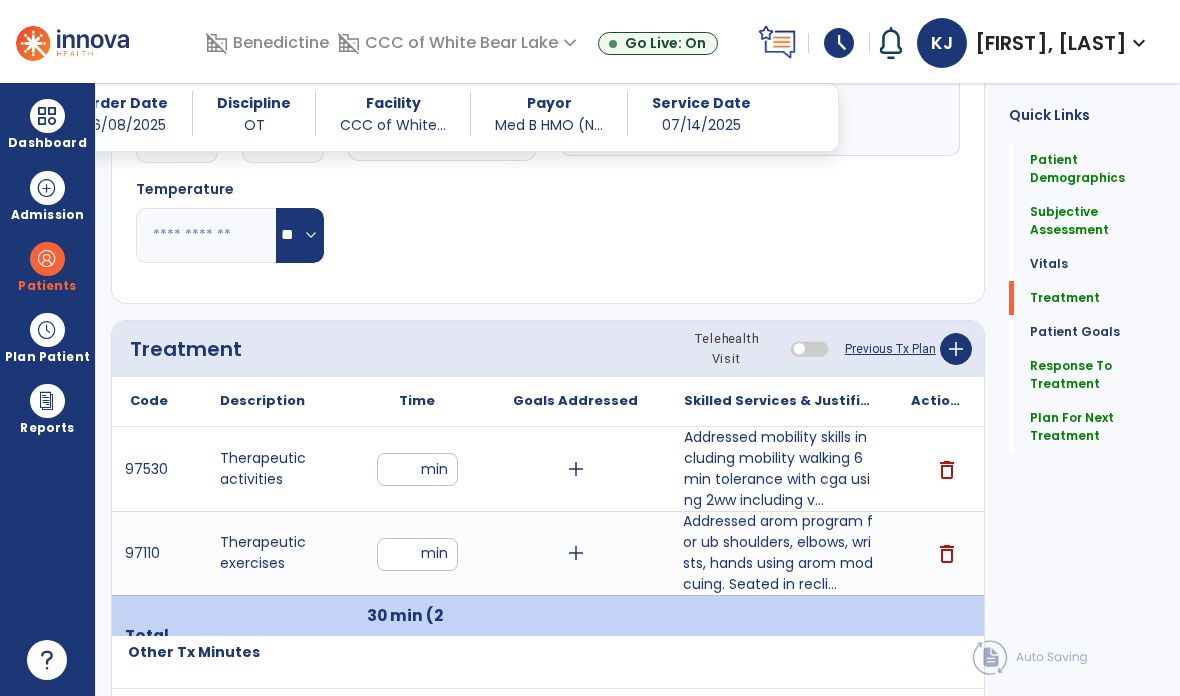 scroll, scrollTop: 929, scrollLeft: 0, axis: vertical 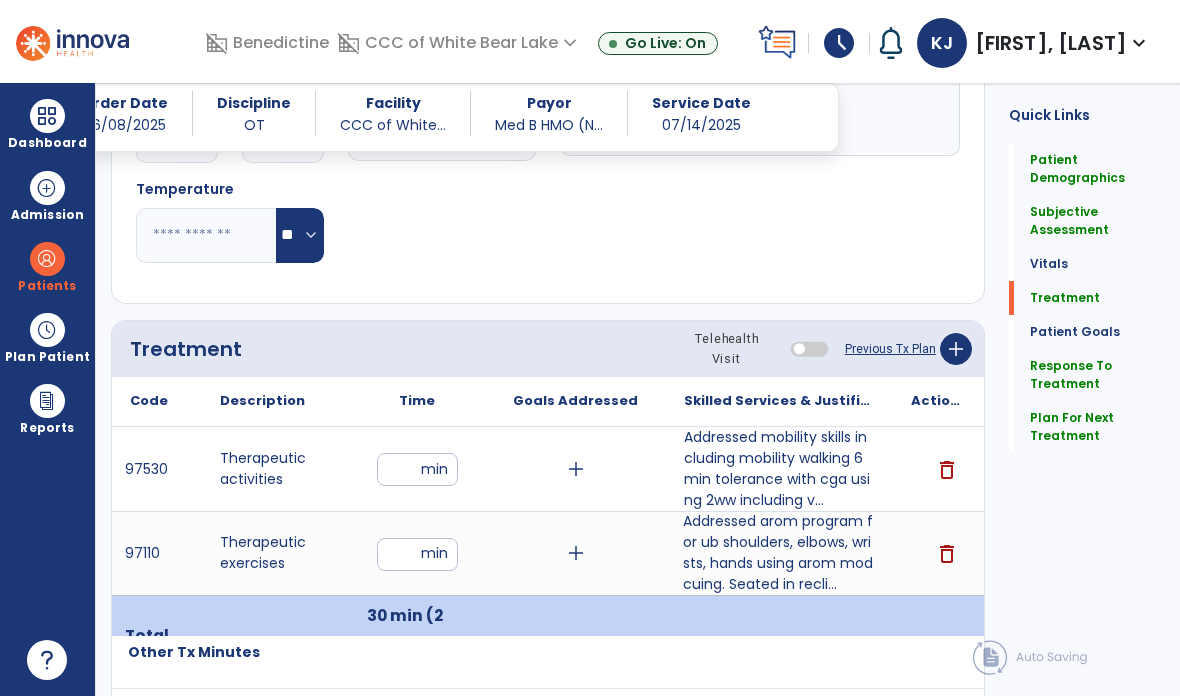 type on "**********" 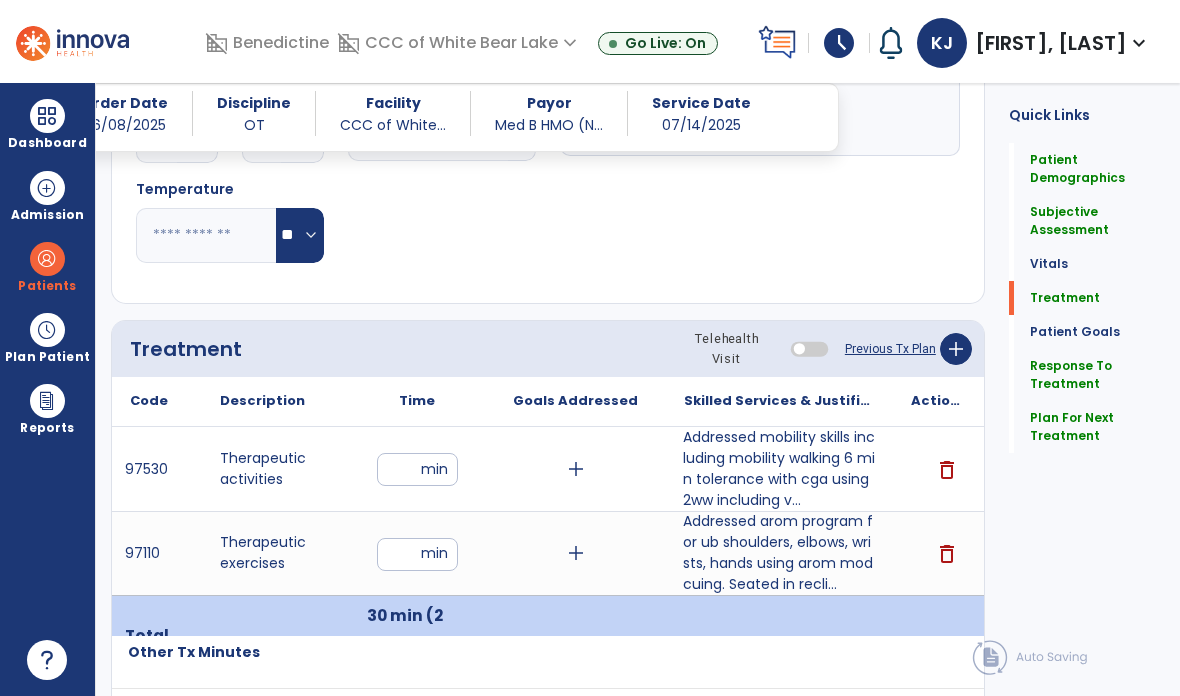 click on "Addressed  mobility skills including mobility walking 6 min tolerance with cga using 2ww including v..." at bounding box center [779, 469] 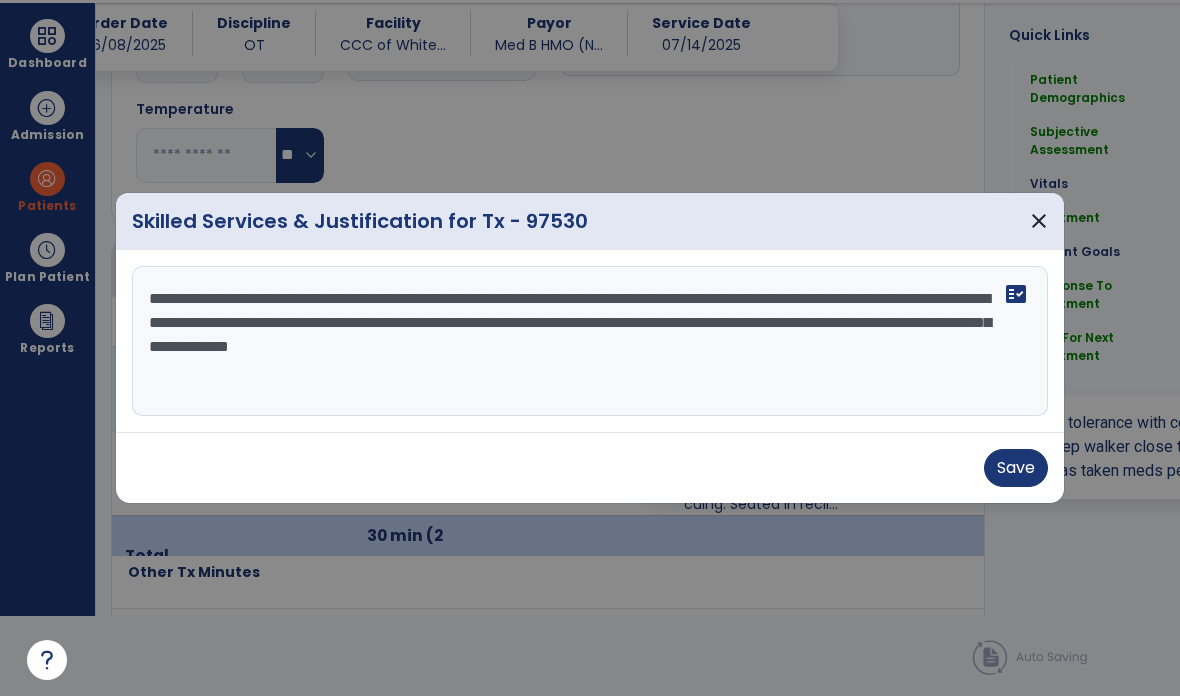 scroll, scrollTop: 0, scrollLeft: 0, axis: both 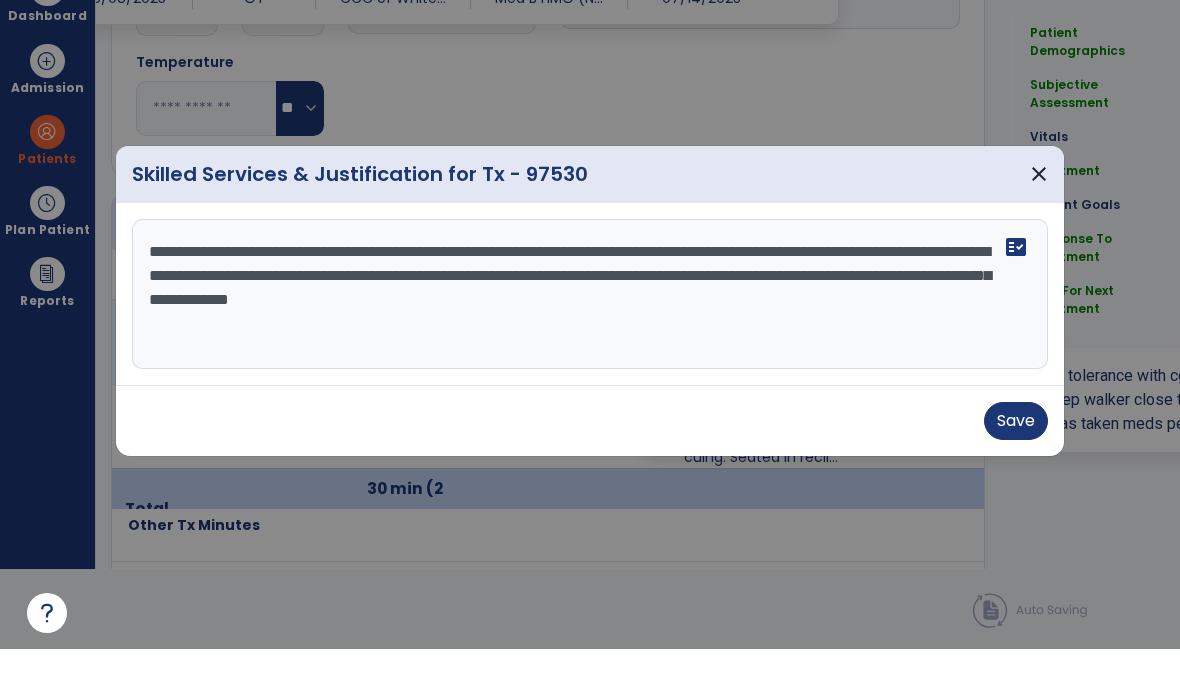 click on "**********" at bounding box center [590, 341] 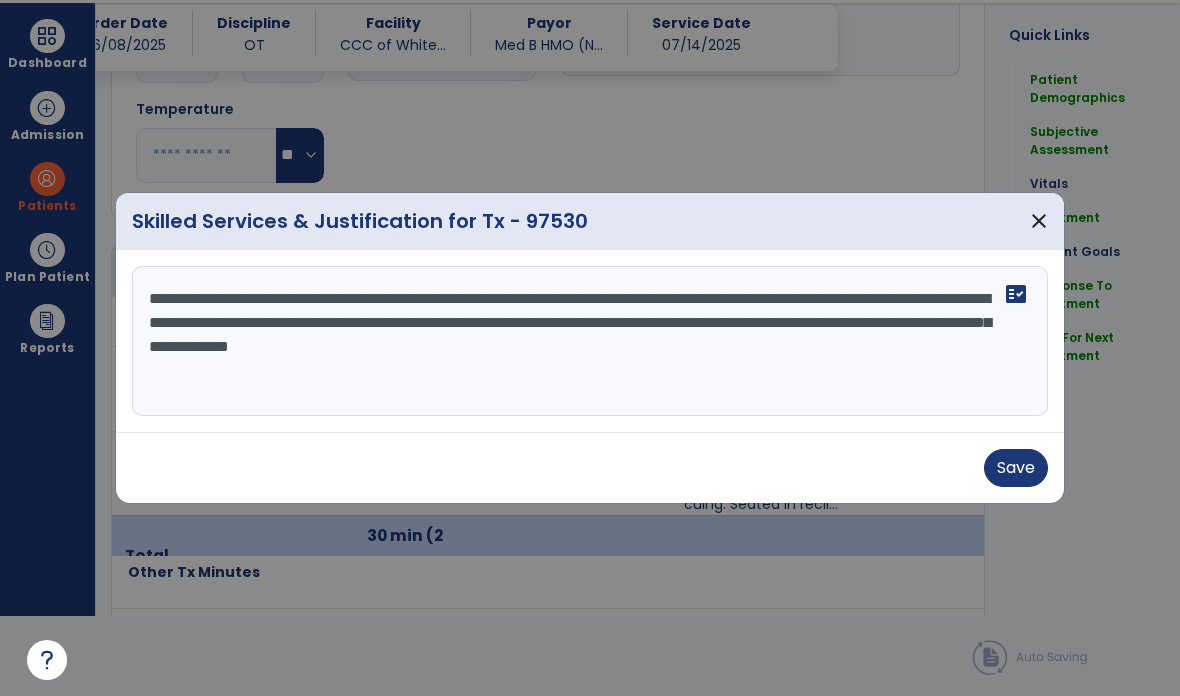 click on "**********" at bounding box center [590, 341] 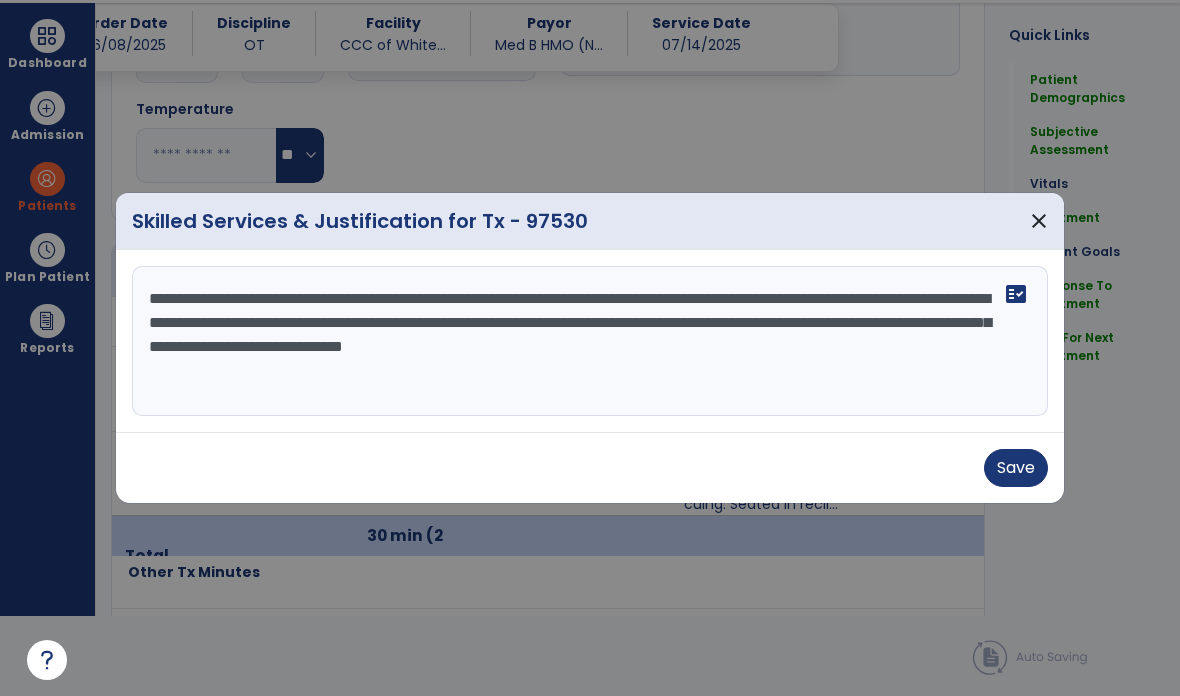 type on "**********" 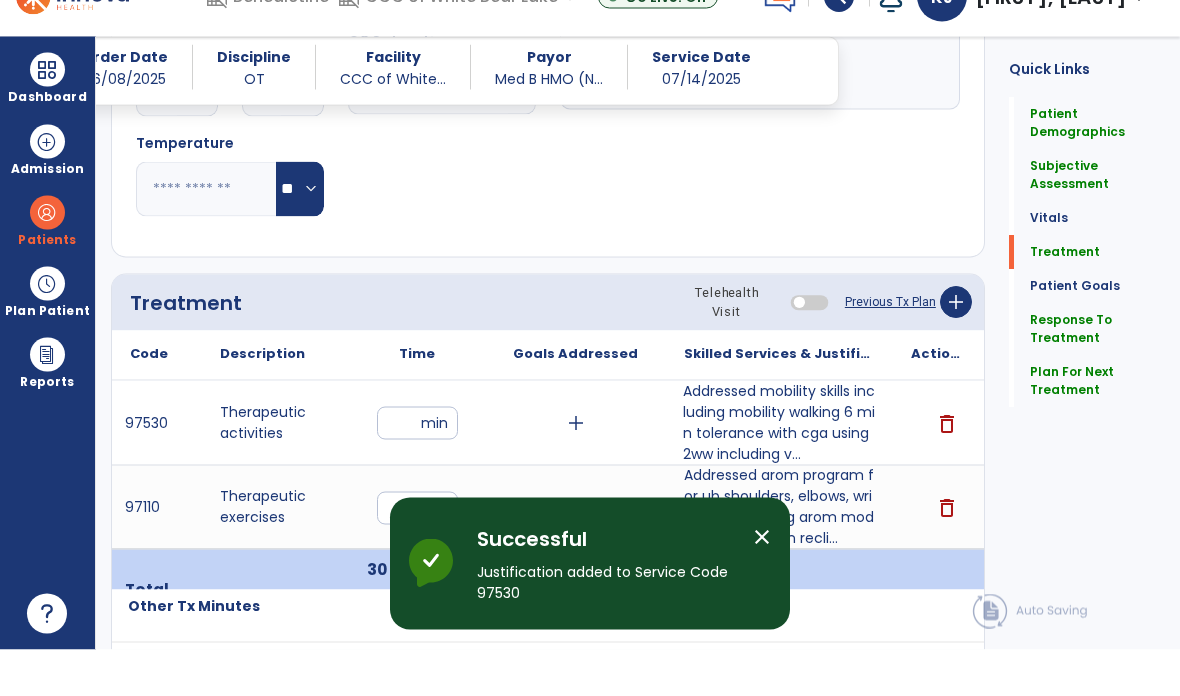 scroll, scrollTop: 80, scrollLeft: 0, axis: vertical 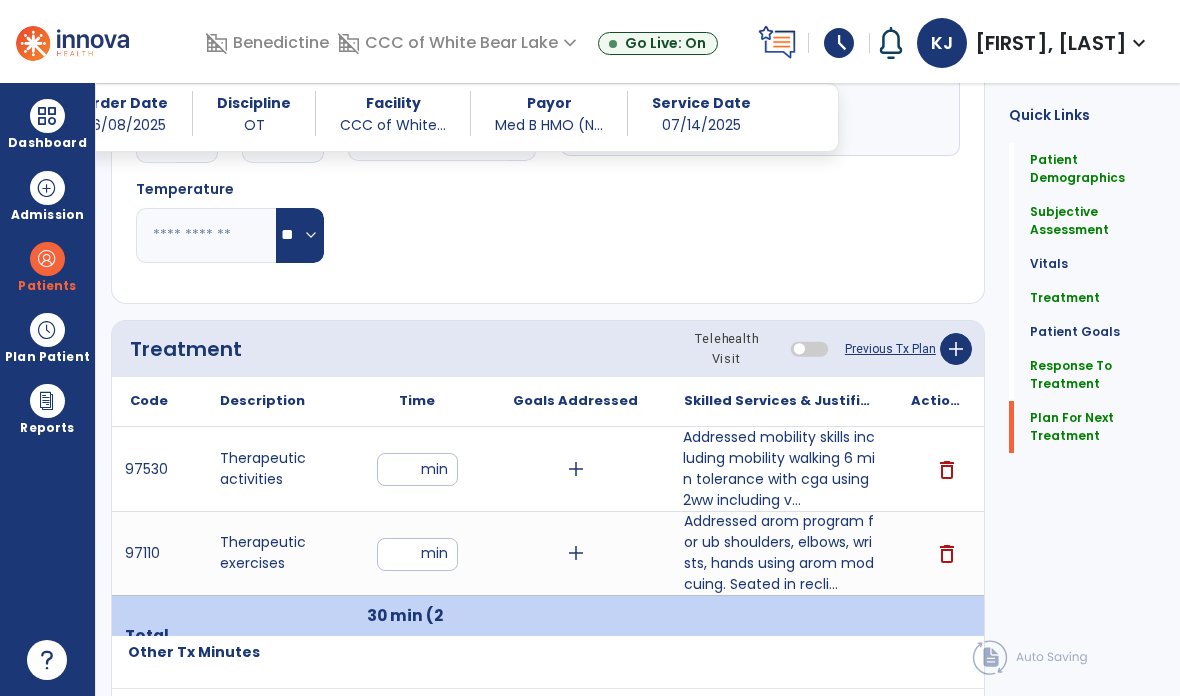 click on "Plan For Next Treatment" 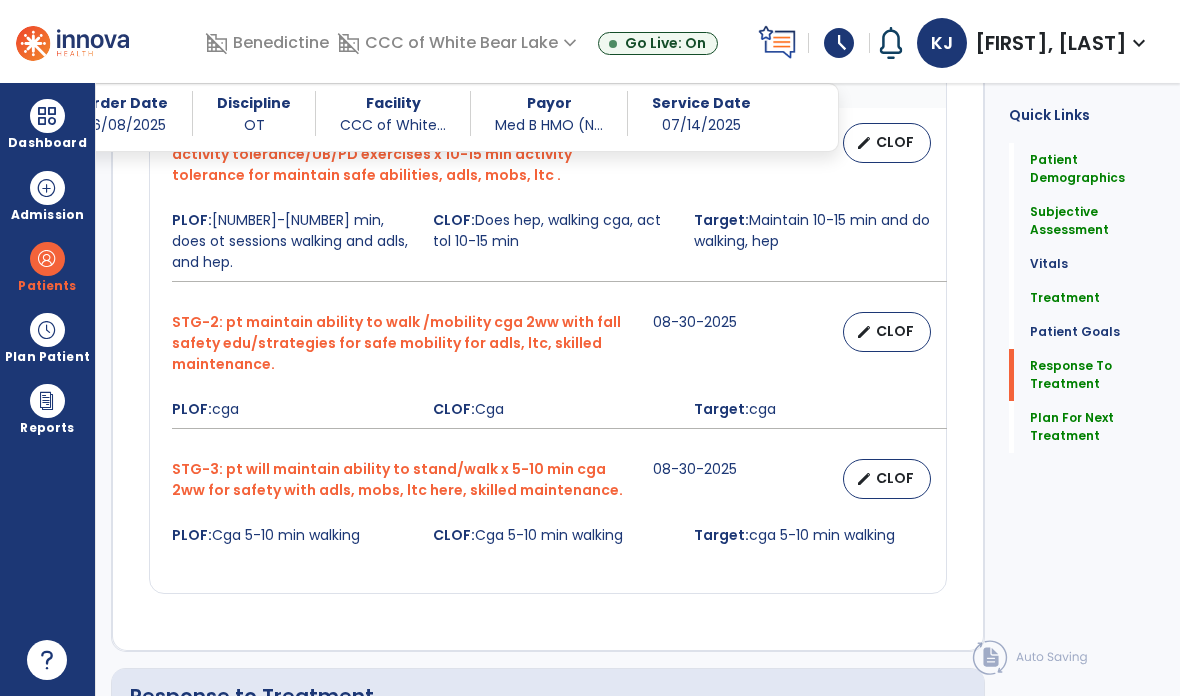 scroll, scrollTop: 2300, scrollLeft: 0, axis: vertical 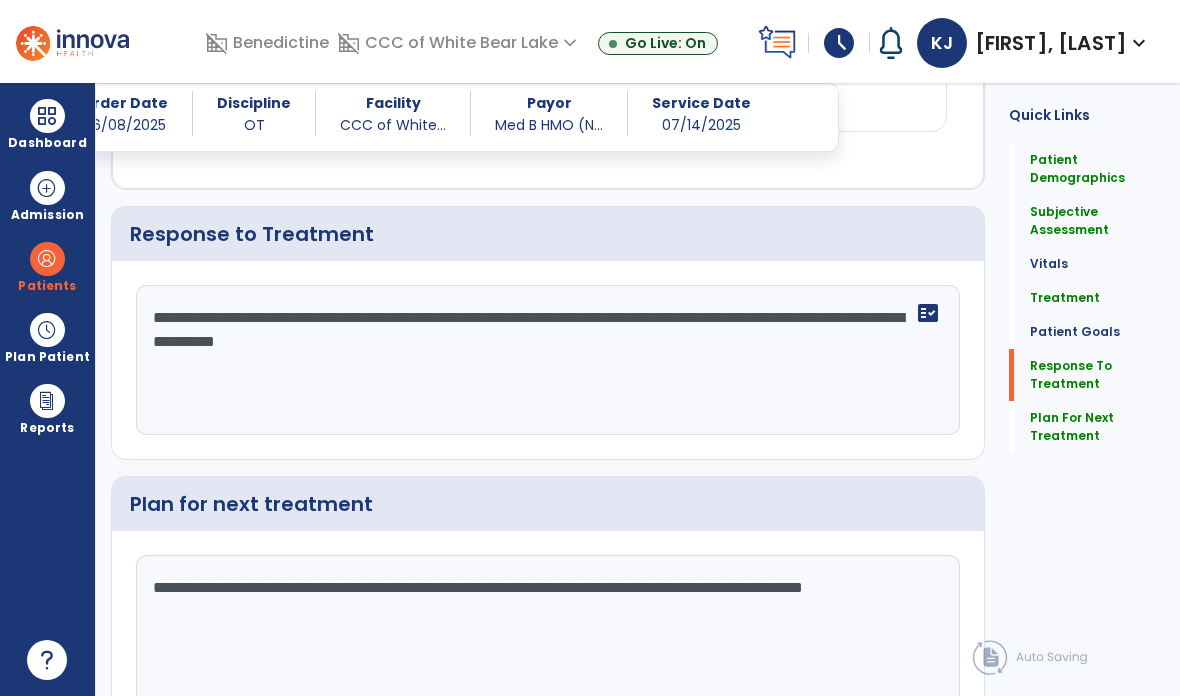 click on "Sign Doc  chevron_right" 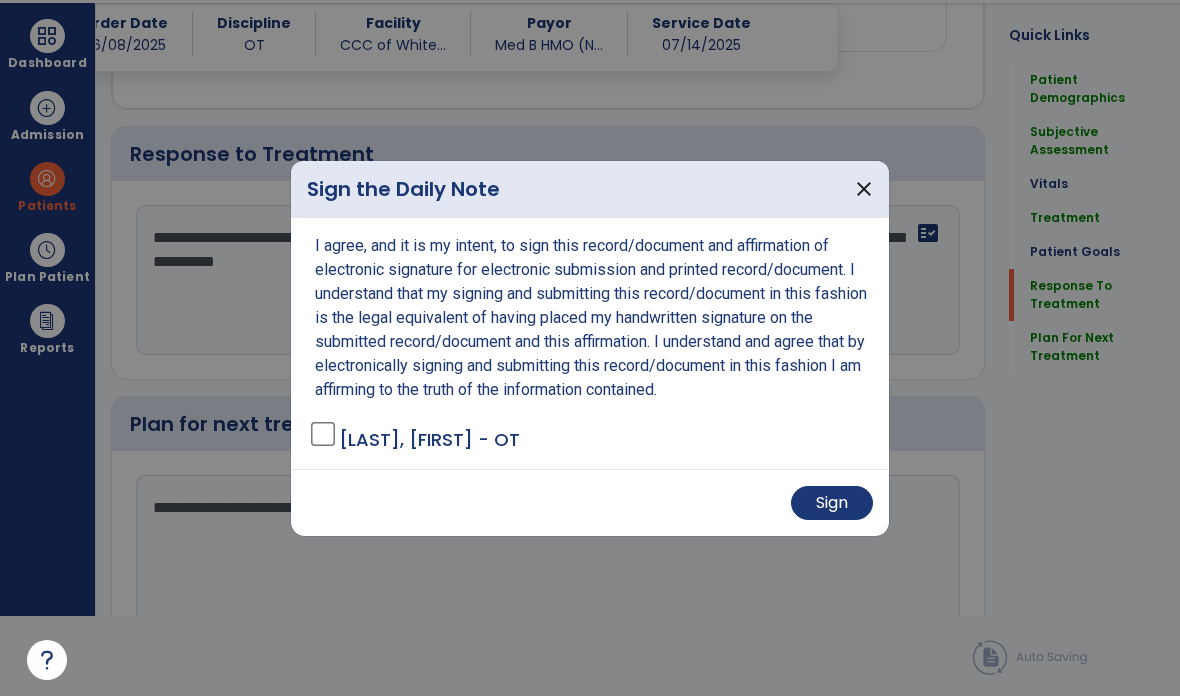 click on "Sign" at bounding box center (832, 503) 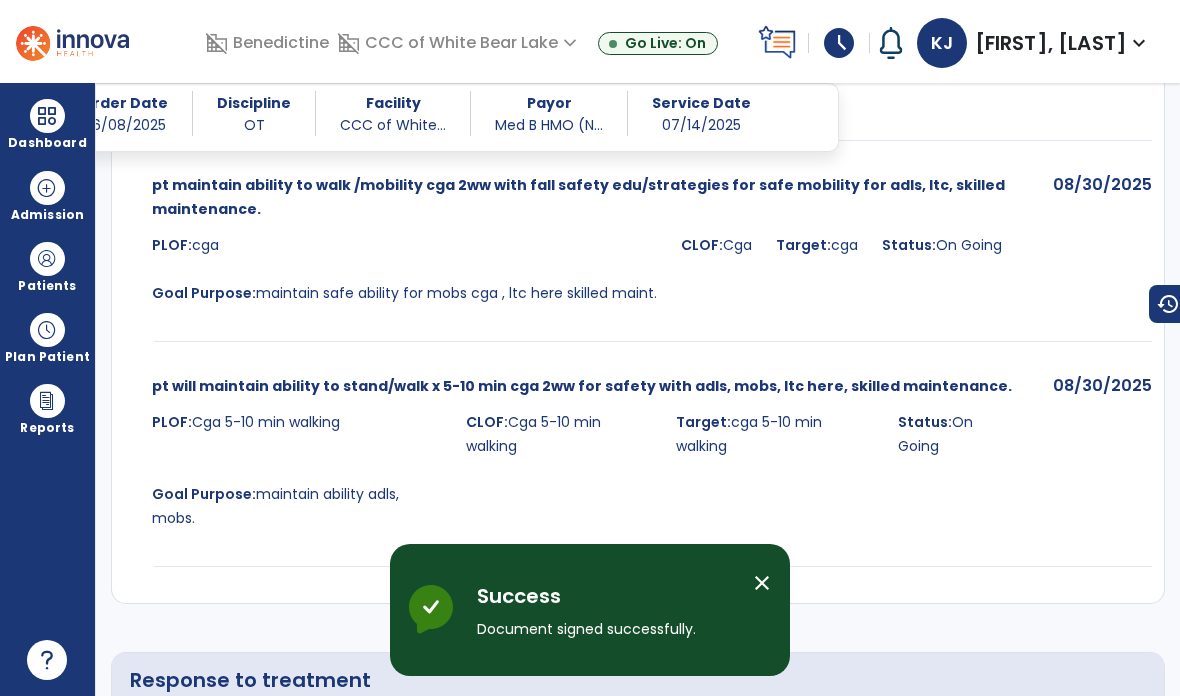 scroll, scrollTop: 80, scrollLeft: 0, axis: vertical 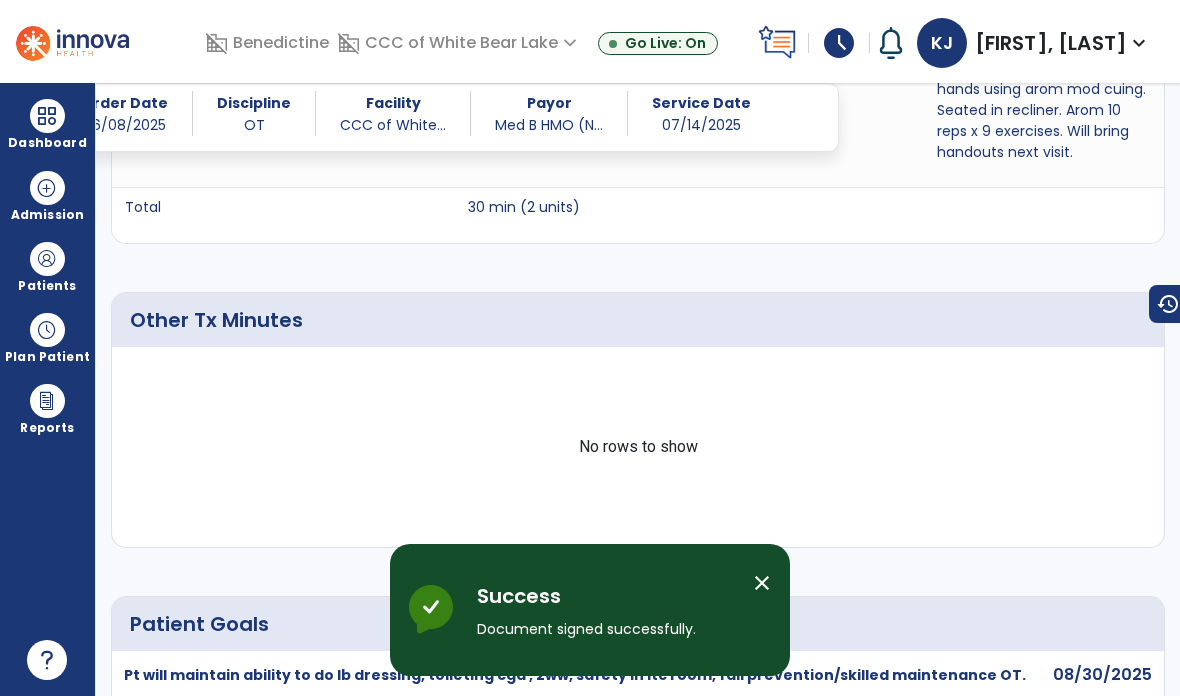 click on "close" at bounding box center [762, 583] 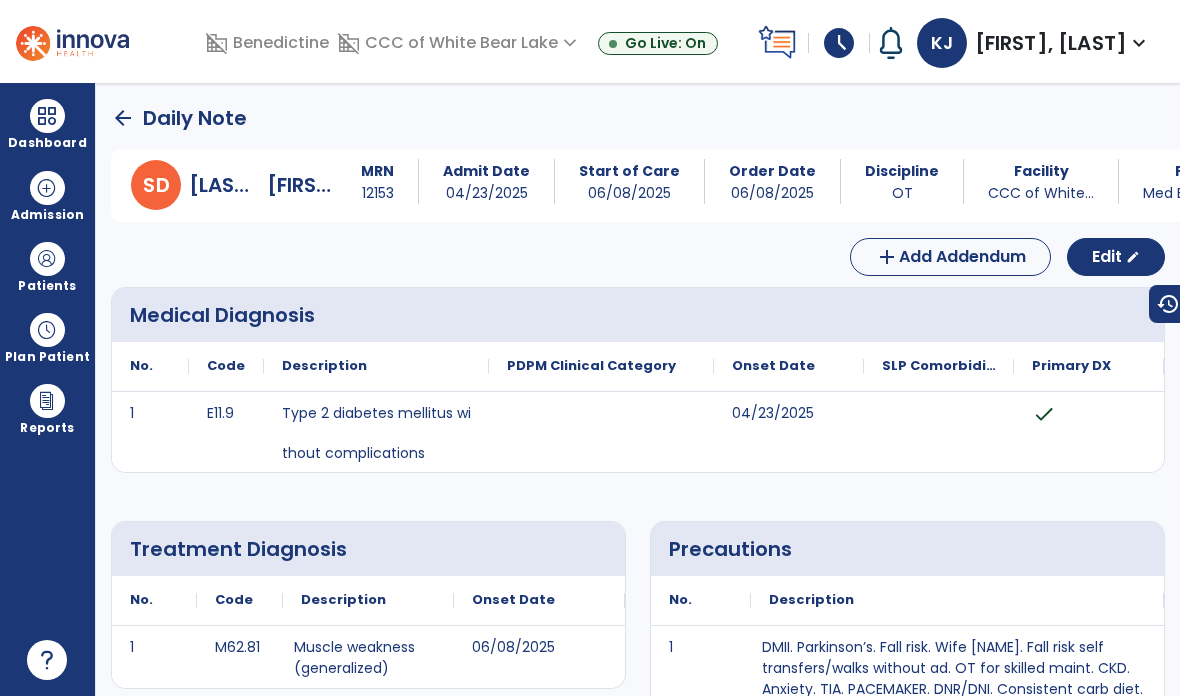 scroll, scrollTop: 0, scrollLeft: 0, axis: both 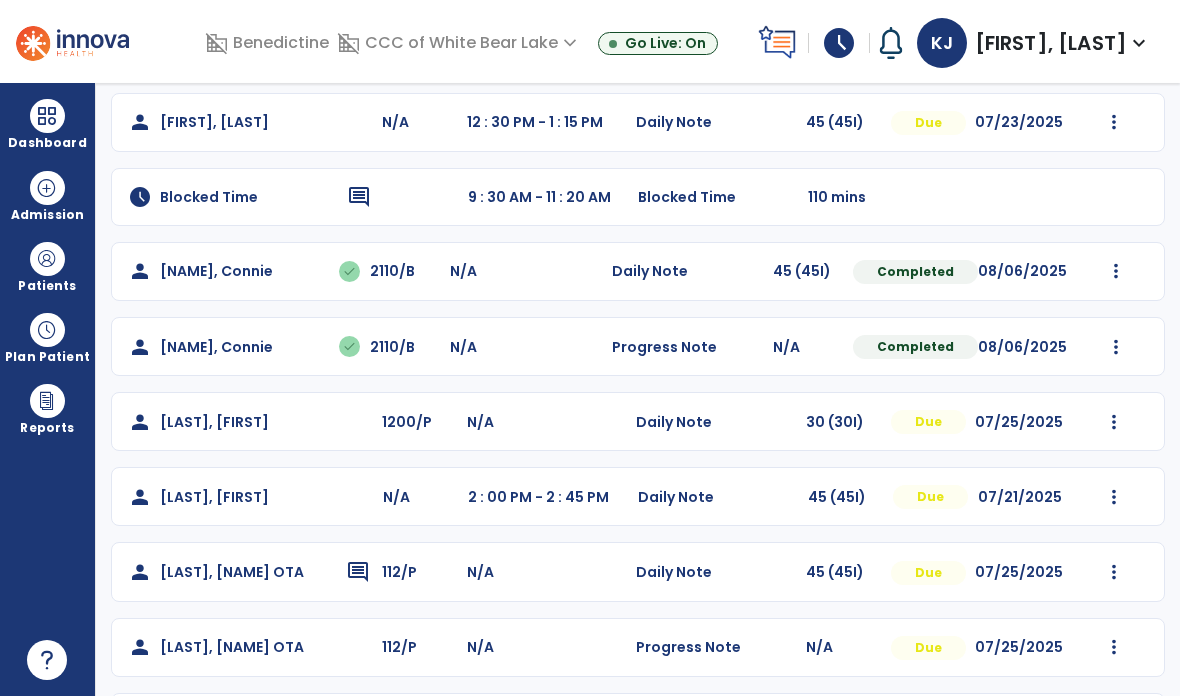 click on "Patients" at bounding box center [47, 266] 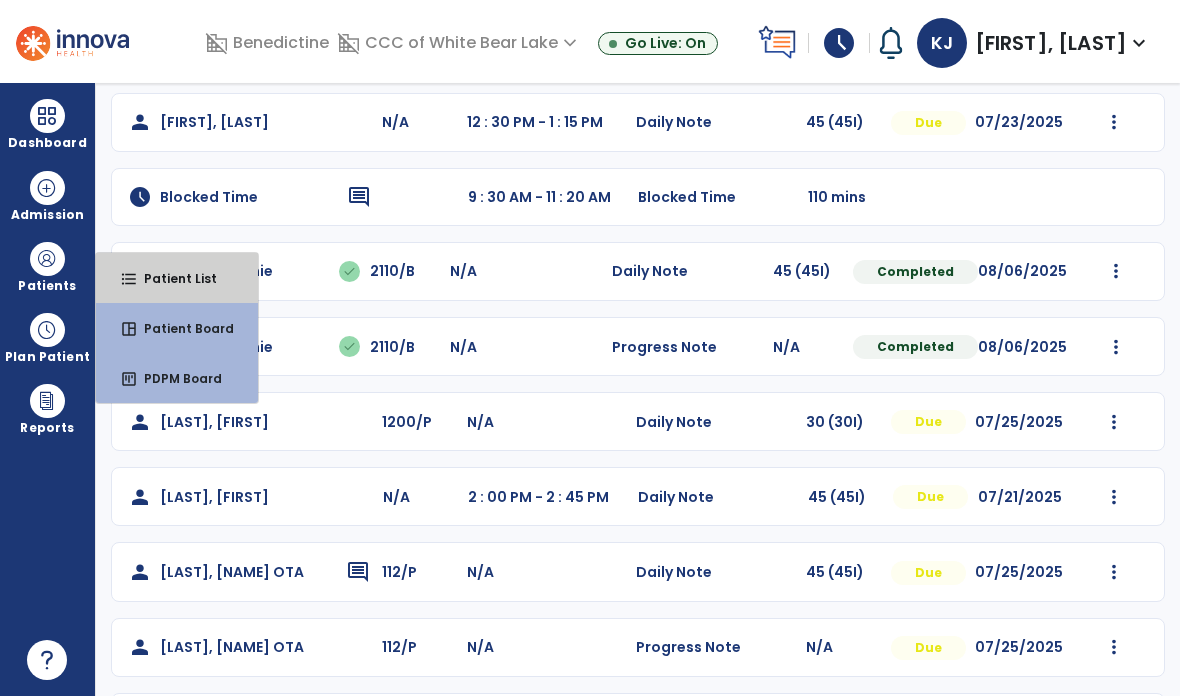 click on "Patient List" at bounding box center [172, 278] 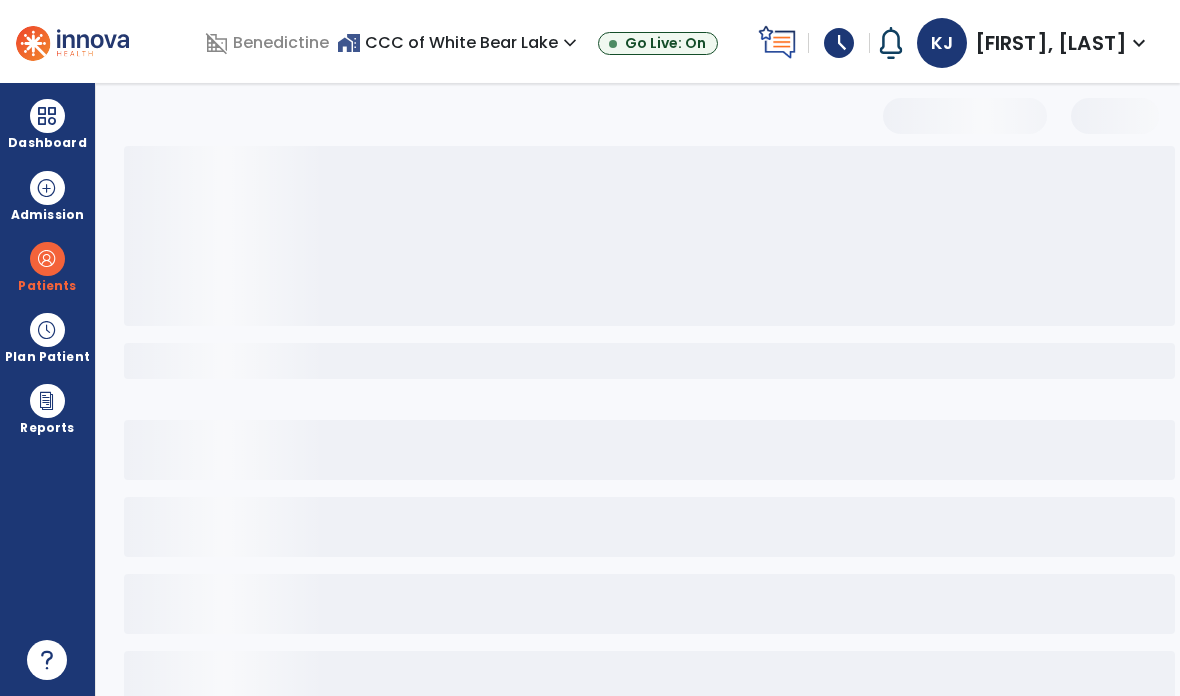 scroll, scrollTop: 0, scrollLeft: 0, axis: both 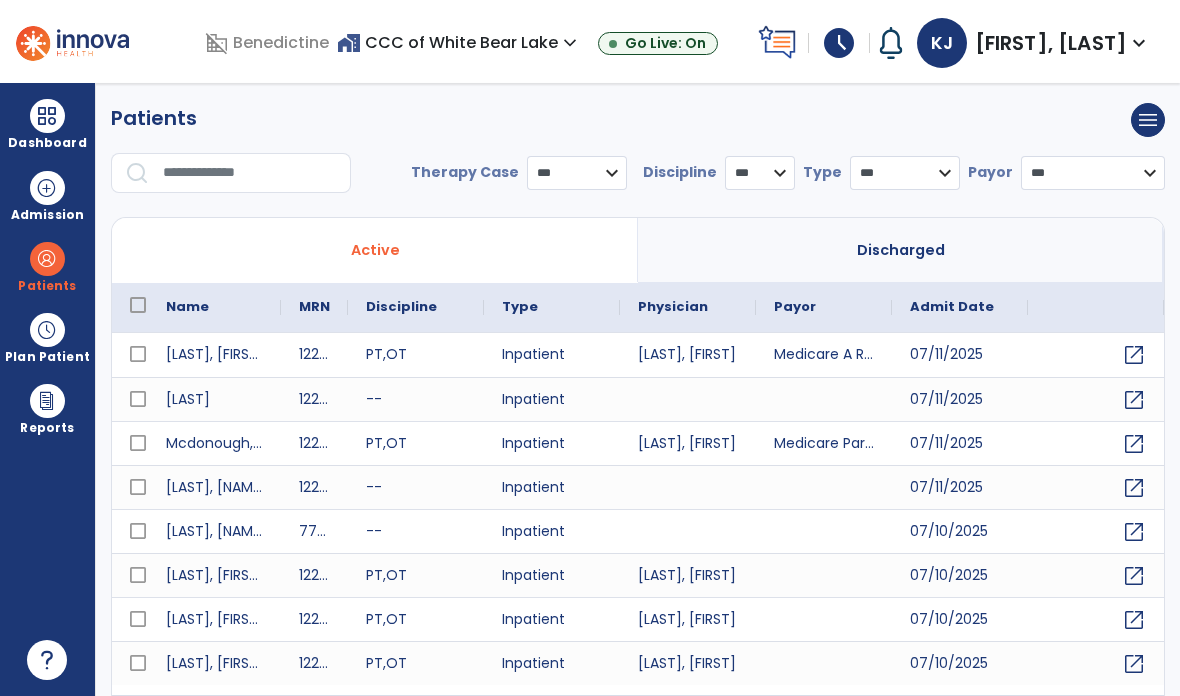 click at bounding box center (250, 173) 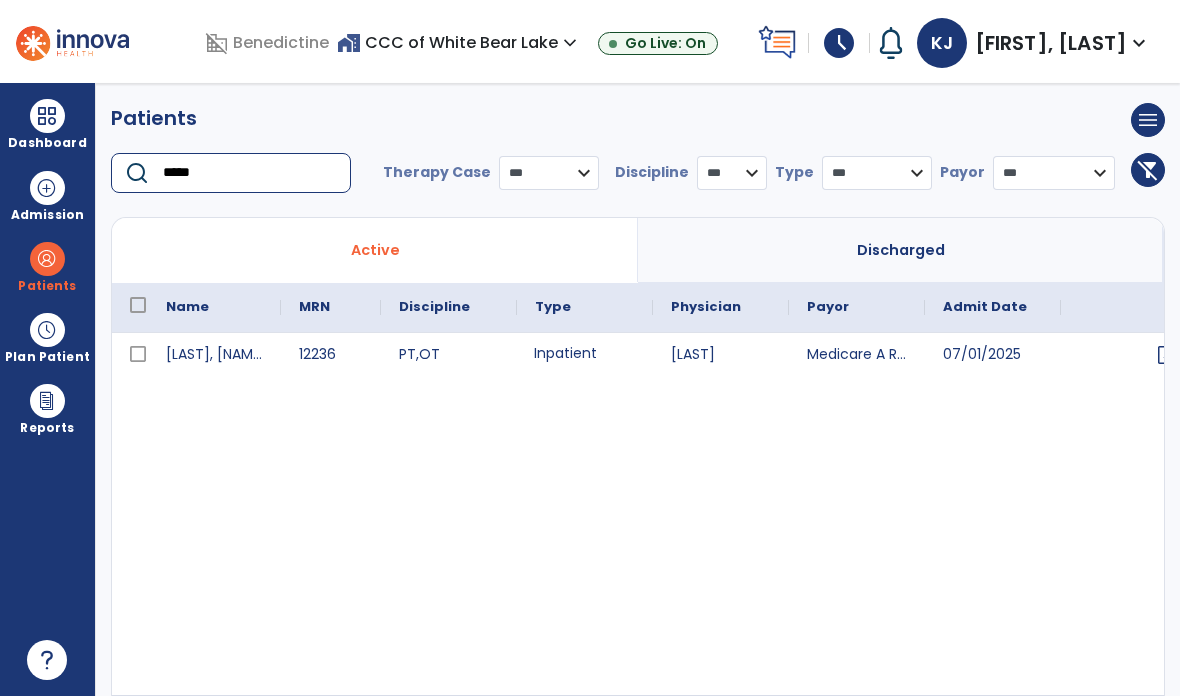 type on "*****" 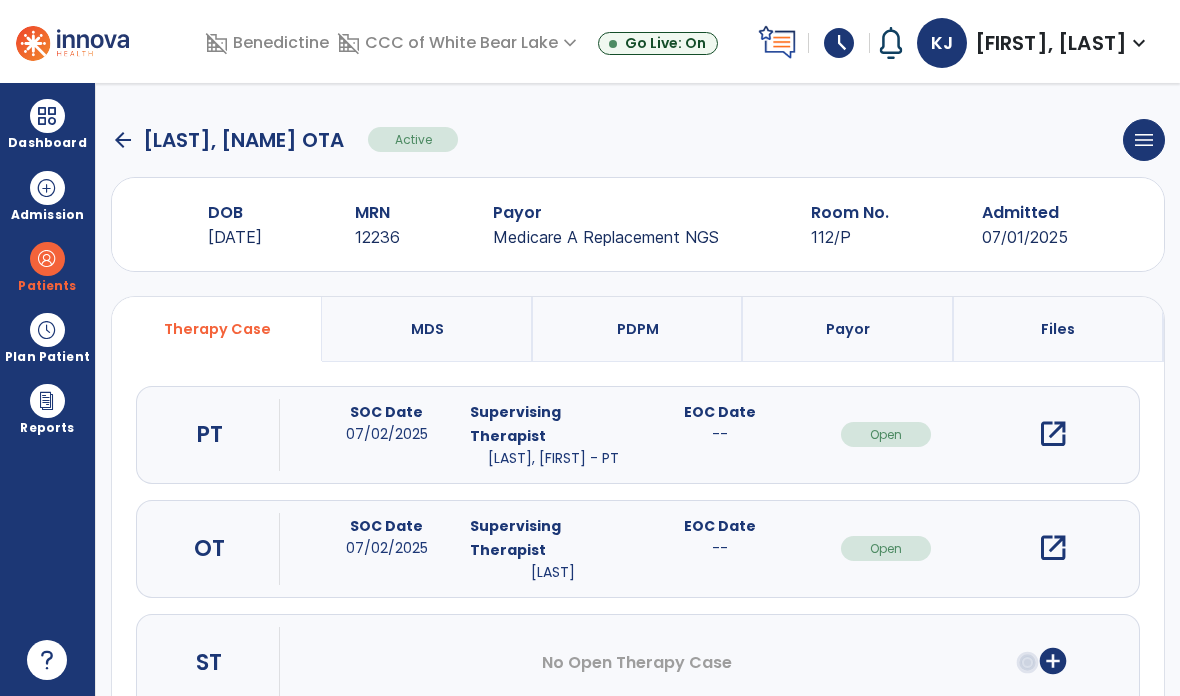 click on "open_in_new" at bounding box center (1053, 548) 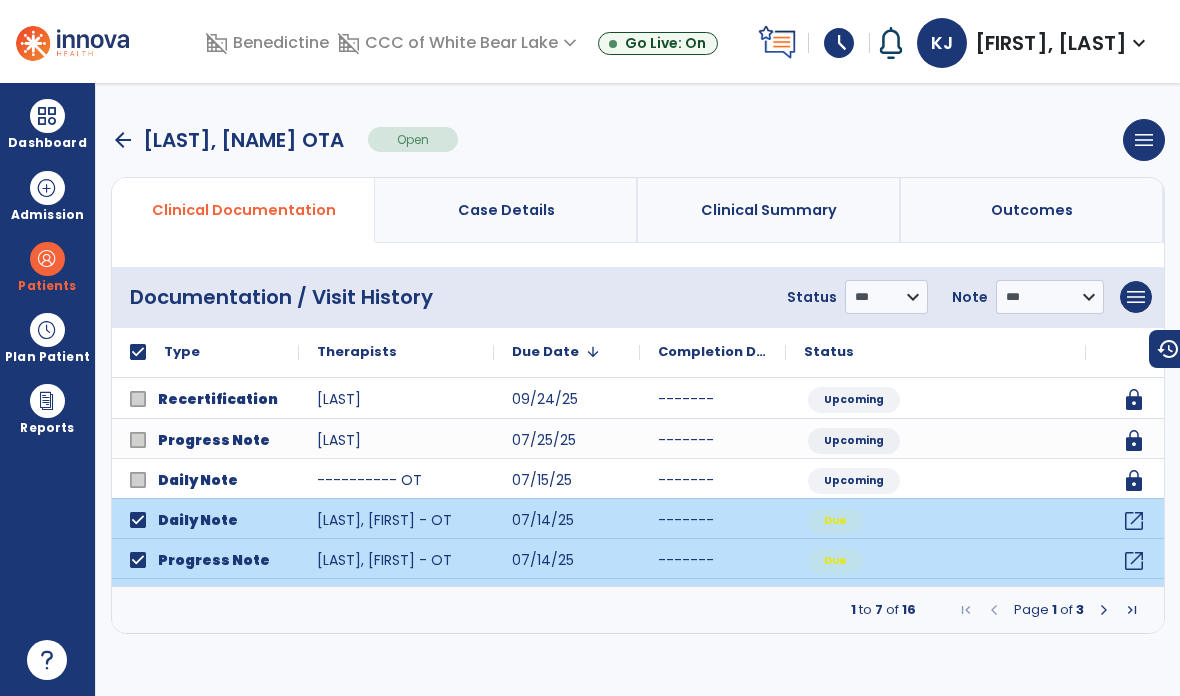 click on "menu" at bounding box center (1136, 297) 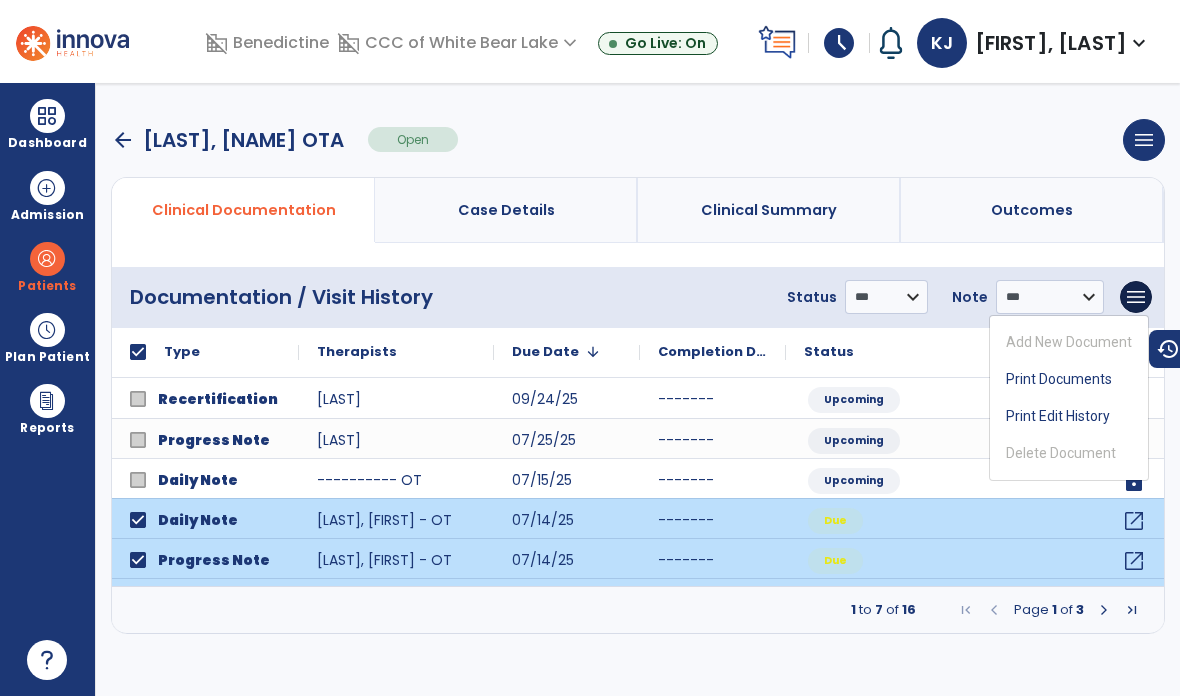 click on "Print Documents" at bounding box center [1069, 379] 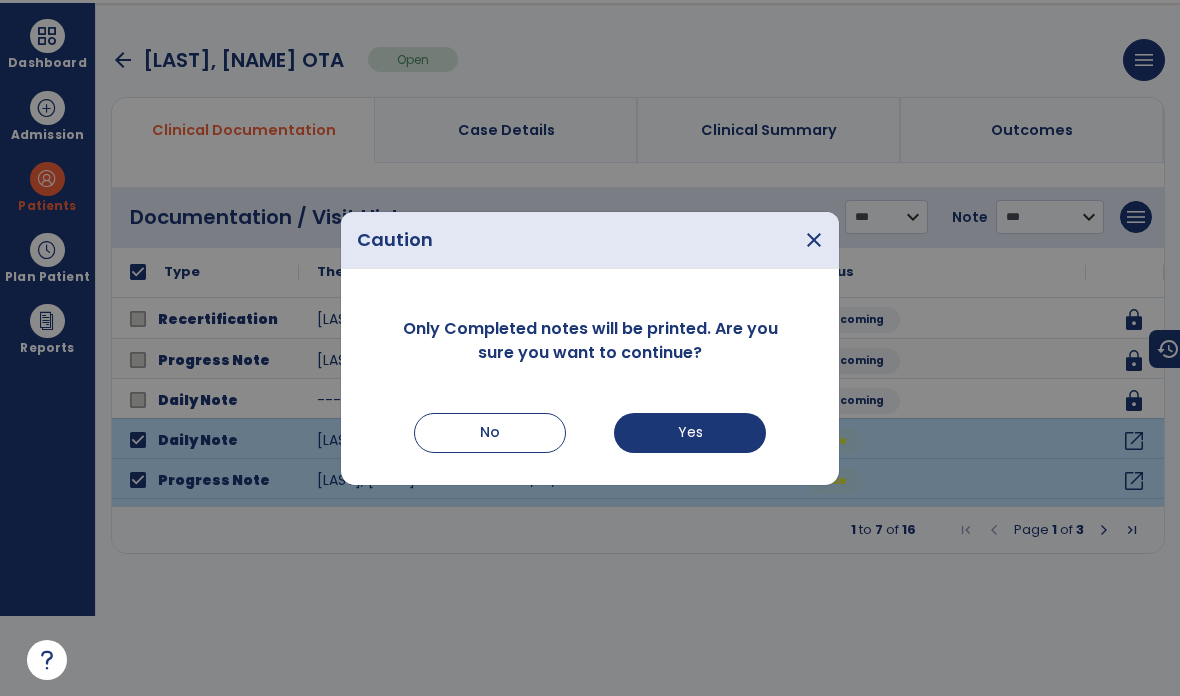 click on "Yes" at bounding box center (690, 433) 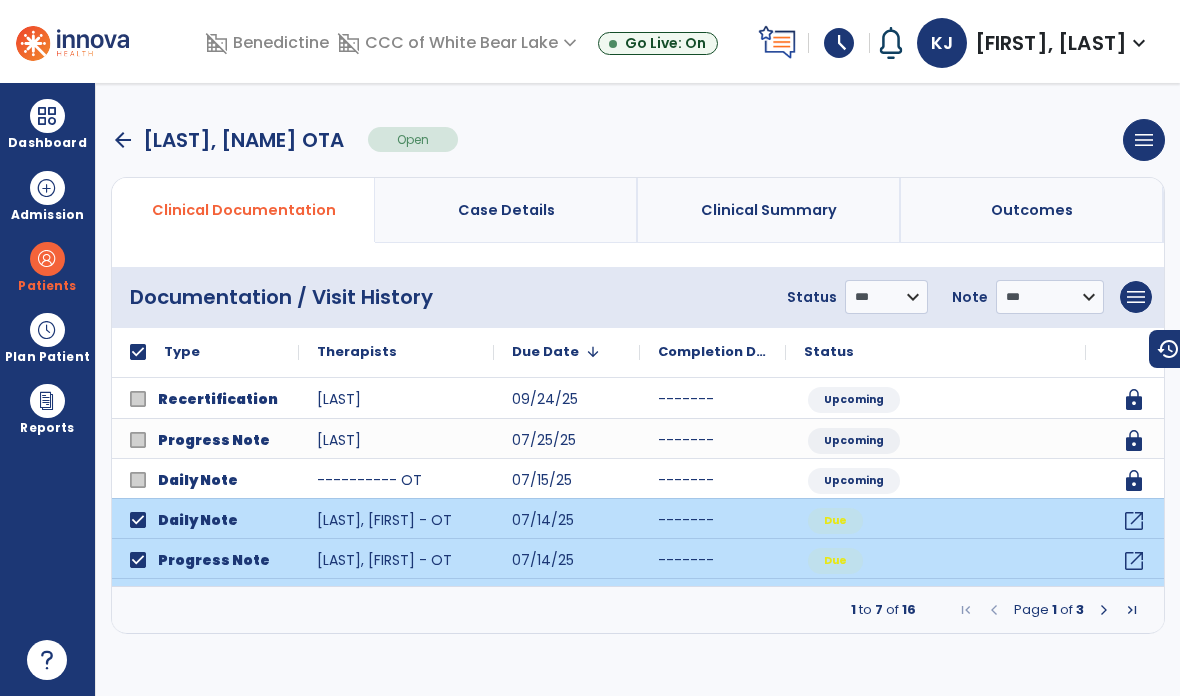 scroll, scrollTop: 80, scrollLeft: 0, axis: vertical 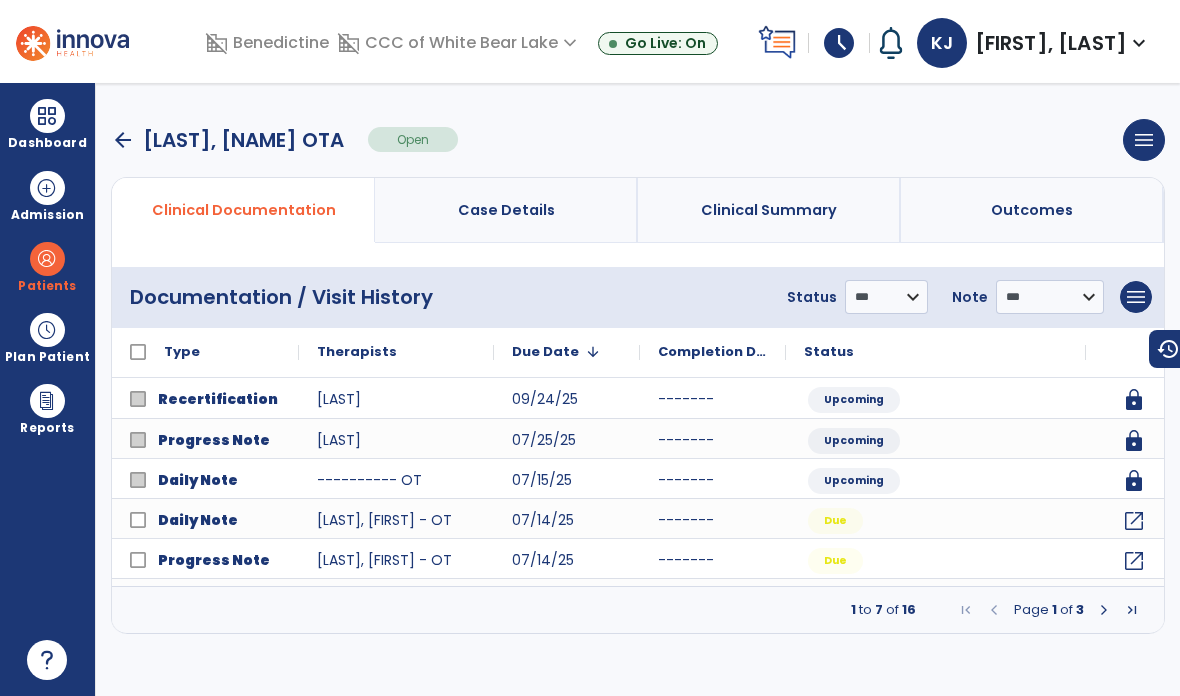 click on "open_in_new" 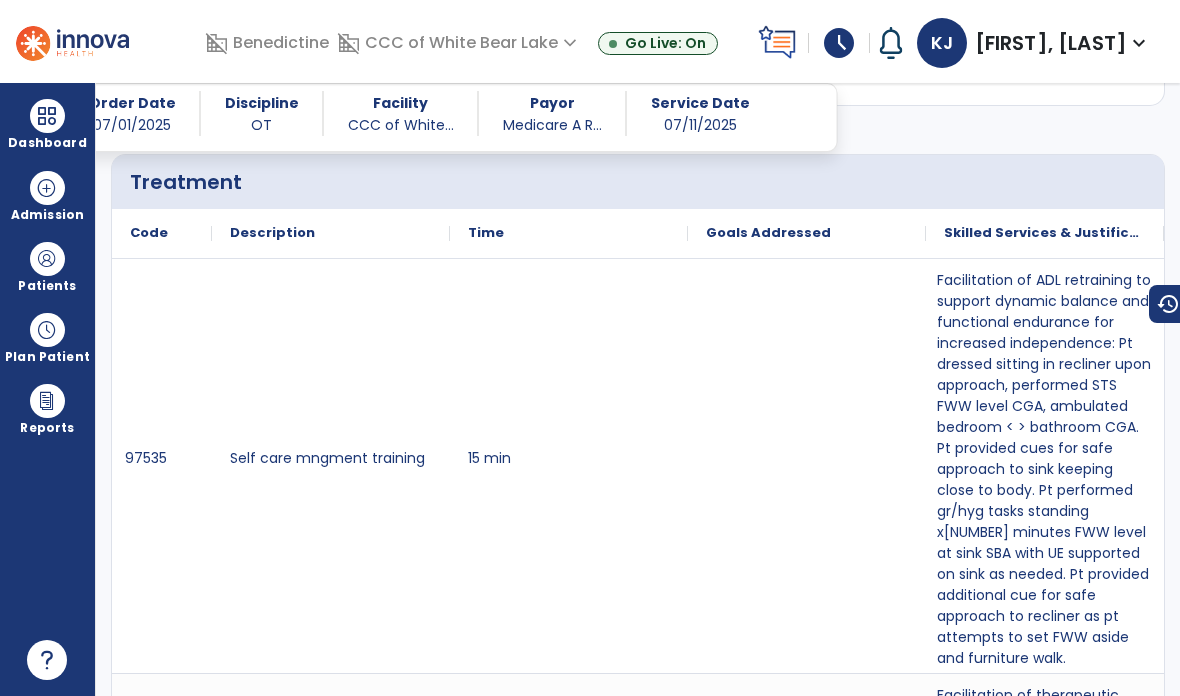 scroll, scrollTop: 1072, scrollLeft: 0, axis: vertical 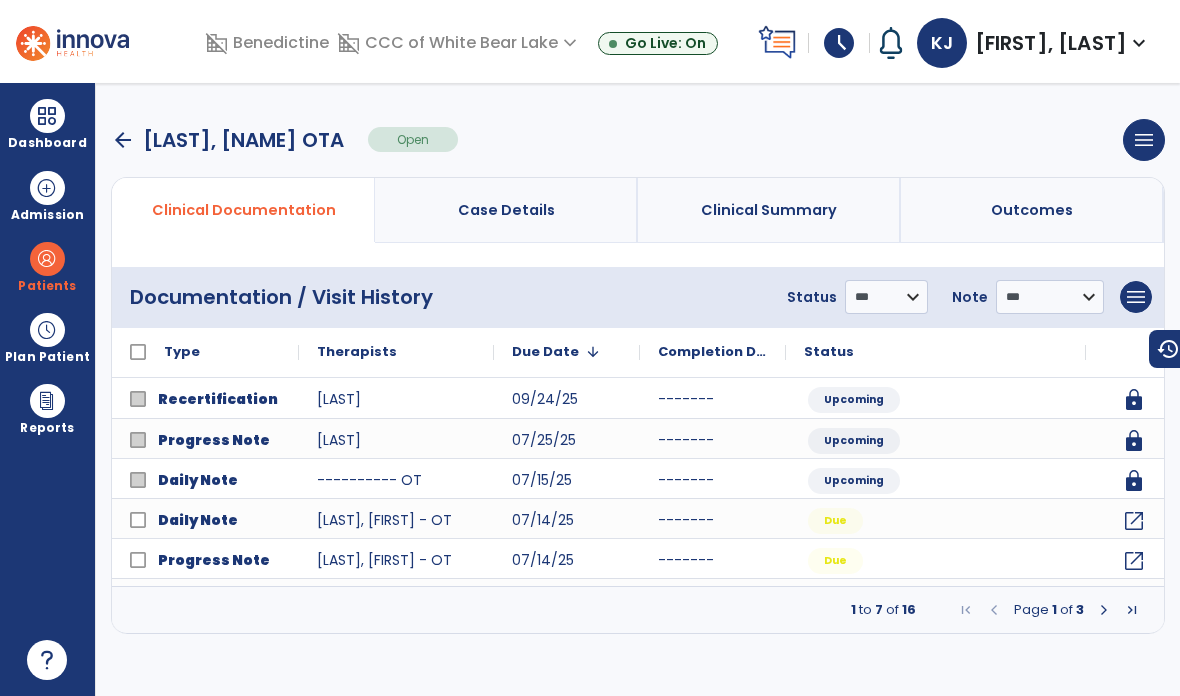 click at bounding box center [1104, 610] 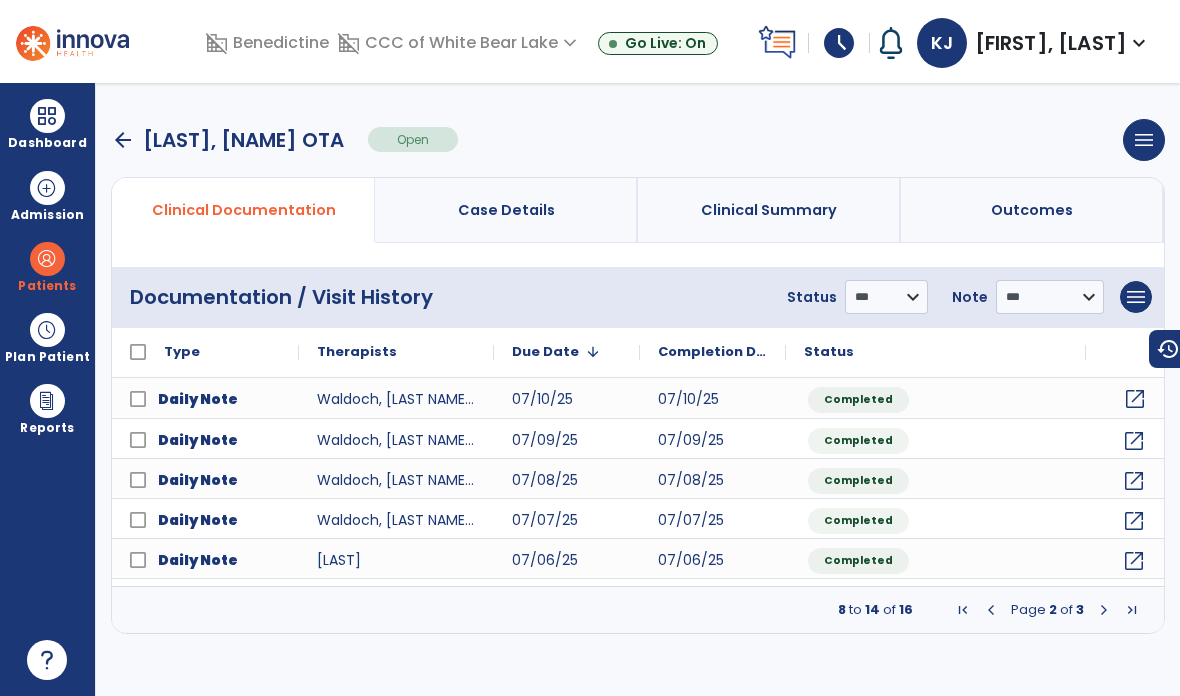 click on "open_in_new" 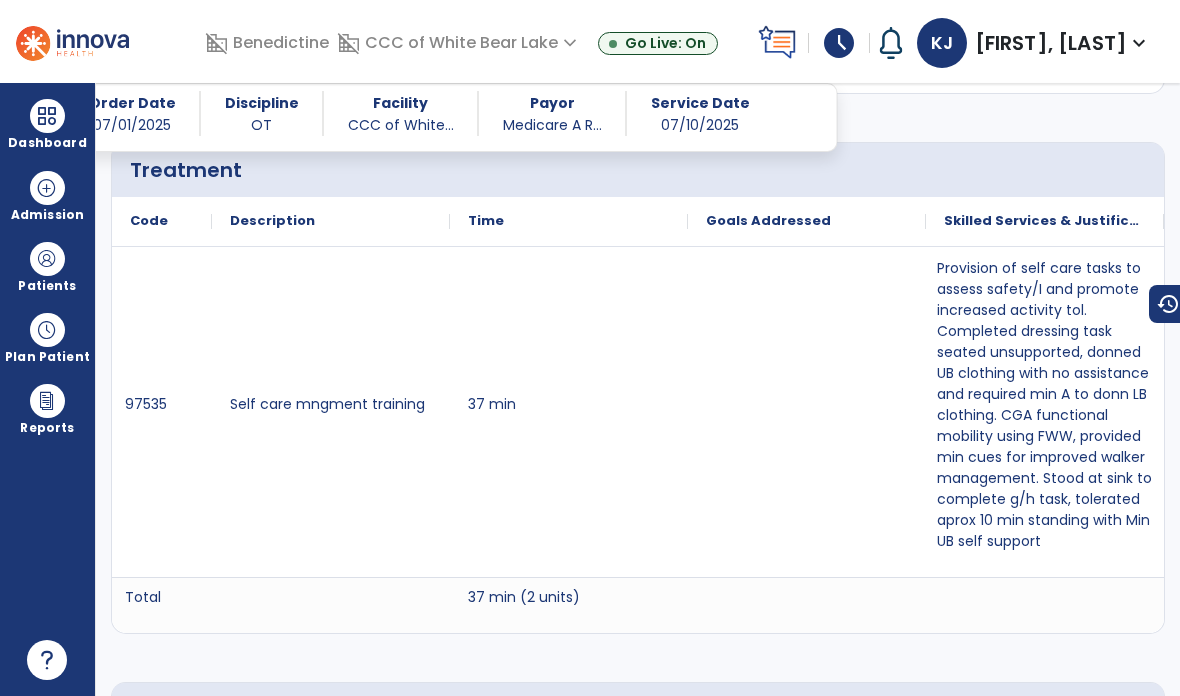 scroll, scrollTop: 1085, scrollLeft: 0, axis: vertical 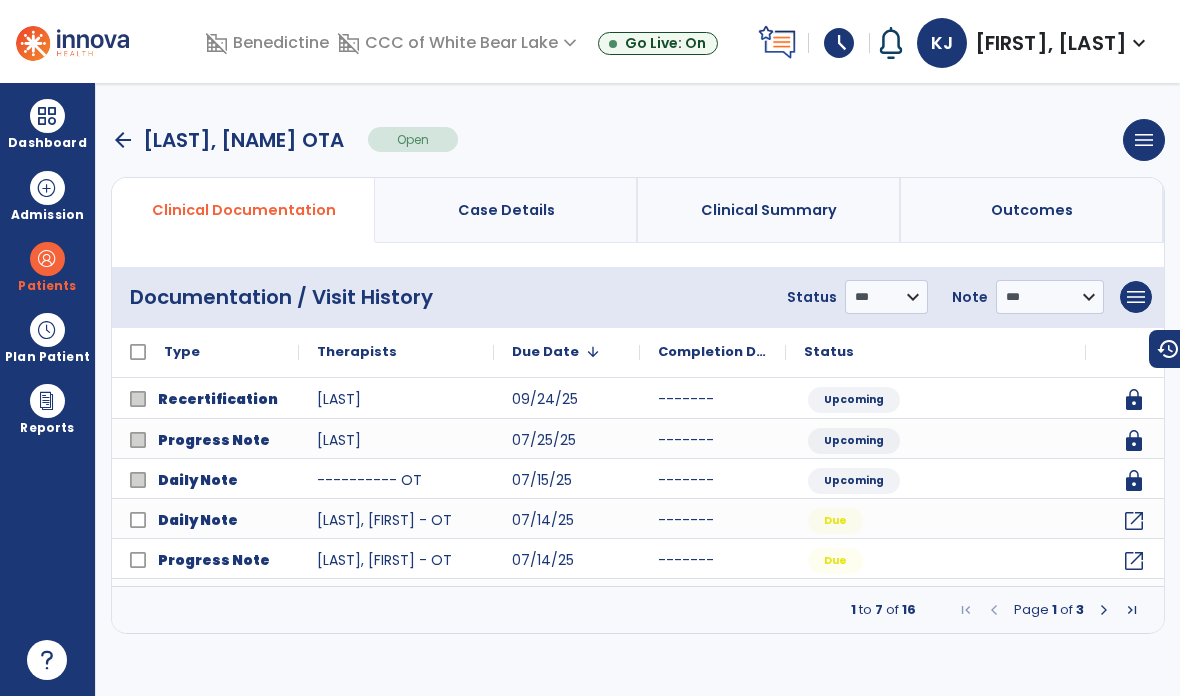 click on "open_in_new" 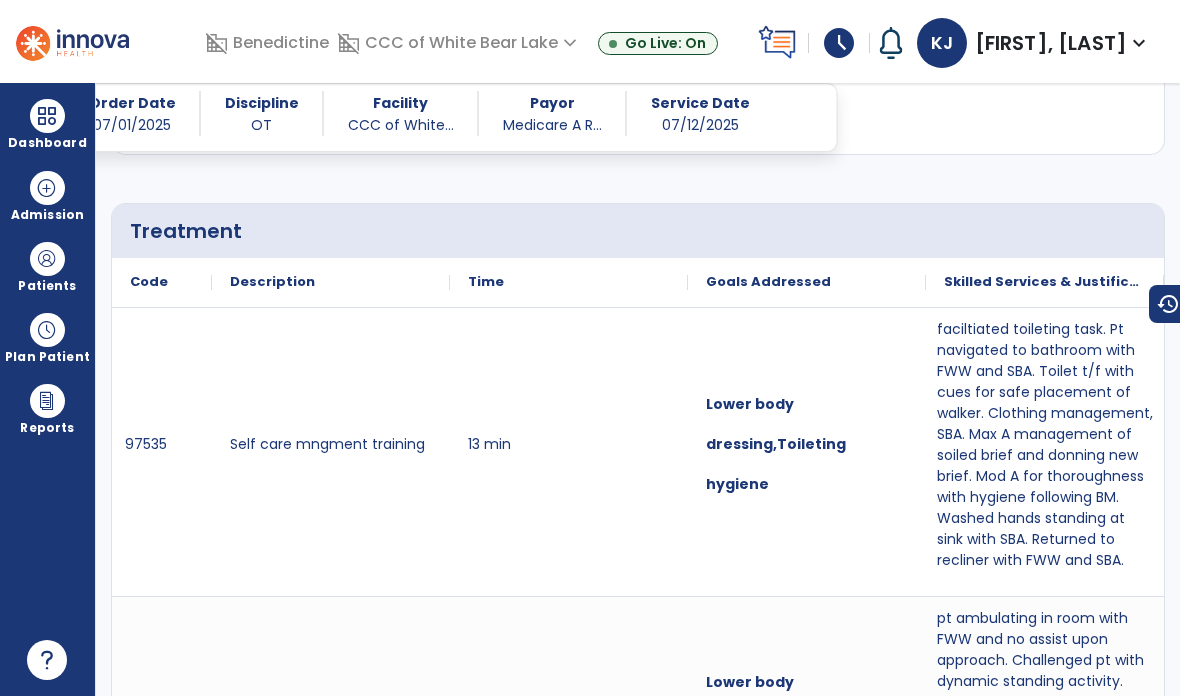 scroll, scrollTop: 1025, scrollLeft: 0, axis: vertical 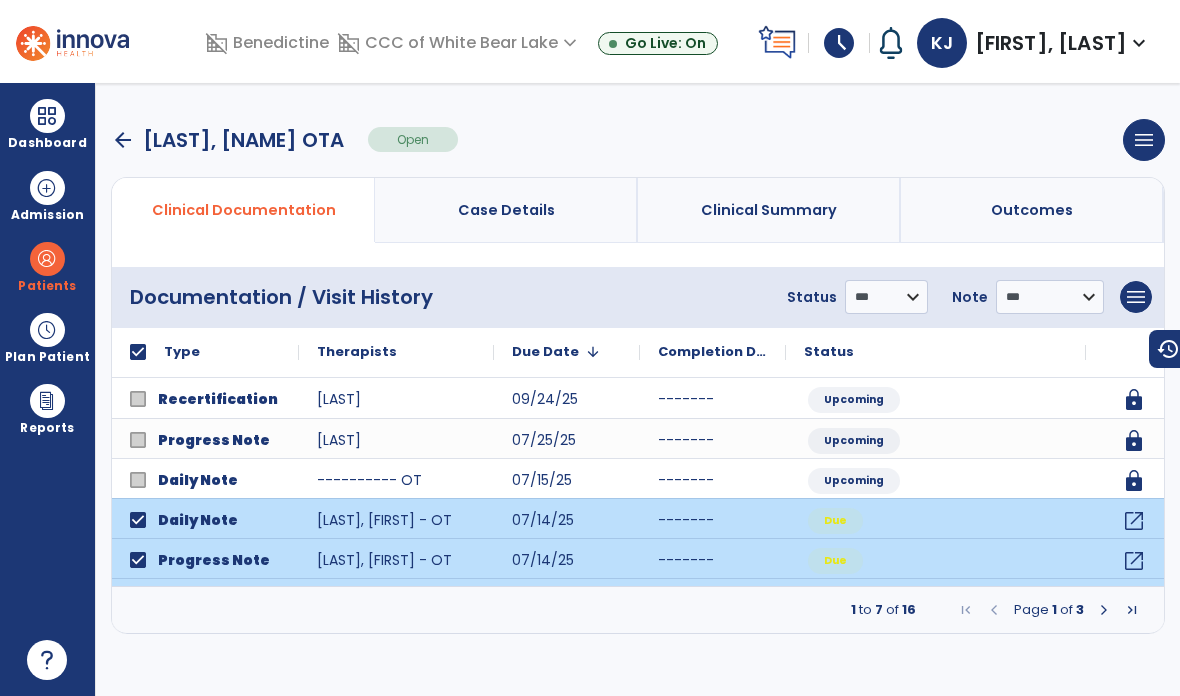 click on "menu" at bounding box center (1136, 297) 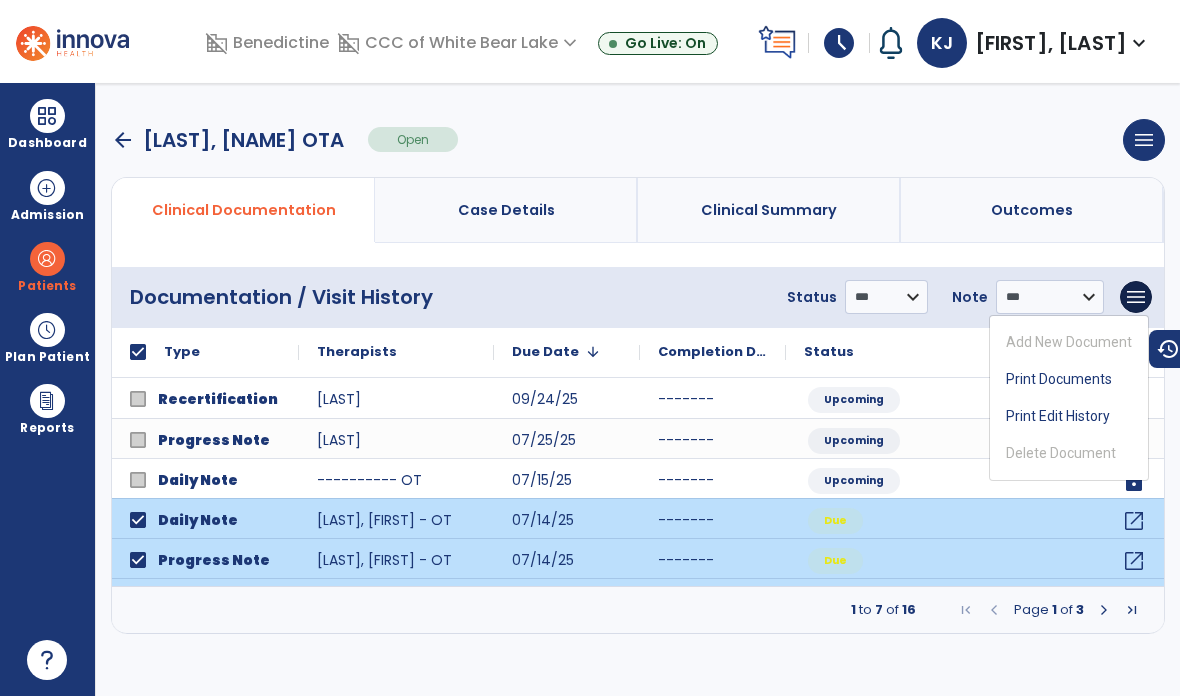 click on "Print Documents" at bounding box center [1069, 379] 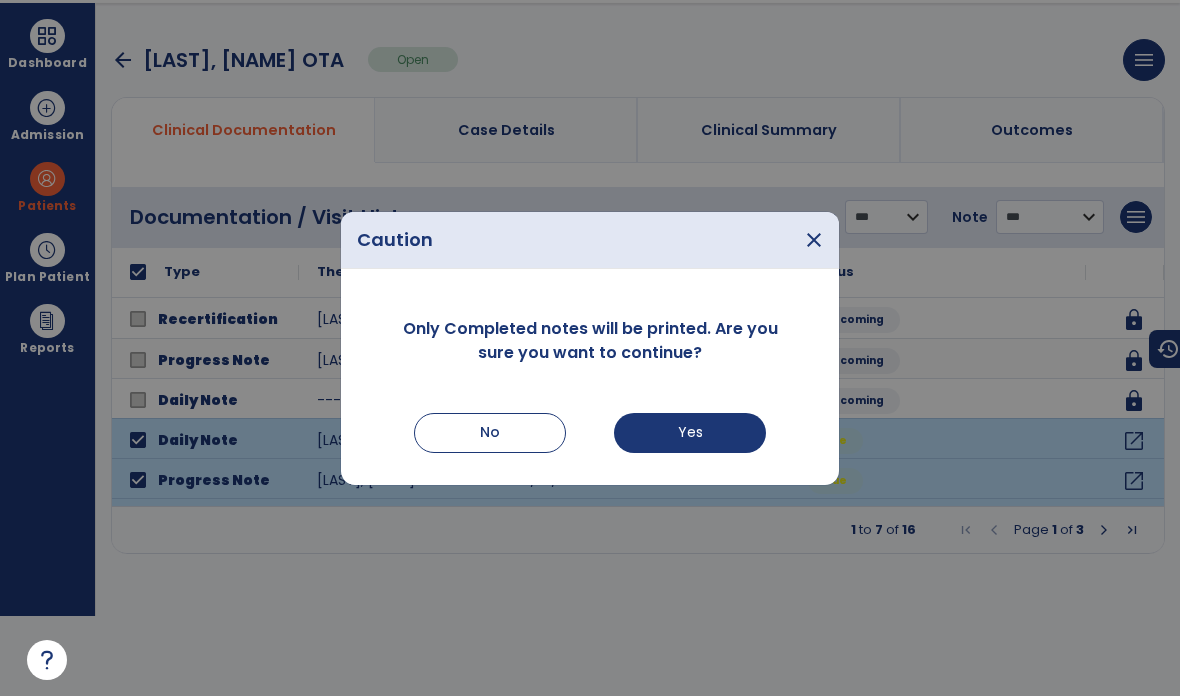 click on "Yes" at bounding box center (690, 433) 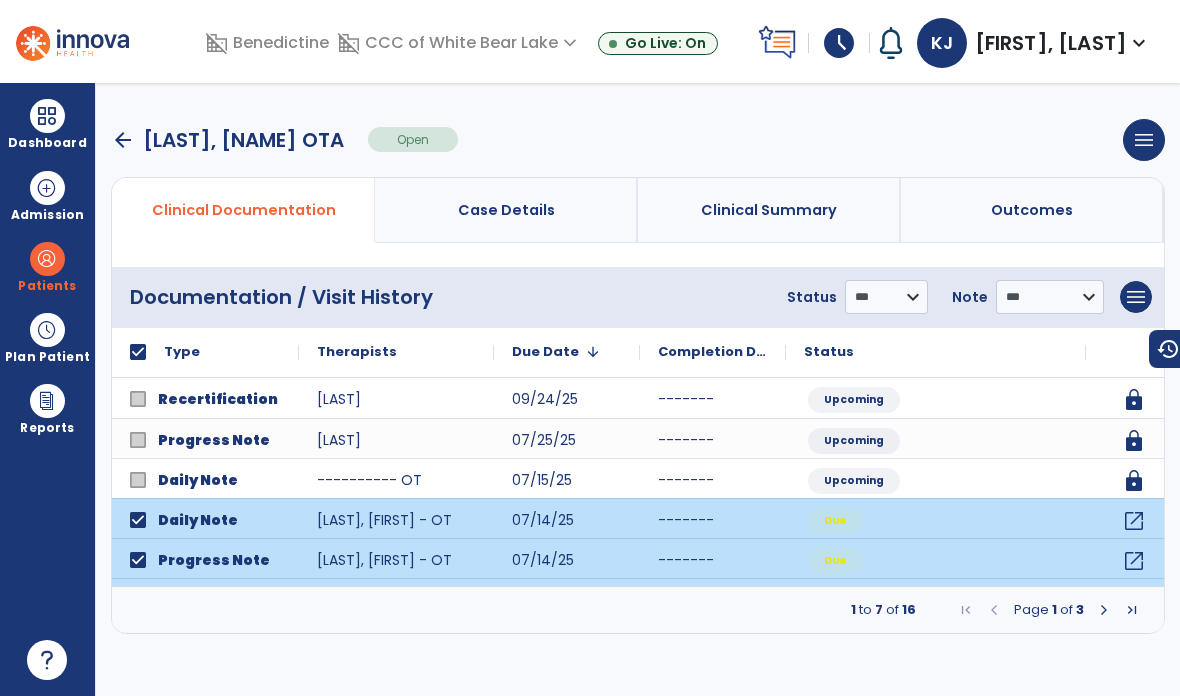scroll, scrollTop: 80, scrollLeft: 0, axis: vertical 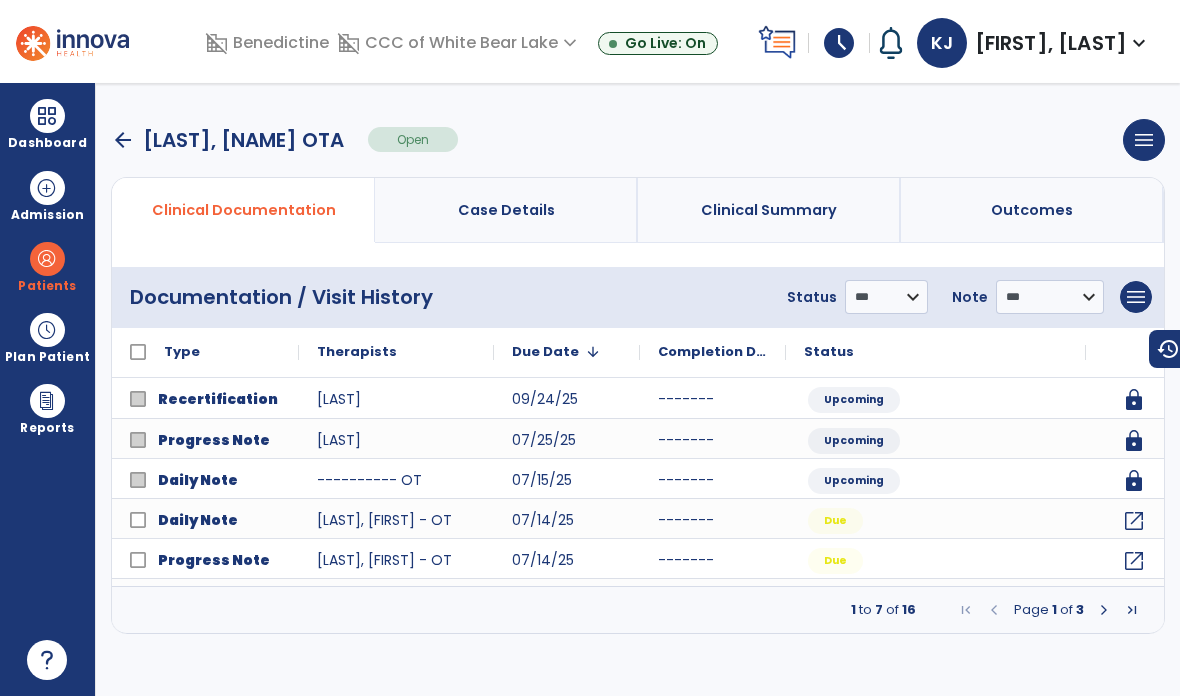 click at bounding box center [1104, 610] 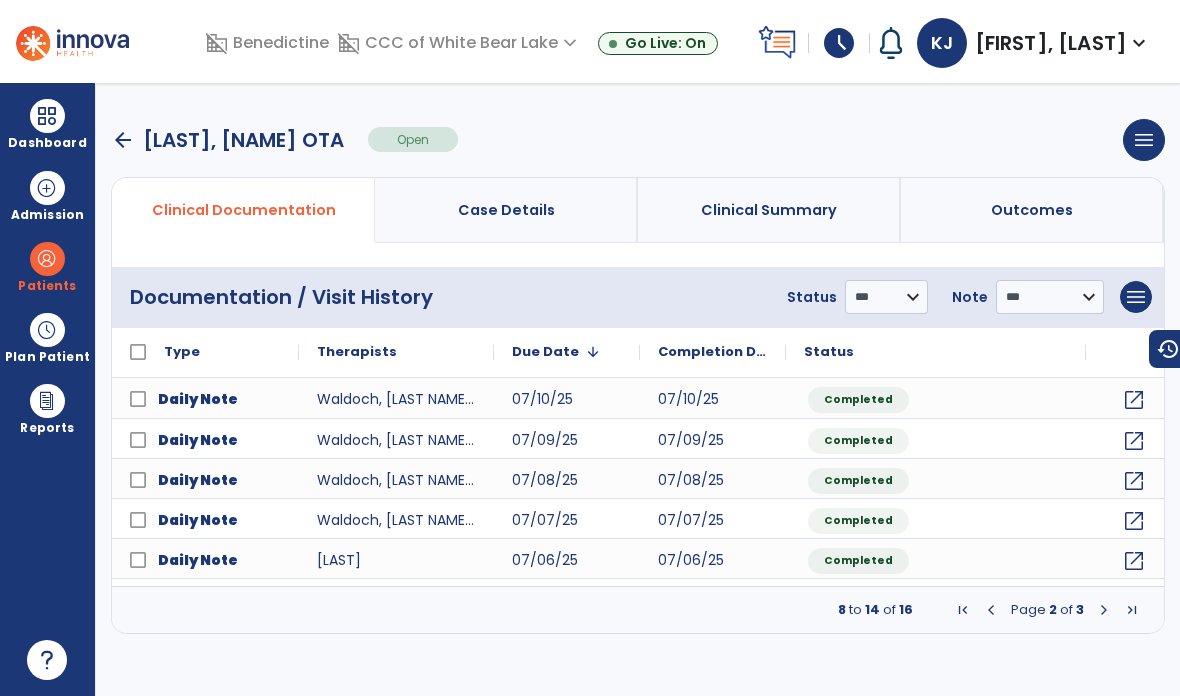 click at bounding box center [1104, 610] 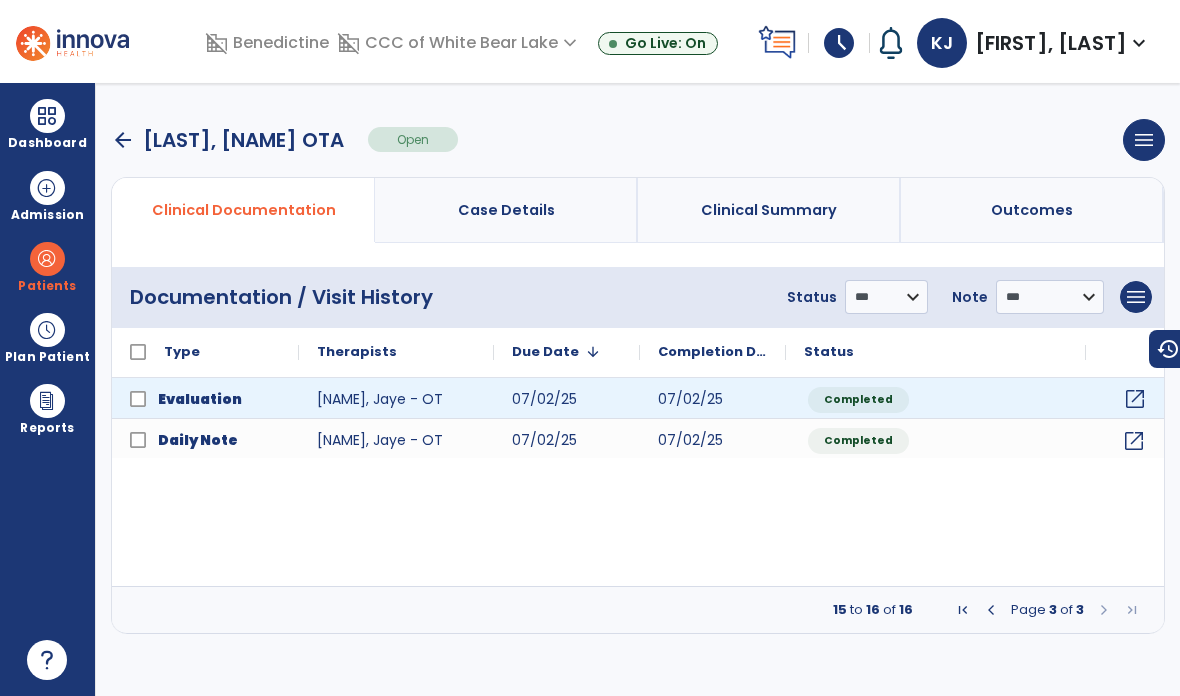 click on "open_in_new" 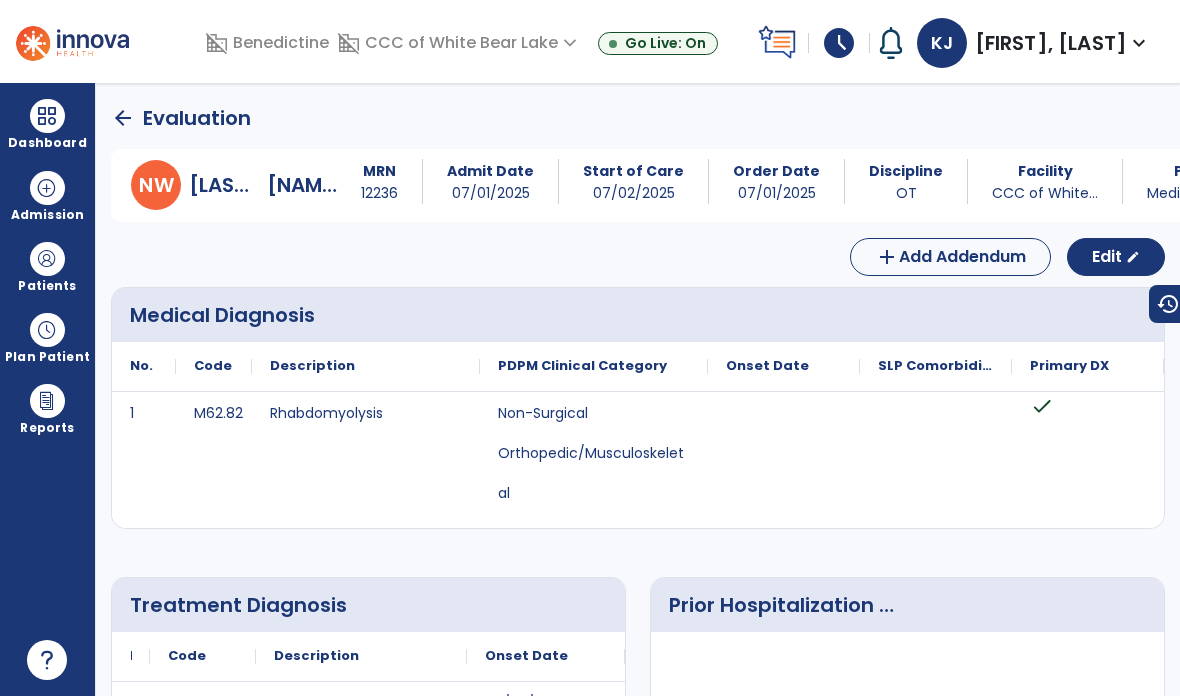 scroll, scrollTop: -3, scrollLeft: 0, axis: vertical 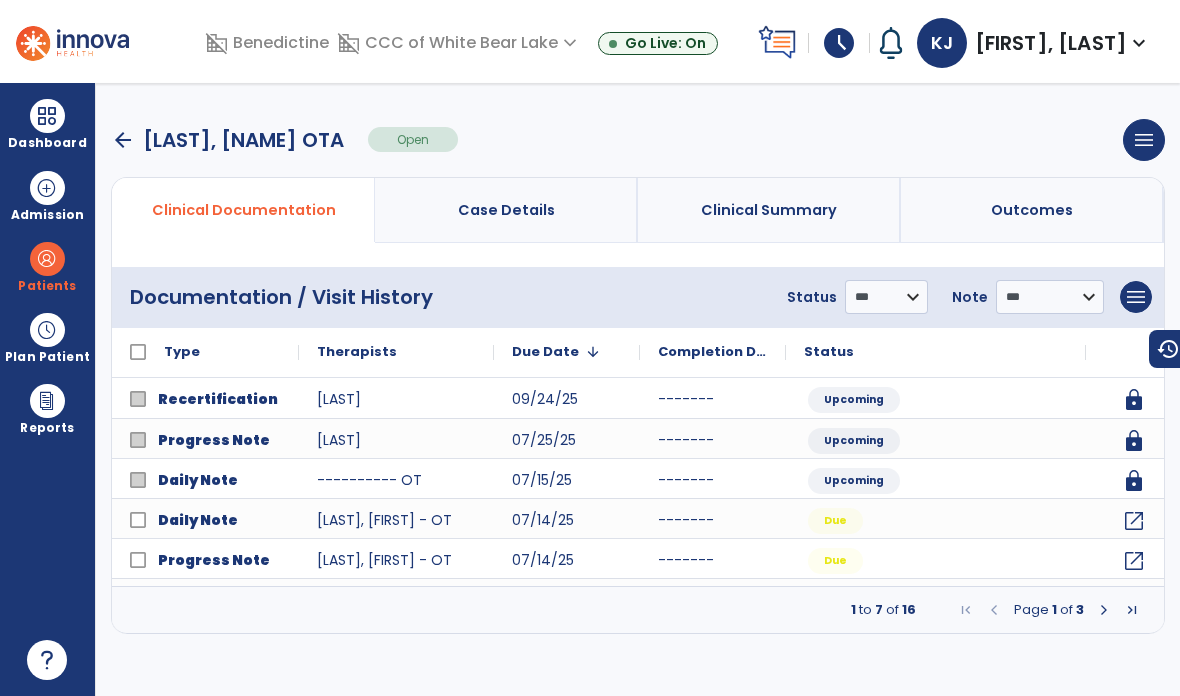 click on "arrow_back" at bounding box center (123, 140) 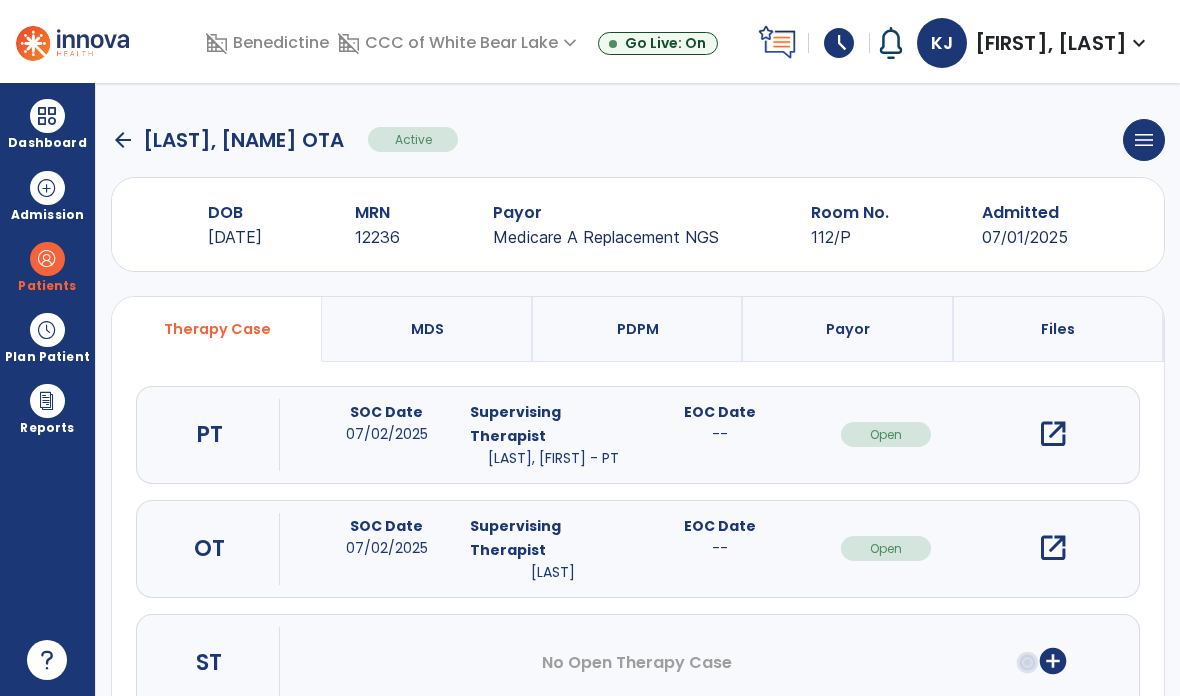 click on "arrow_back" 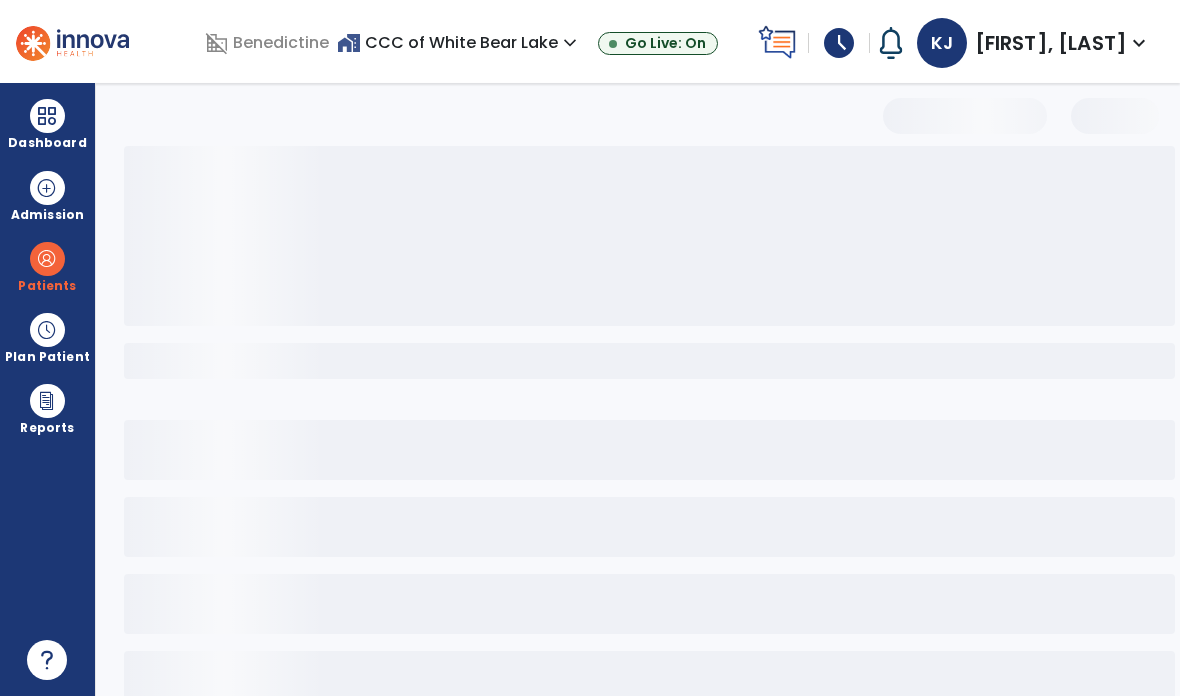 select on "***" 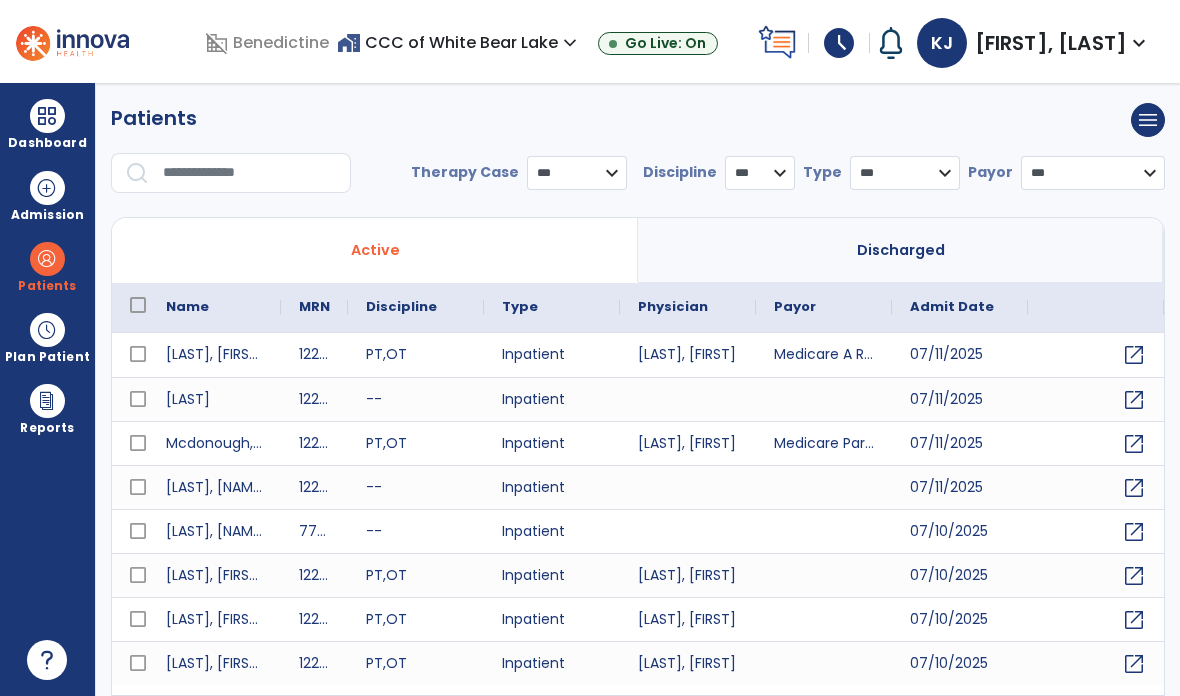 click at bounding box center [47, 116] 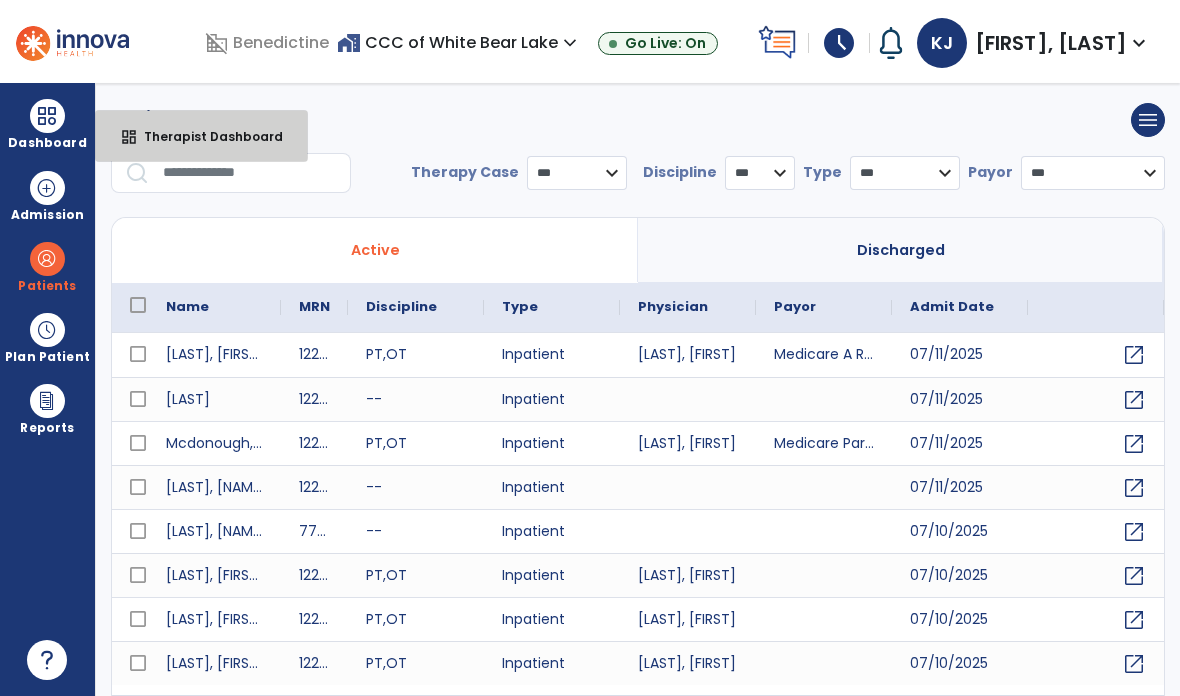 click on "dashboard  Therapist Dashboard" at bounding box center (201, 136) 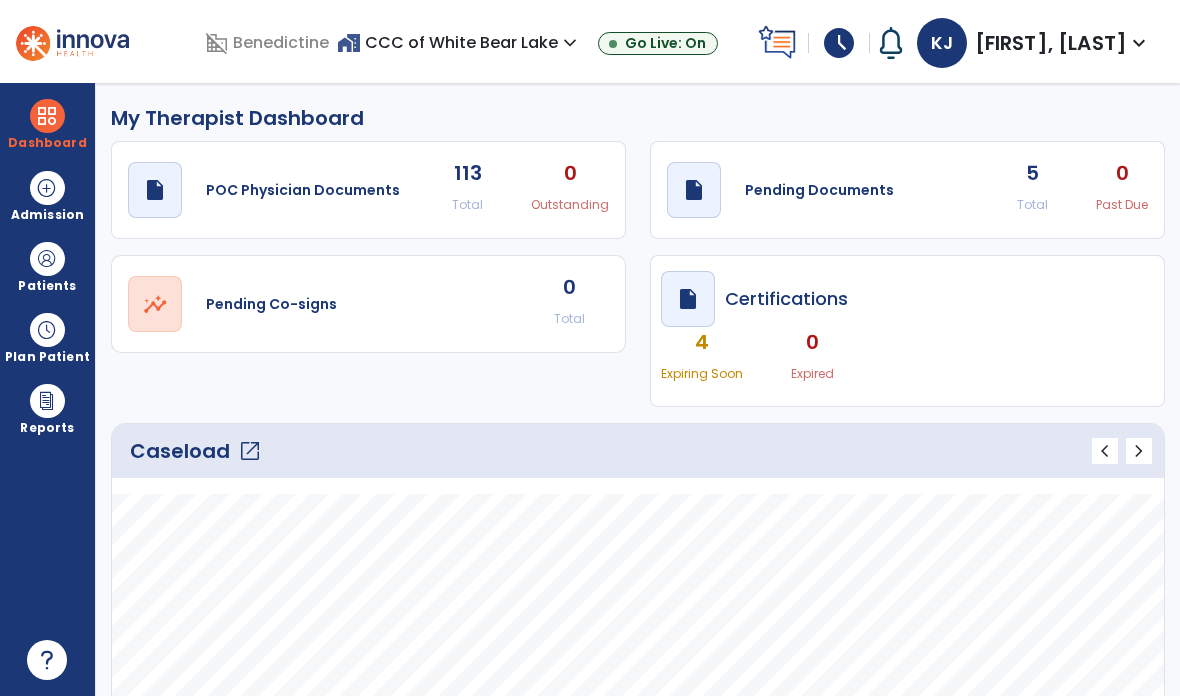 click on "open_in_new" 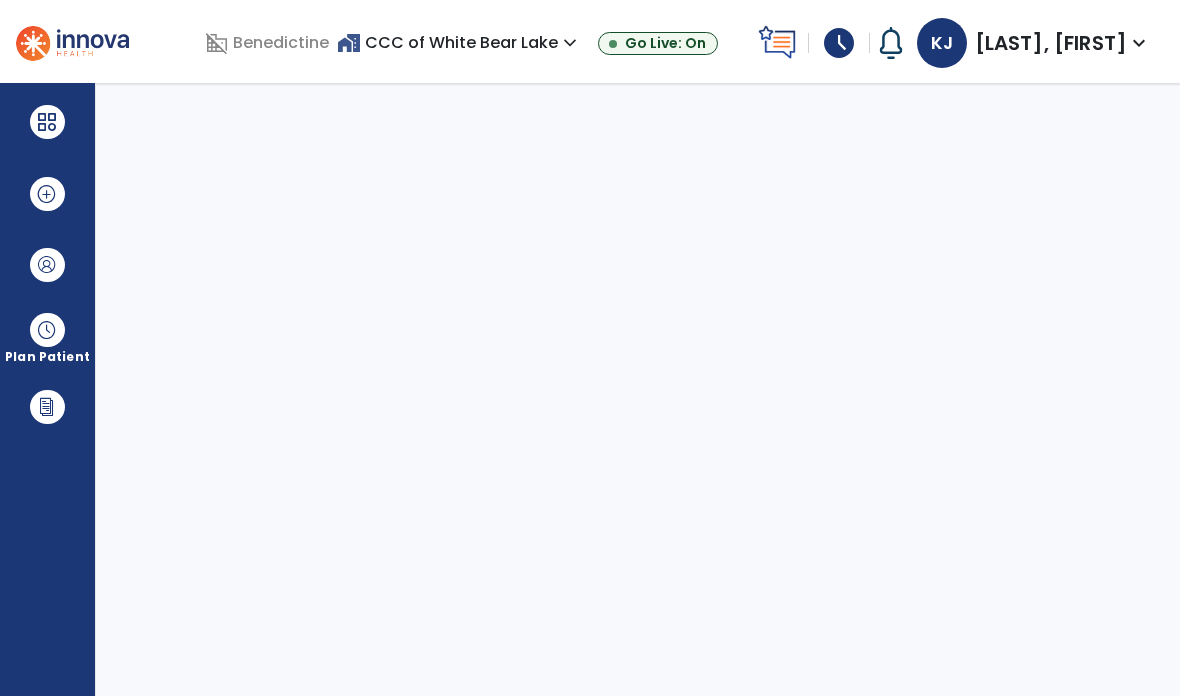 select on "****" 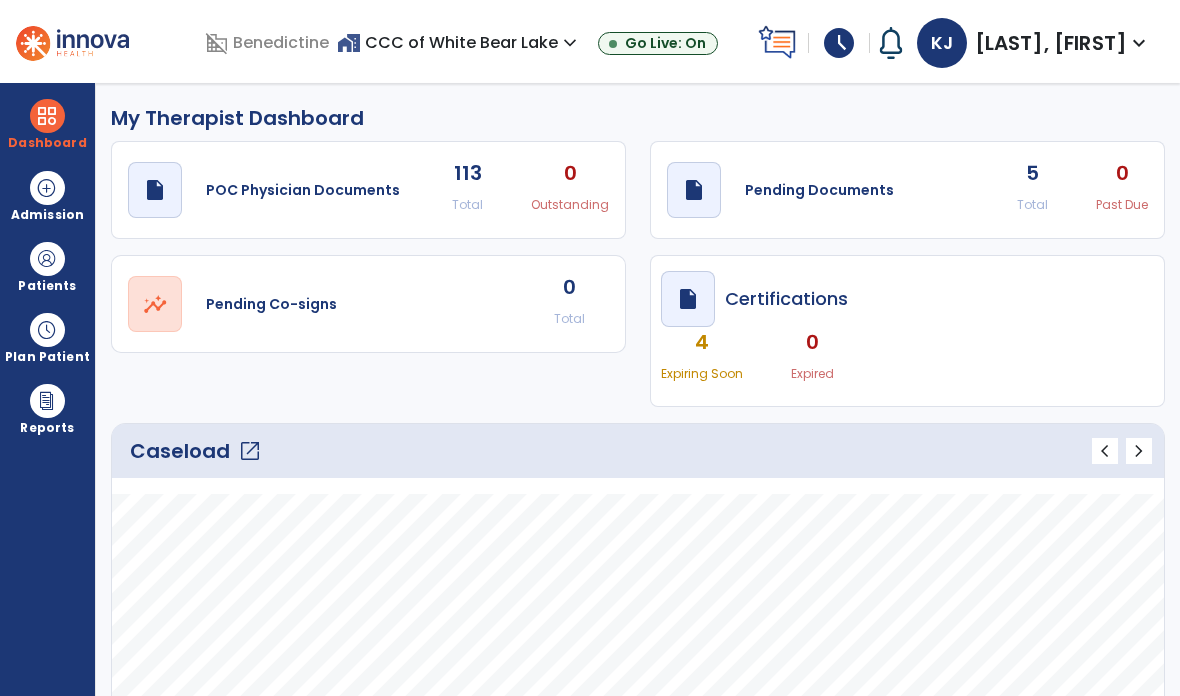 scroll, scrollTop: 0, scrollLeft: 0, axis: both 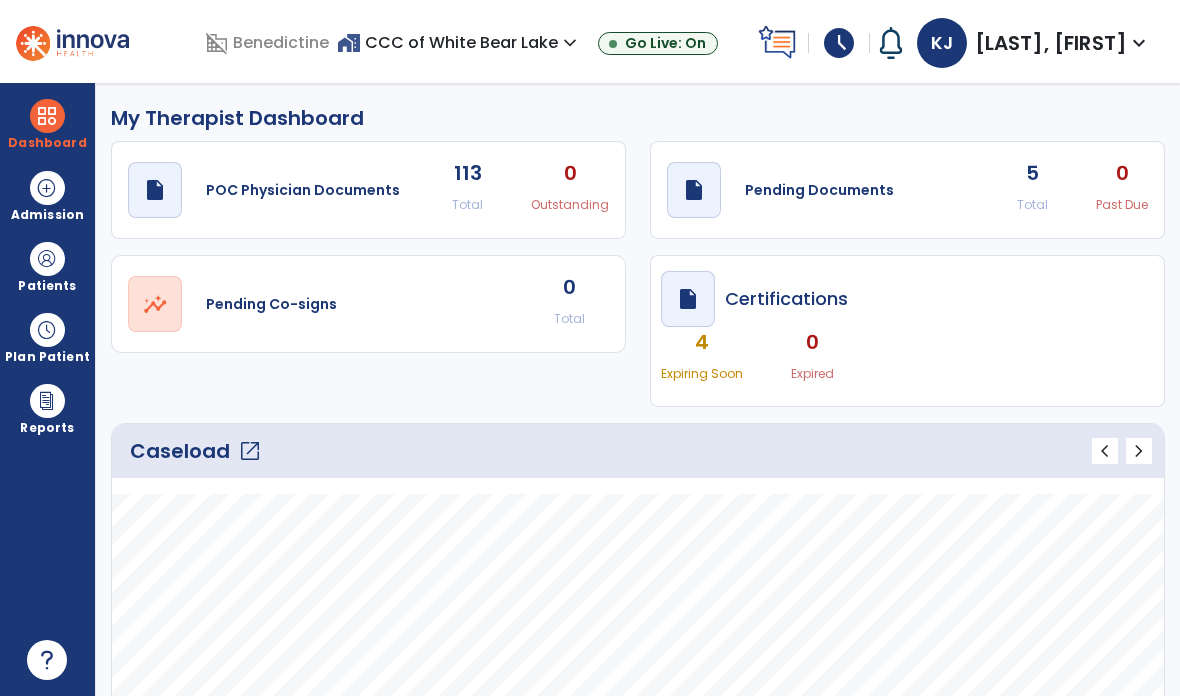click on "Patients" at bounding box center [47, 286] 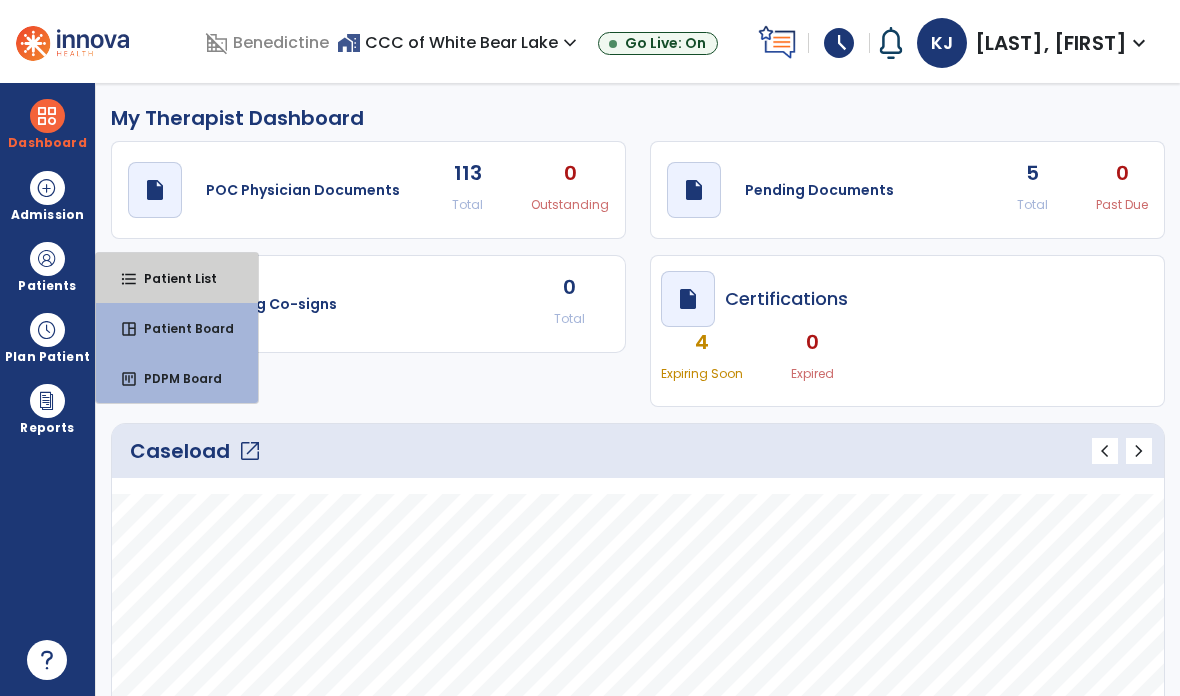 click on "Patient List" at bounding box center (172, 278) 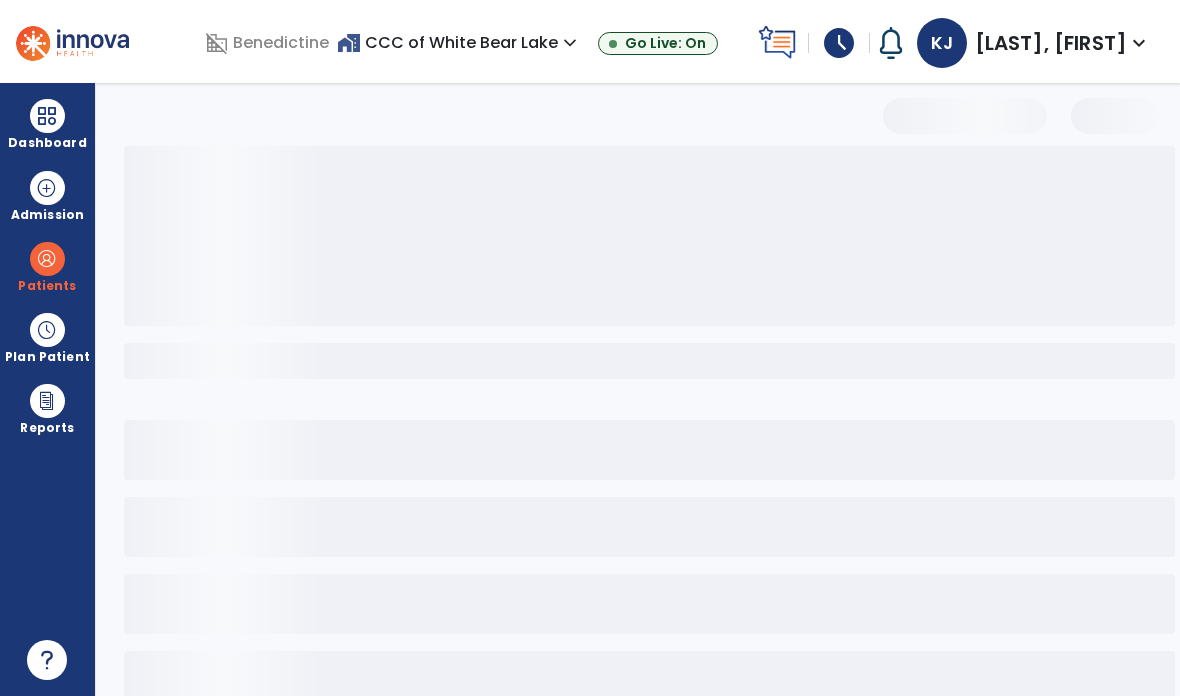 select on "***" 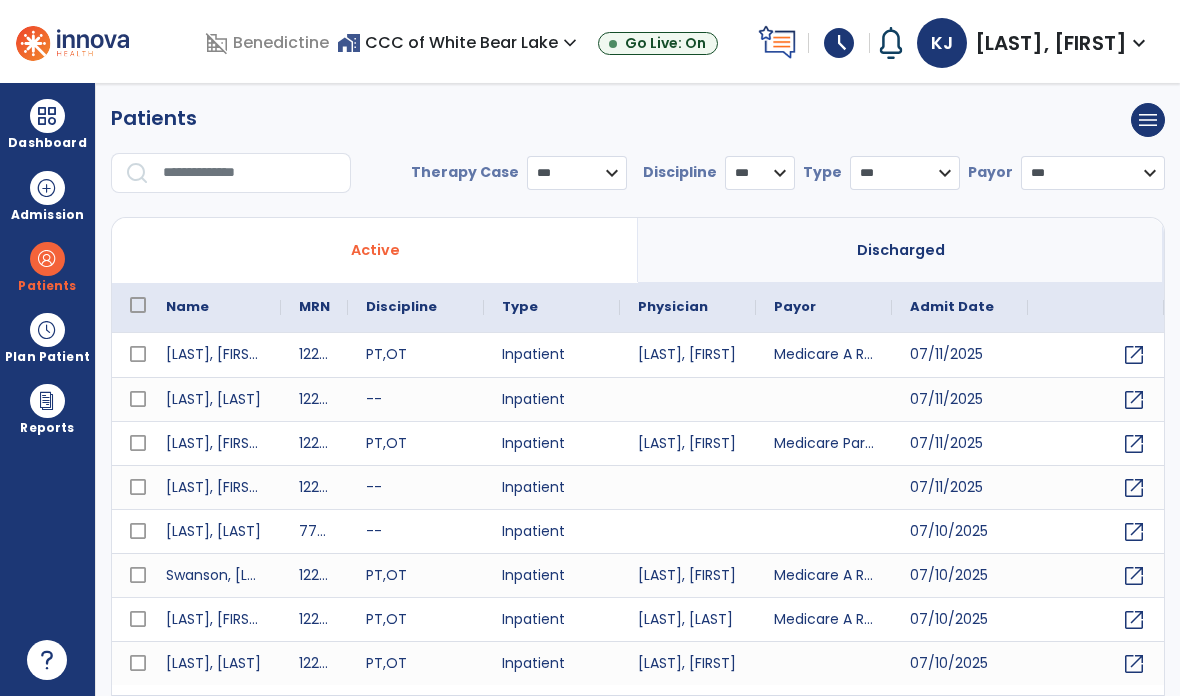 click at bounding box center (250, 173) 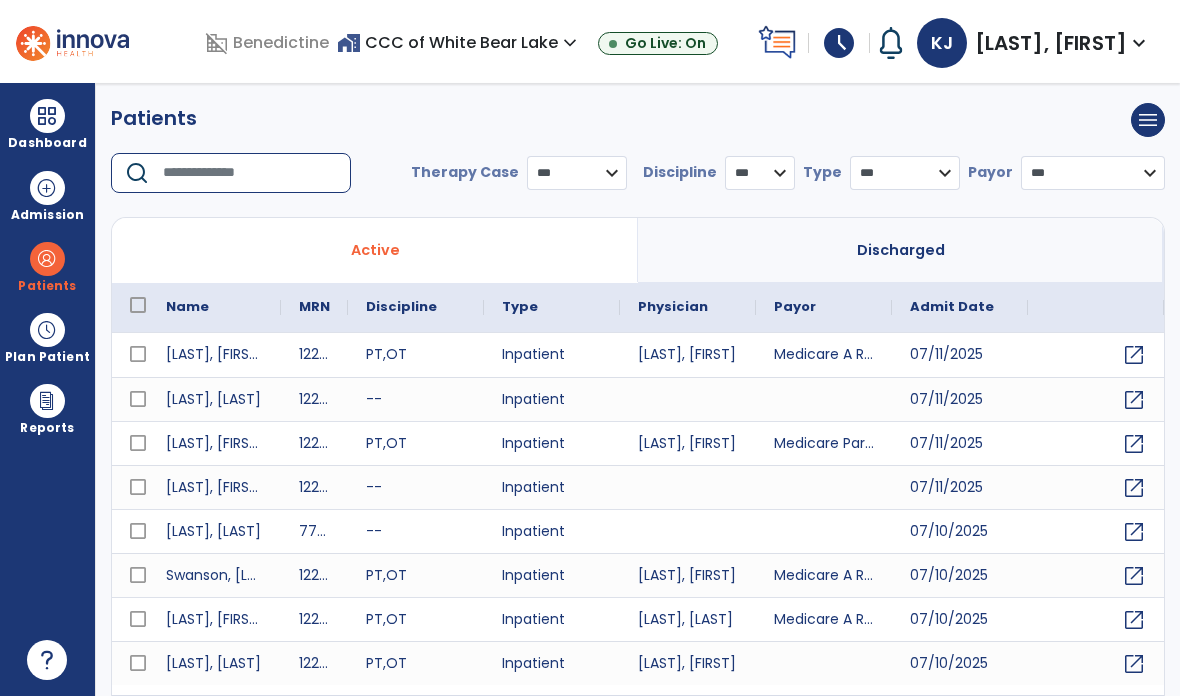 click on "Discharged" at bounding box center [901, 250] 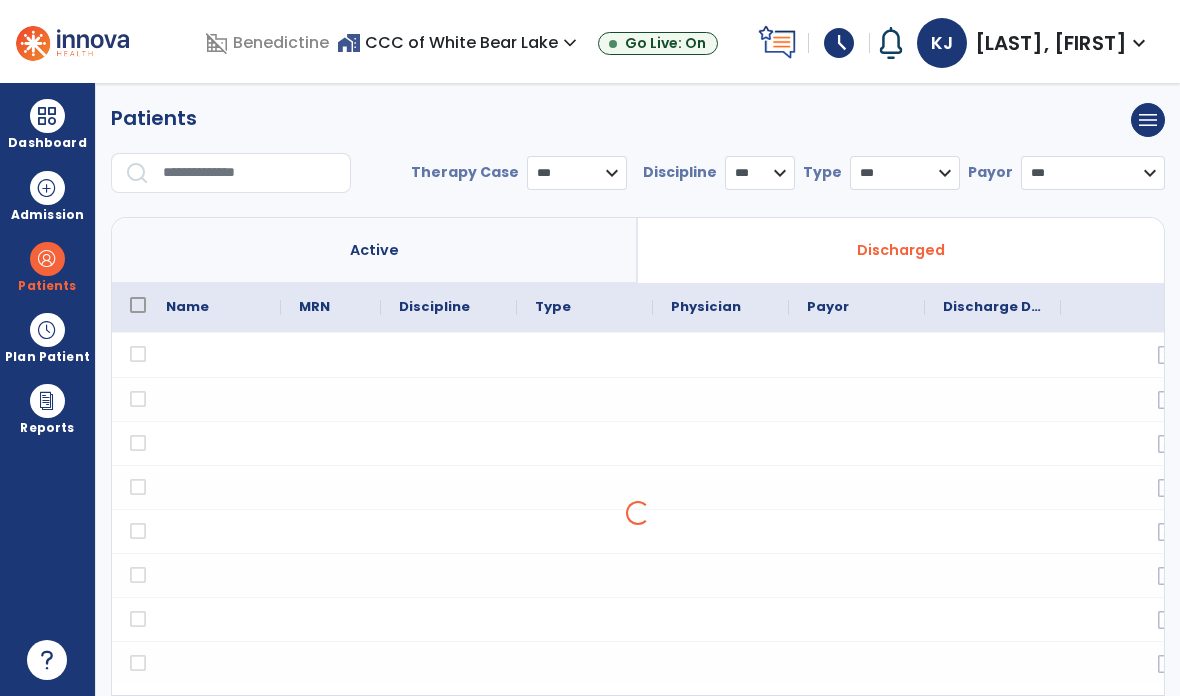 click at bounding box center [250, 173] 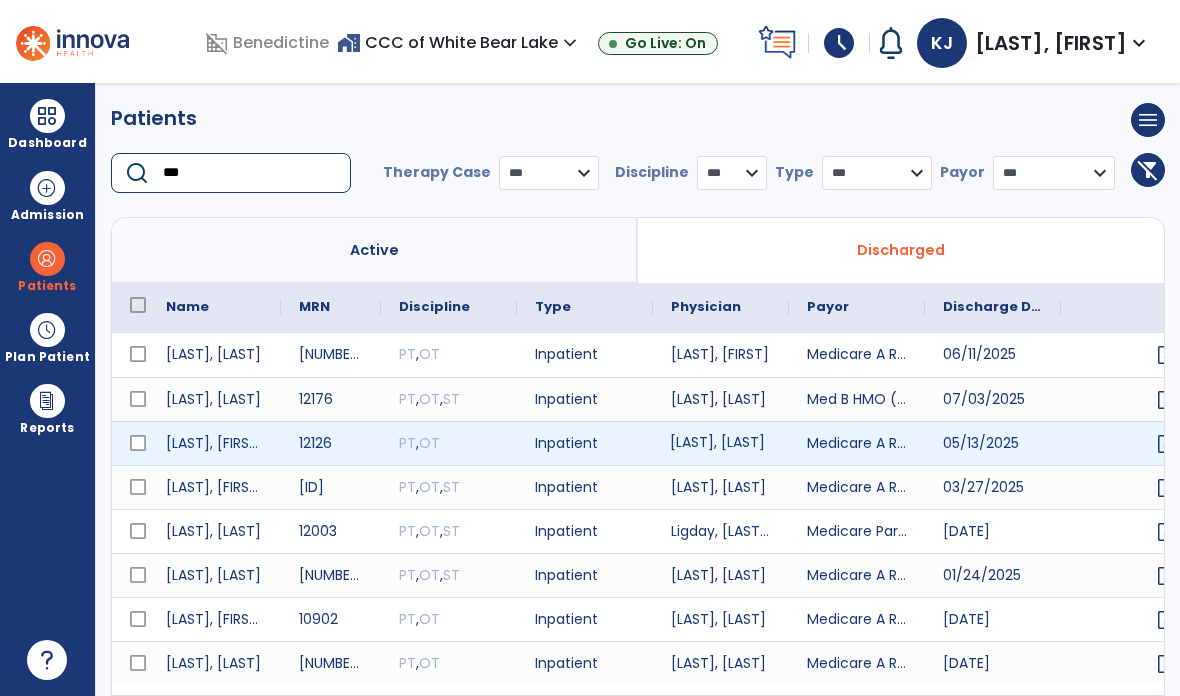 type on "***" 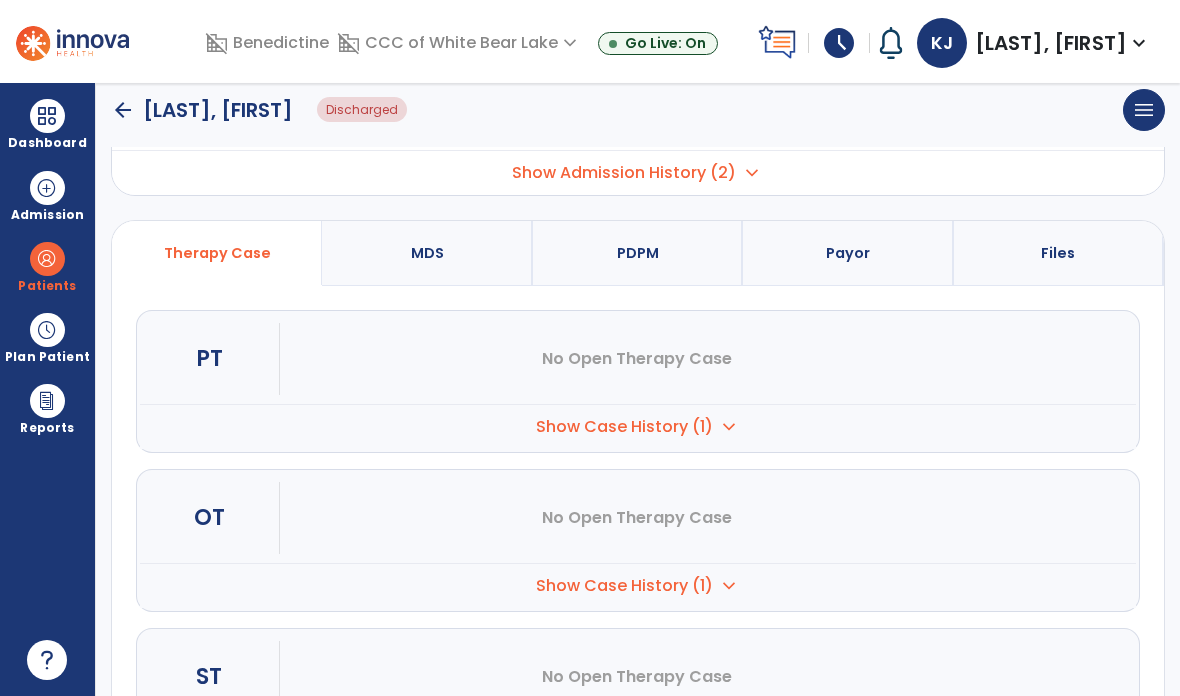 scroll, scrollTop: 120, scrollLeft: 0, axis: vertical 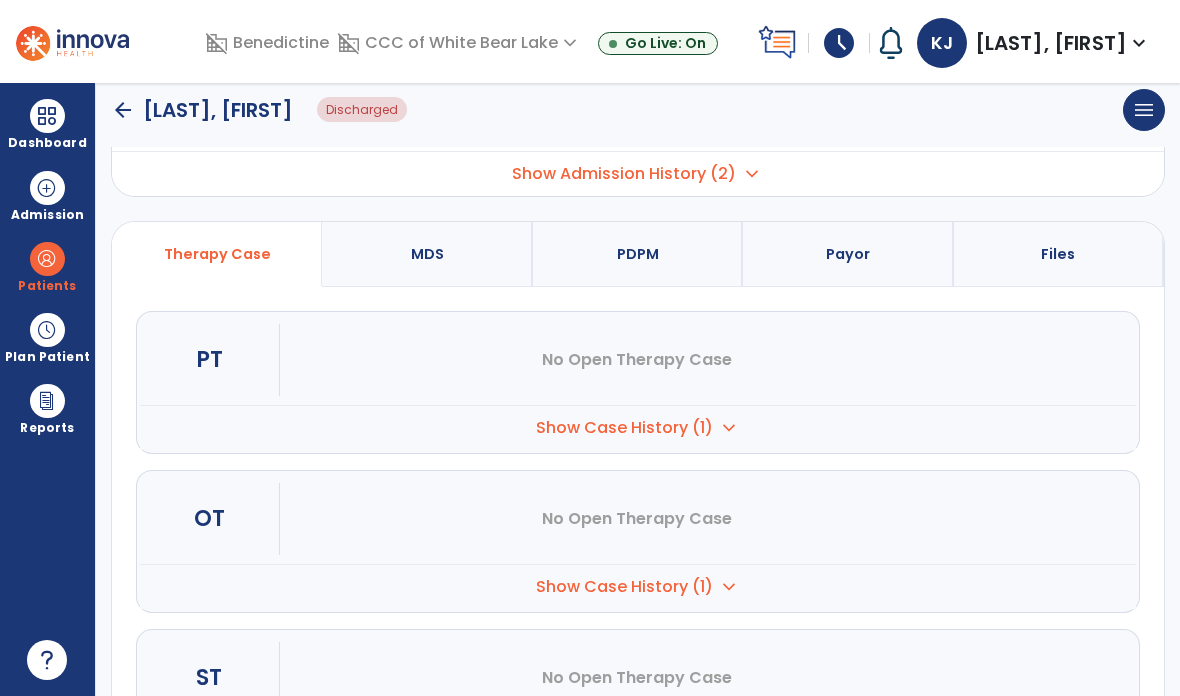 click on "Show Case History (1)     expand_more" at bounding box center (638, 427) 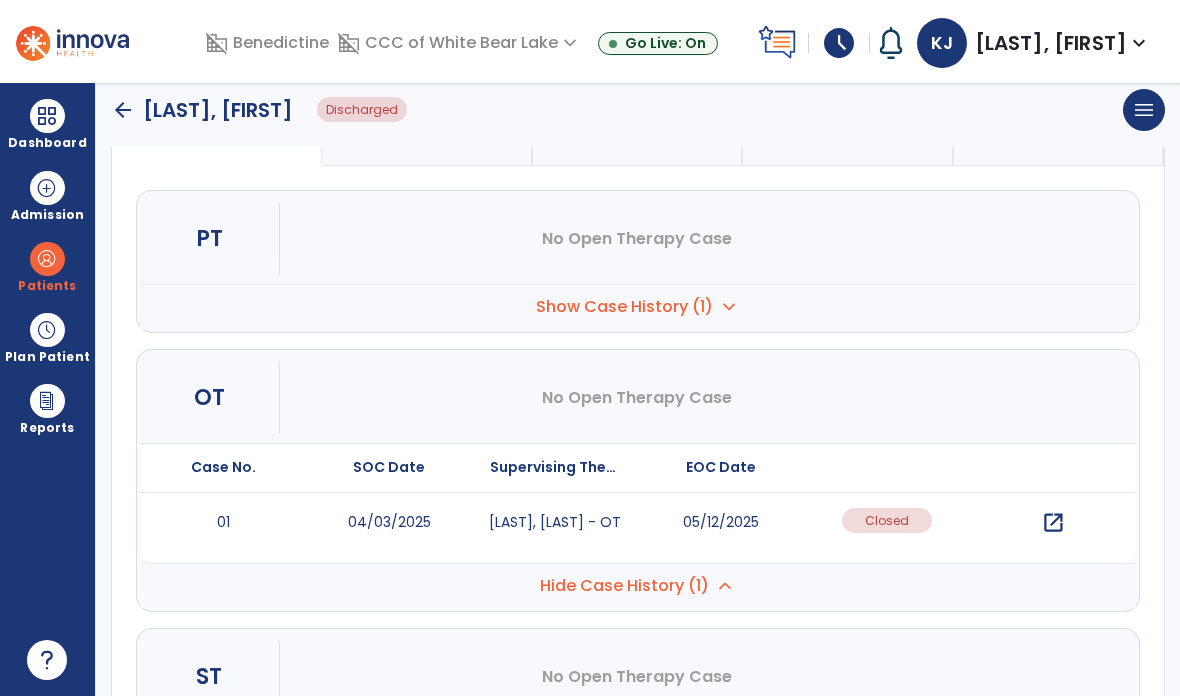scroll, scrollTop: 240, scrollLeft: 0, axis: vertical 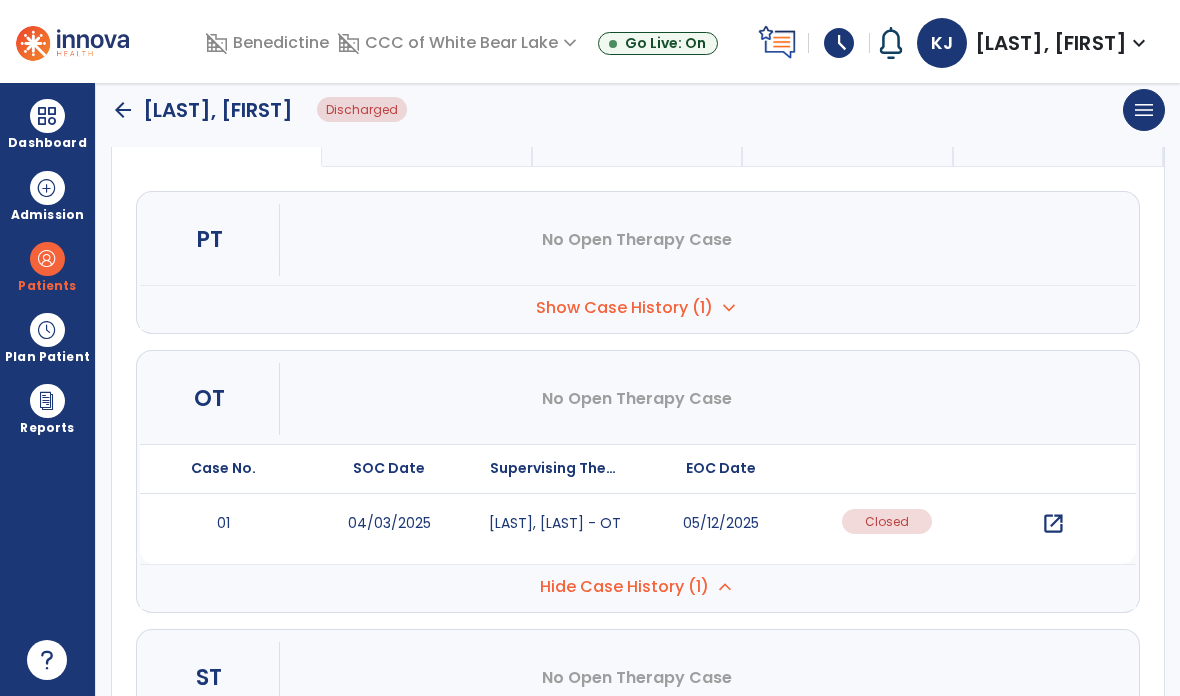 click on "open_in_new" at bounding box center (1053, 524) 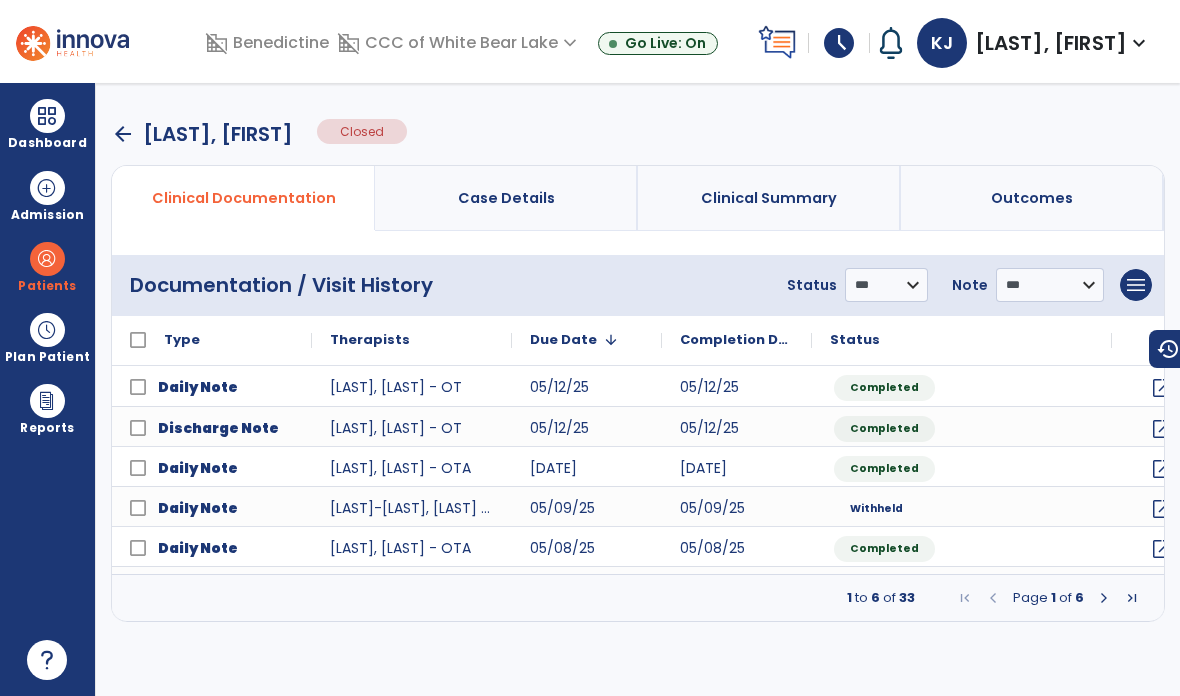 scroll, scrollTop: 0, scrollLeft: 0, axis: both 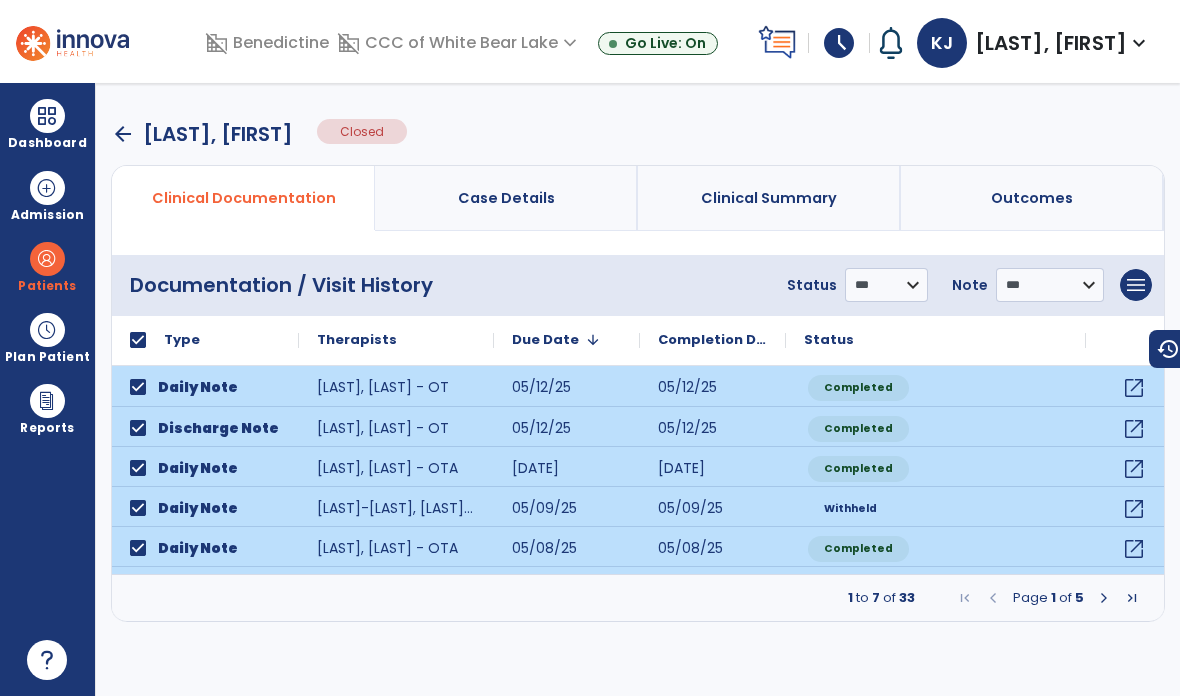 click on "menu" at bounding box center (1136, 285) 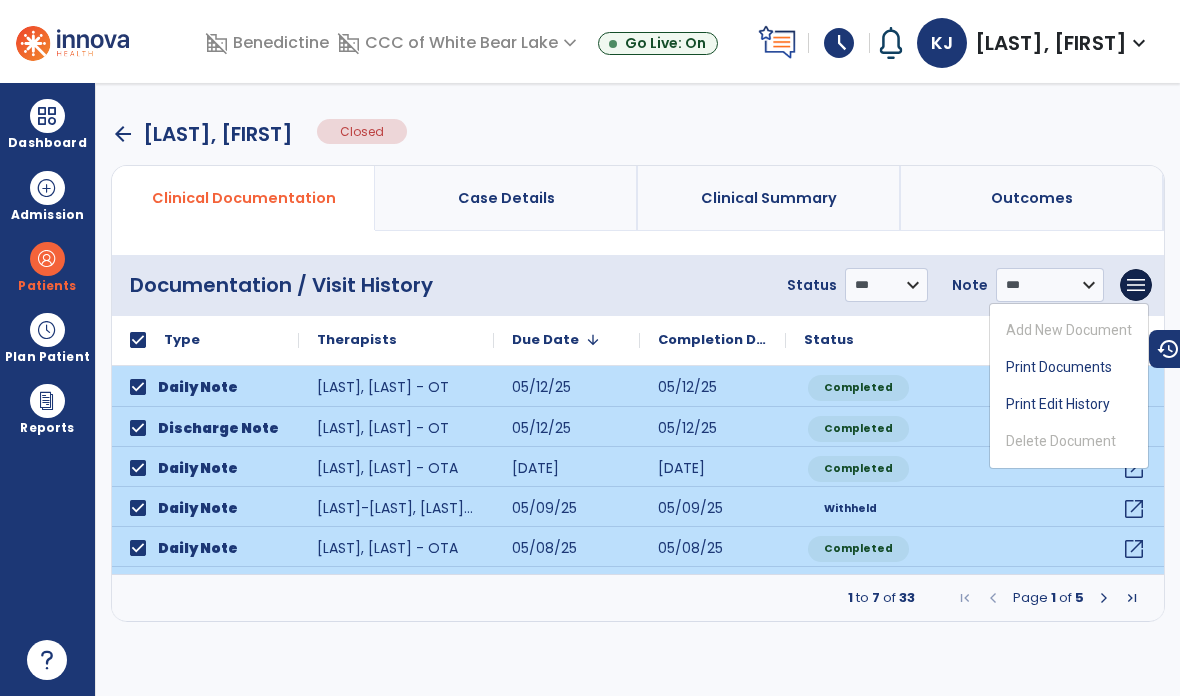 click on "Print Documents" at bounding box center [1069, 367] 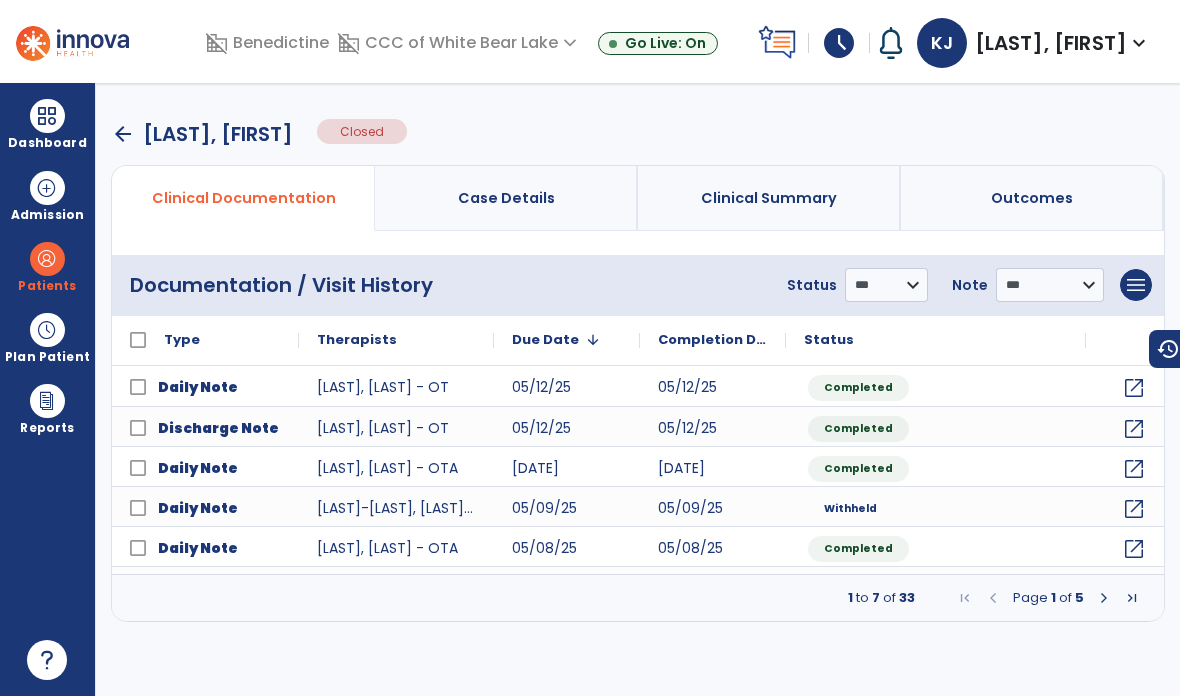 click on "arrow_back" at bounding box center (123, 134) 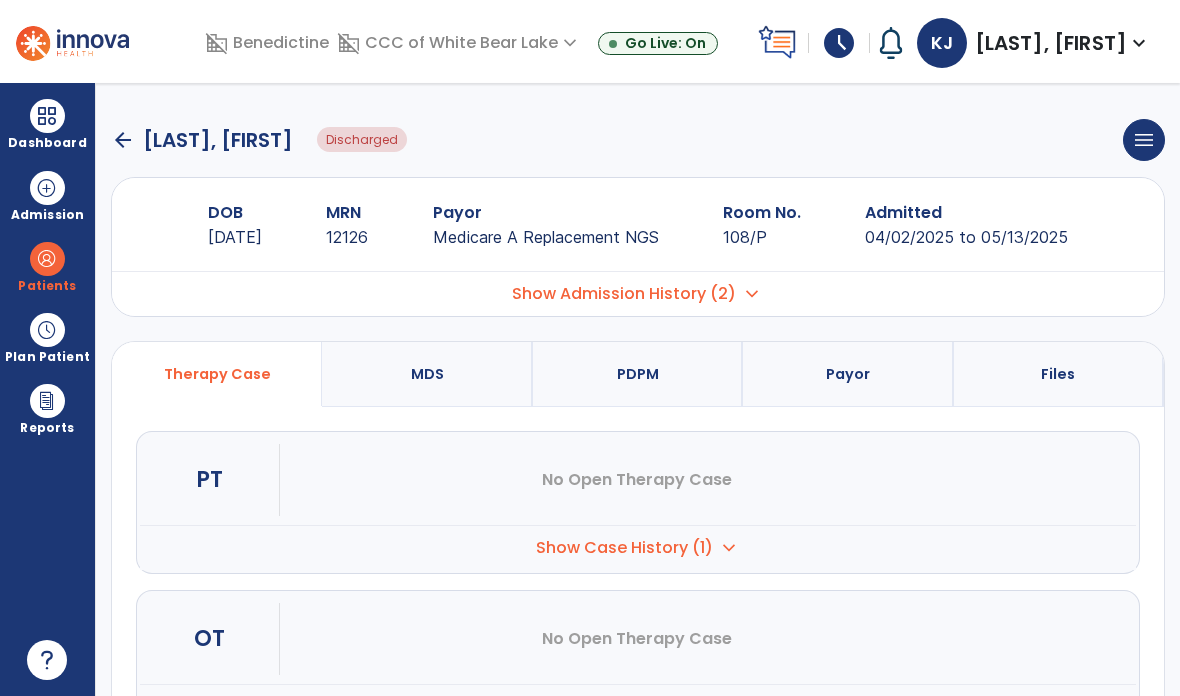 click on "arrow_back" 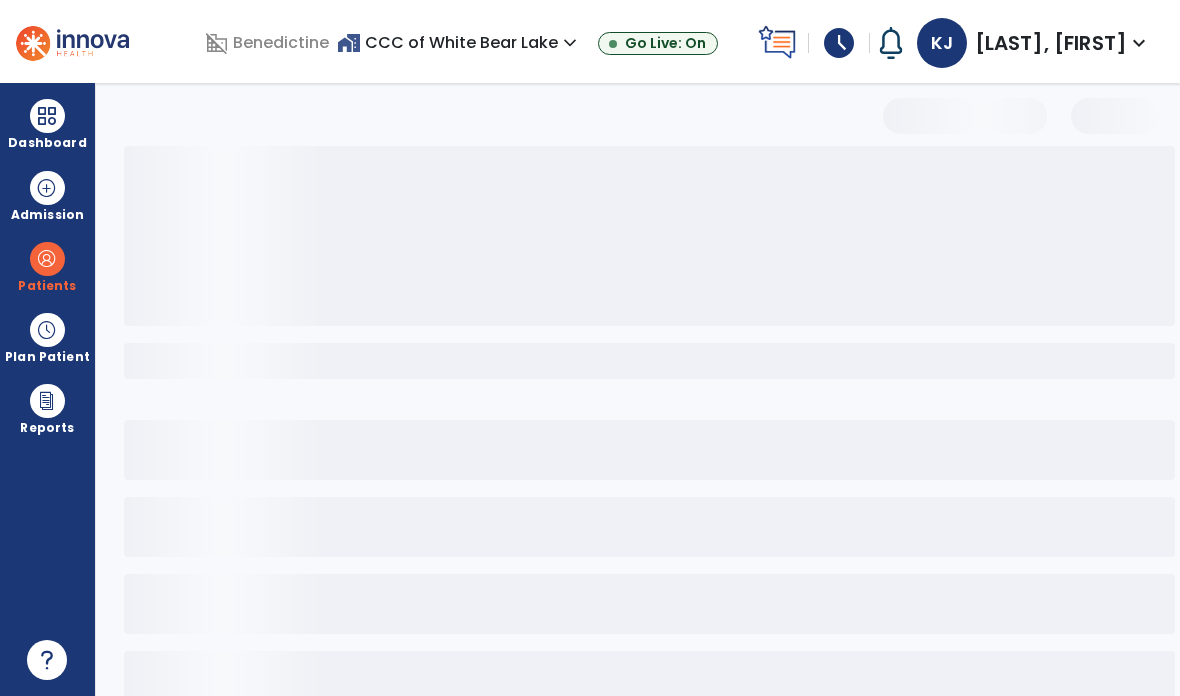 select on "***" 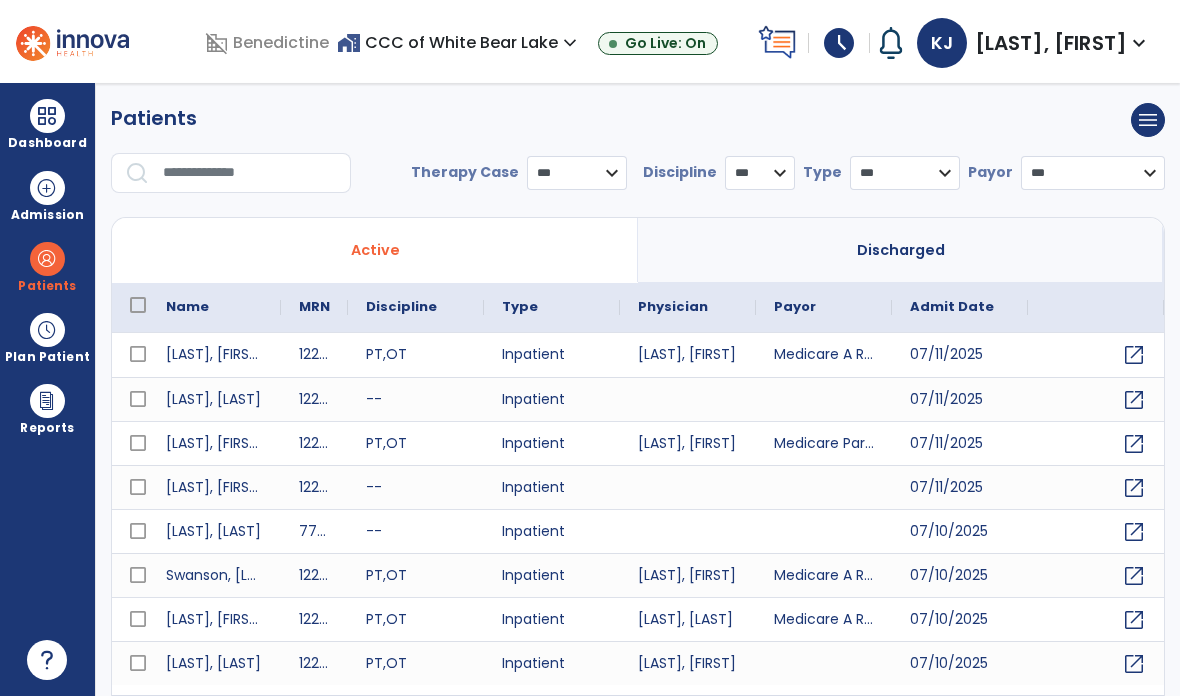 click at bounding box center [47, 116] 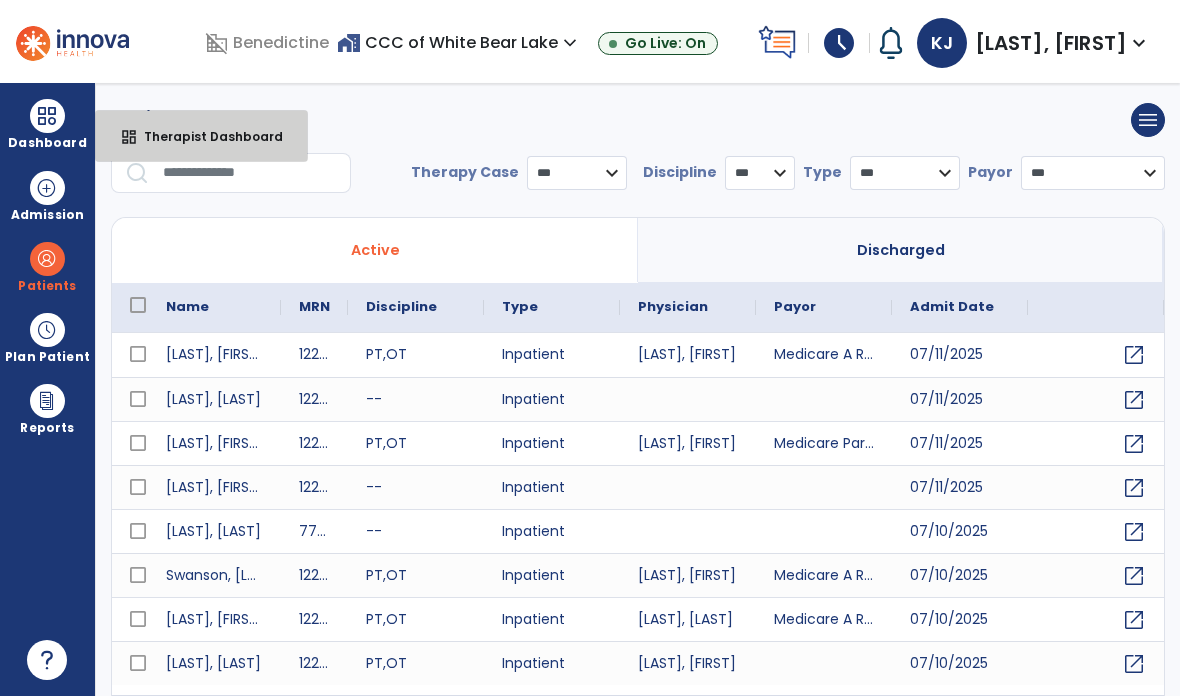 click on "Therapist Dashboard" at bounding box center (205, 136) 